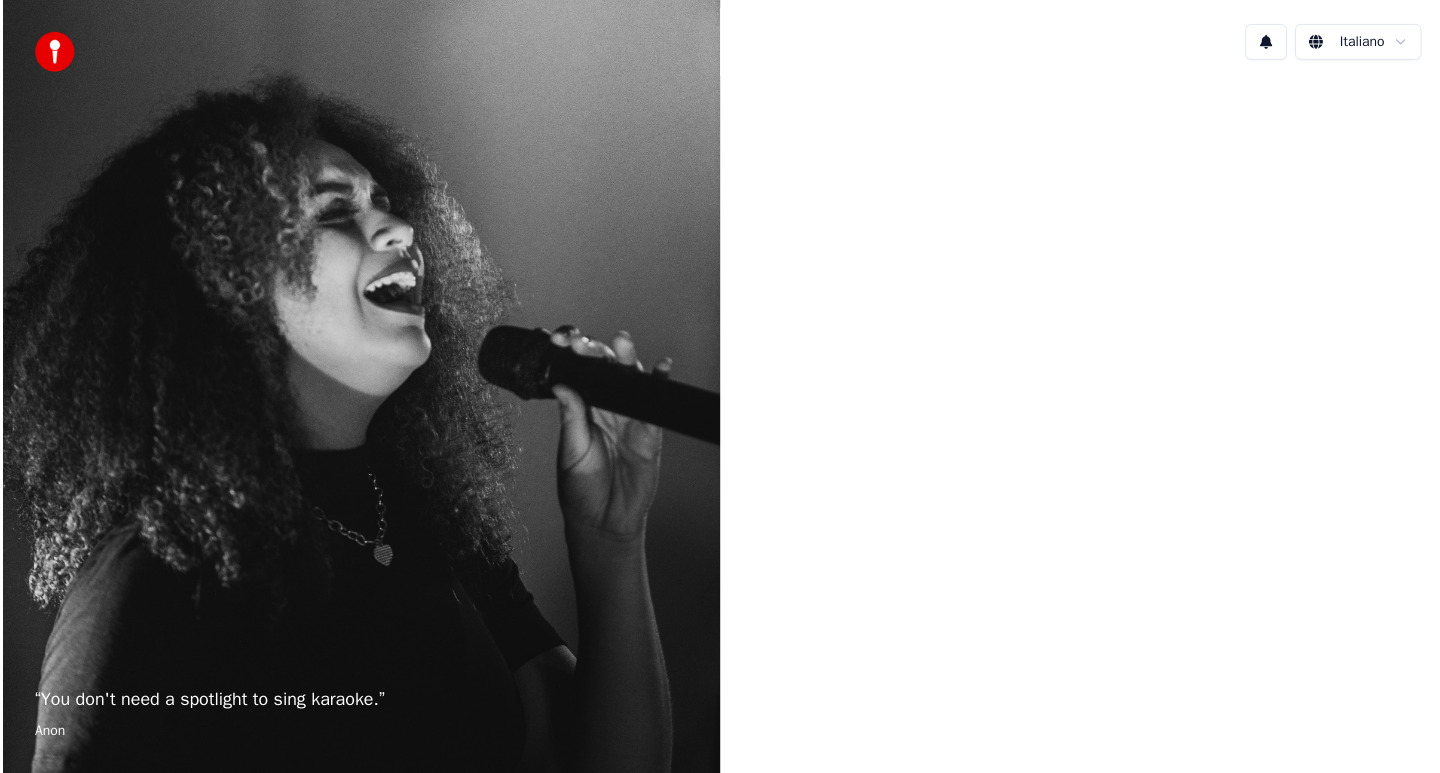 scroll, scrollTop: 0, scrollLeft: 0, axis: both 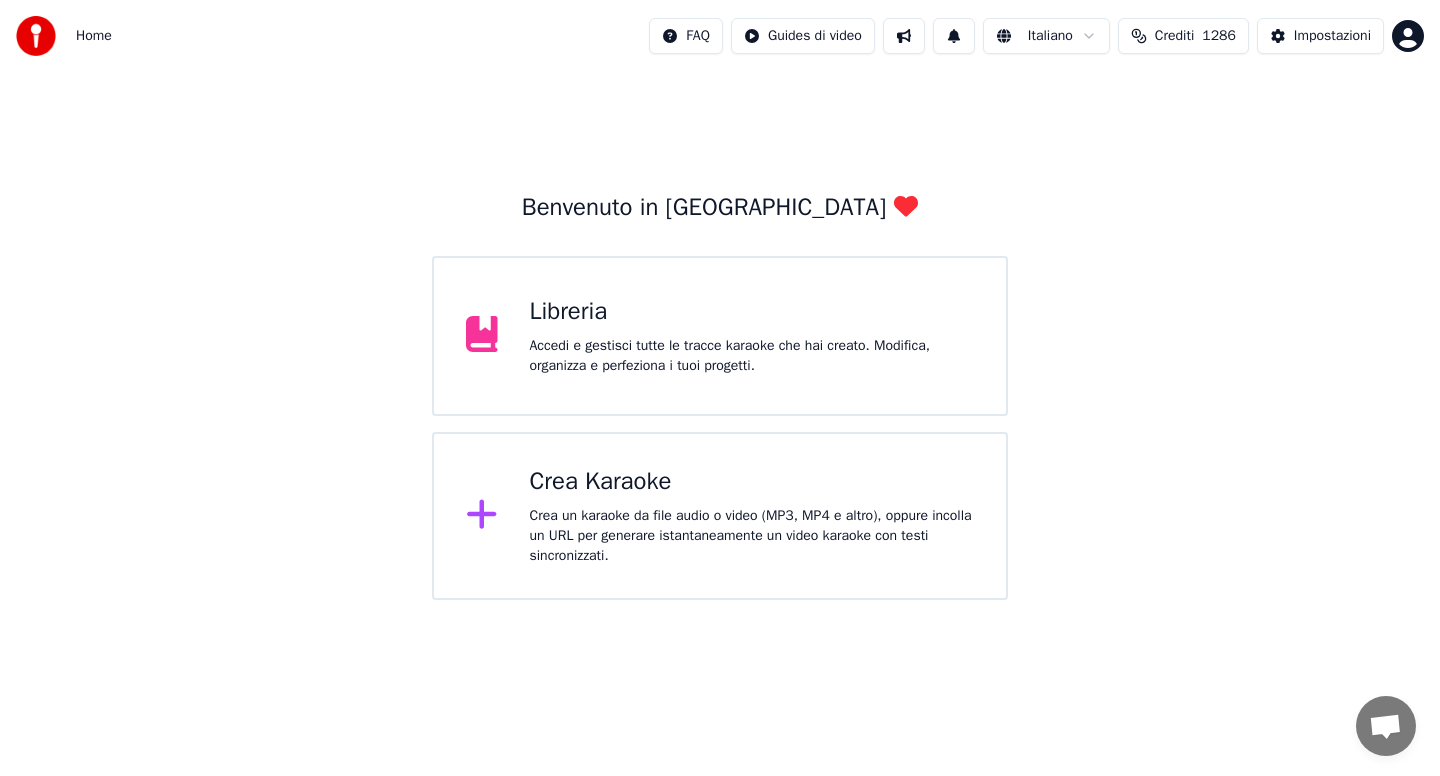 click on "Libreria Accedi e gestisci tutte le tracce karaoke che hai creato. Modifica, organizza e perfeziona i tuoi progetti." at bounding box center [752, 336] 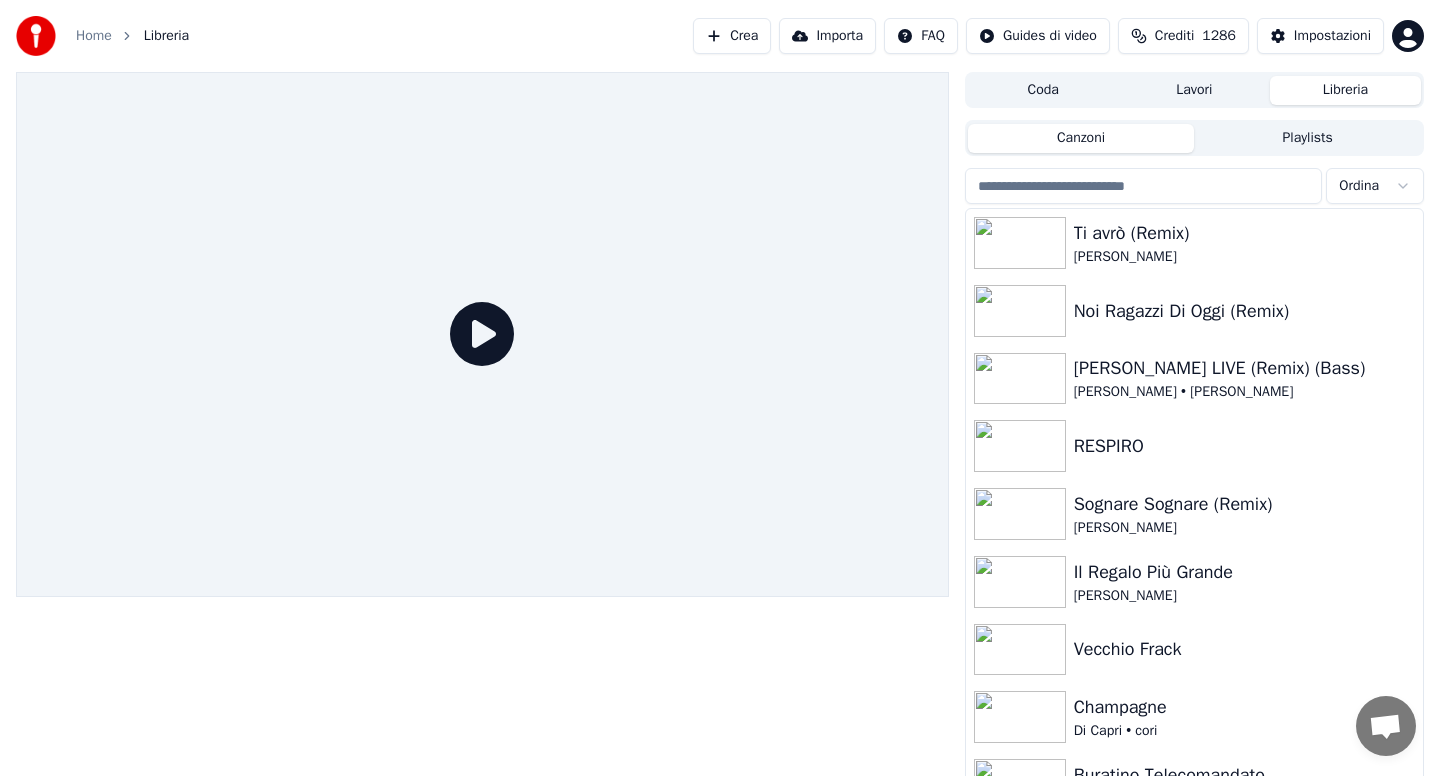 click at bounding box center [1144, 186] 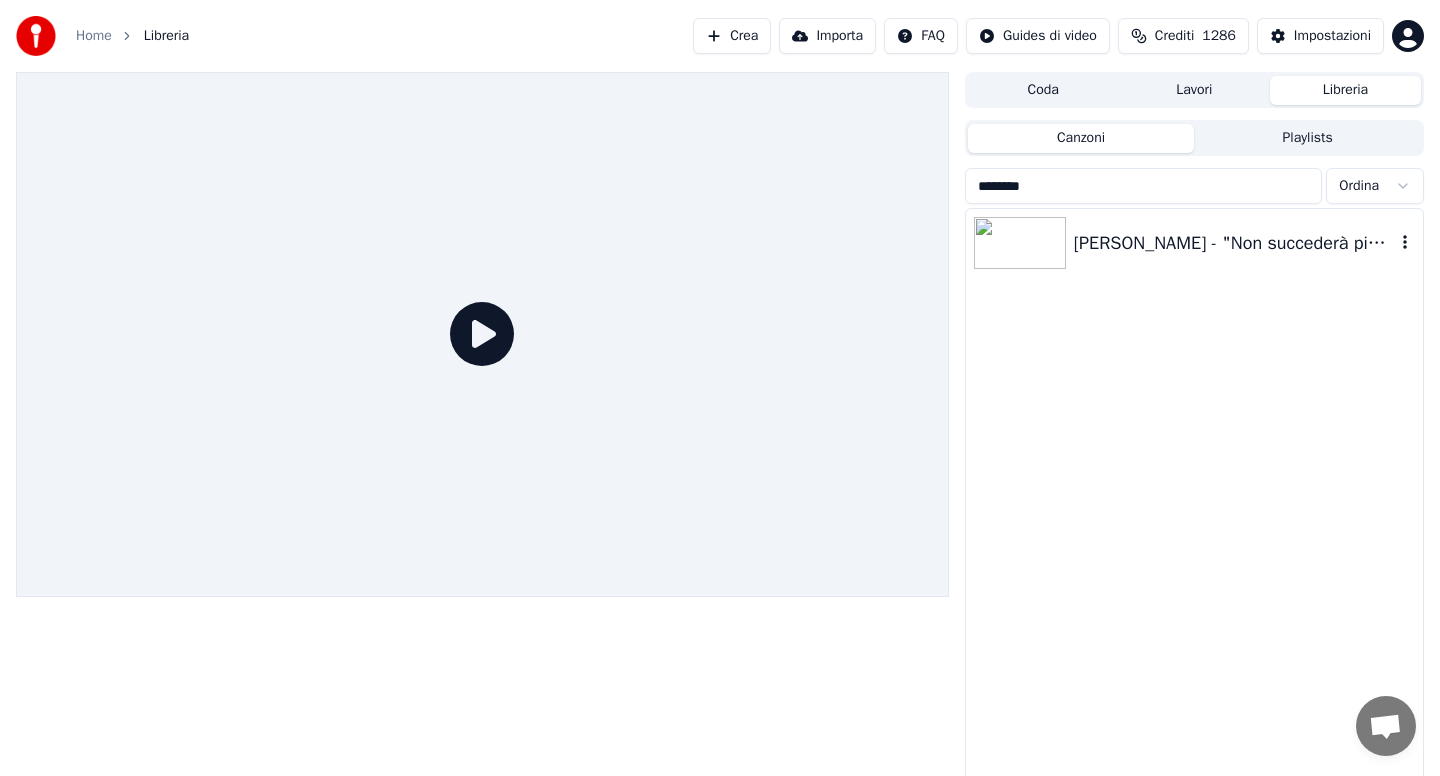 type on "********" 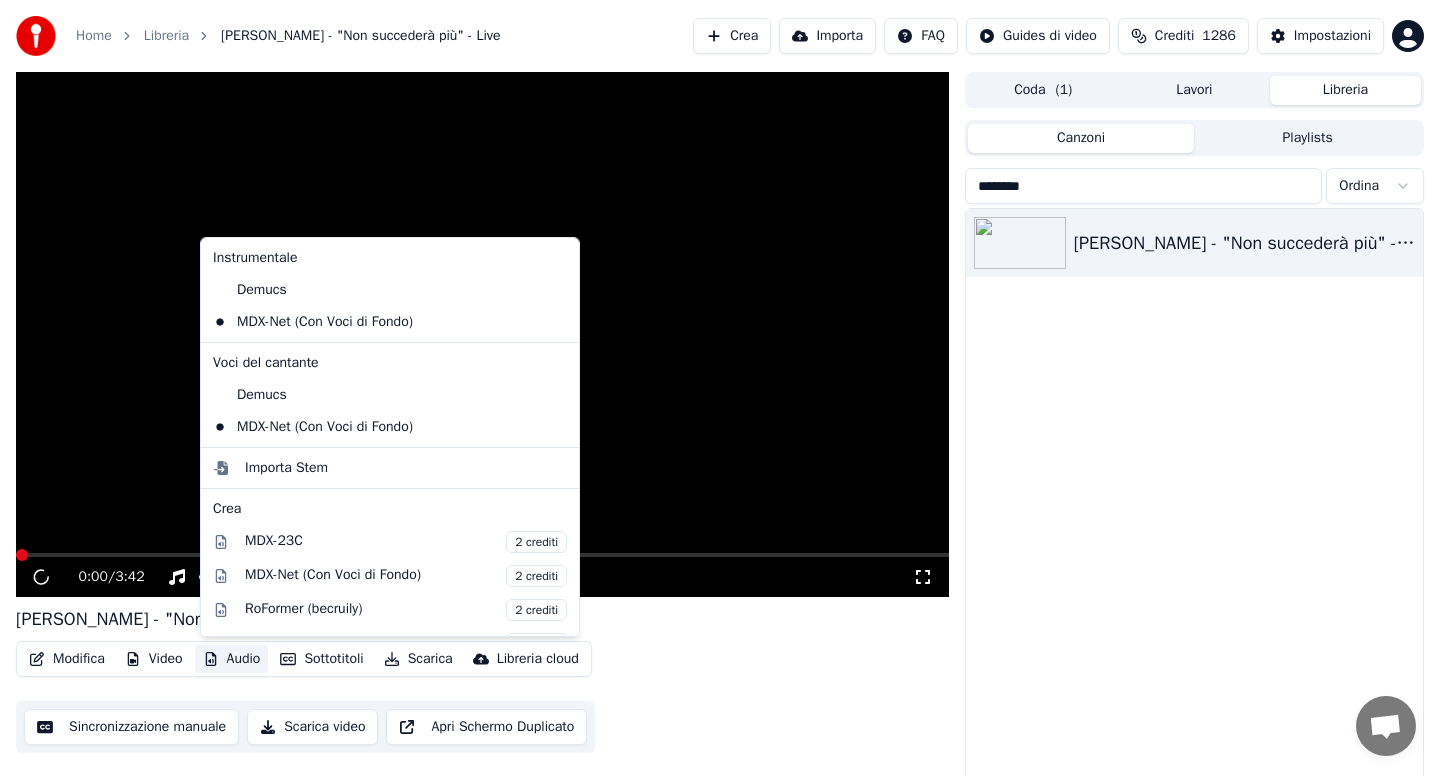 click on "Audio" at bounding box center [232, 659] 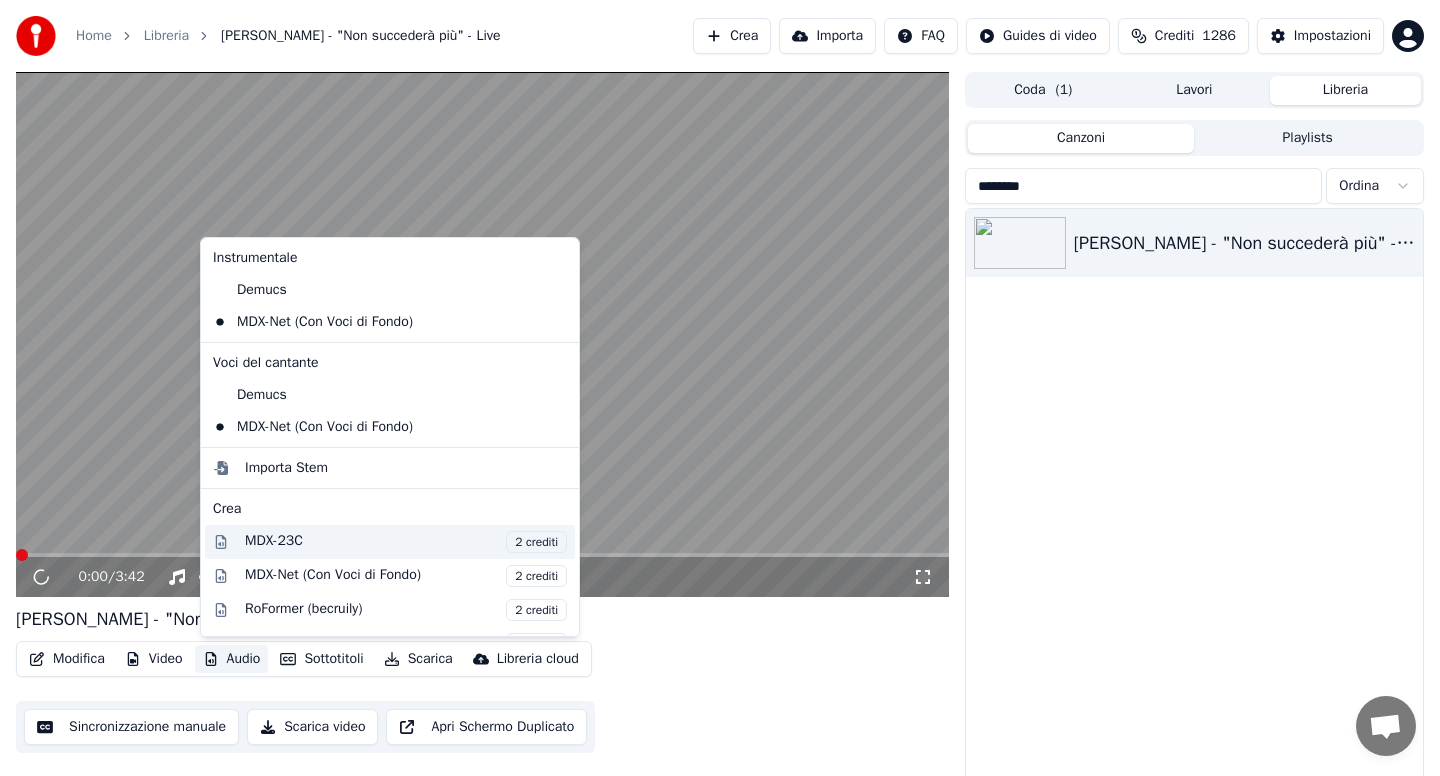 click on "MDX-23C 2 crediti" at bounding box center (406, 542) 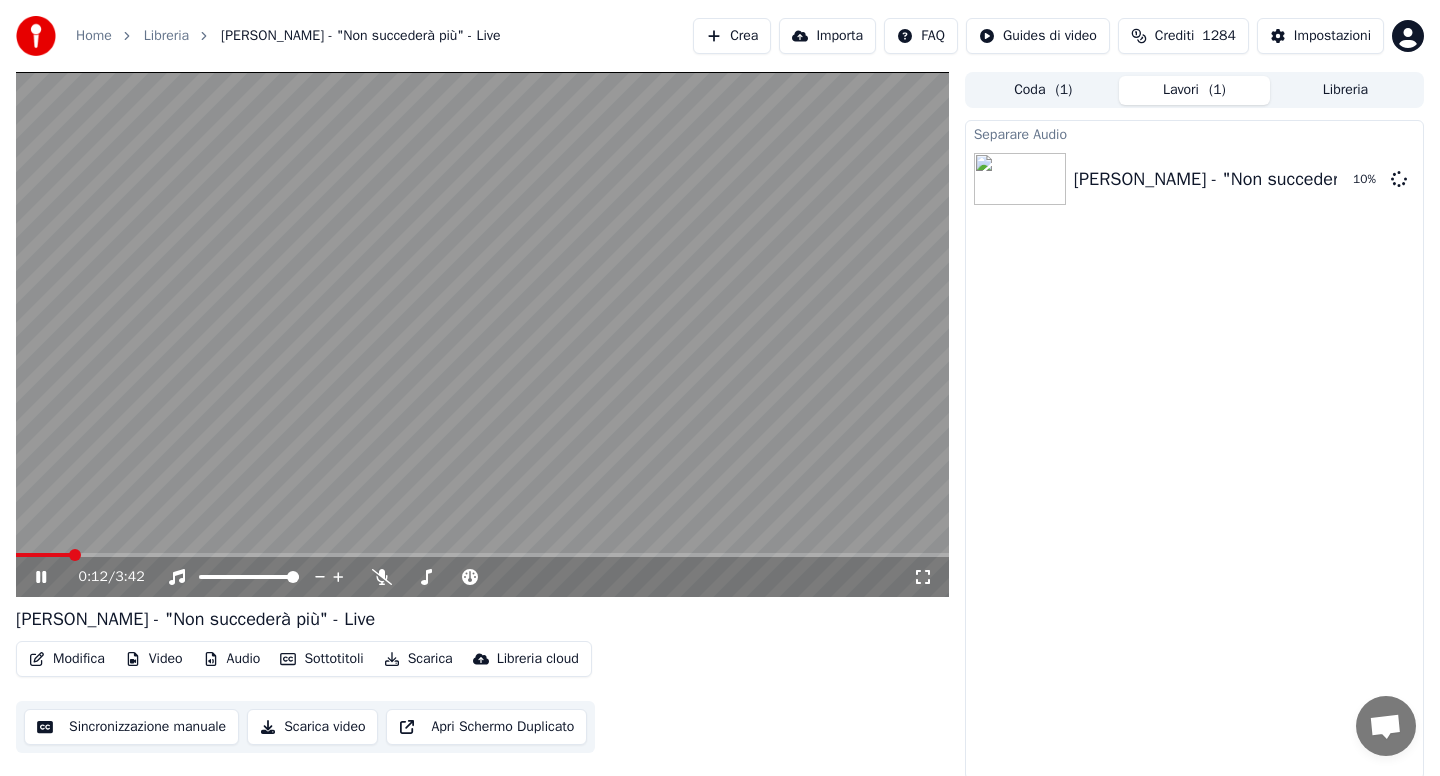 click 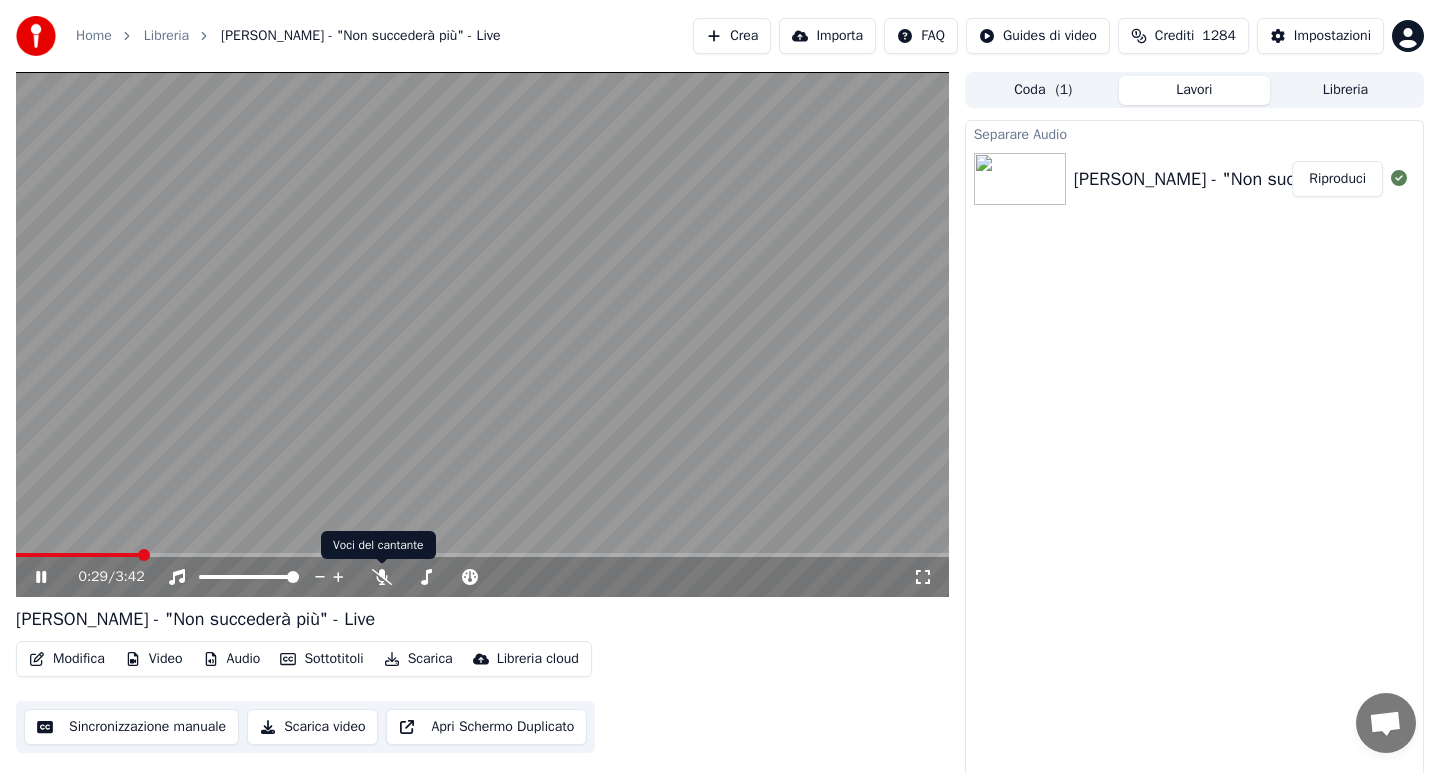 click on "Audio" at bounding box center (232, 659) 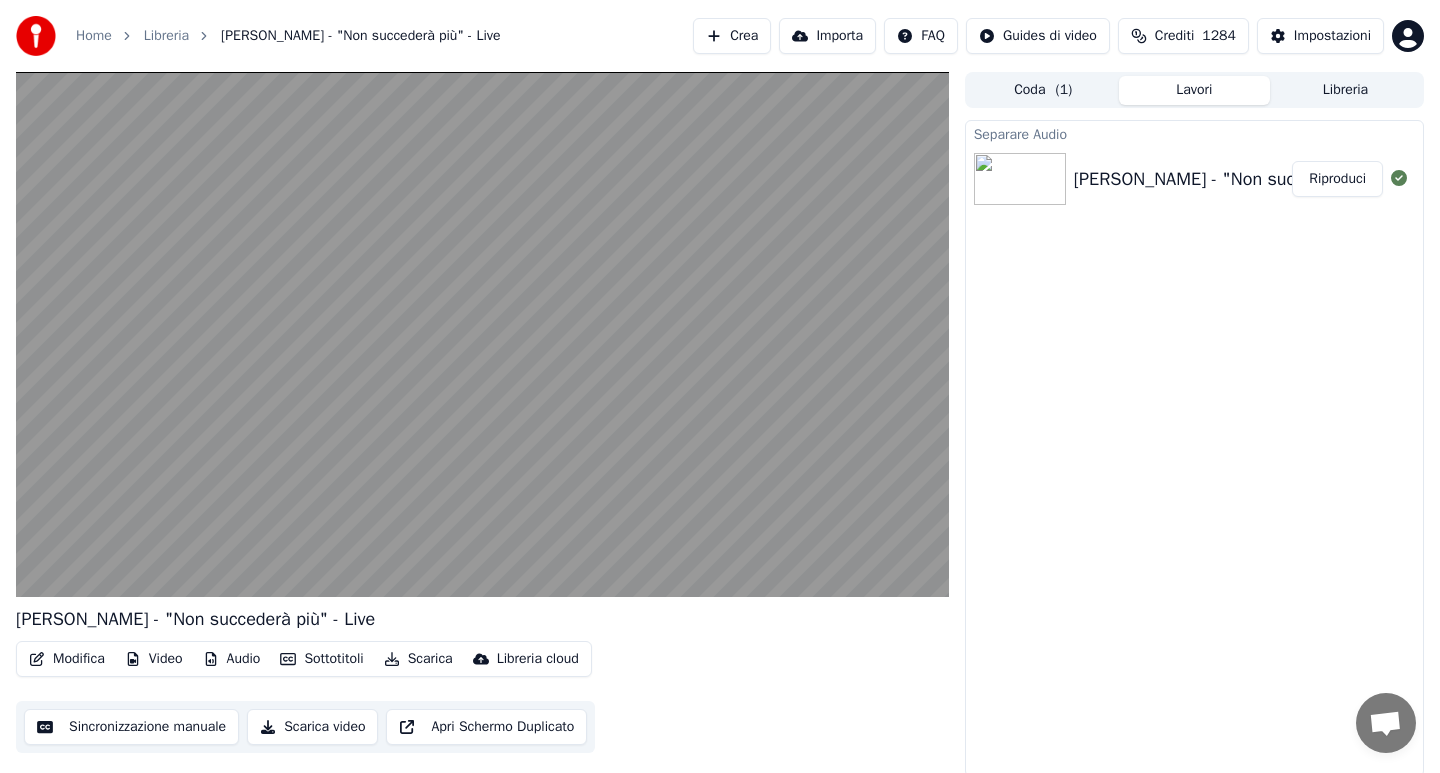 click on "[PERSON_NAME] - "Non succederà più" - Live" at bounding box center [482, 619] 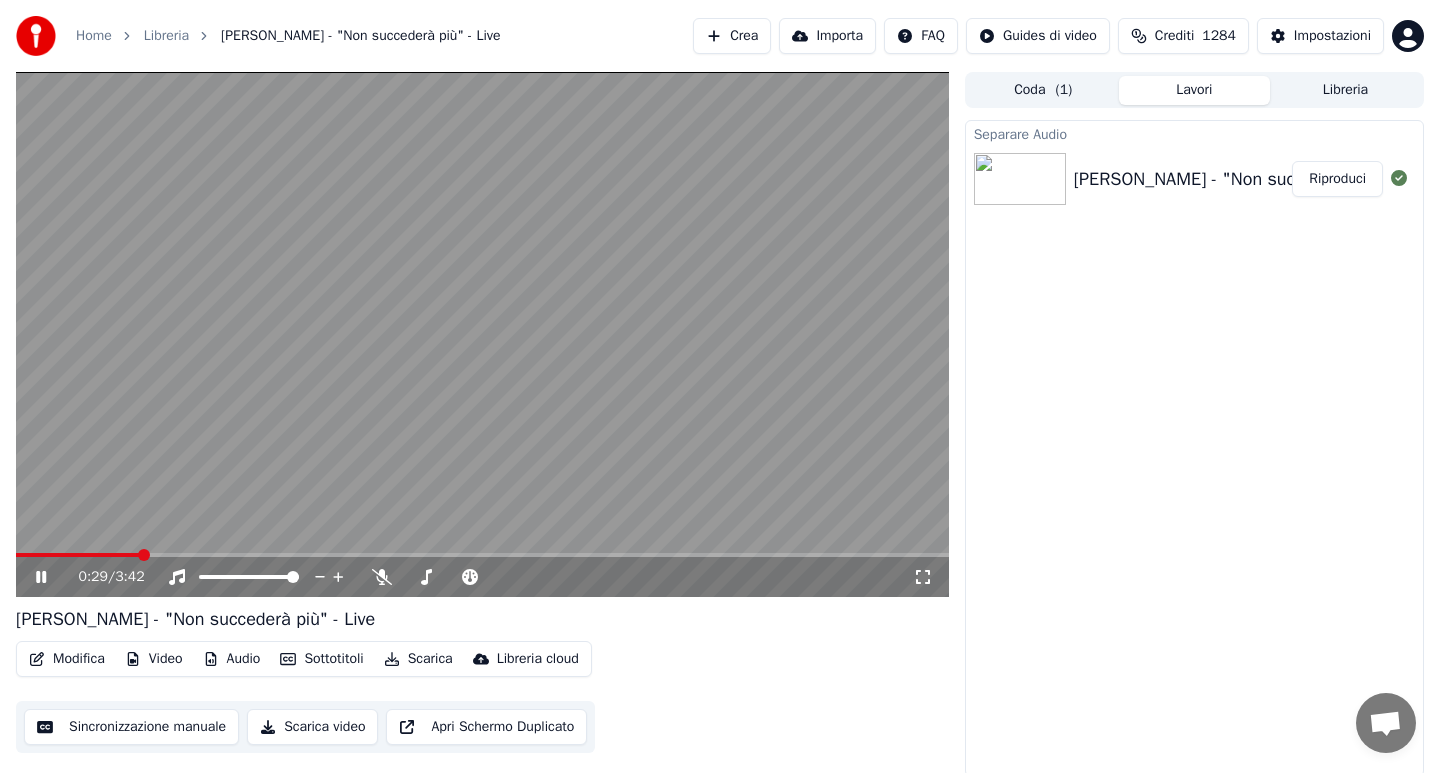 click on "Sottotitoli" at bounding box center [321, 659] 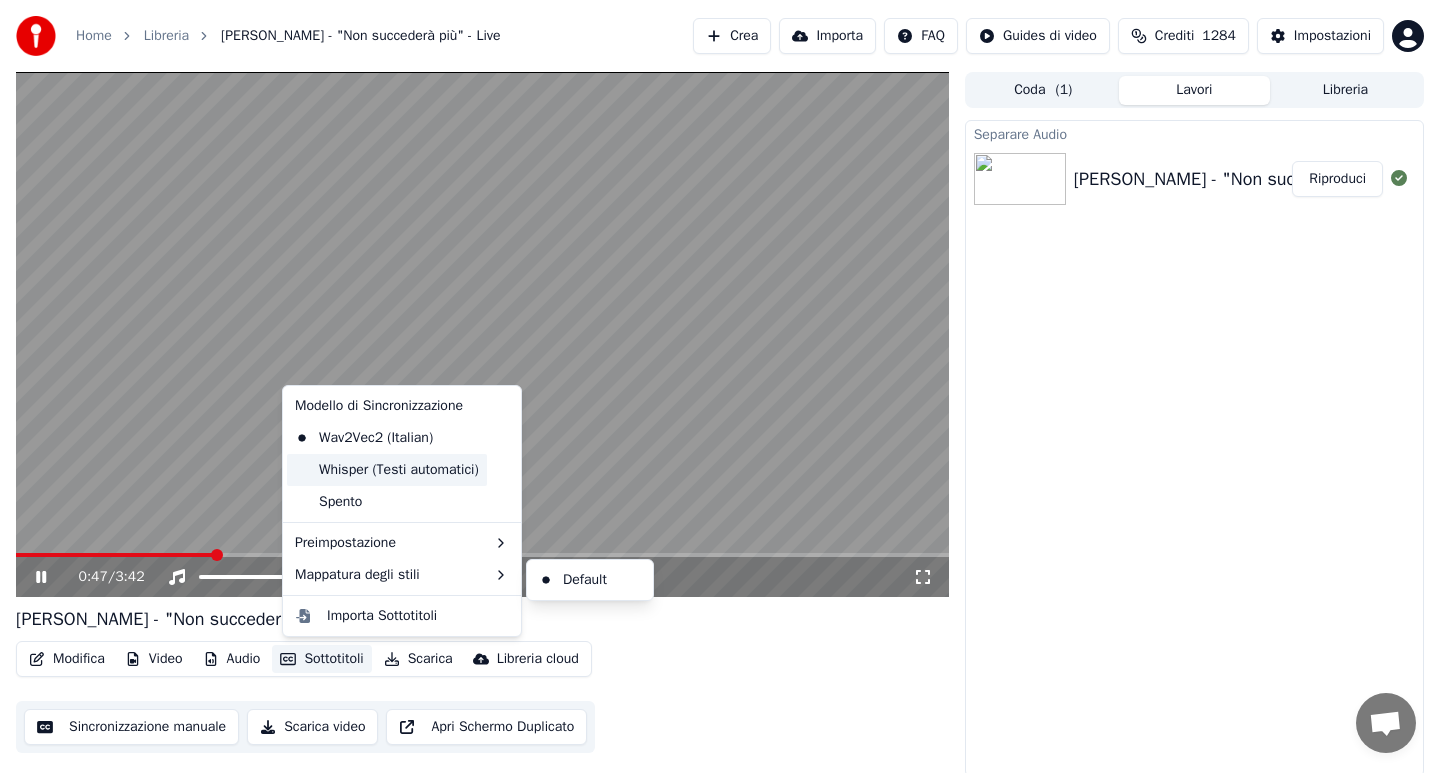 click on "Whisper (Testi automatici)" at bounding box center [387, 470] 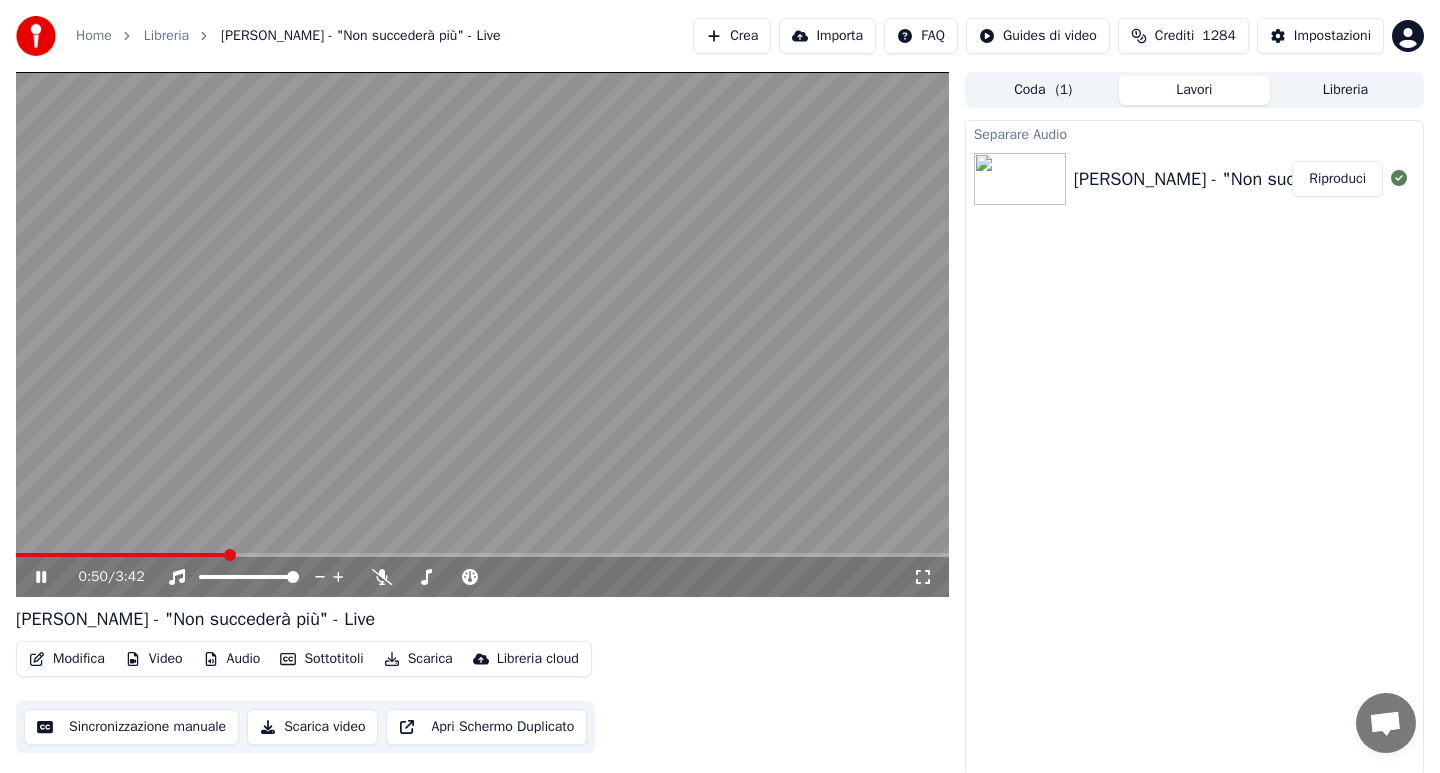 click 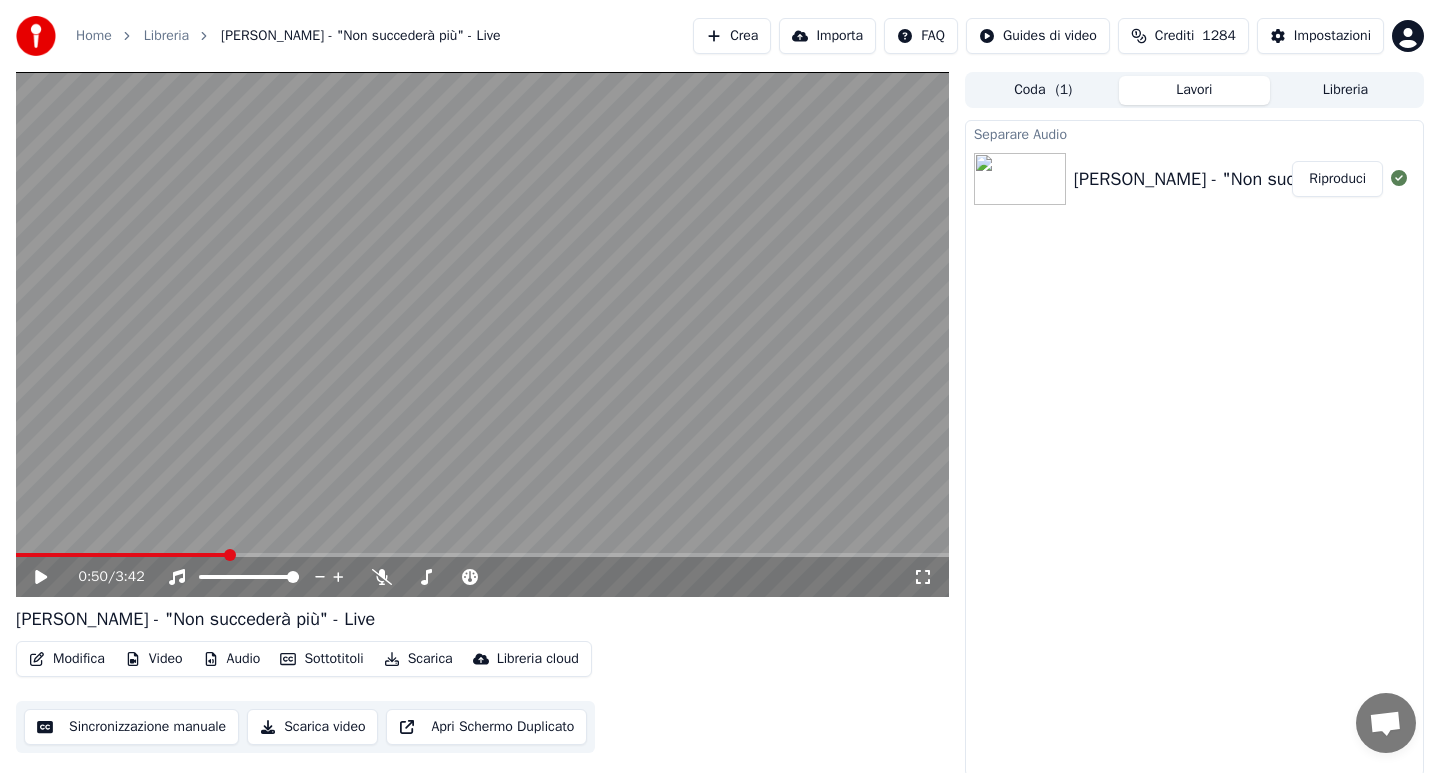 click on "Sottotitoli" at bounding box center [321, 659] 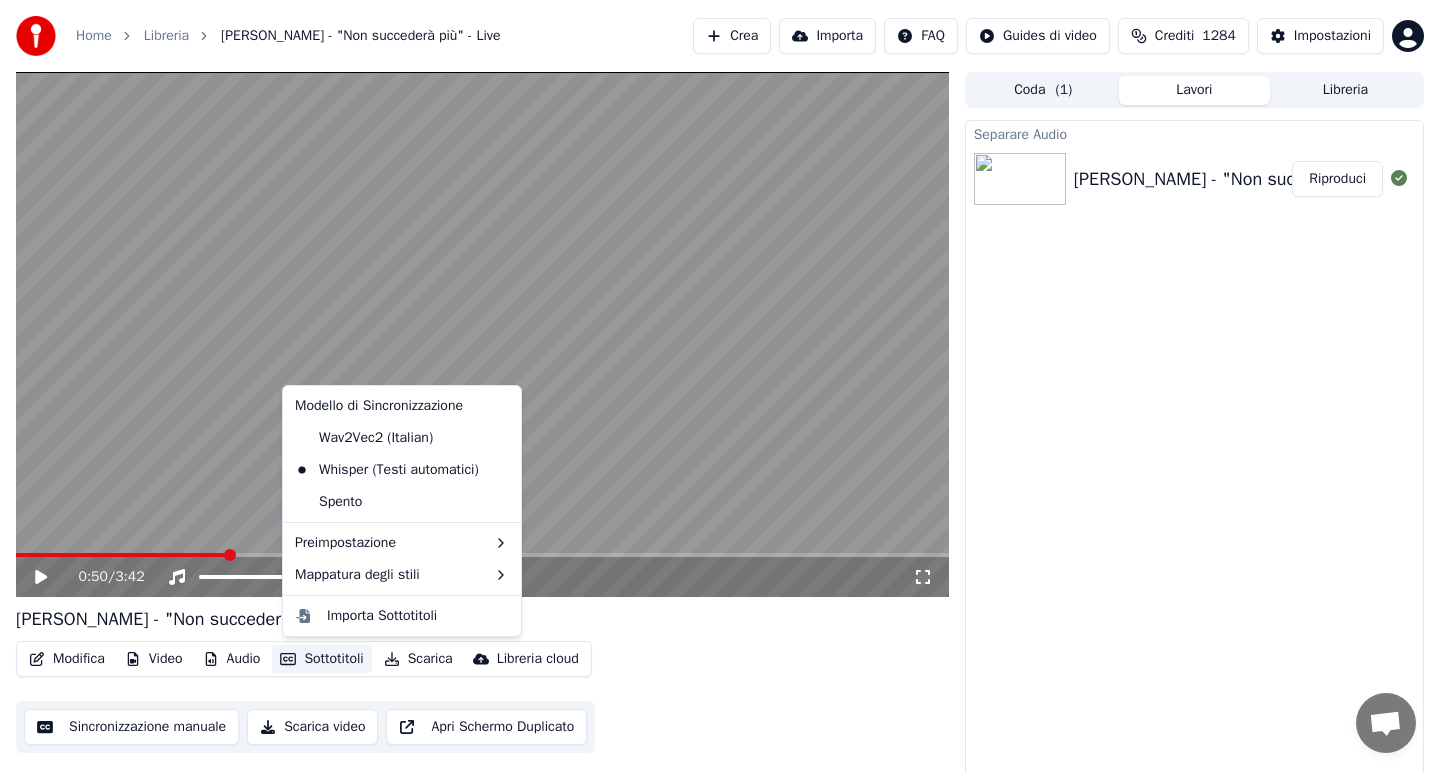 click 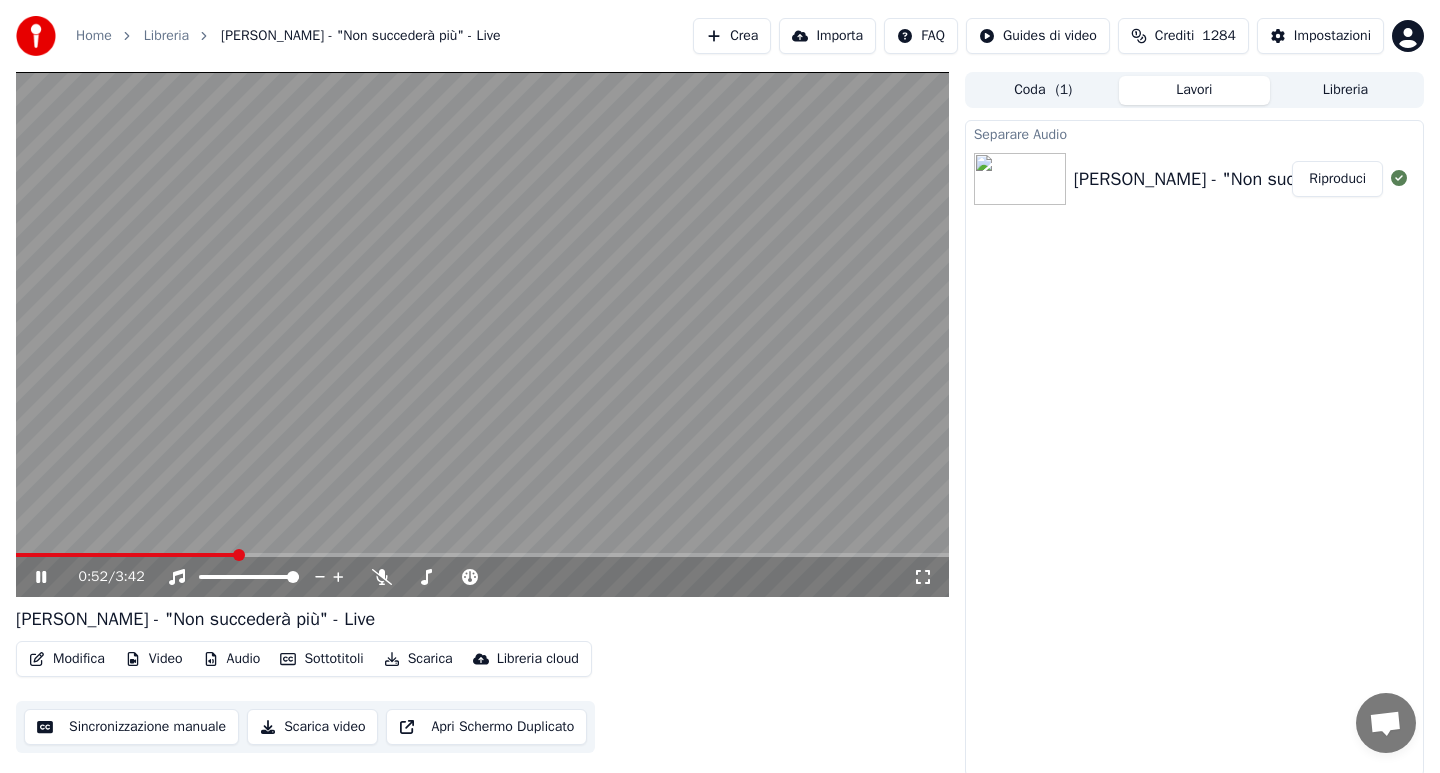 click 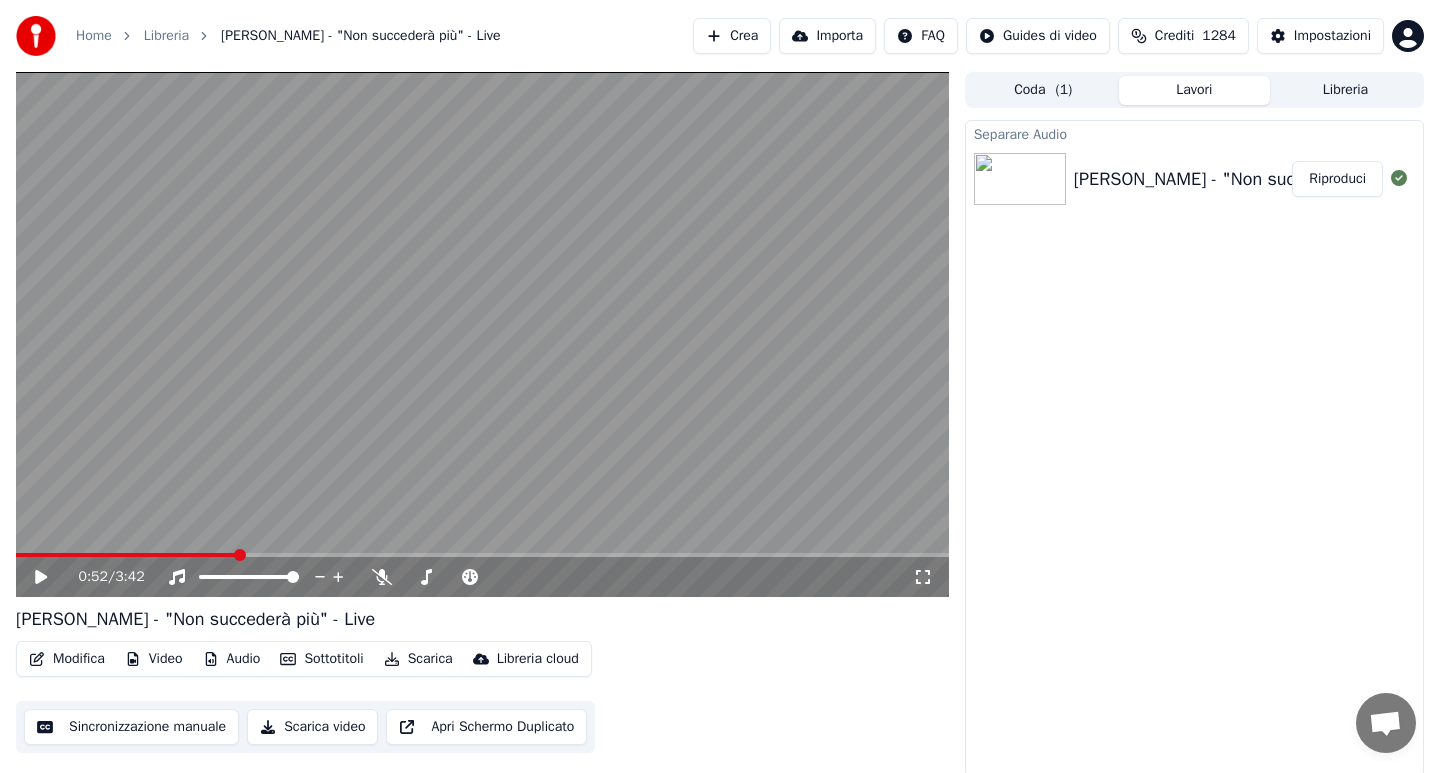 click on "Scarica" at bounding box center (418, 659) 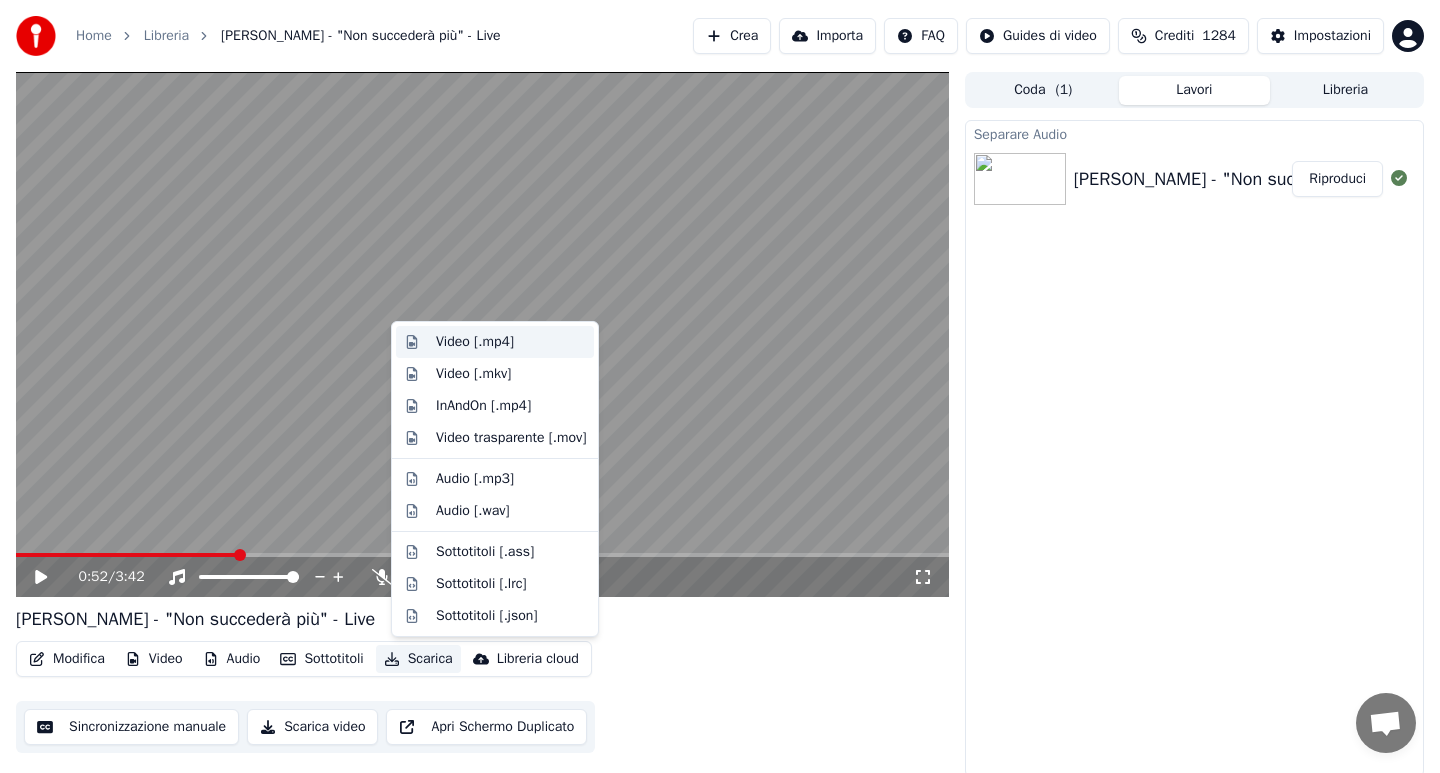 click on "Video [.mp4]" at bounding box center [475, 342] 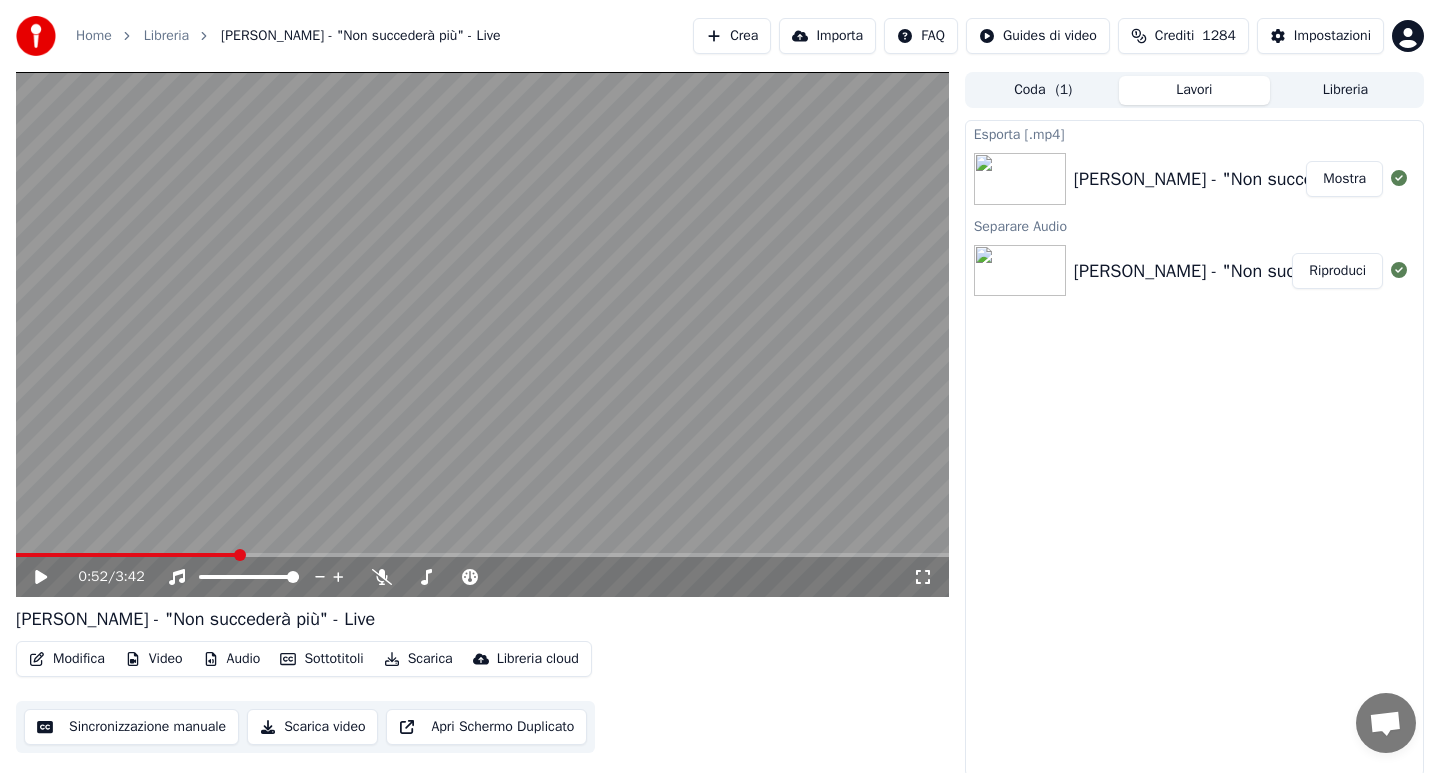 click on "Home" at bounding box center [94, 36] 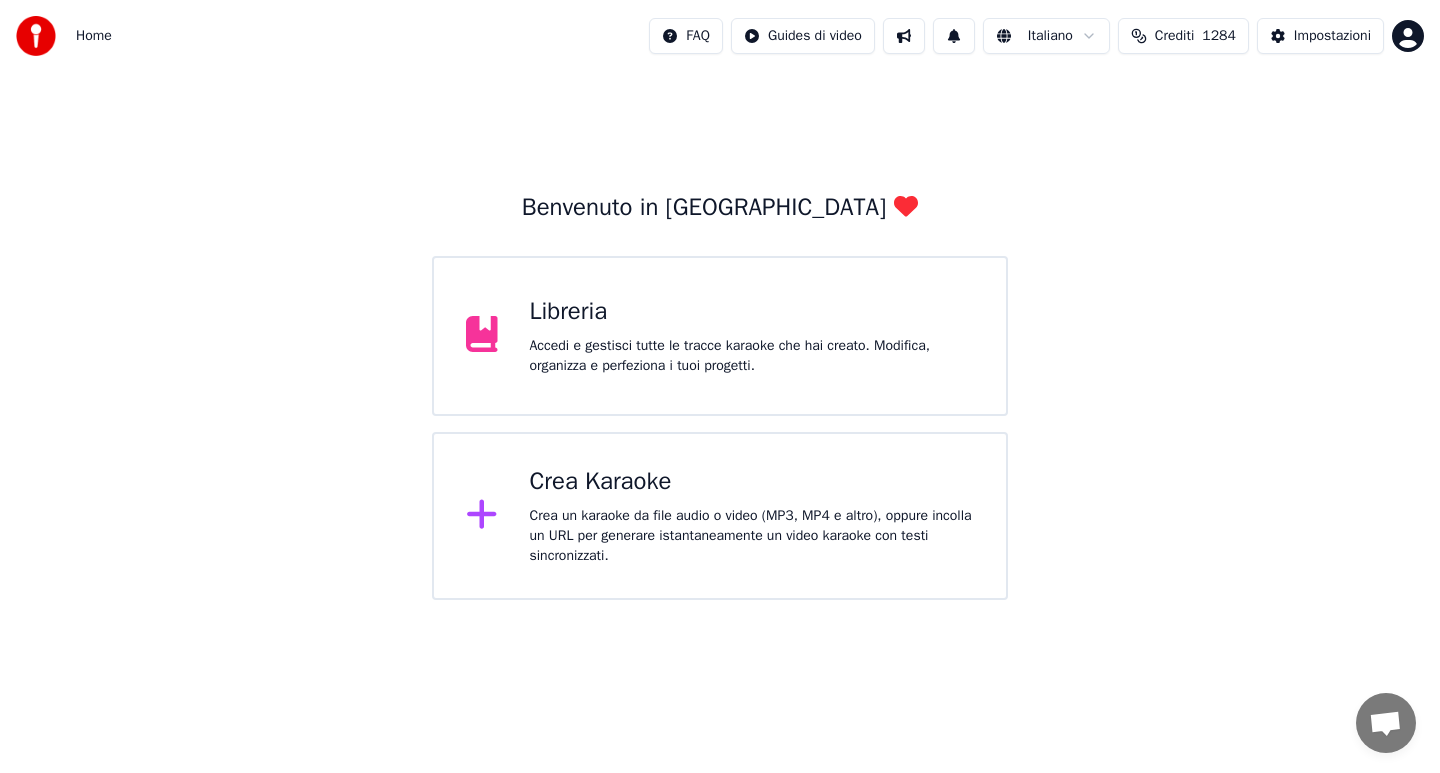 click on "Crea Karaoke Crea un karaoke da file audio o video (MP3, MP4 e altro), oppure incolla un URL per generare istantaneamente un video karaoke con testi sincronizzati." at bounding box center (752, 516) 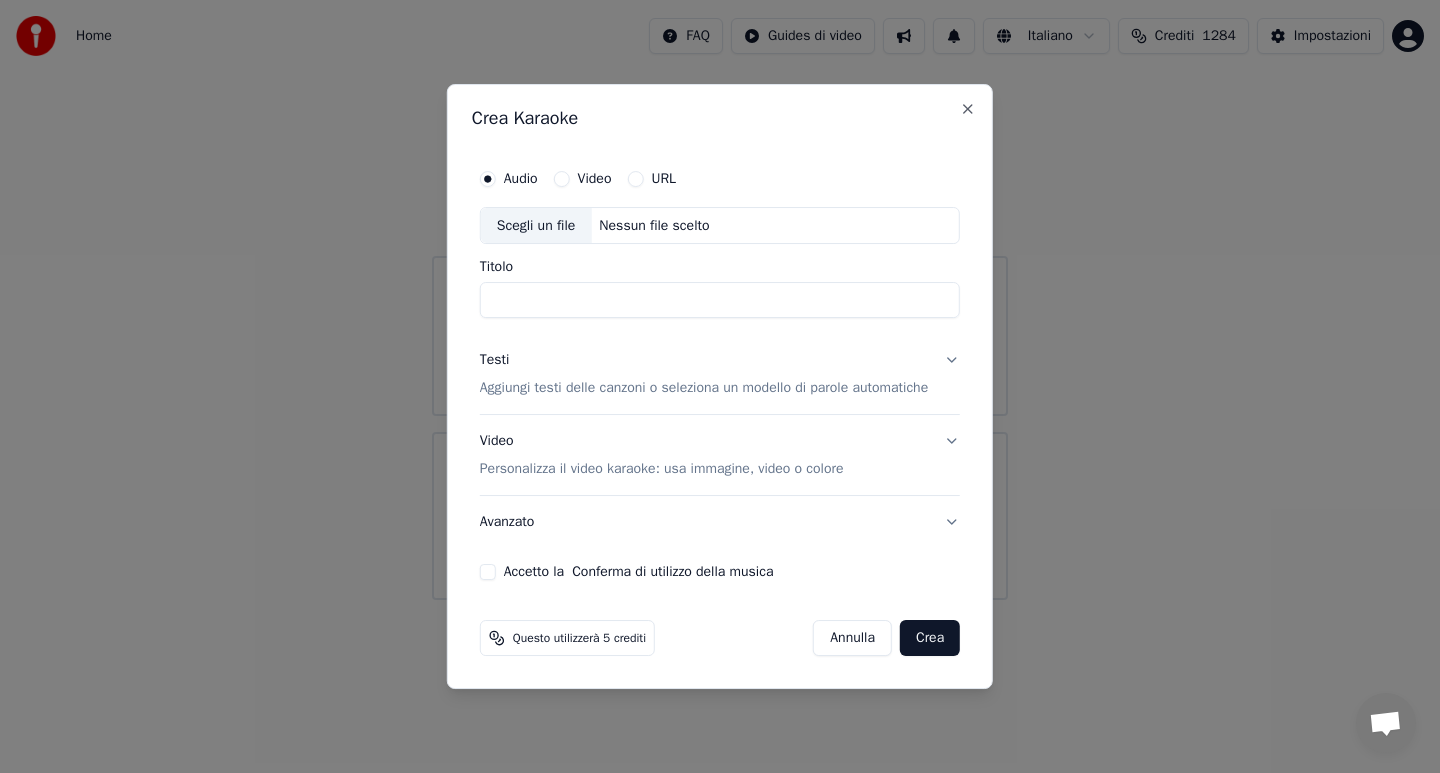 click on "URL" at bounding box center (635, 179) 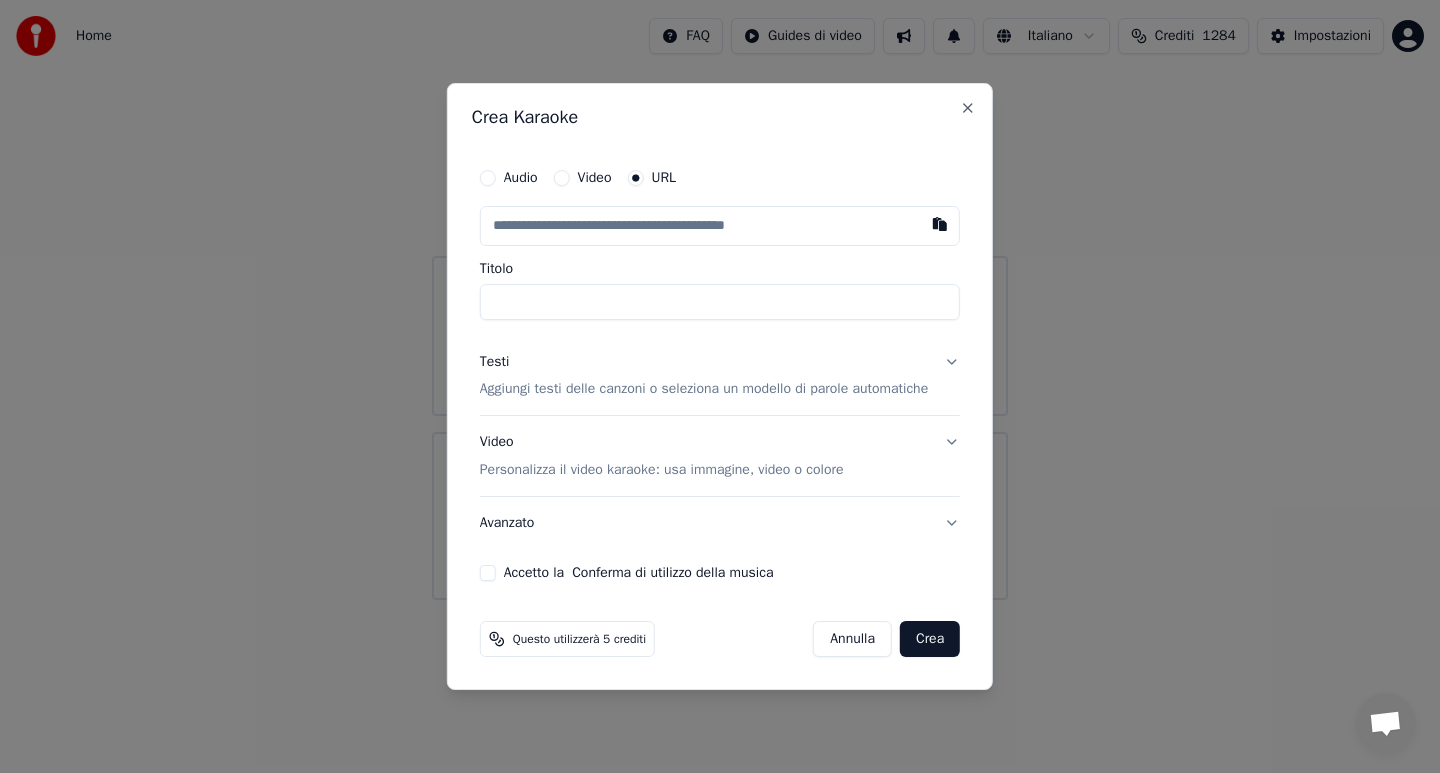 click at bounding box center (720, 226) 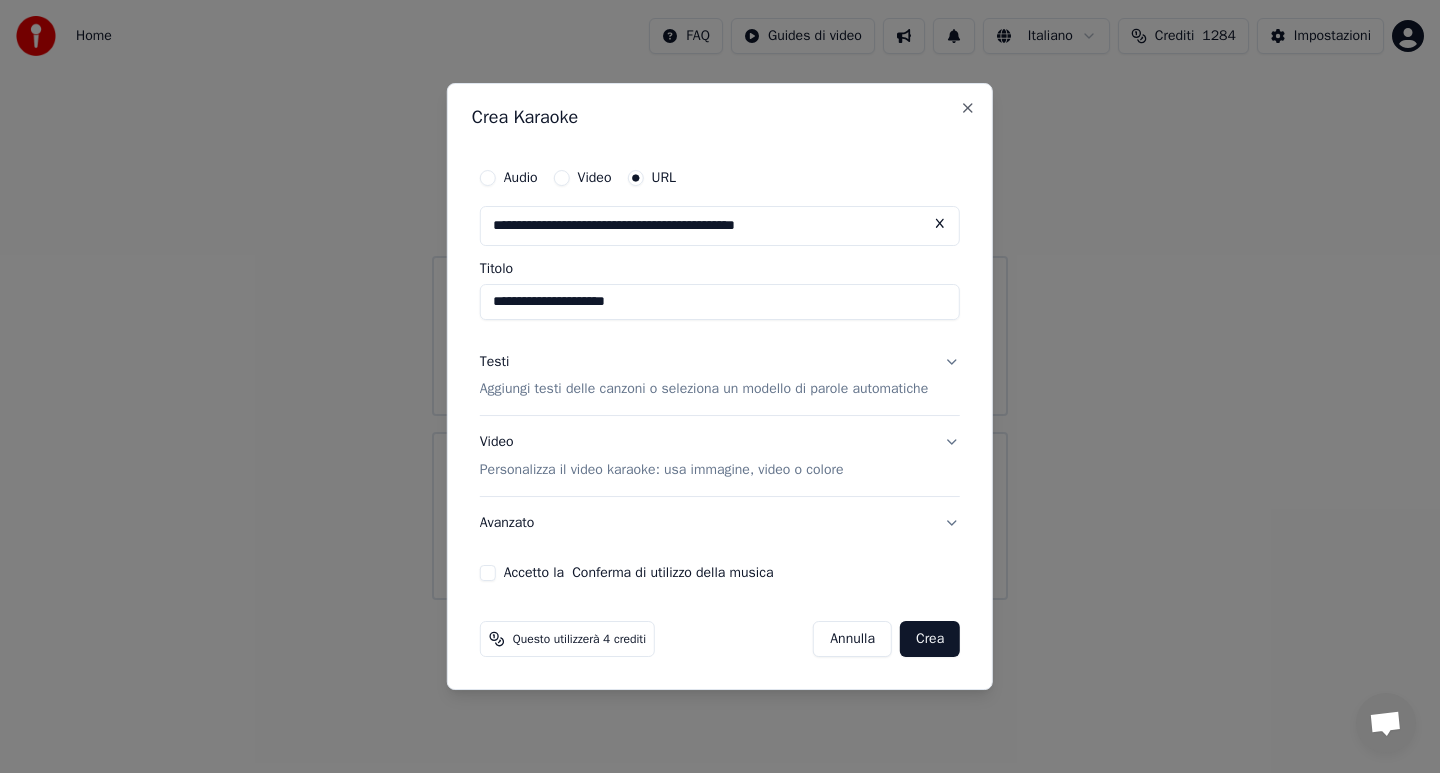 type on "**********" 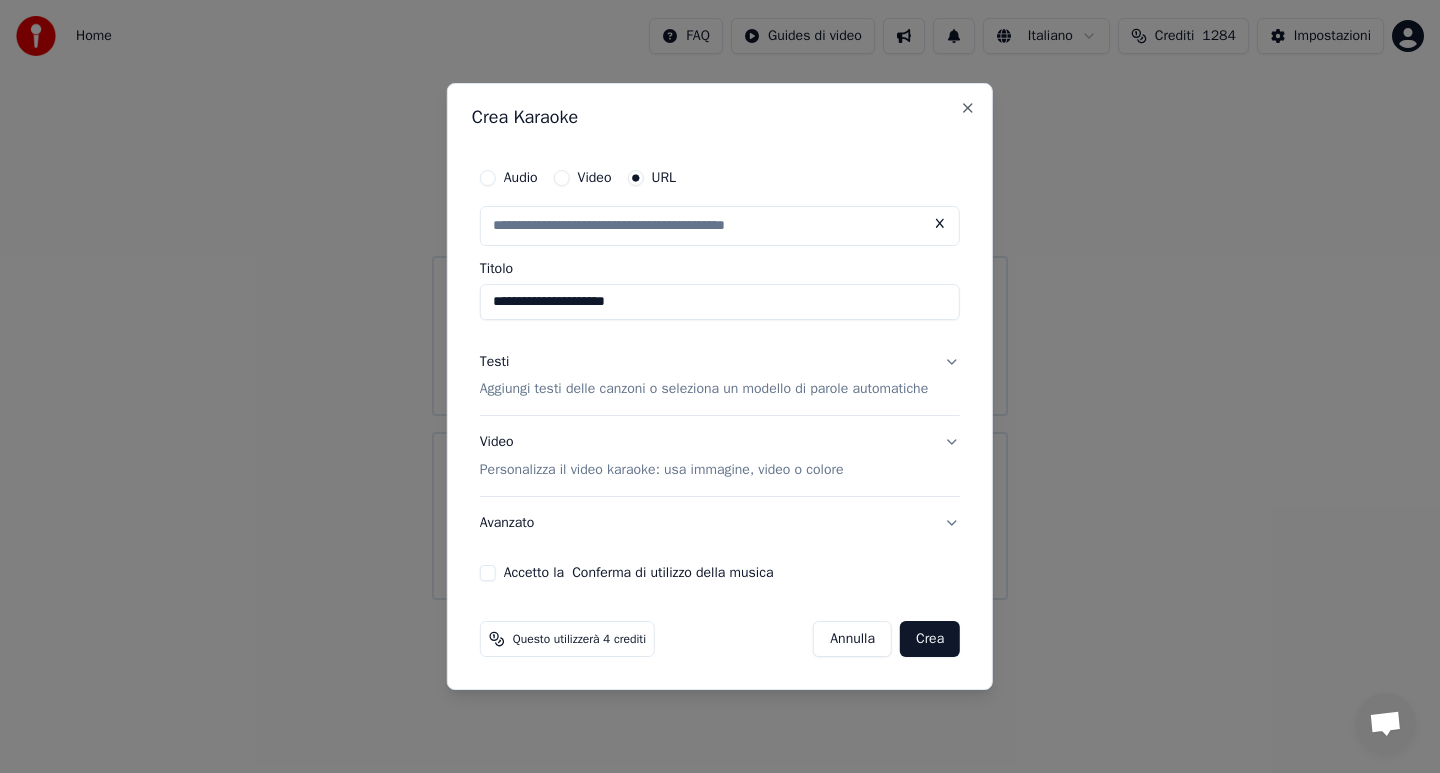 click on "Testi Aggiungi testi delle canzoni o seleziona un modello di parole automatiche" at bounding box center (720, 376) 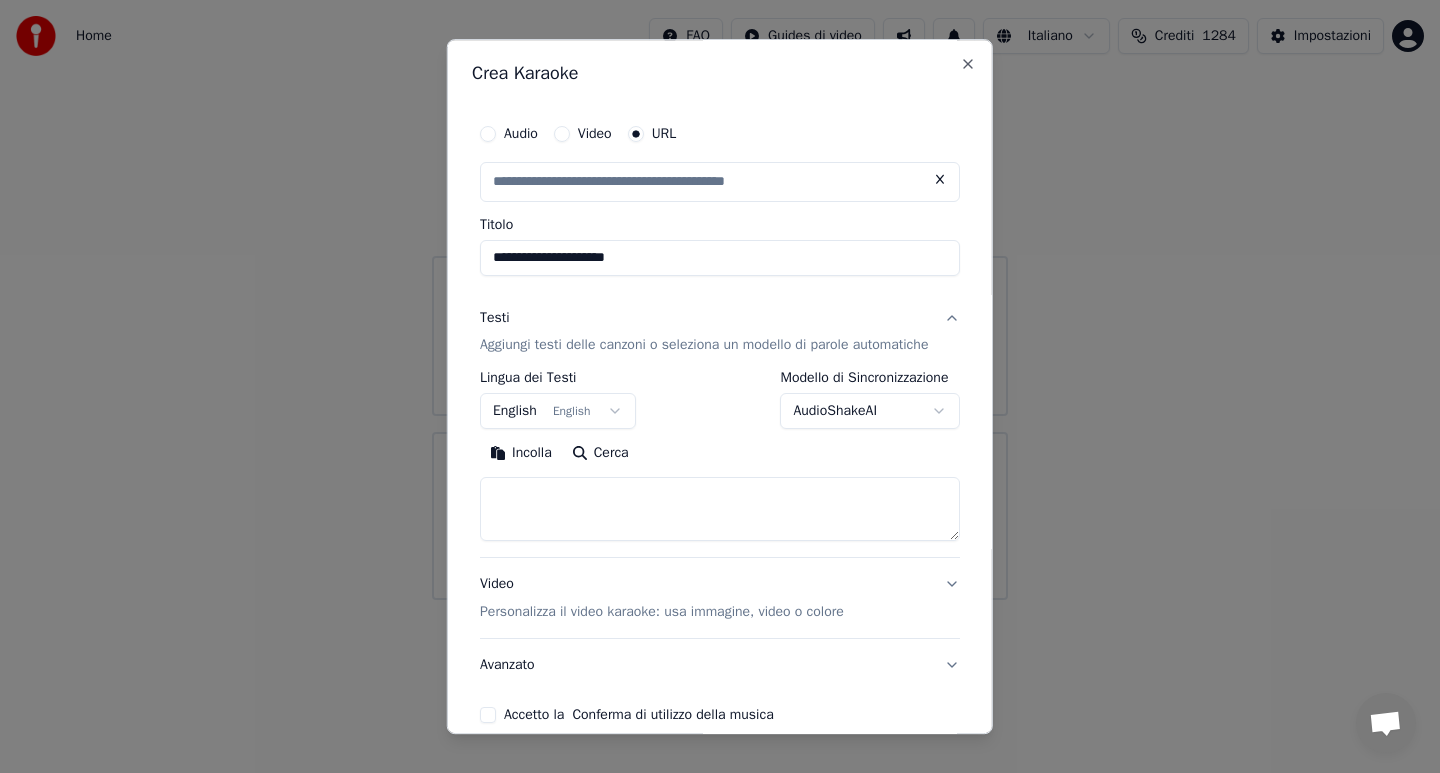 type on "**********" 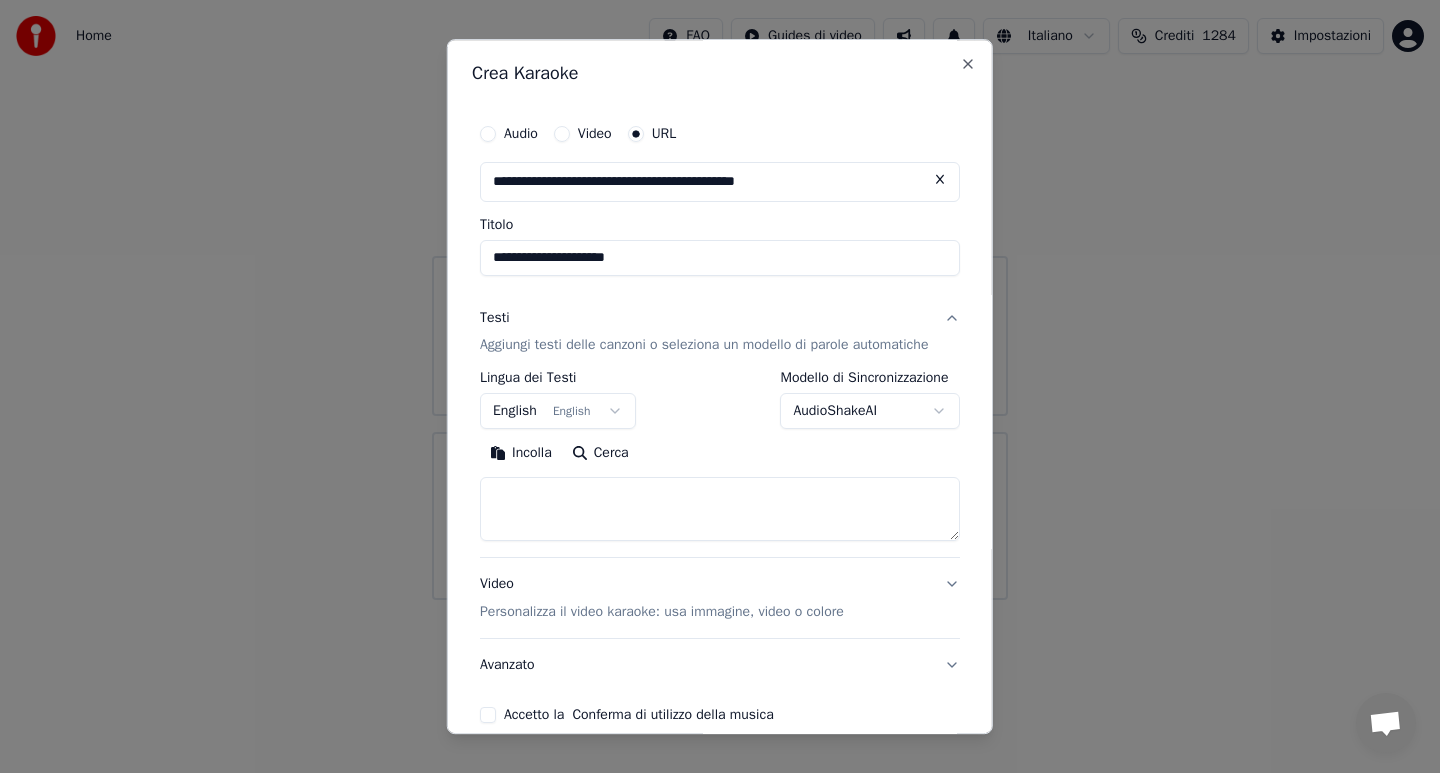 click on "Incolla" at bounding box center (521, 454) 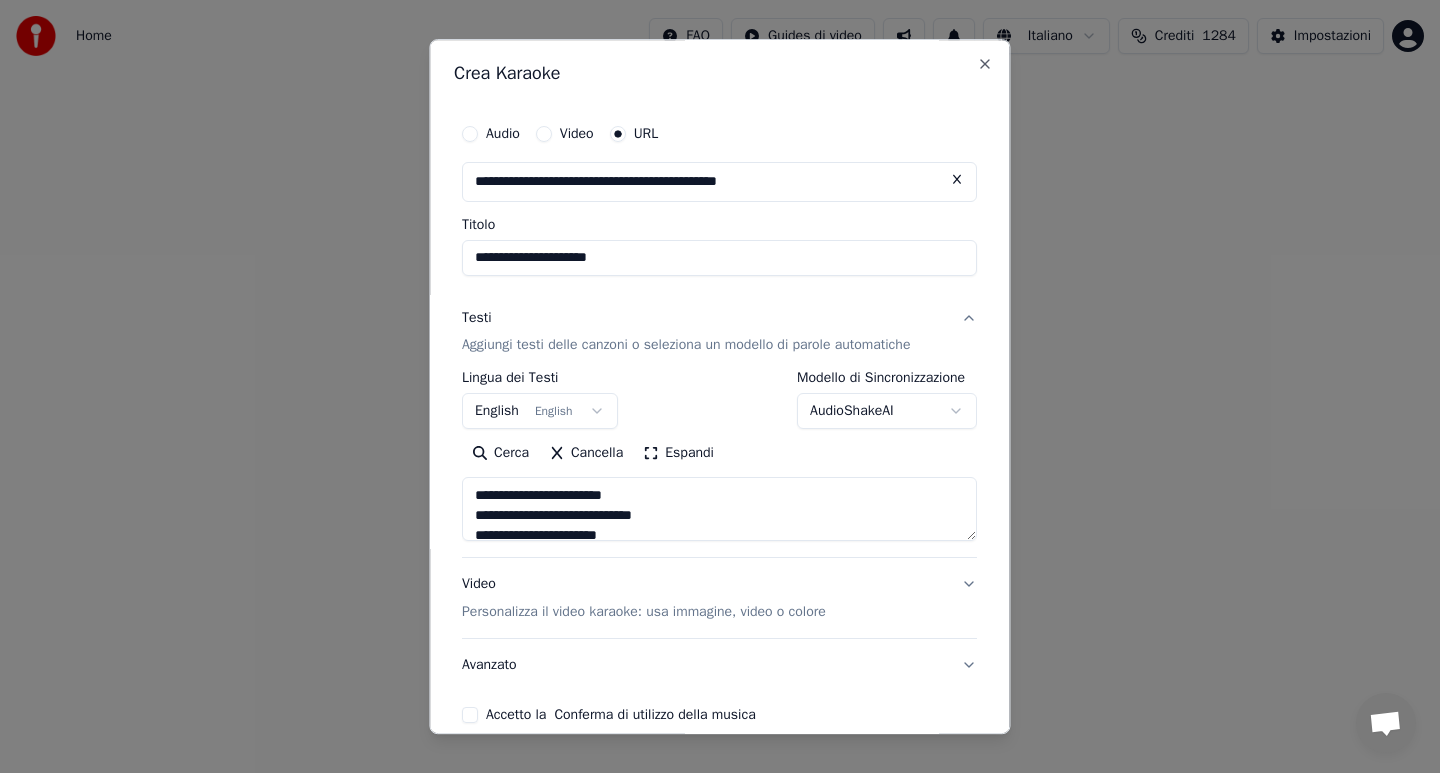 click on "Accetto la   Conferma di utilizzo della musica" at bounding box center [470, 716] 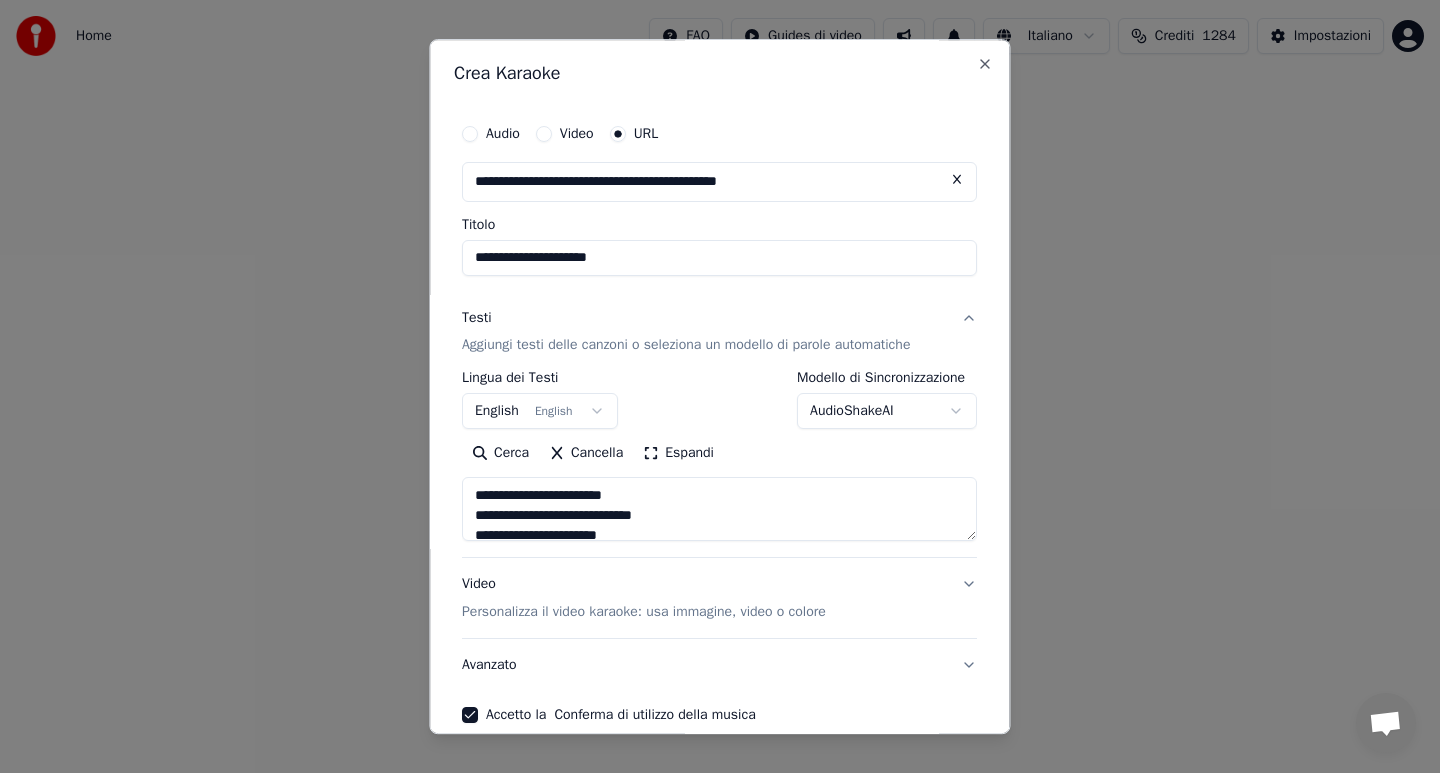 click on "Avanzato" at bounding box center (719, 666) 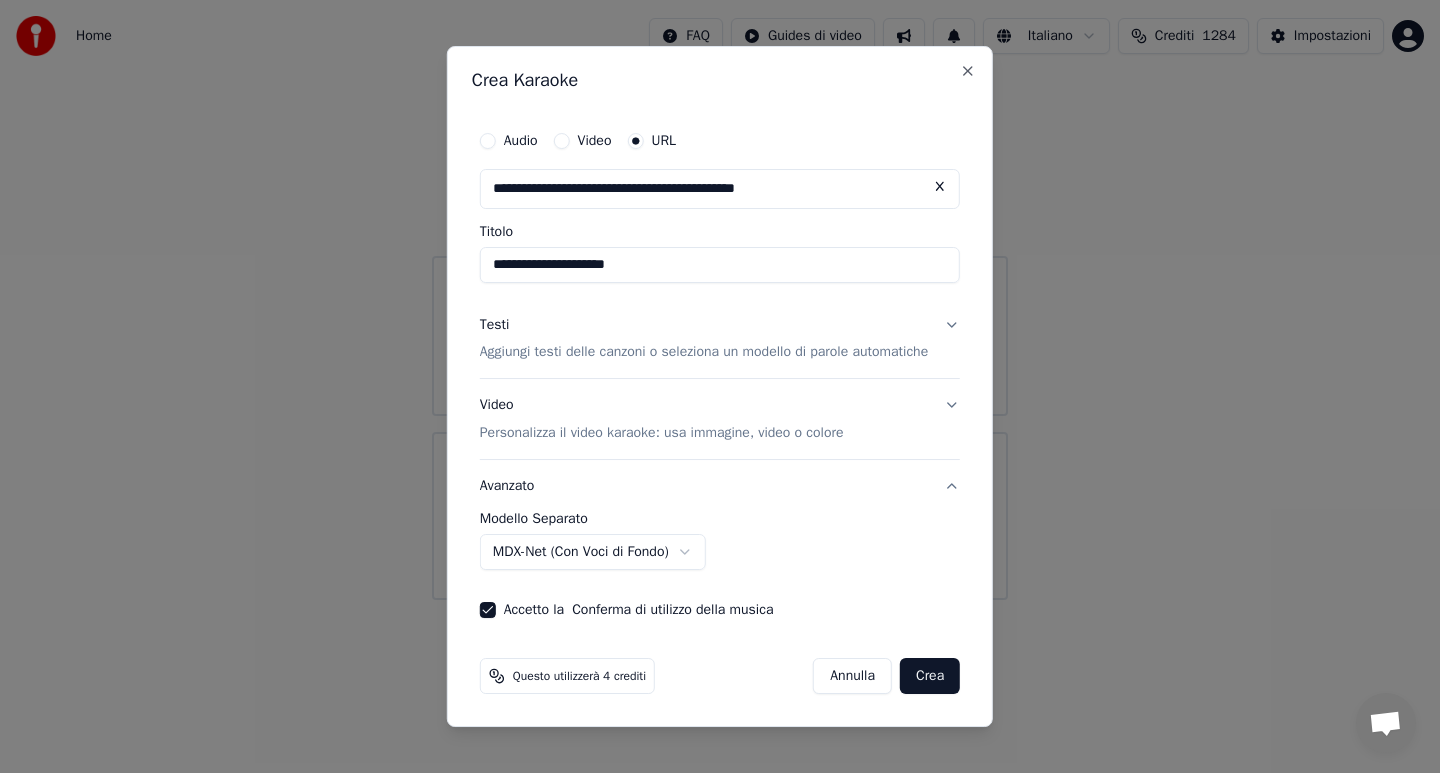 click on "**********" at bounding box center [720, 300] 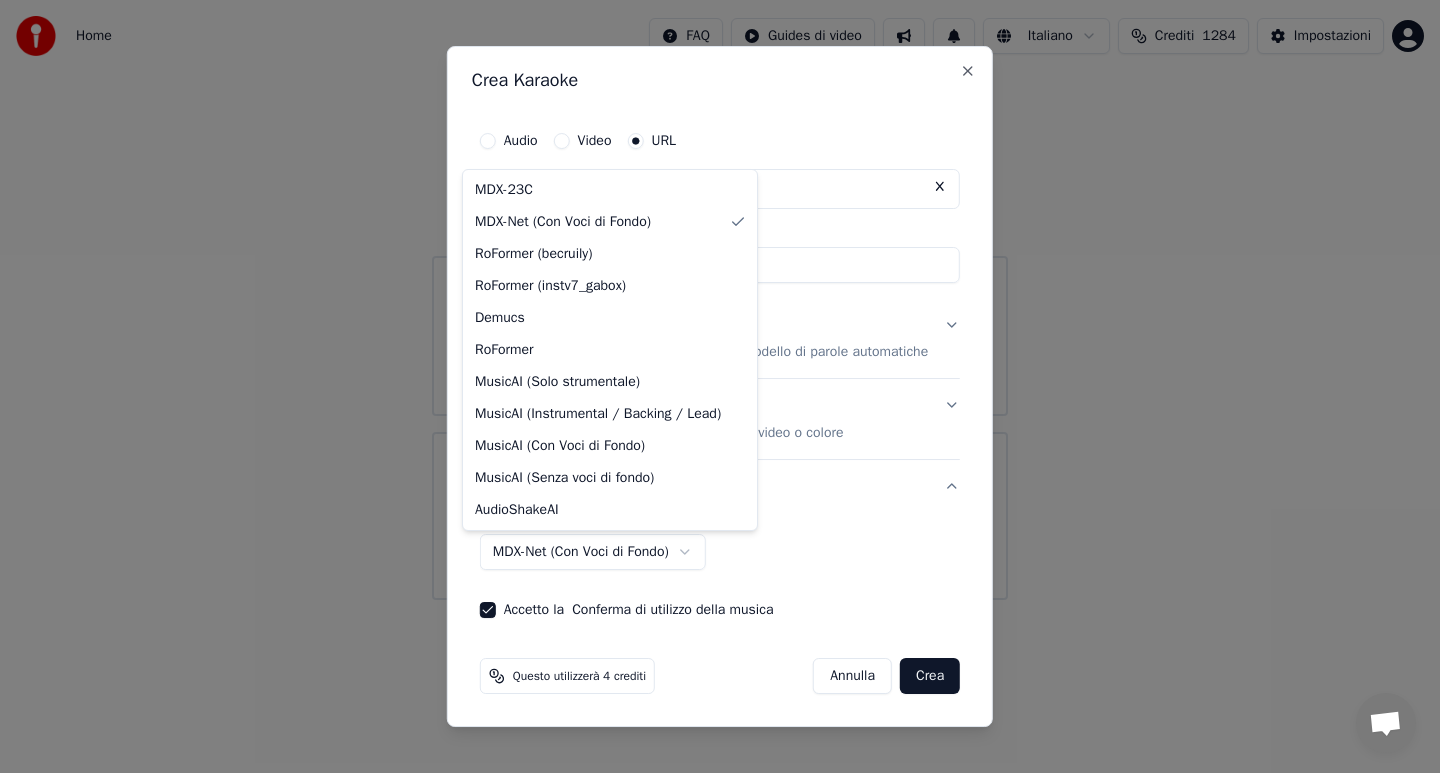 select on "******" 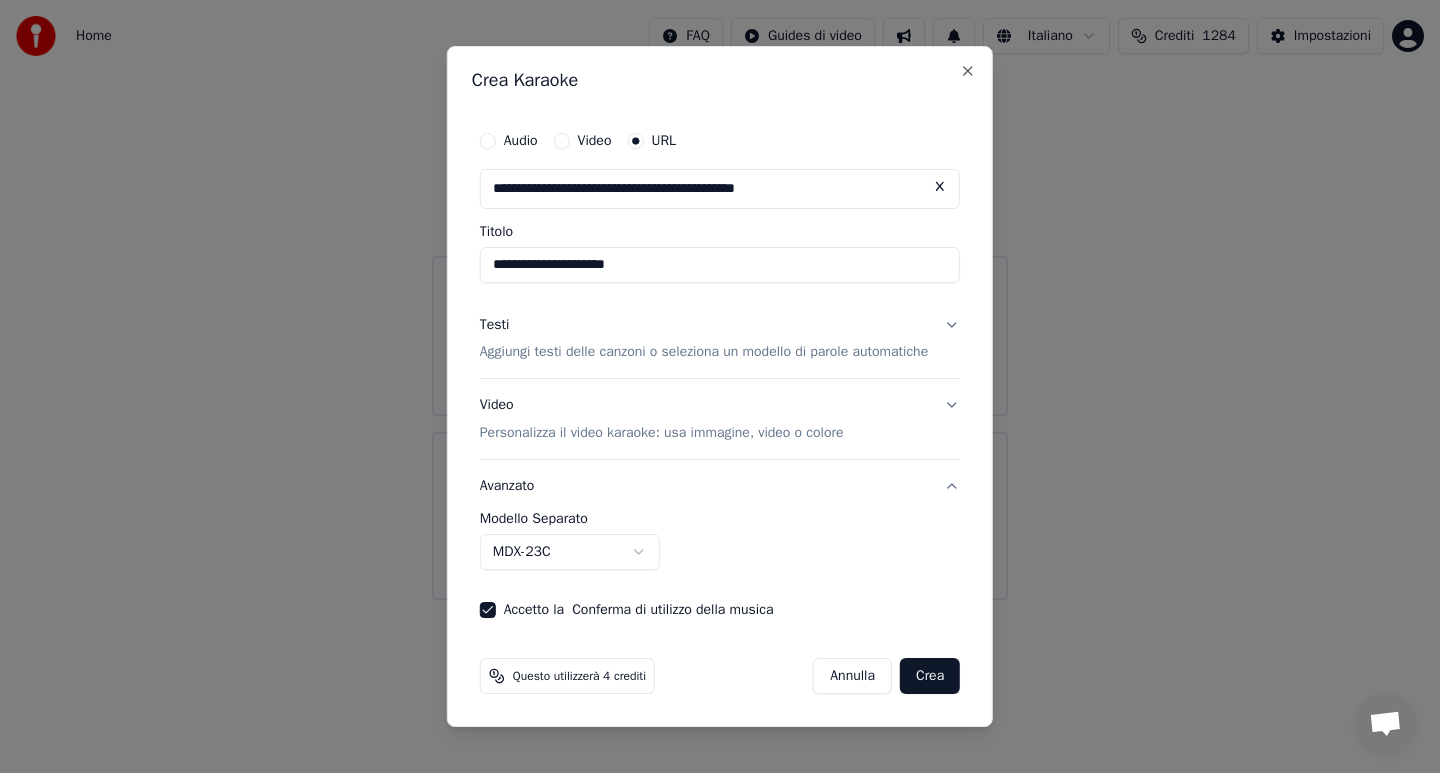 click on "Crea" at bounding box center [930, 676] 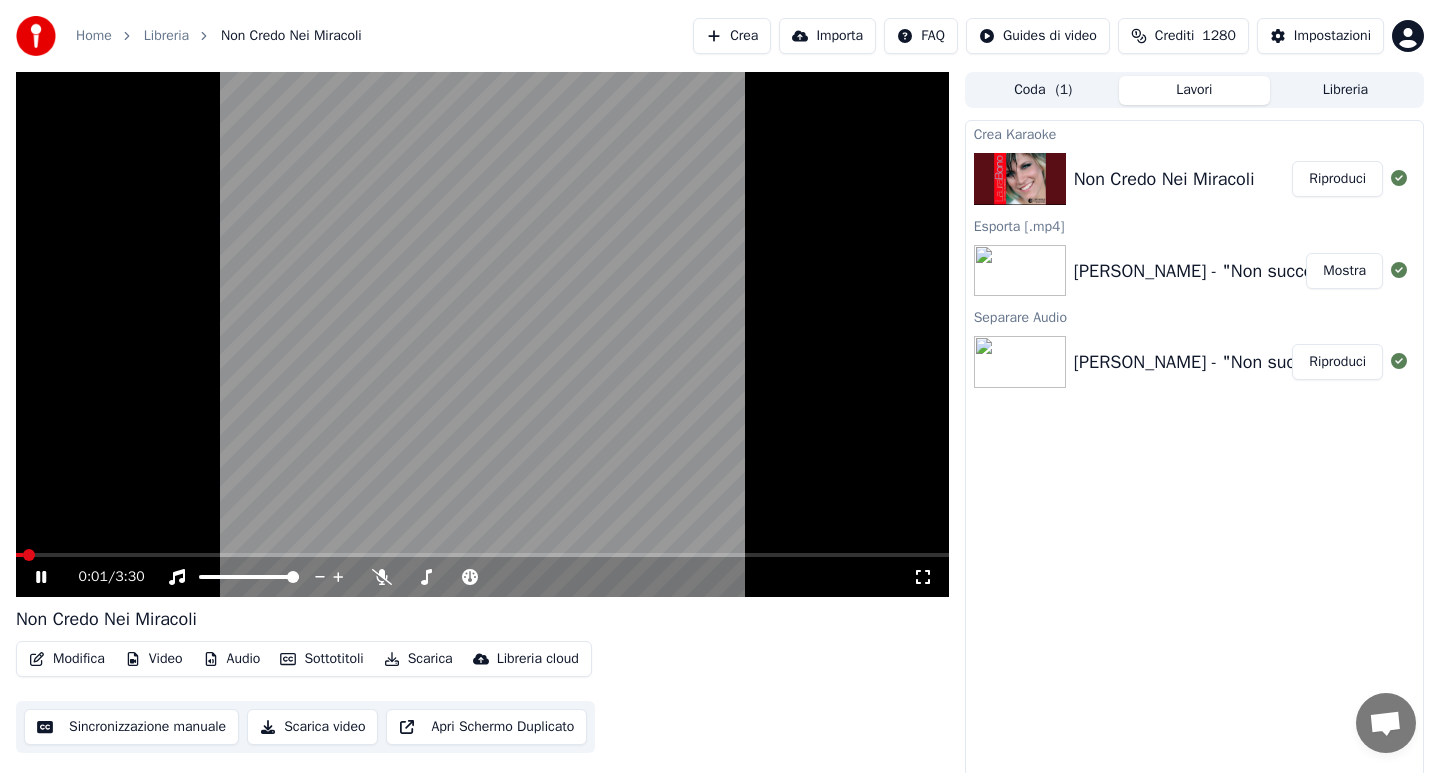 click on "Video" at bounding box center [154, 659] 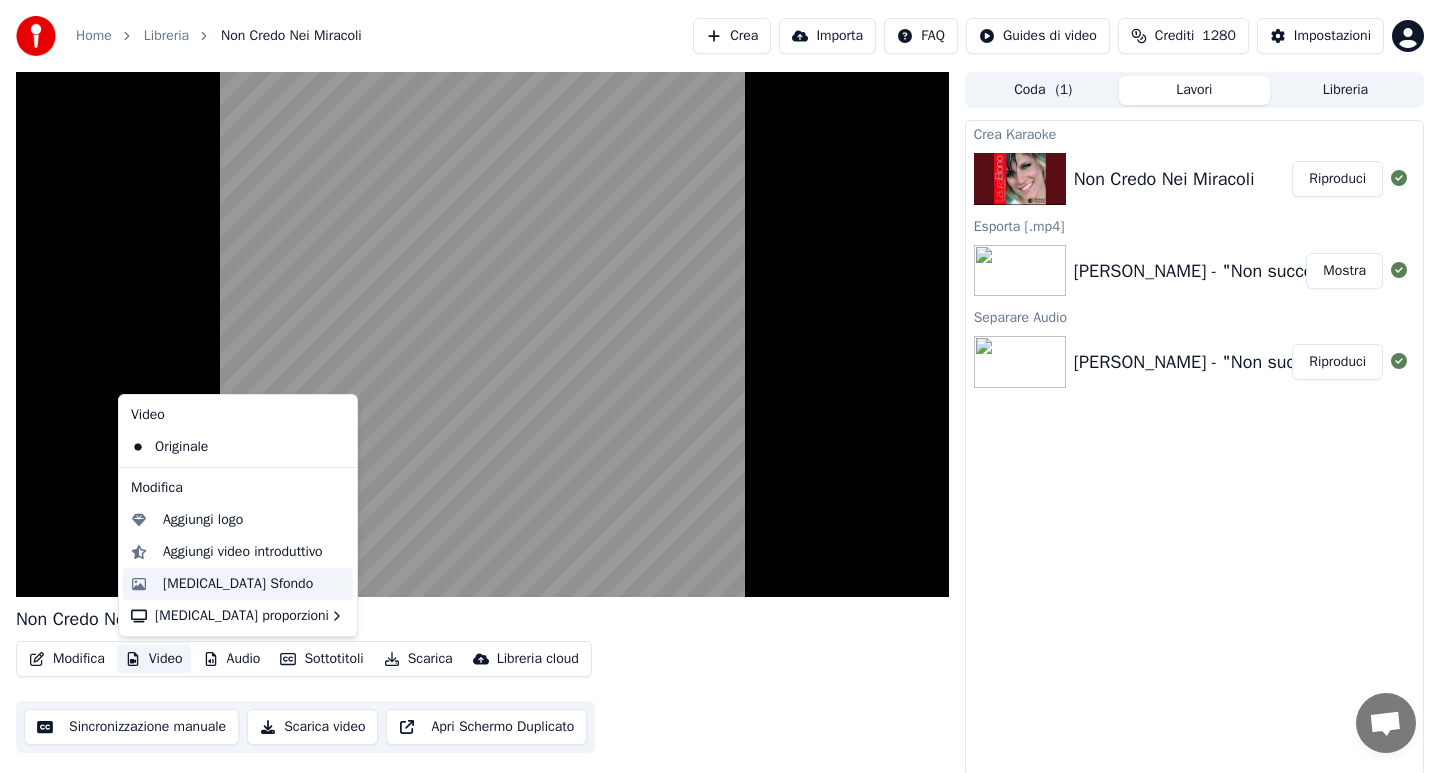 click on "[MEDICAL_DATA] Sfondo" at bounding box center [238, 584] 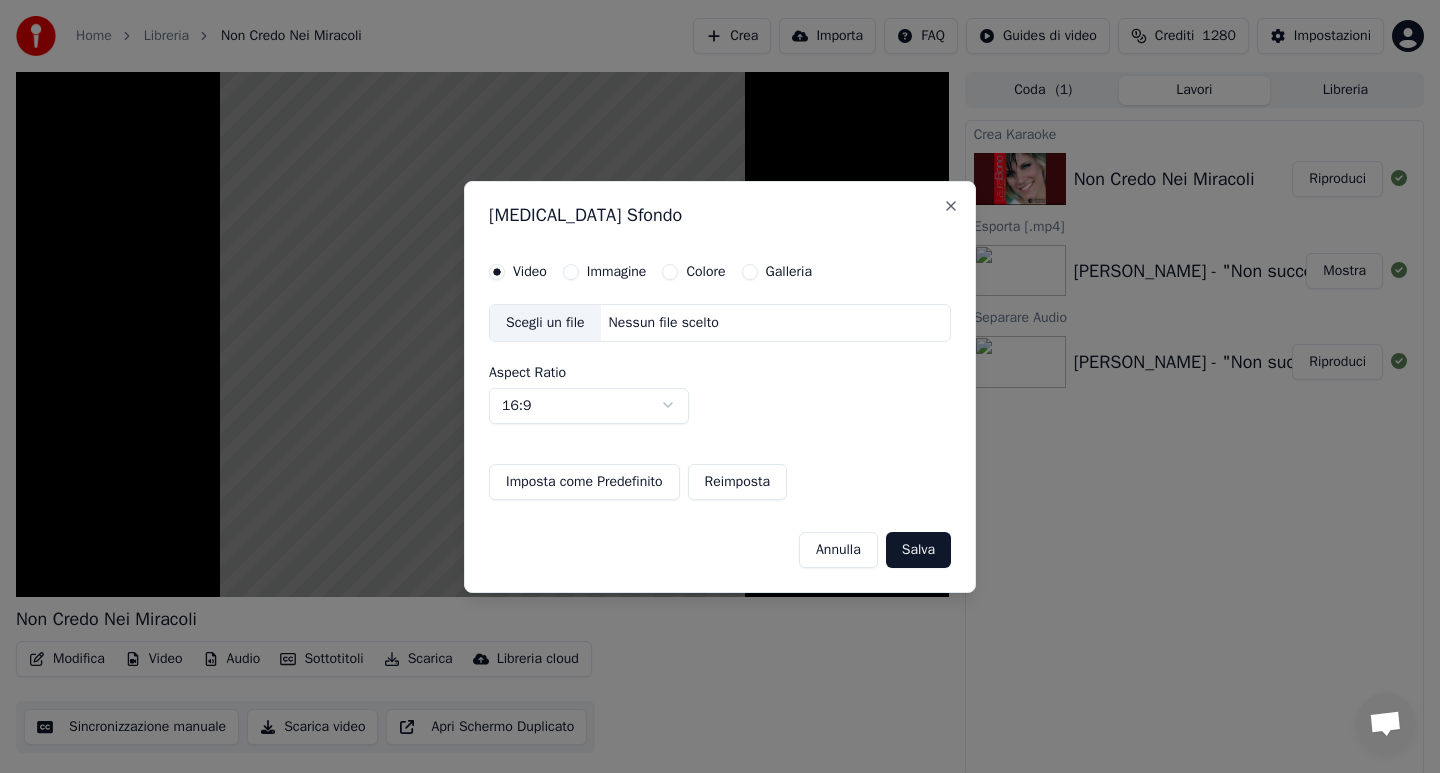 click on "Colore" at bounding box center (670, 272) 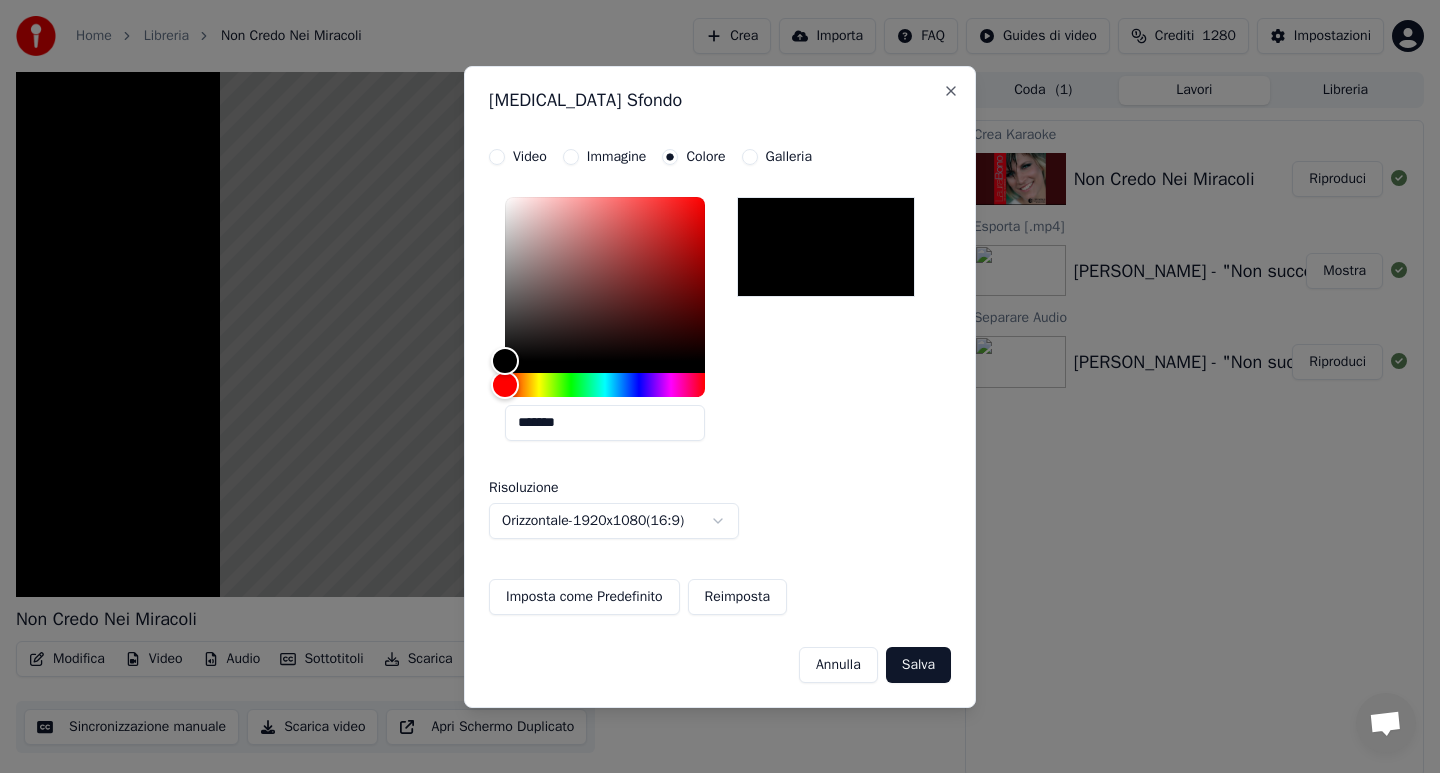 click on "Salva" at bounding box center [918, 665] 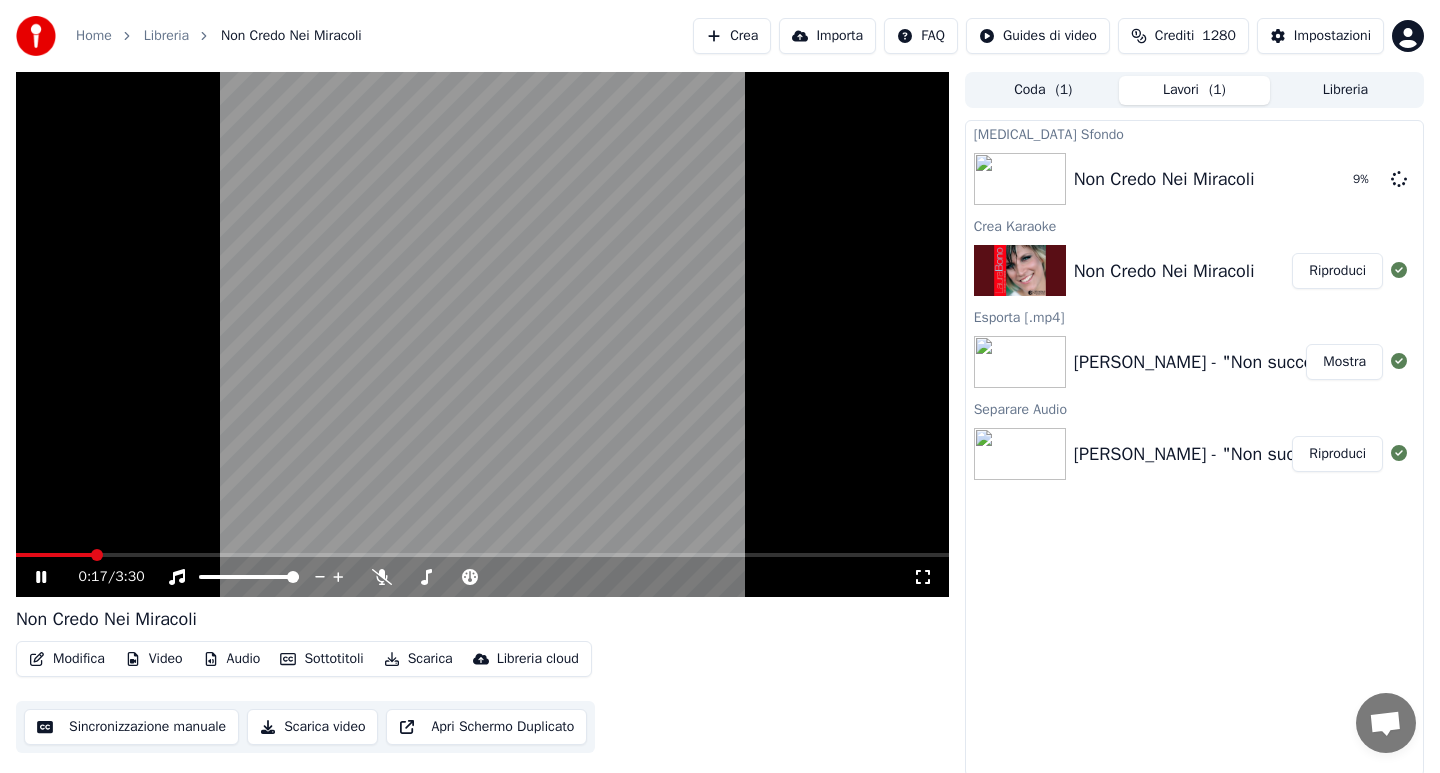 click on "Audio" at bounding box center (232, 659) 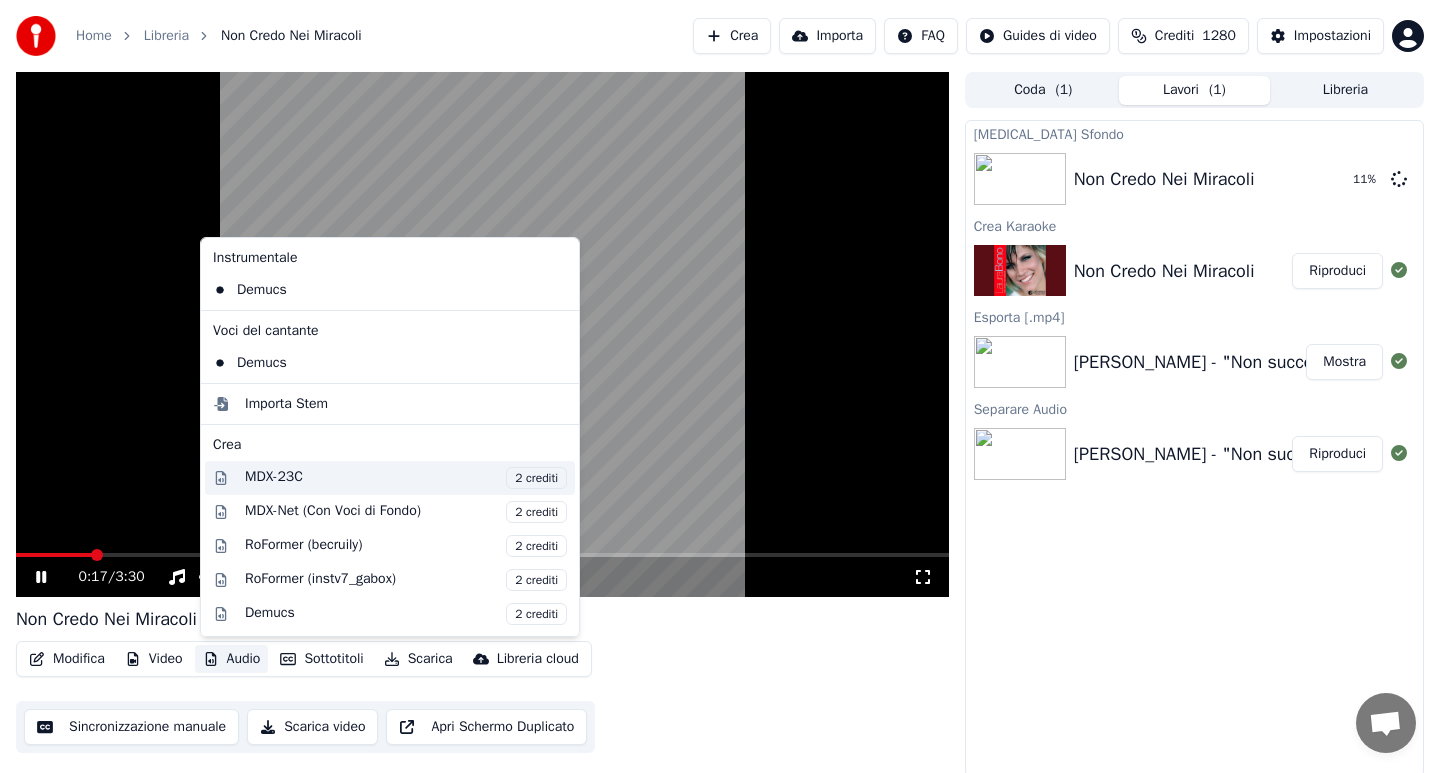 click on "MDX-23C 2 crediti" at bounding box center [406, 478] 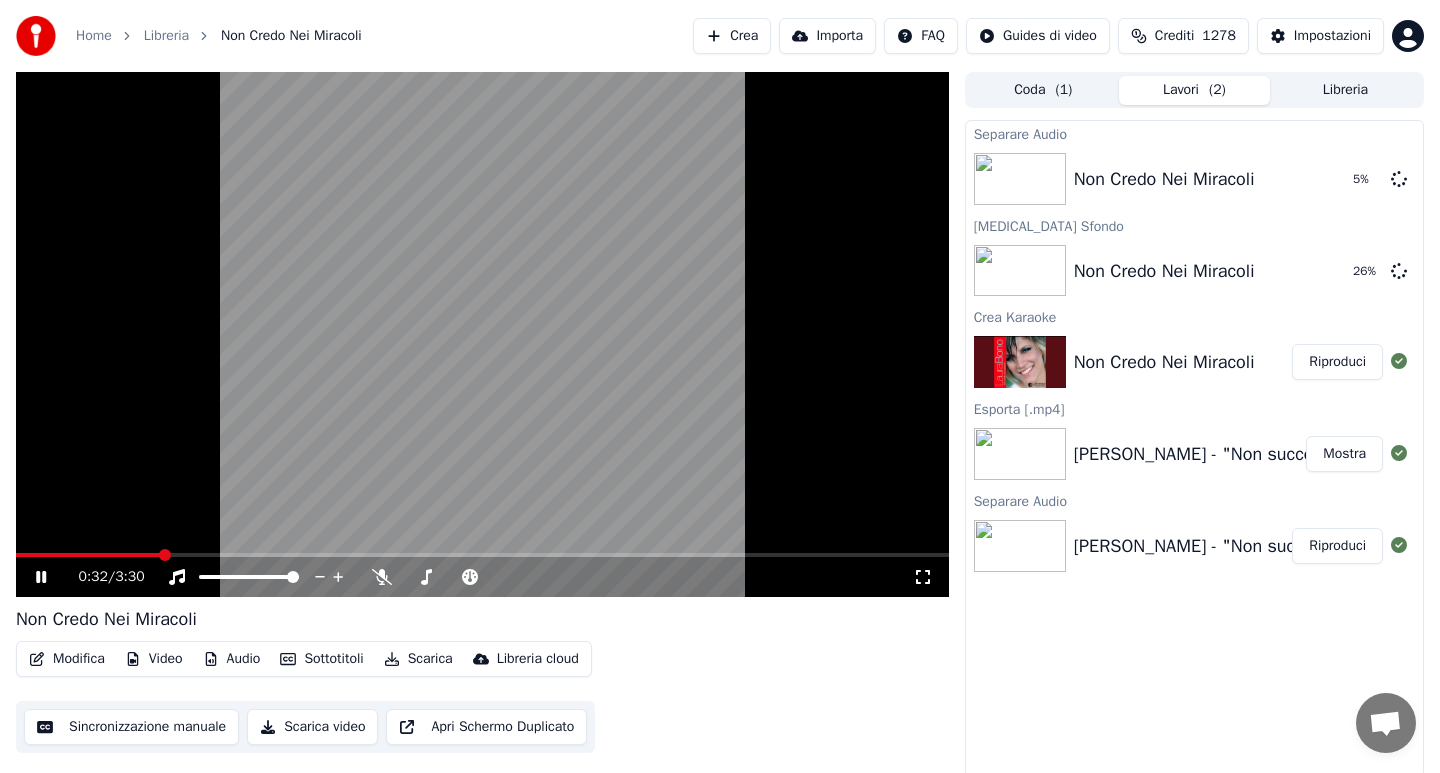 click 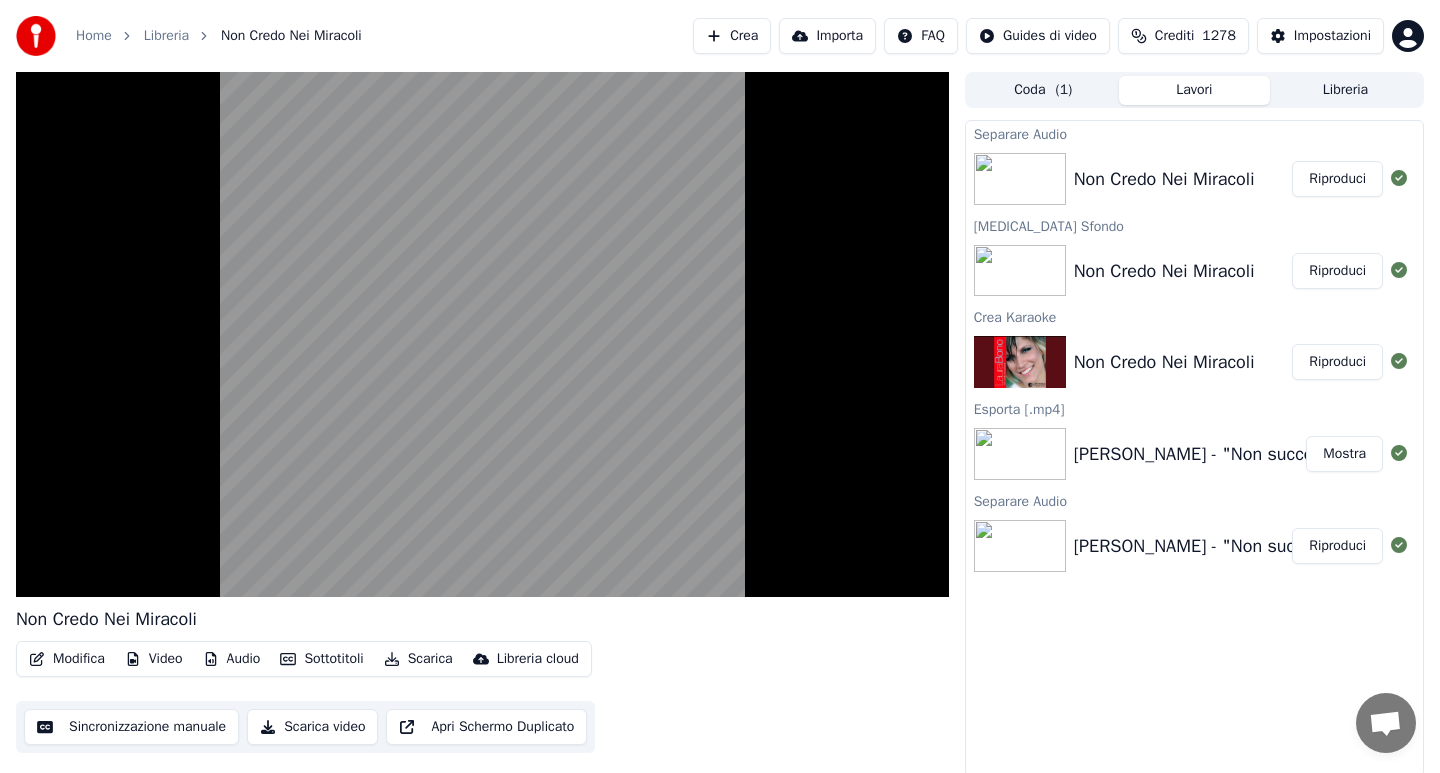 click on "Riproduci" at bounding box center (1337, 179) 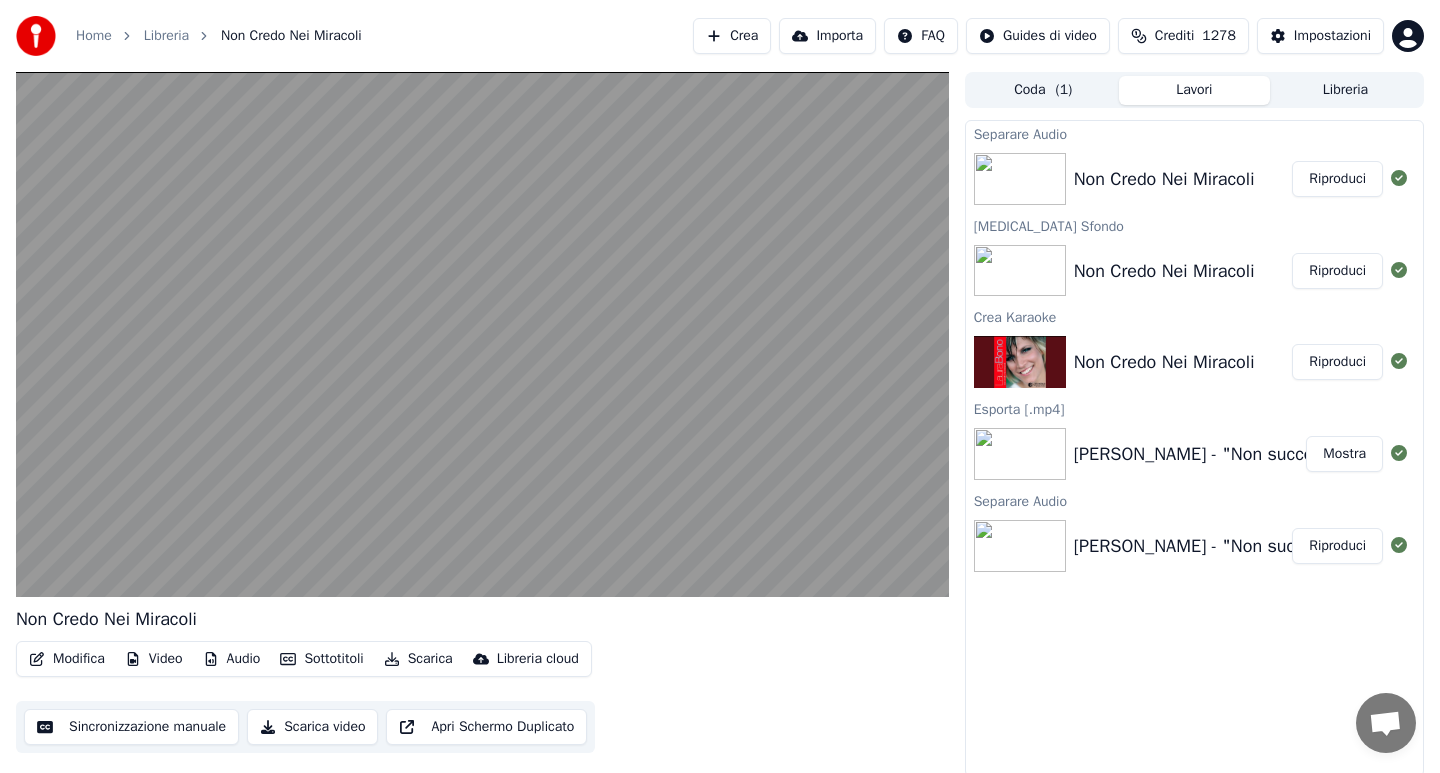 click on "Audio" at bounding box center (232, 659) 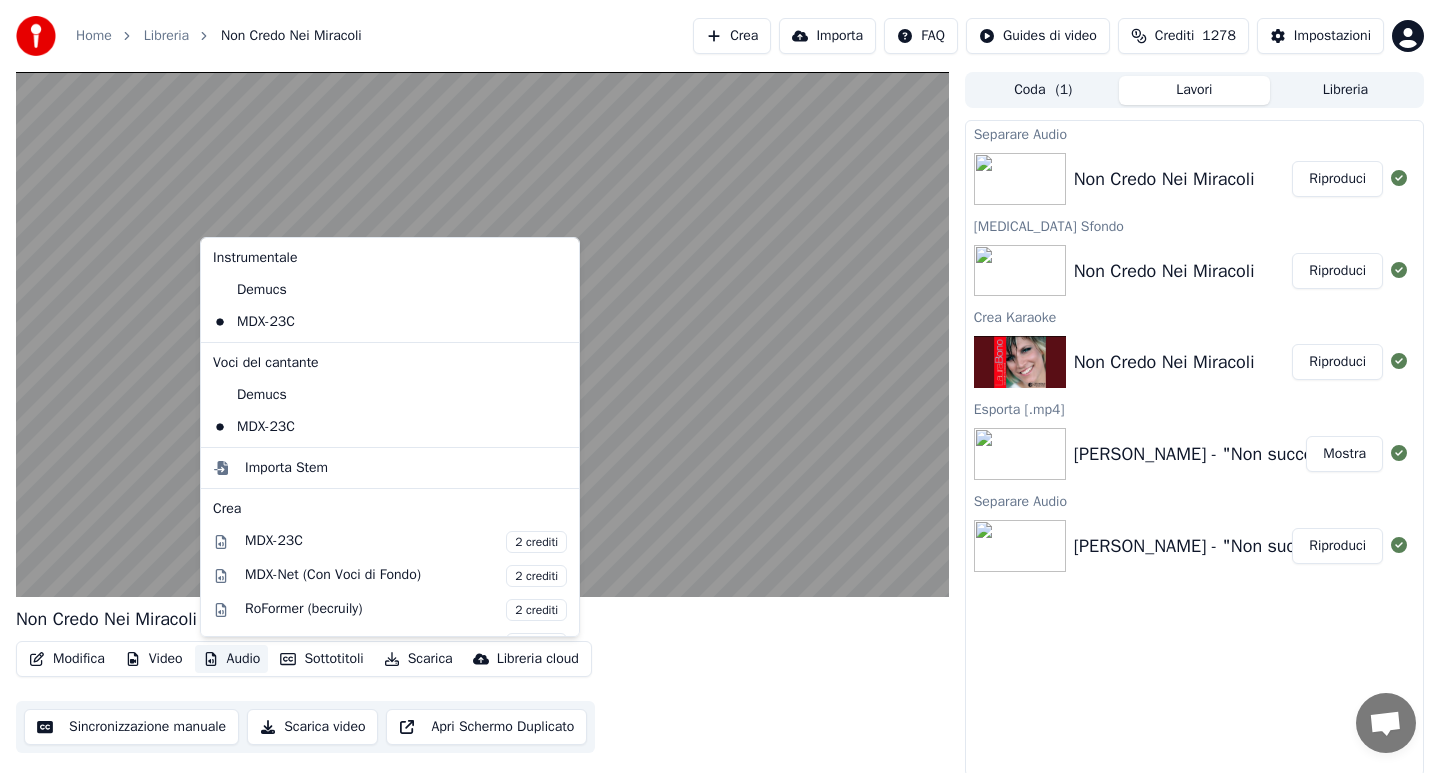 click on "Non Credo Nei Miracoli" at bounding box center (482, 619) 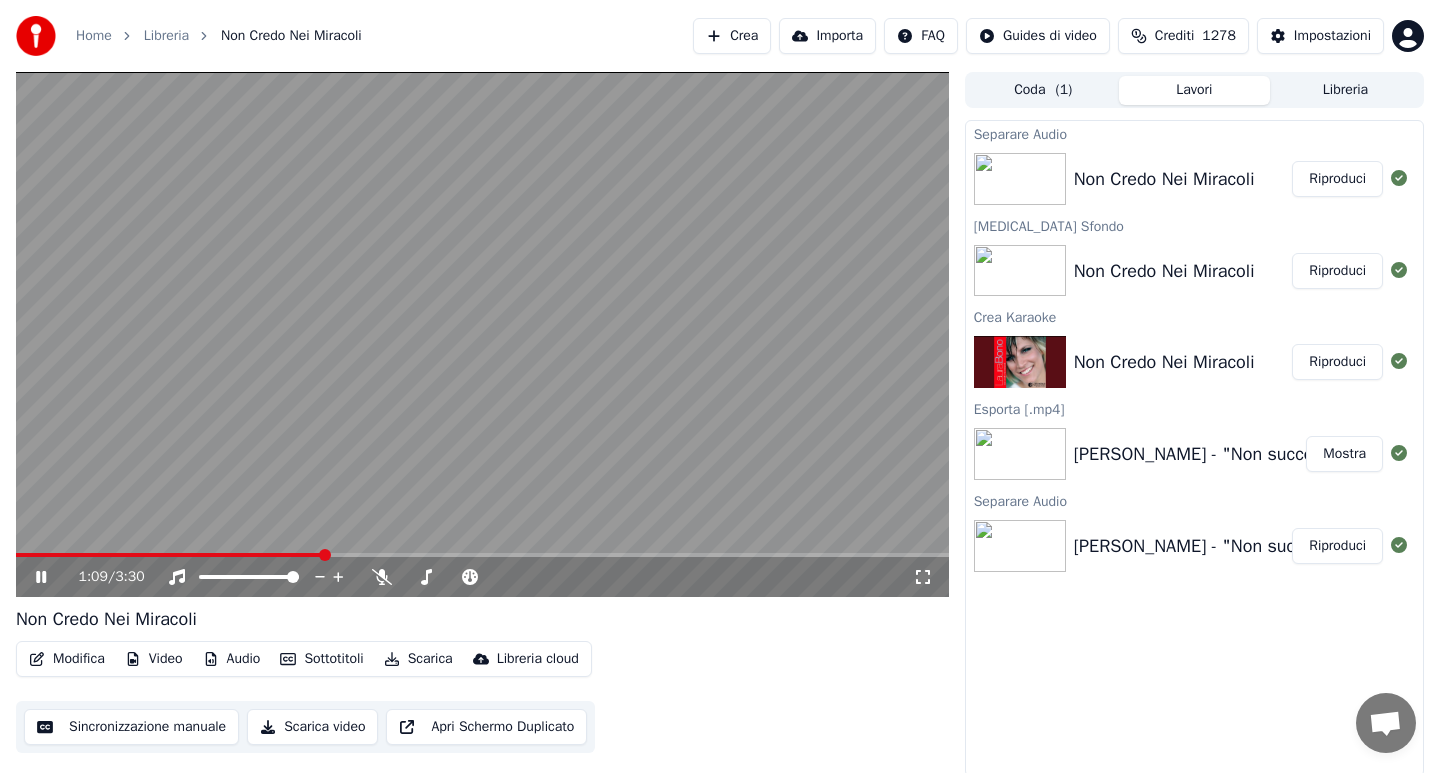 click 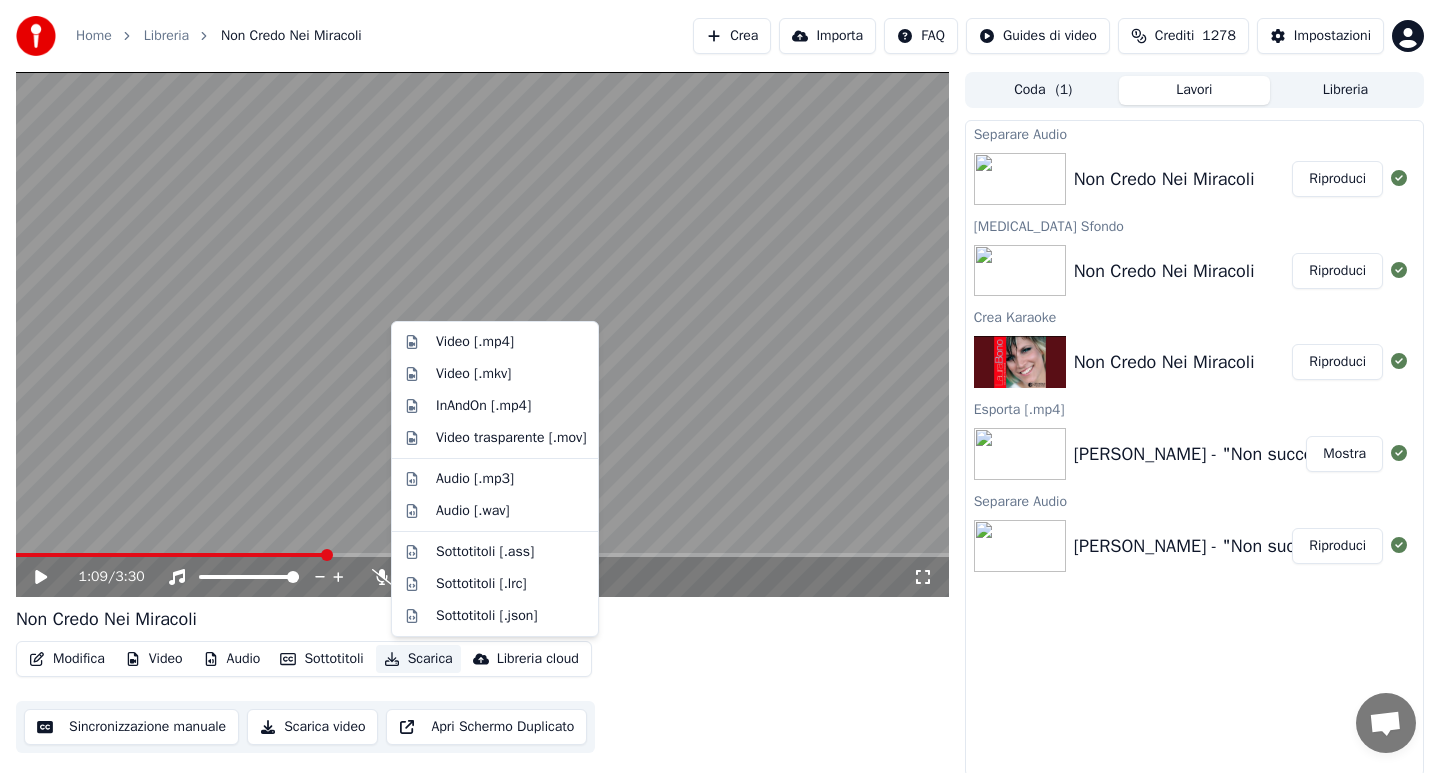 click on "Scarica" at bounding box center [418, 659] 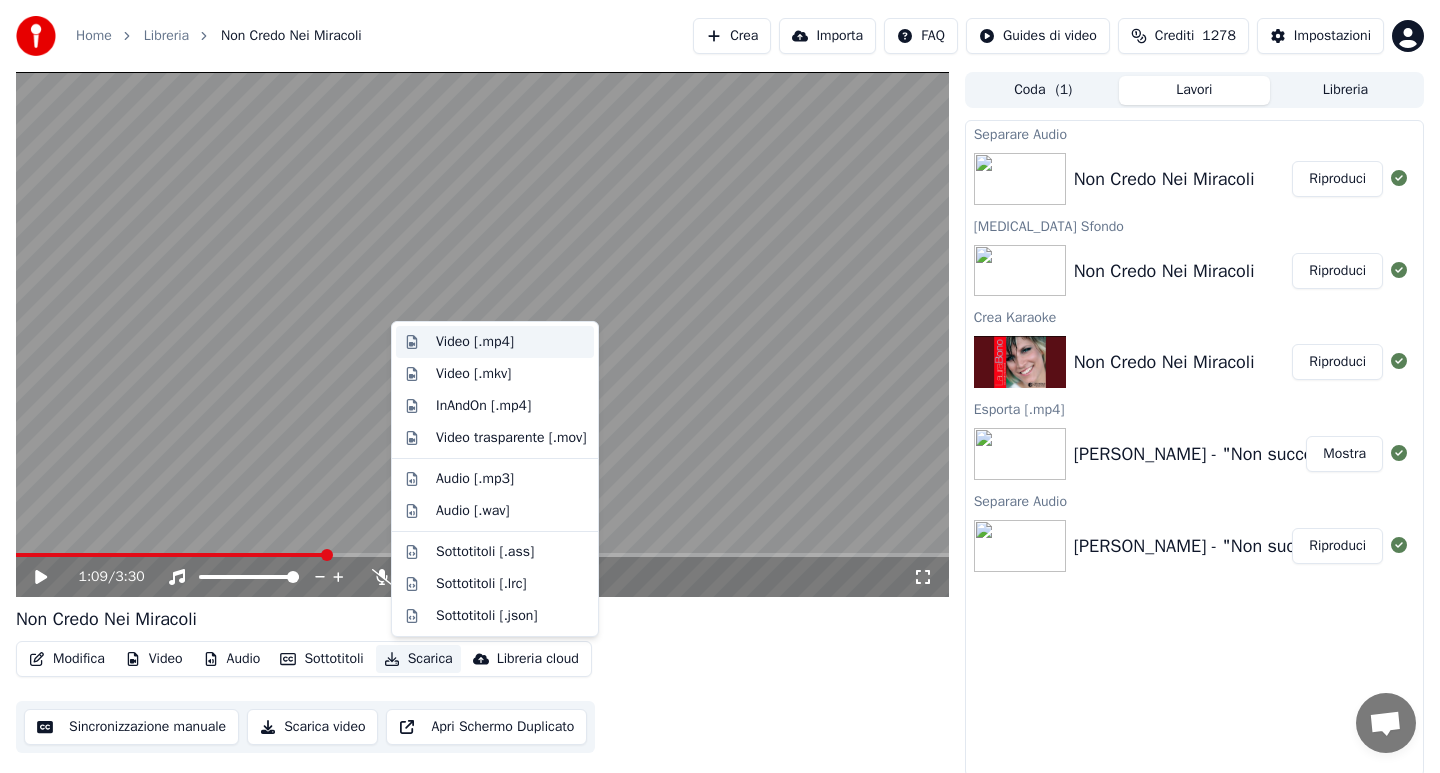 click on "Video [.mp4]" at bounding box center [475, 342] 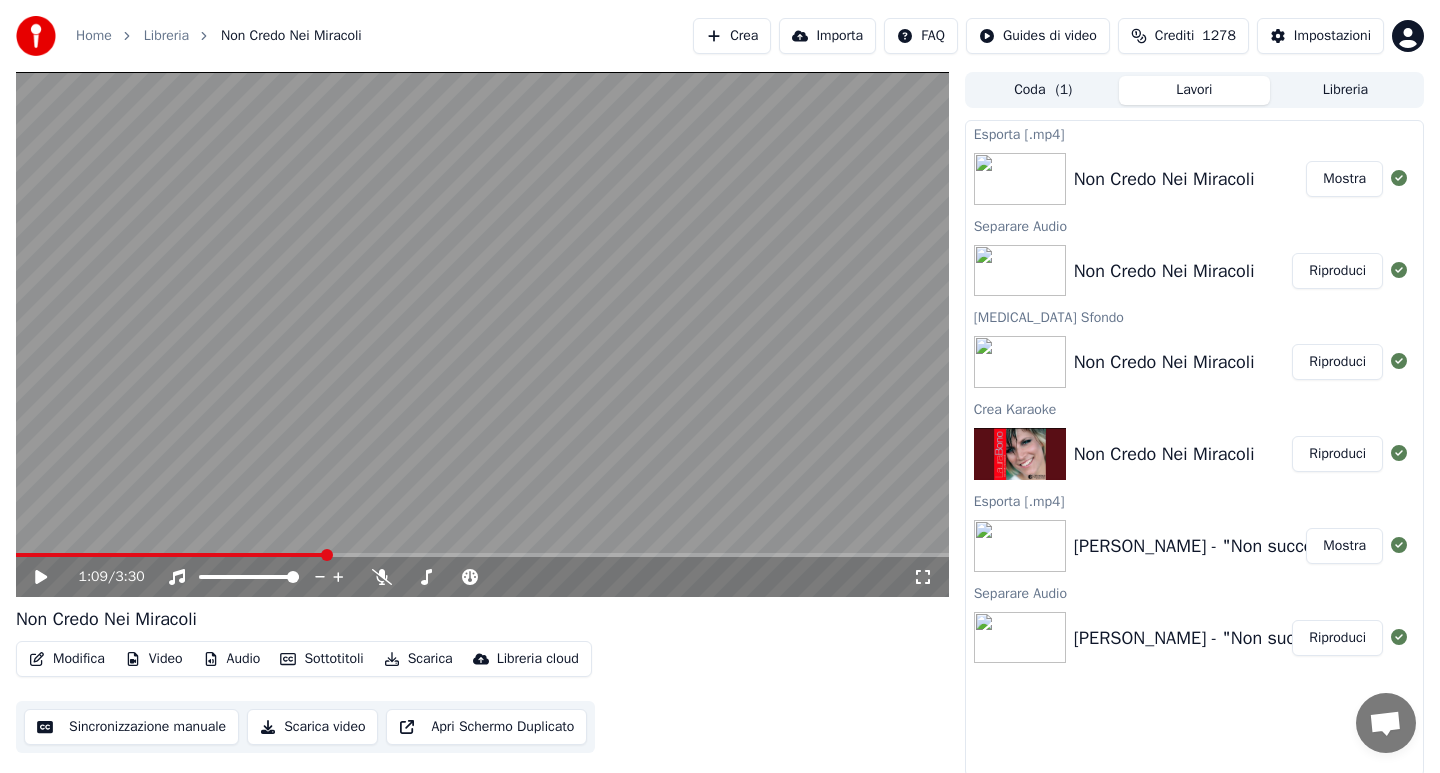 click on "Home" at bounding box center [94, 36] 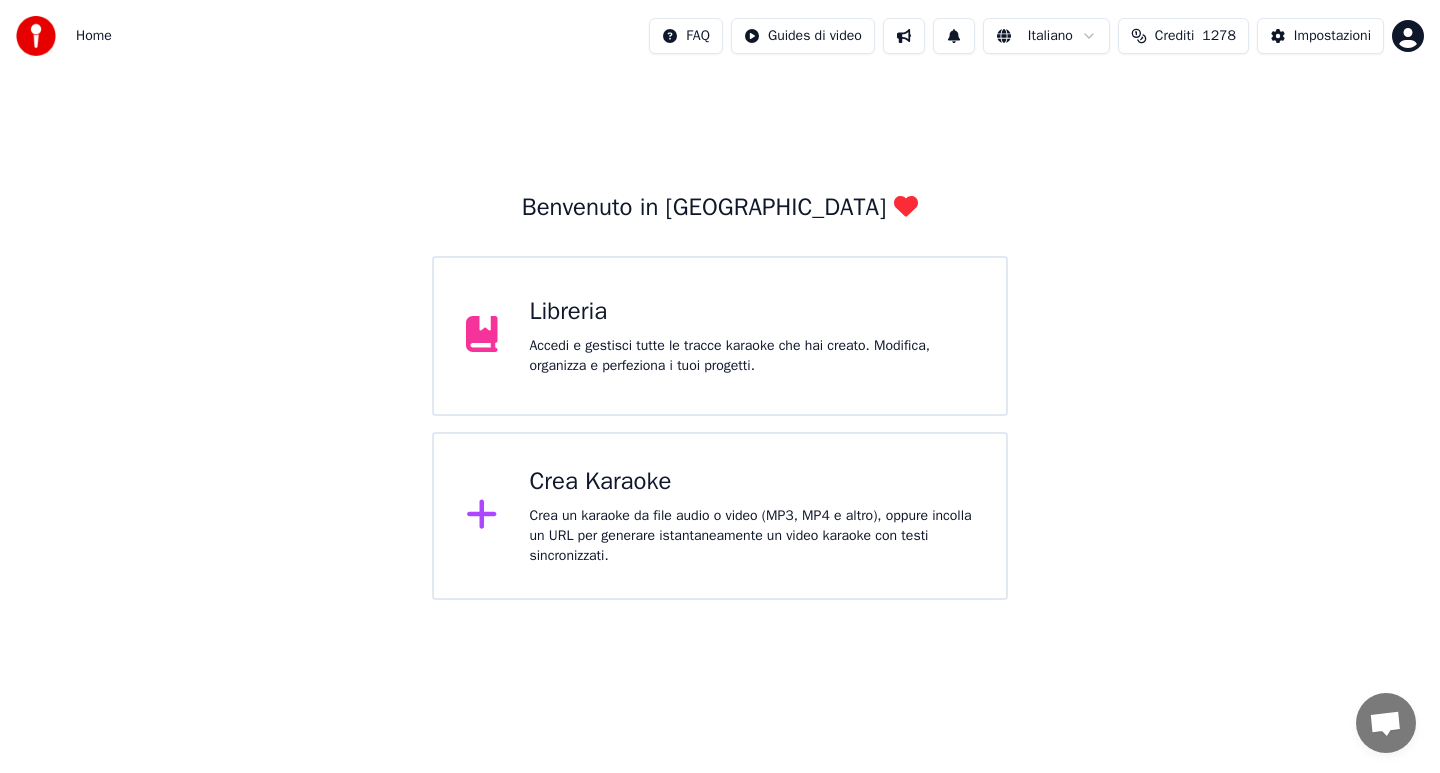 click on "Crea Karaoke" at bounding box center (752, 482) 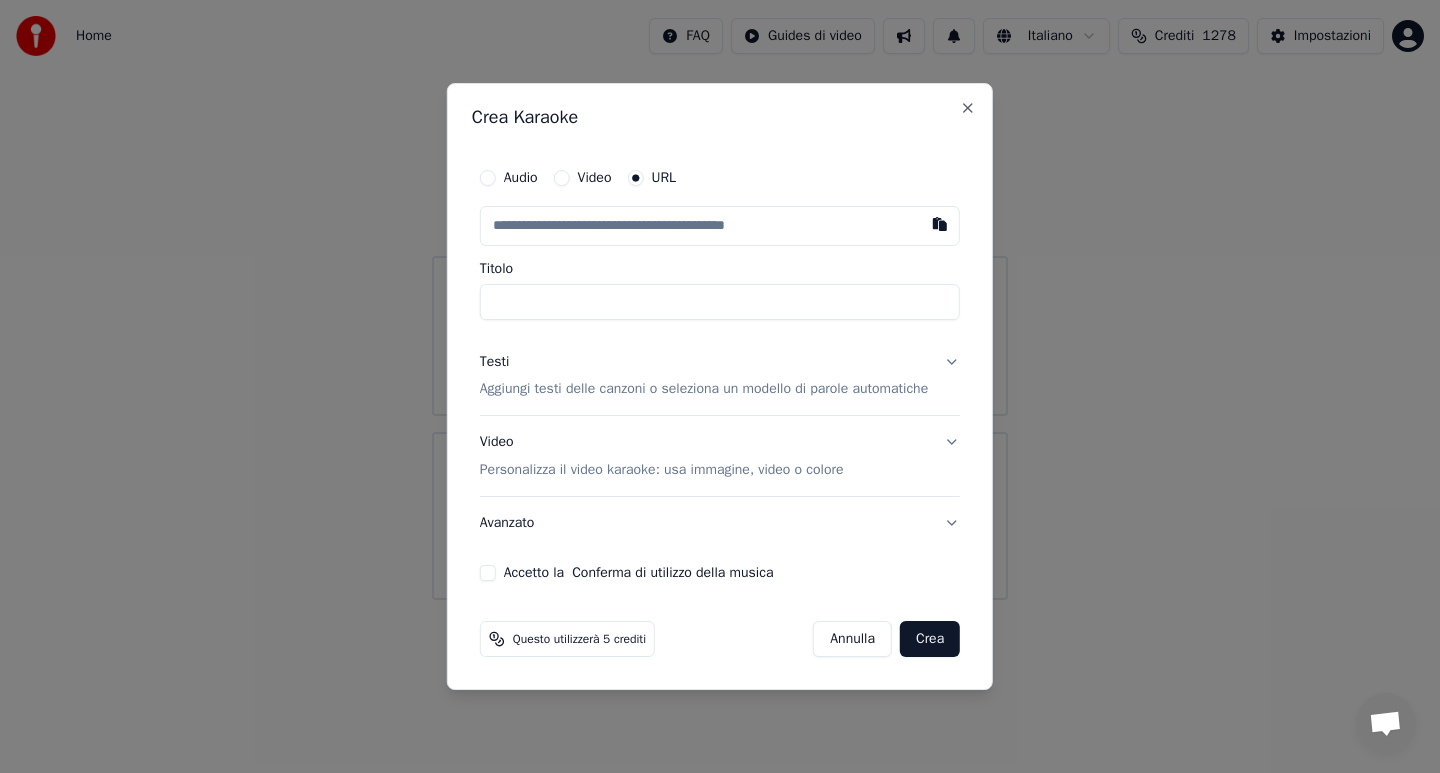 click on "Audio" at bounding box center (488, 178) 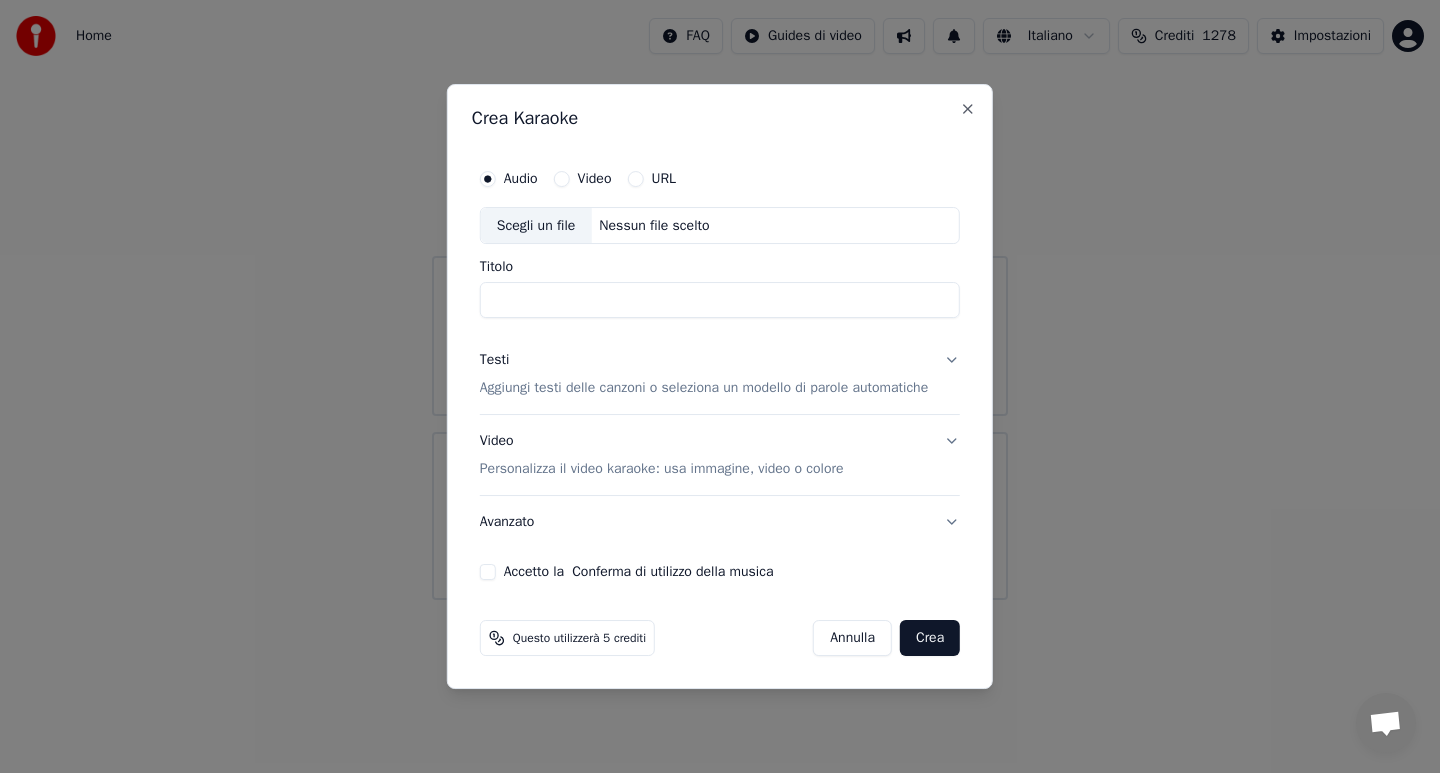 click on "Scegli un file" at bounding box center (536, 226) 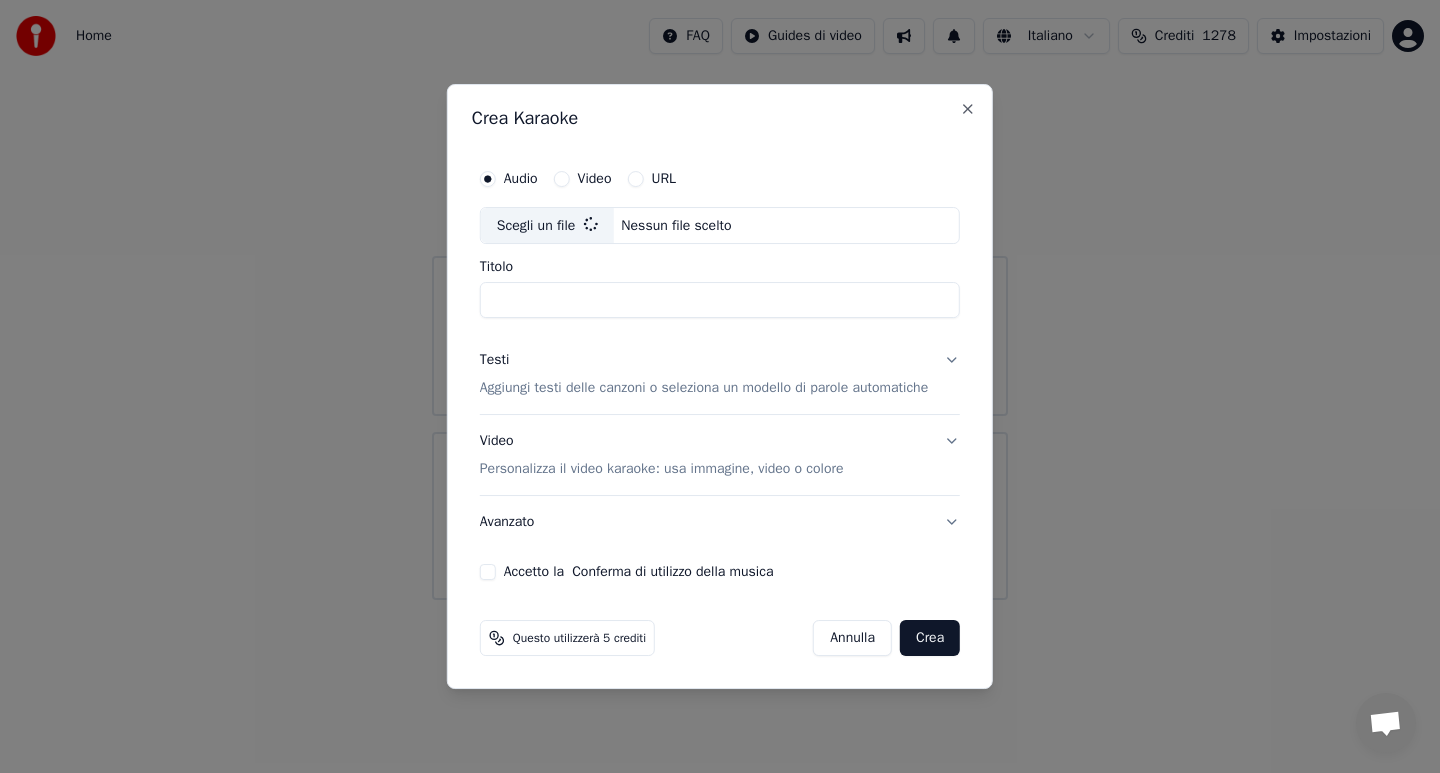 type on "**********" 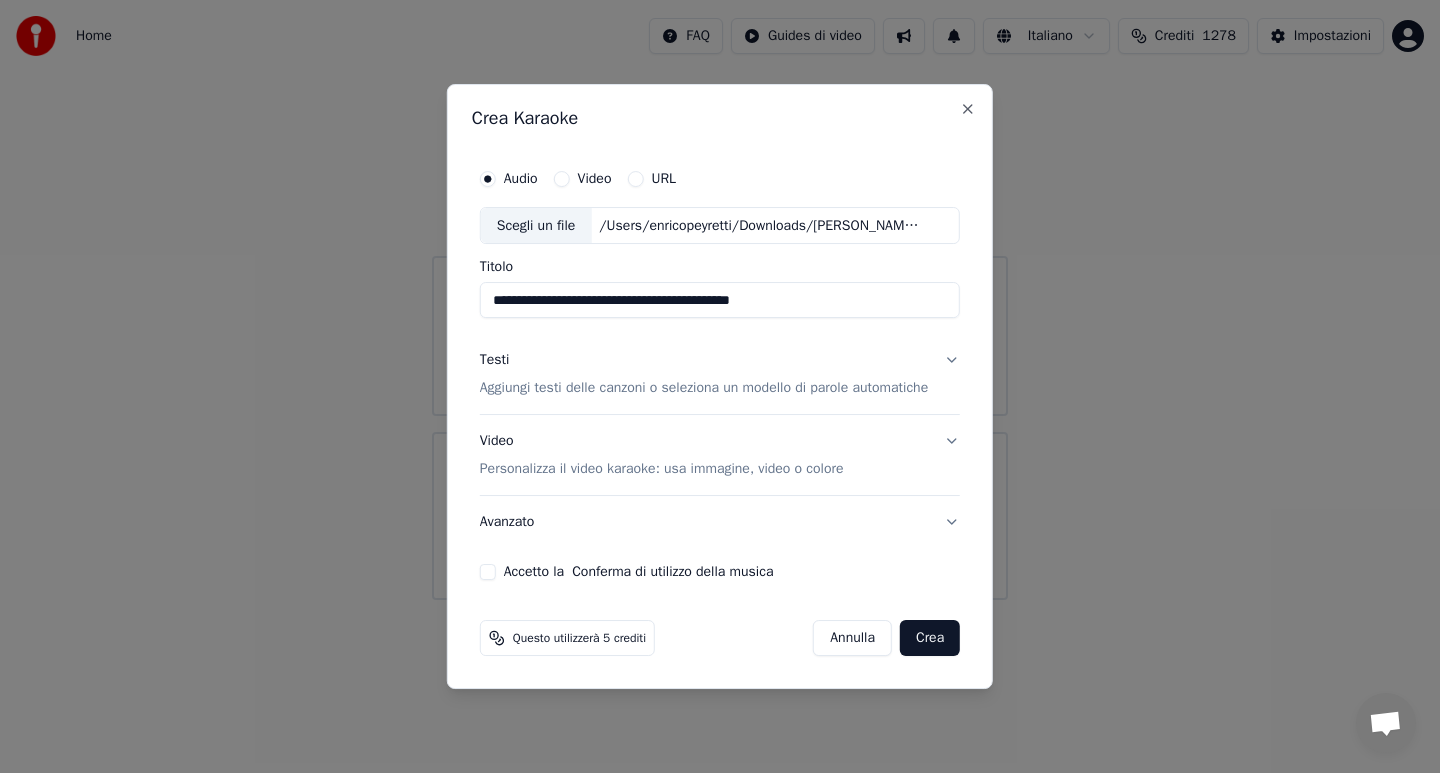 click on "Testi Aggiungi testi delle canzoni o seleziona un modello di parole automatiche" at bounding box center (720, 375) 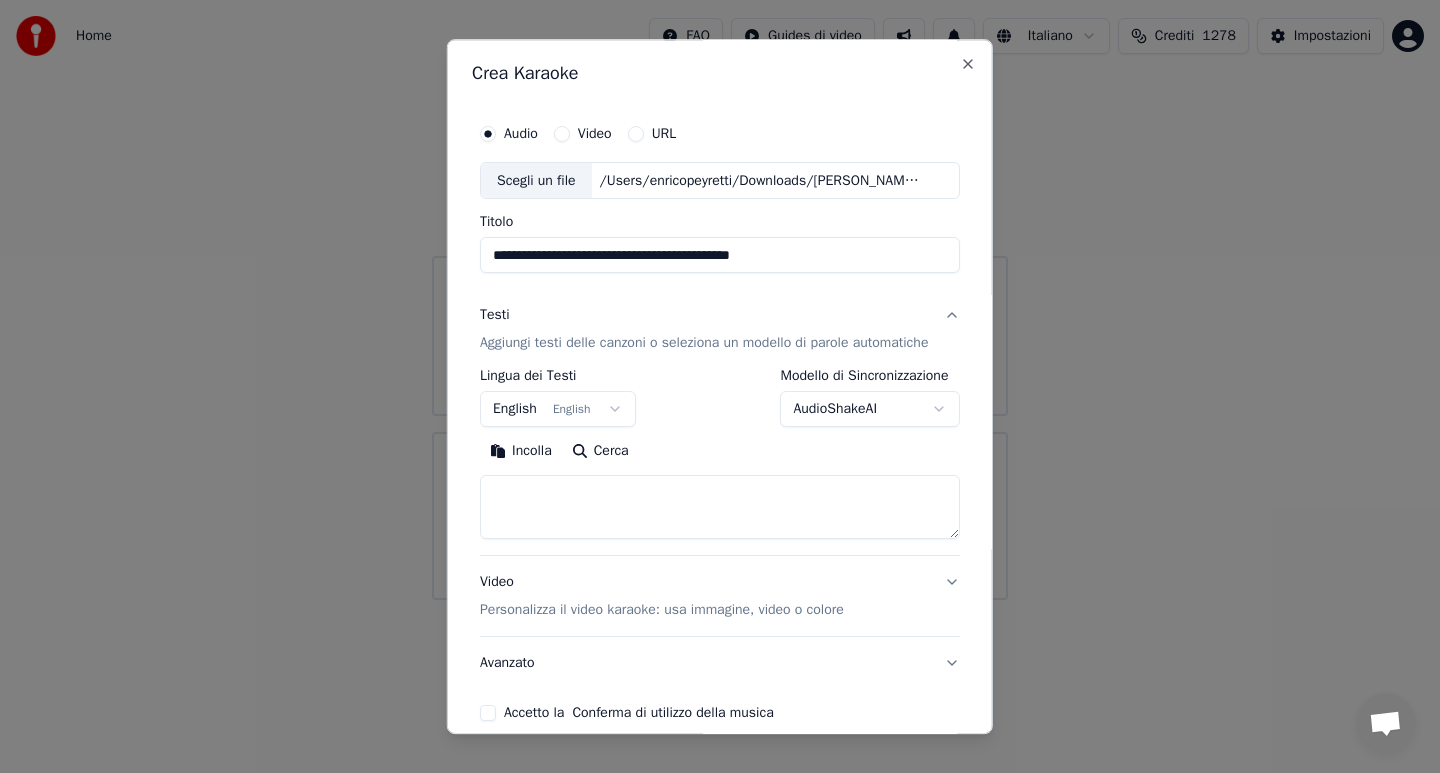 click on "Incolla" at bounding box center (521, 452) 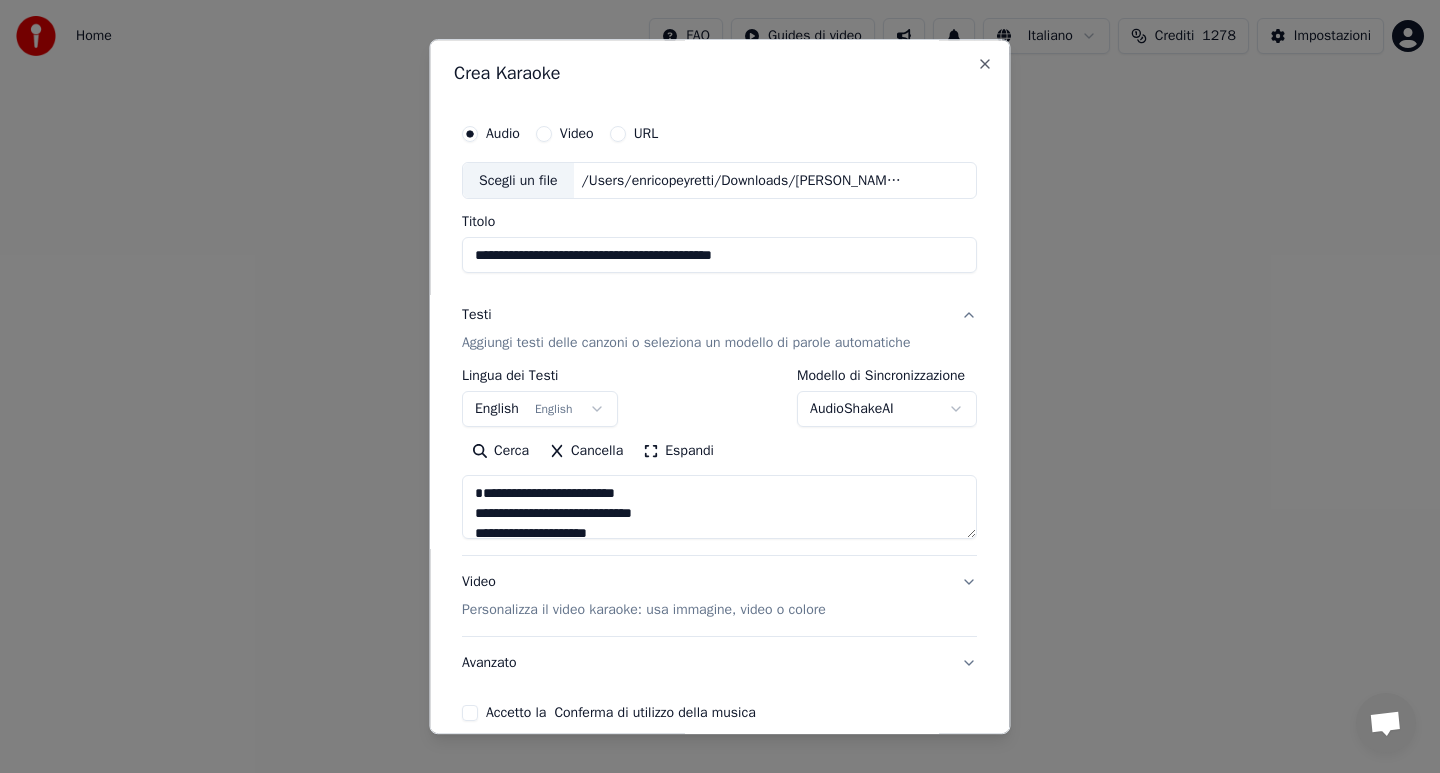 click at bounding box center (719, 508) 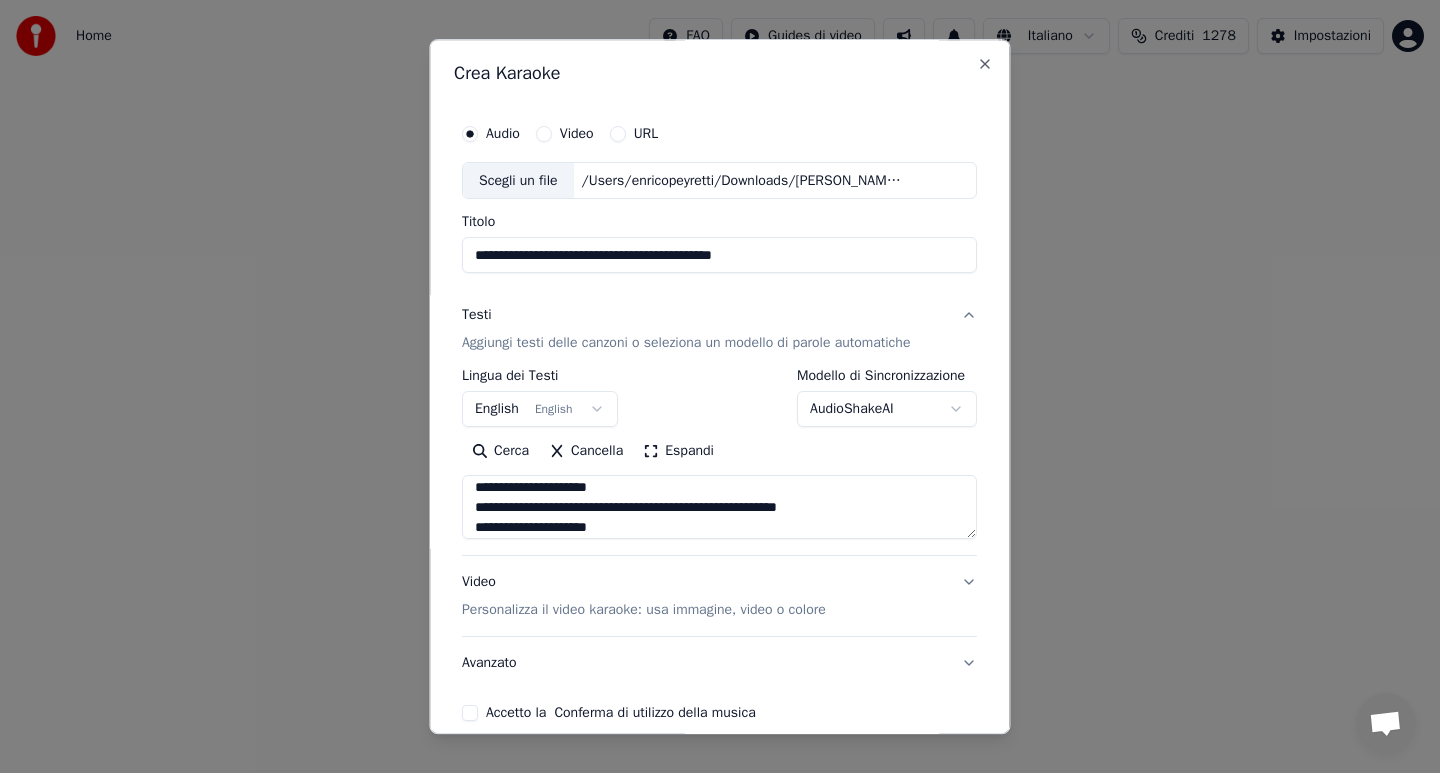 scroll, scrollTop: 86, scrollLeft: 0, axis: vertical 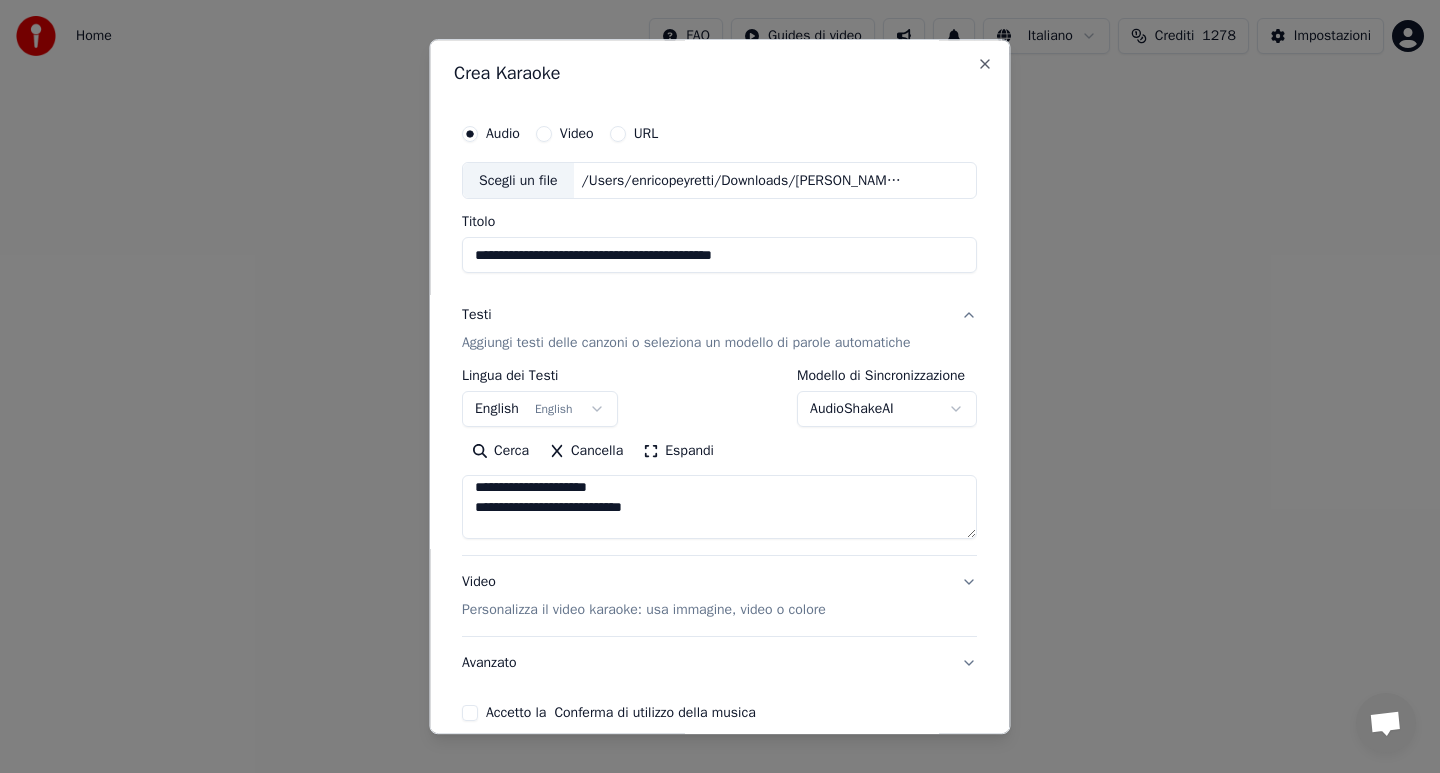 click at bounding box center [719, 508] 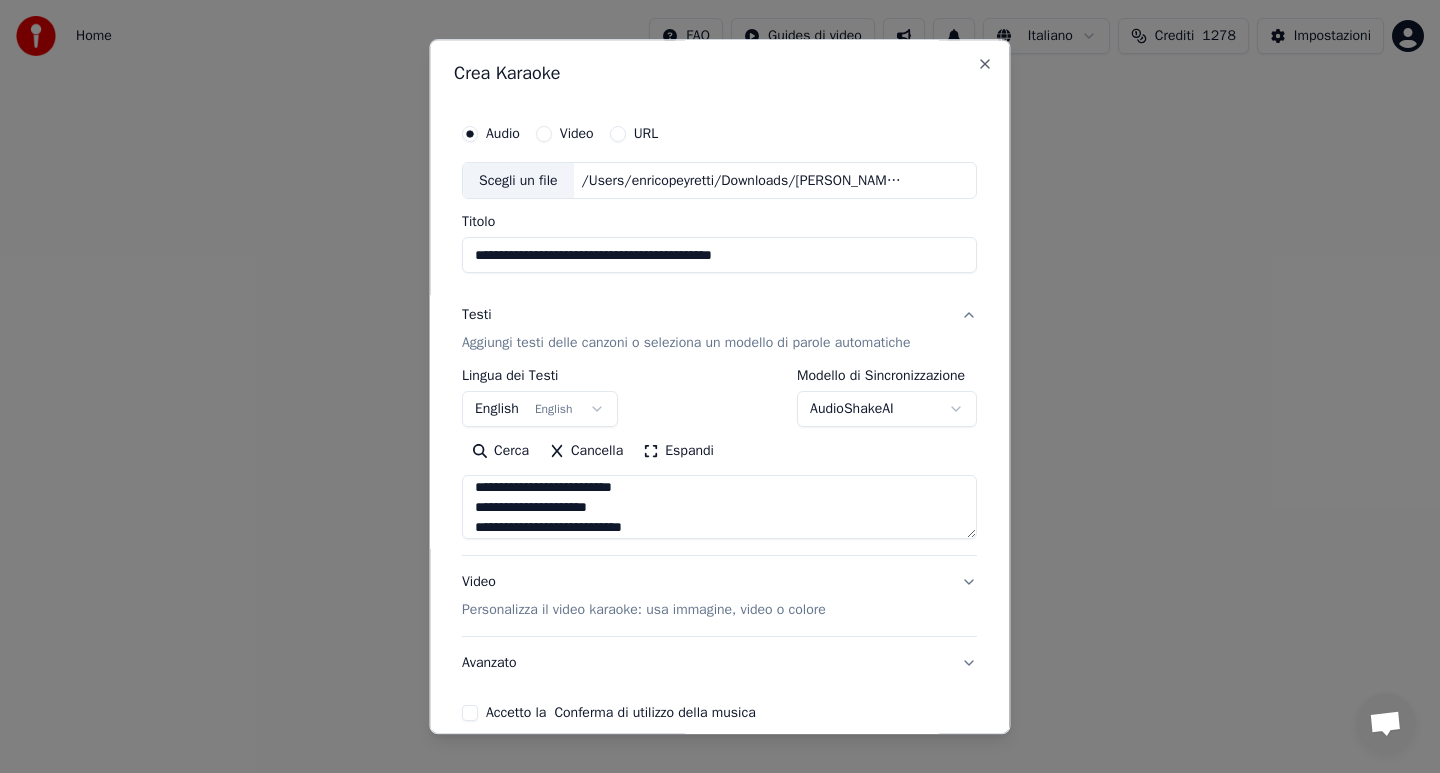 scroll, scrollTop: 108, scrollLeft: 0, axis: vertical 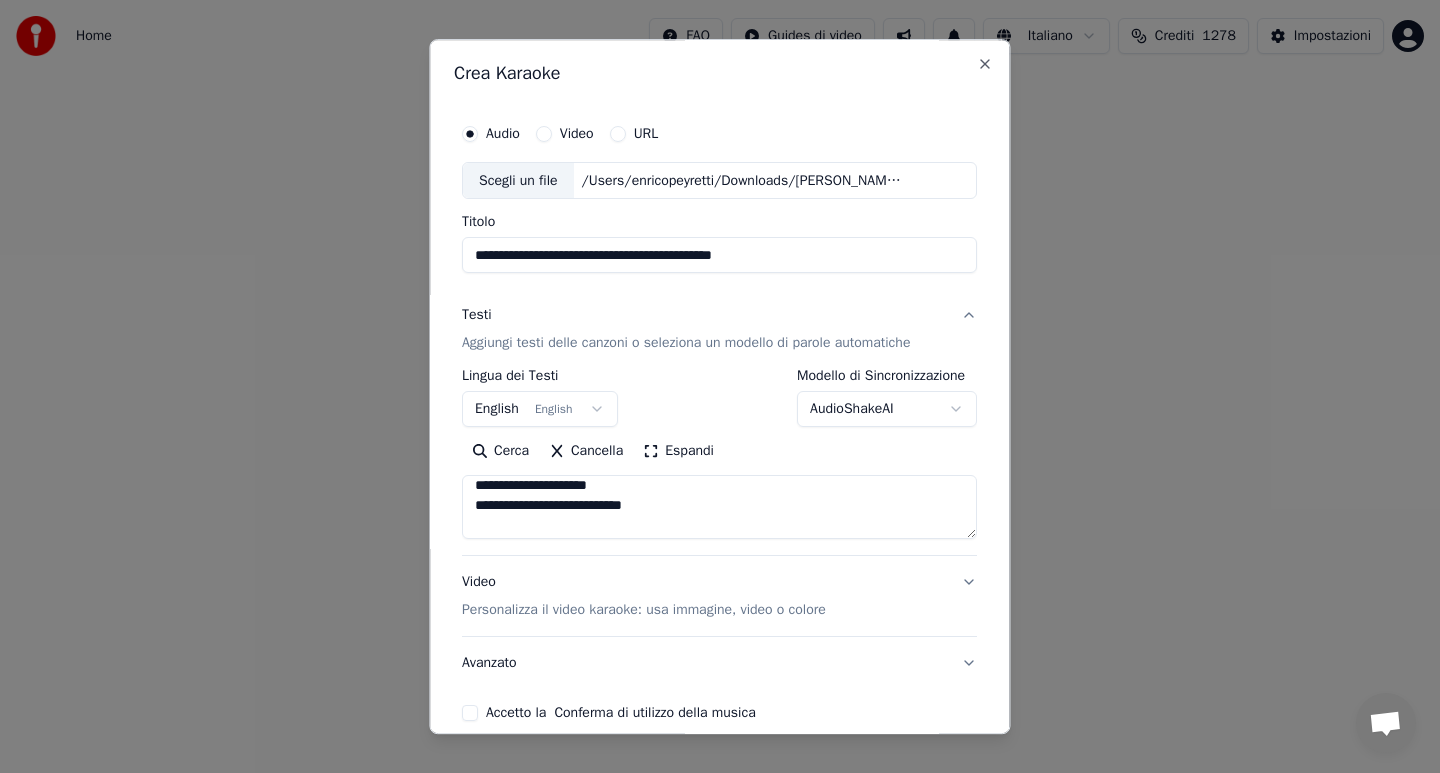 click at bounding box center (719, 508) 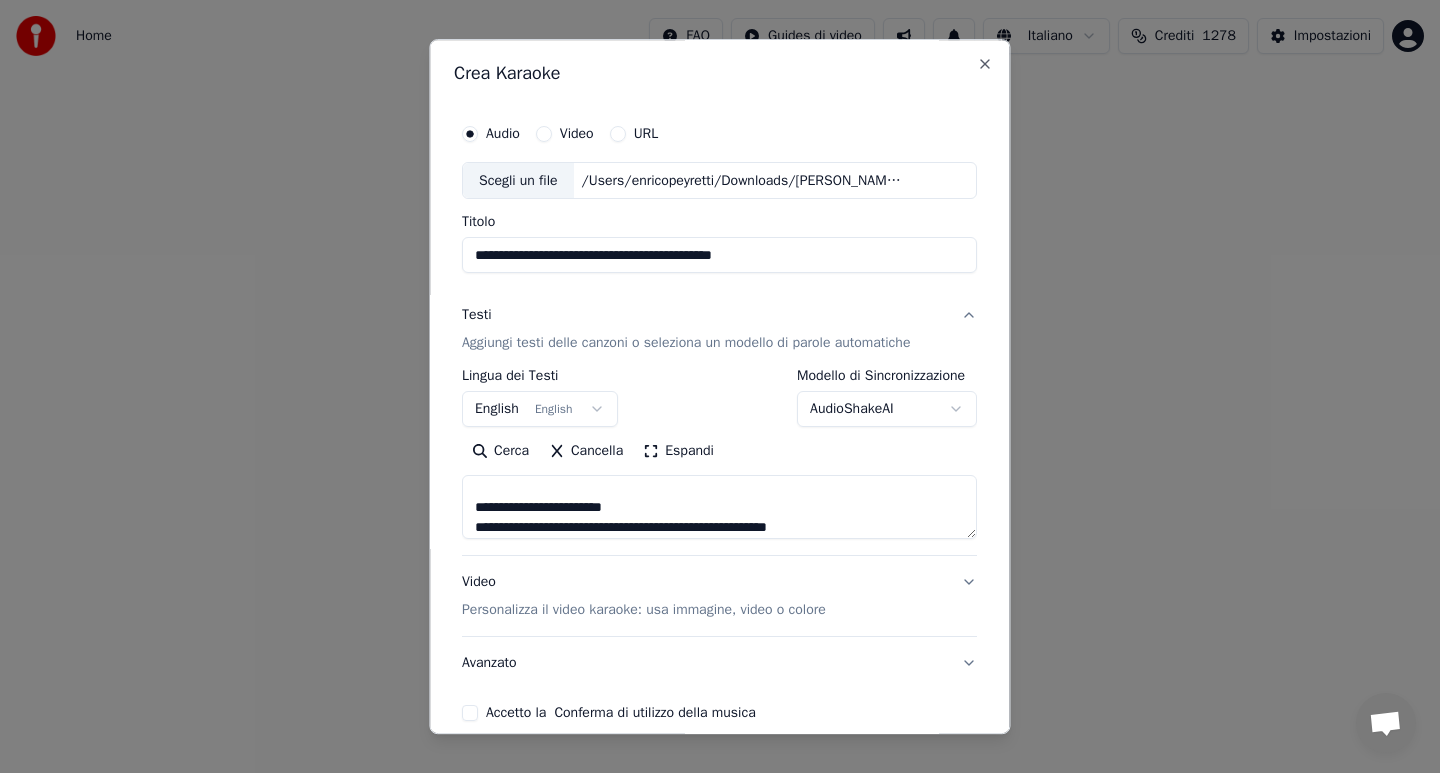 scroll, scrollTop: 246, scrollLeft: 0, axis: vertical 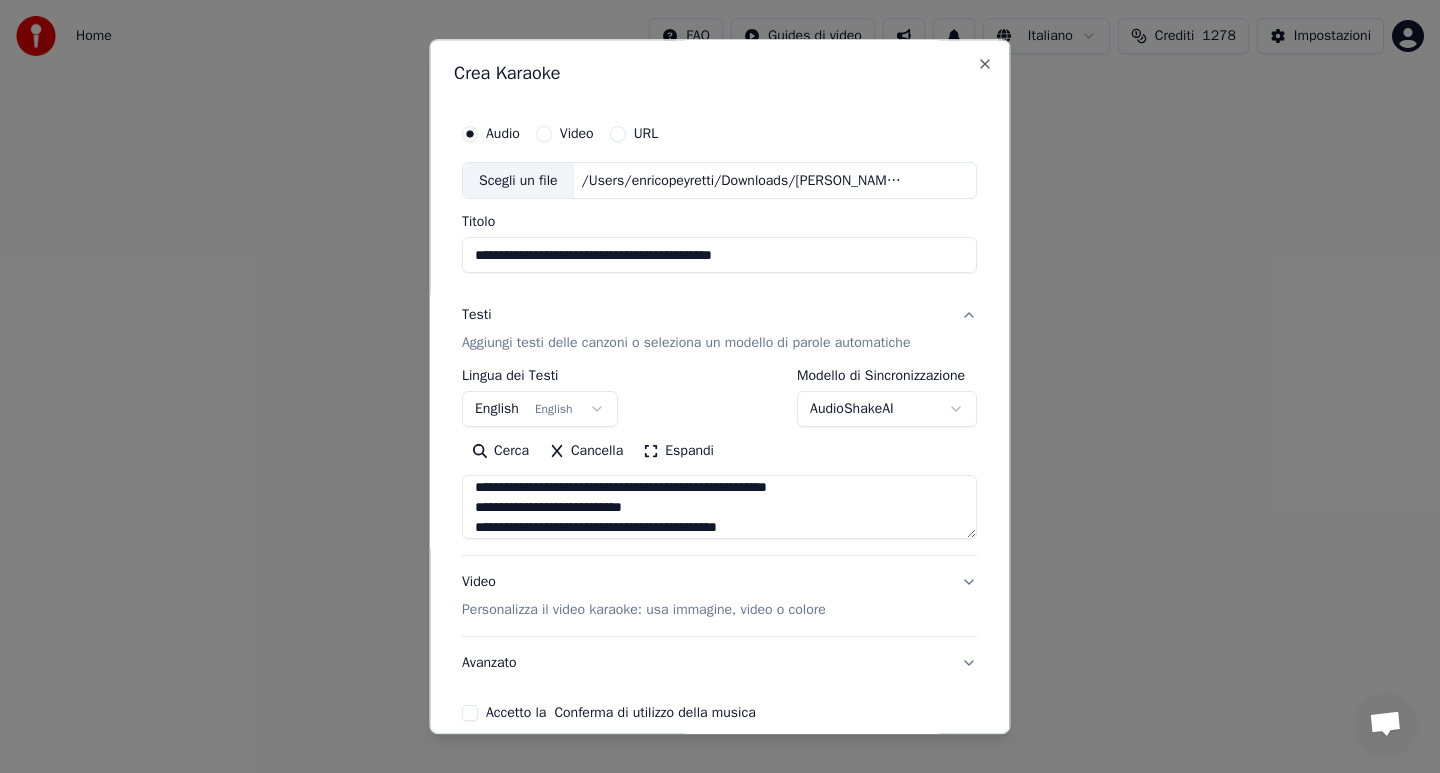 click at bounding box center [719, 508] 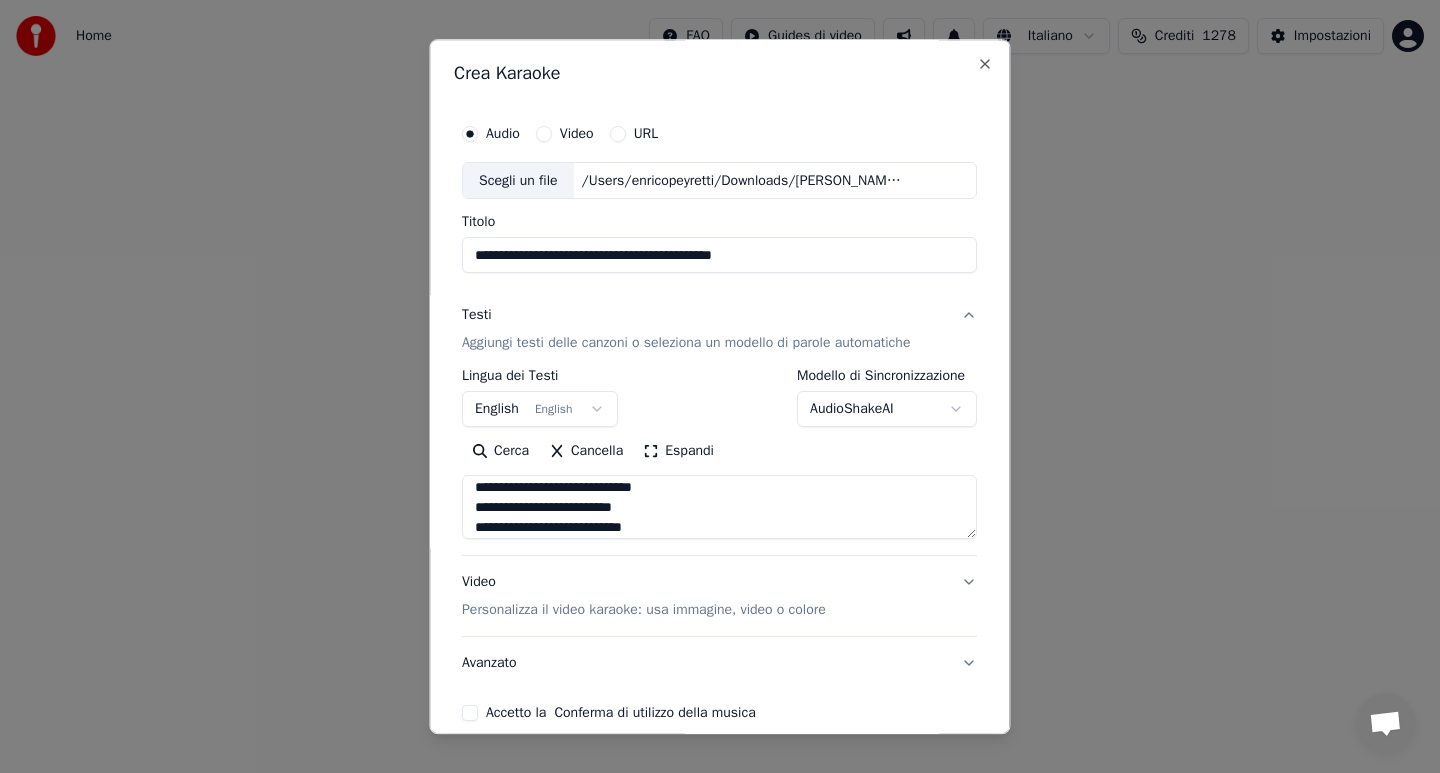 scroll, scrollTop: 286, scrollLeft: 0, axis: vertical 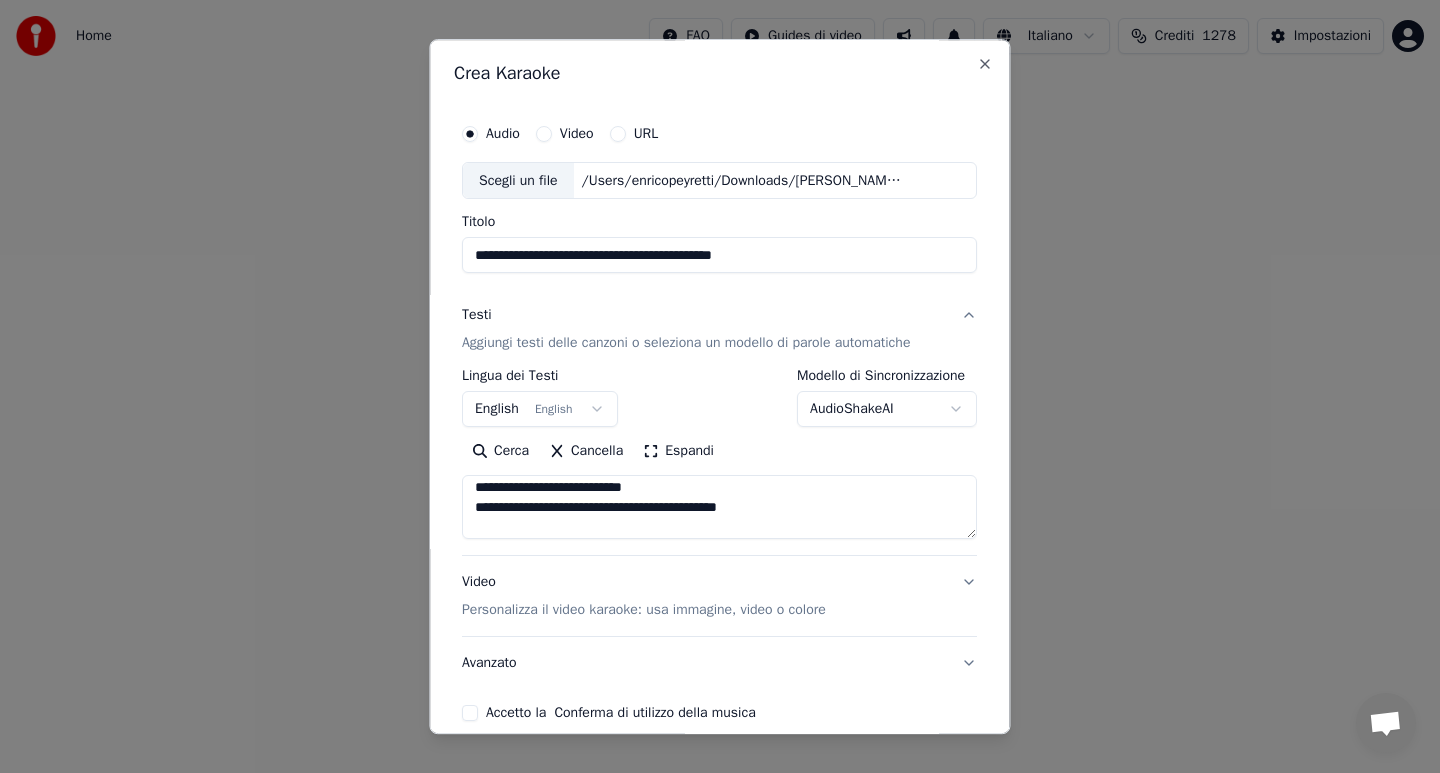click at bounding box center [719, 508] 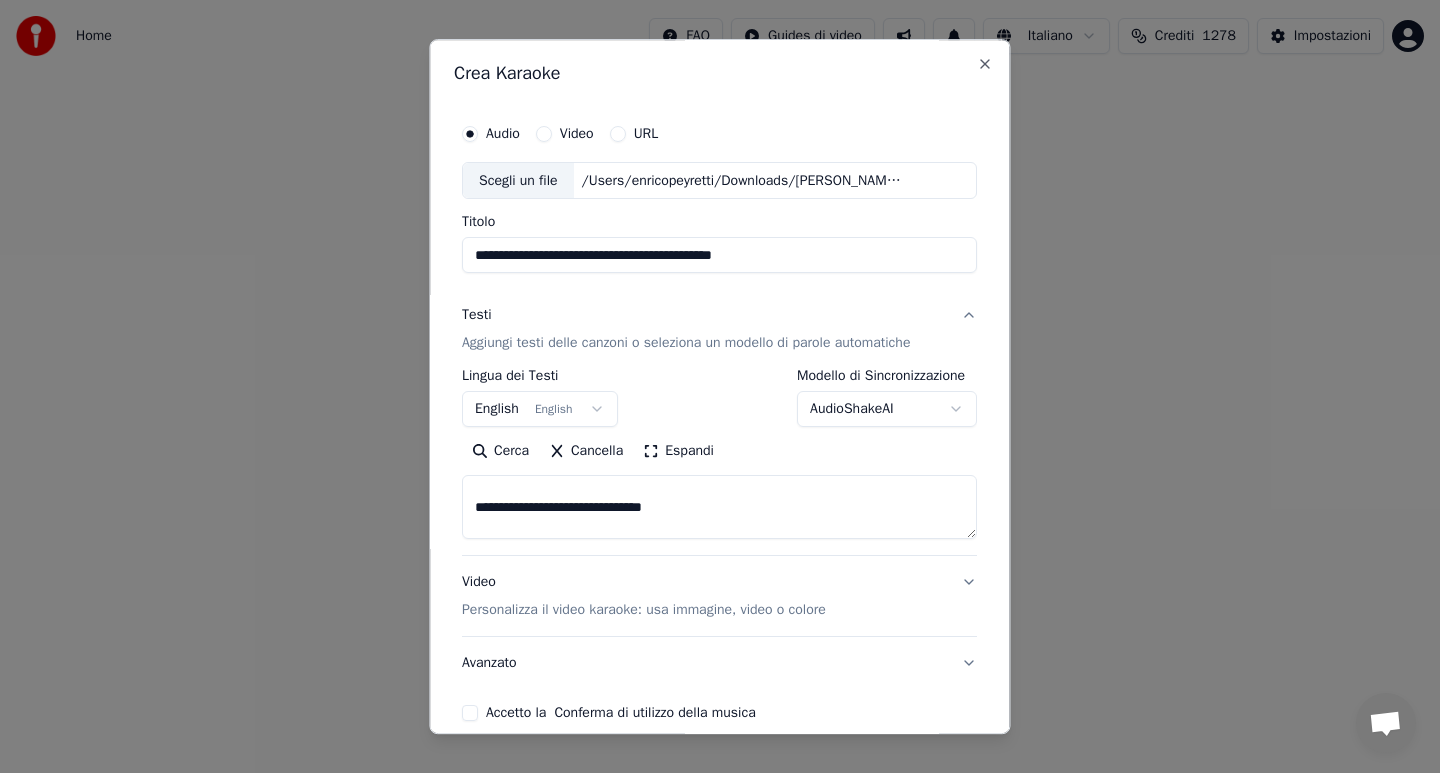 scroll, scrollTop: 666, scrollLeft: 0, axis: vertical 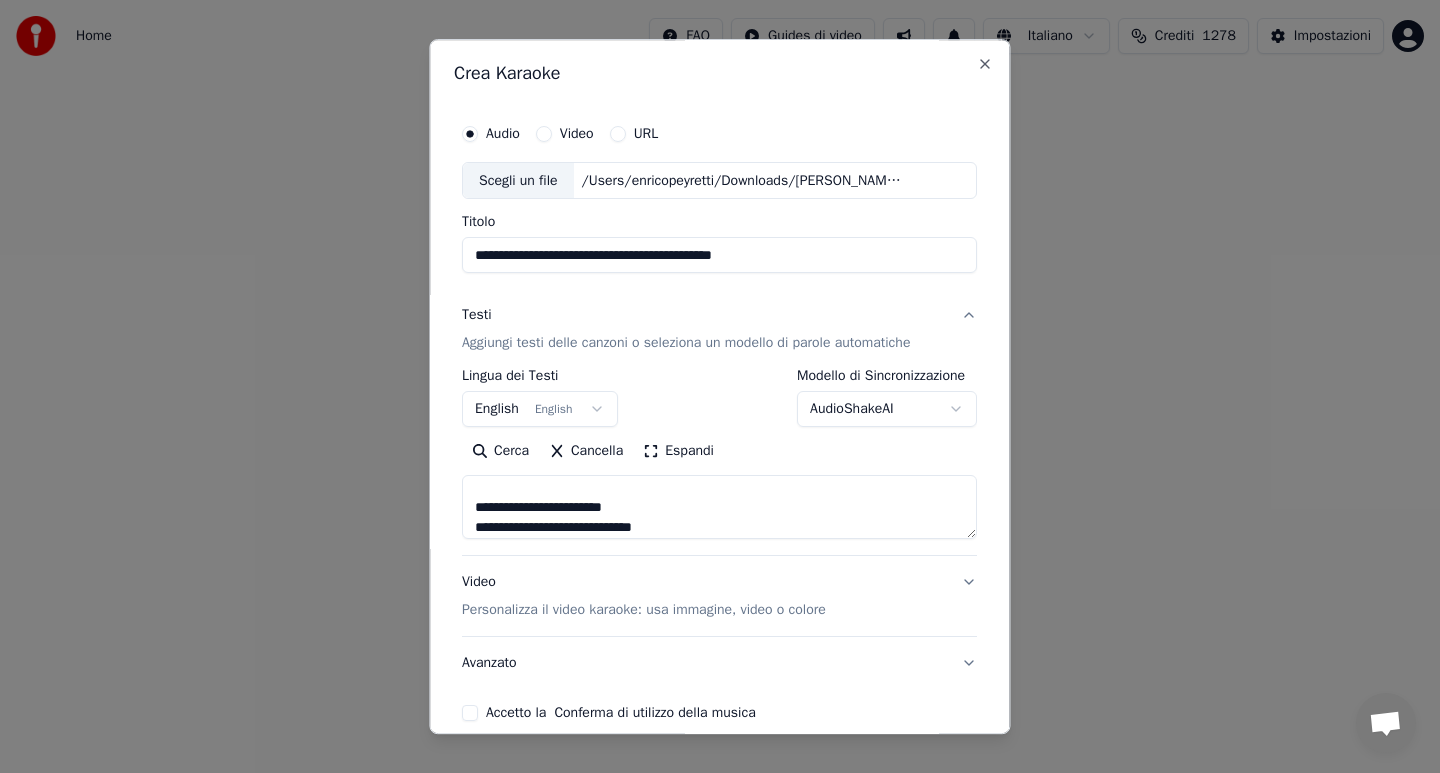 click at bounding box center (719, 508) 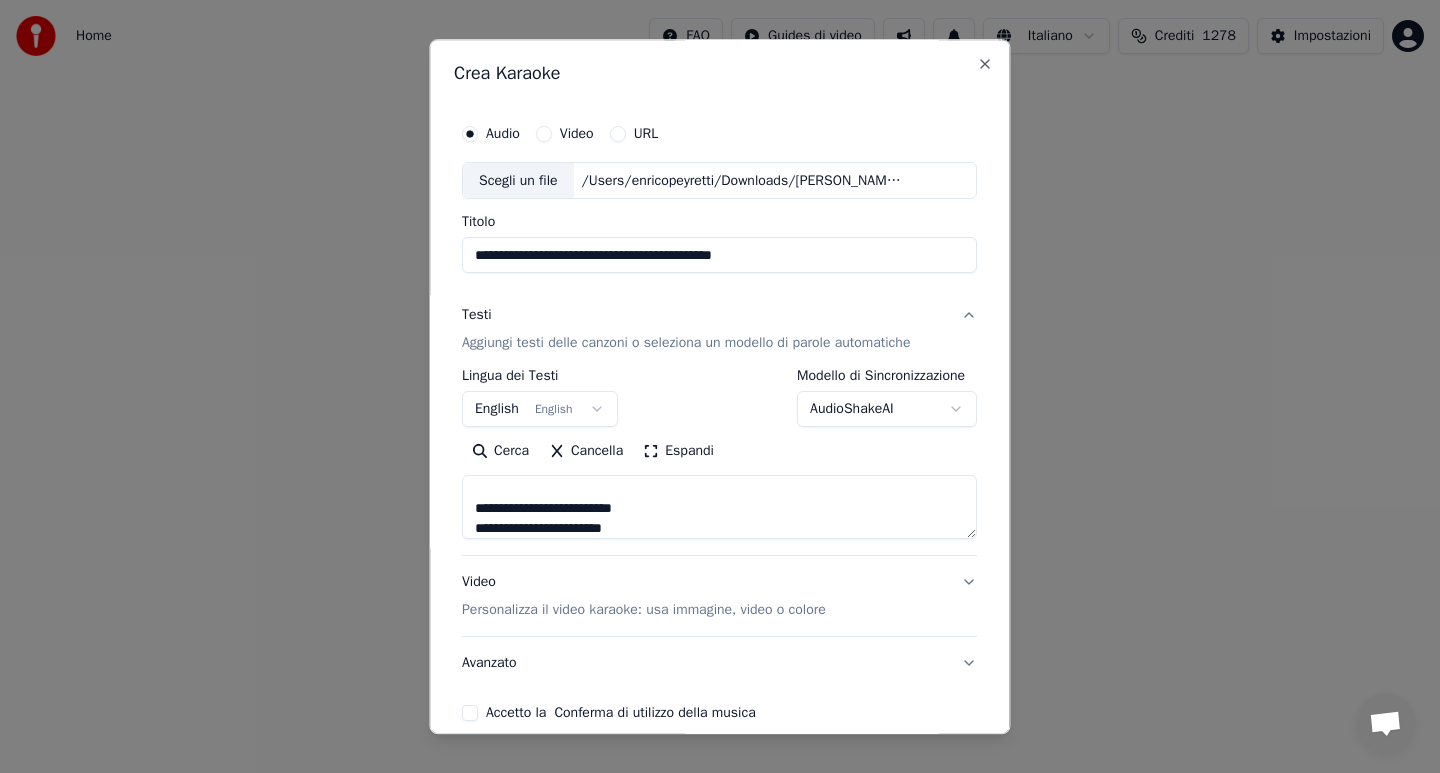 scroll, scrollTop: 845, scrollLeft: 0, axis: vertical 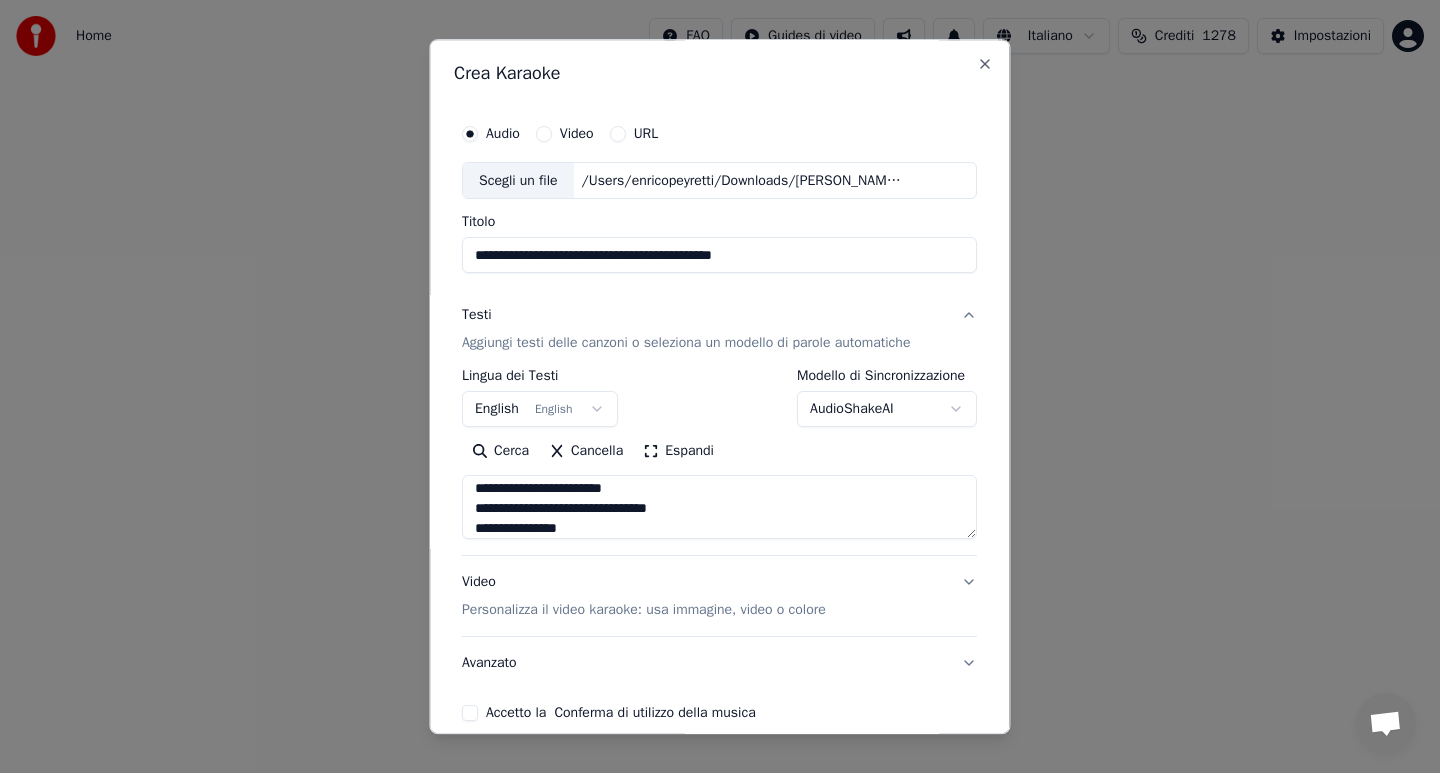 click at bounding box center [719, 508] 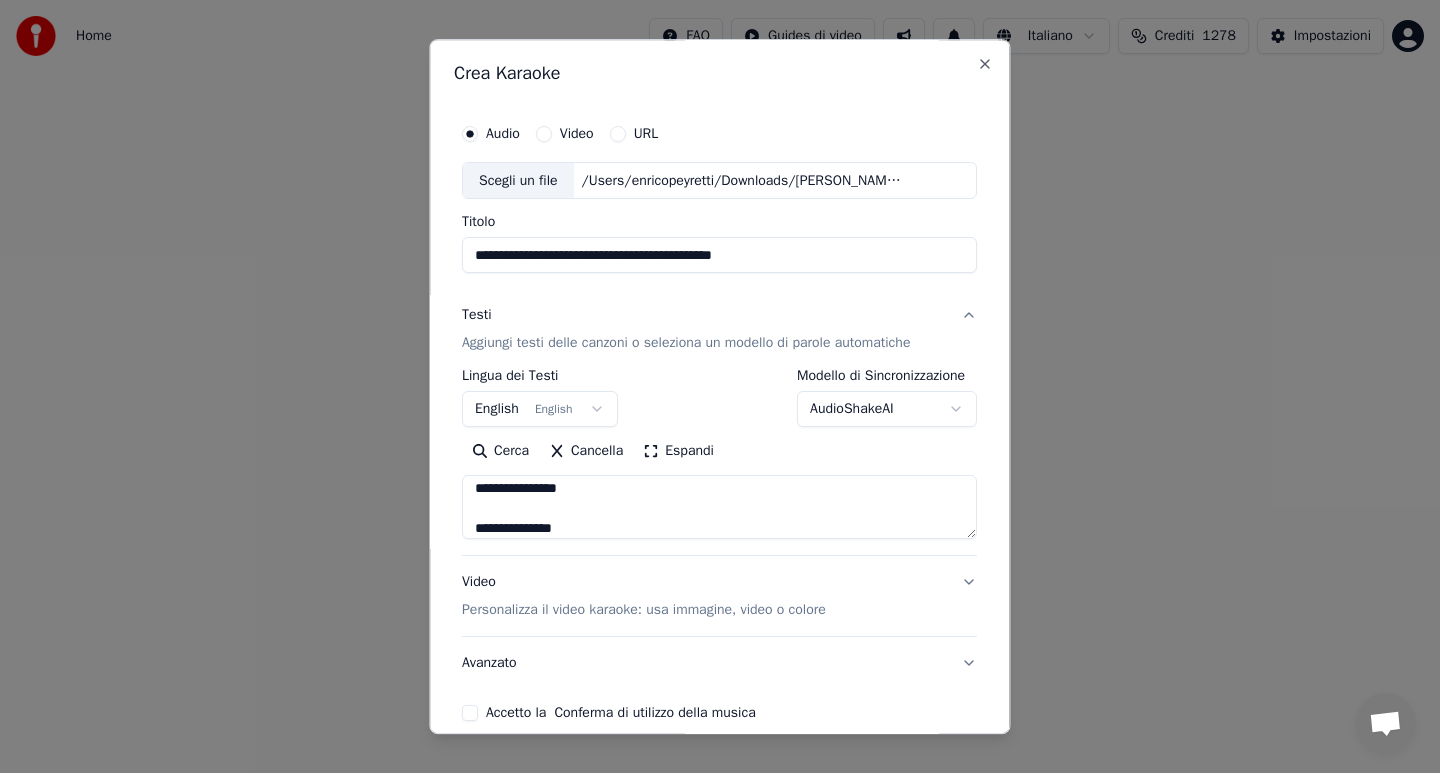 click at bounding box center [719, 508] 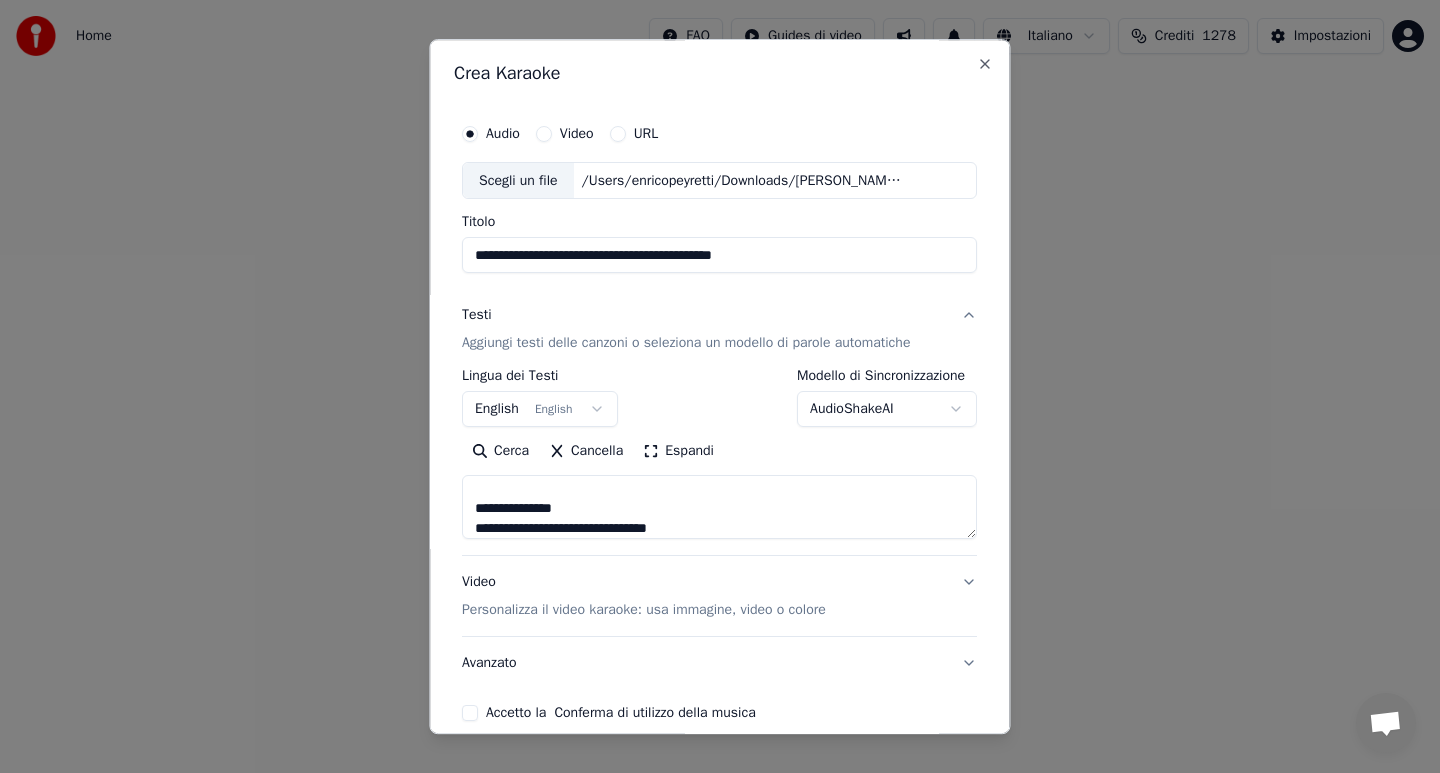 scroll, scrollTop: 885, scrollLeft: 0, axis: vertical 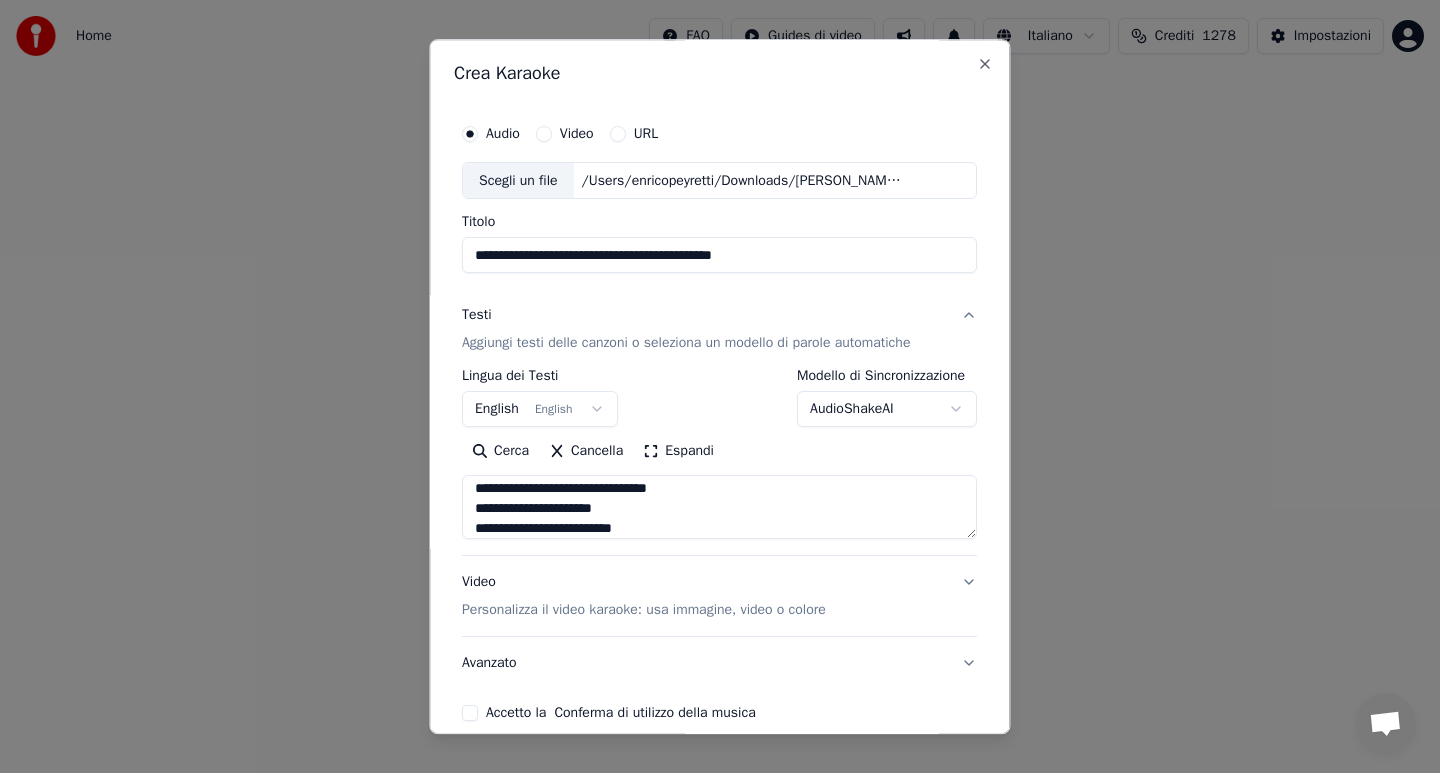 click at bounding box center [719, 508] 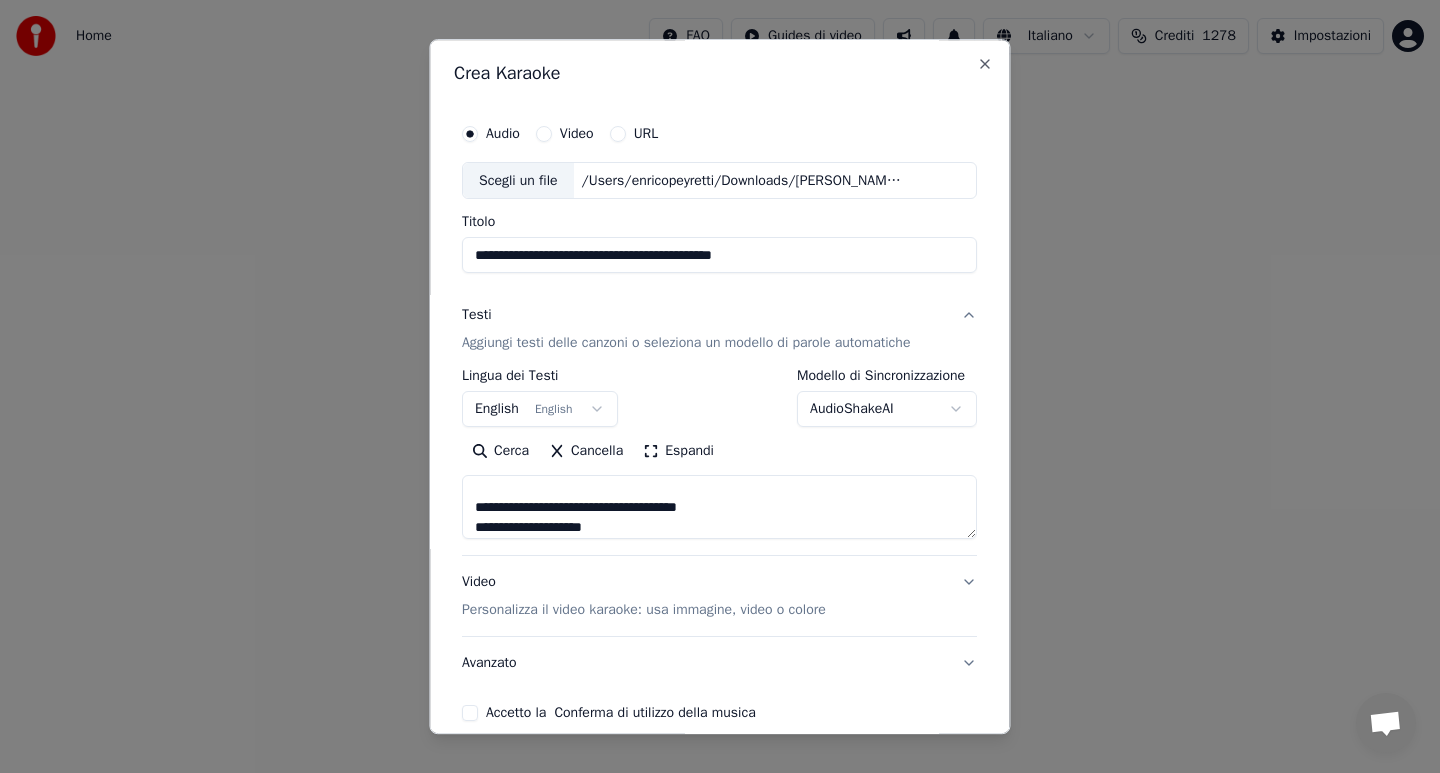 scroll, scrollTop: 1305, scrollLeft: 0, axis: vertical 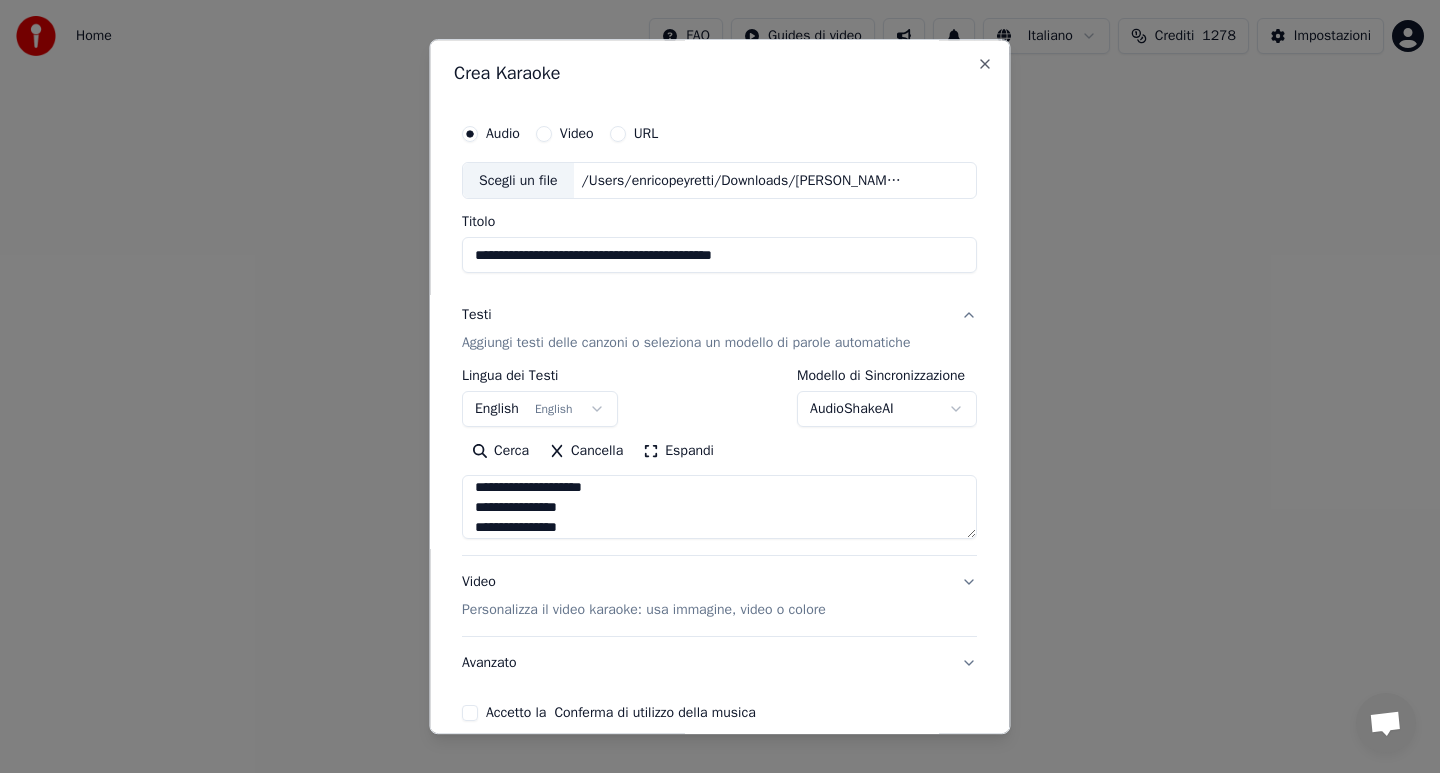 click at bounding box center (719, 508) 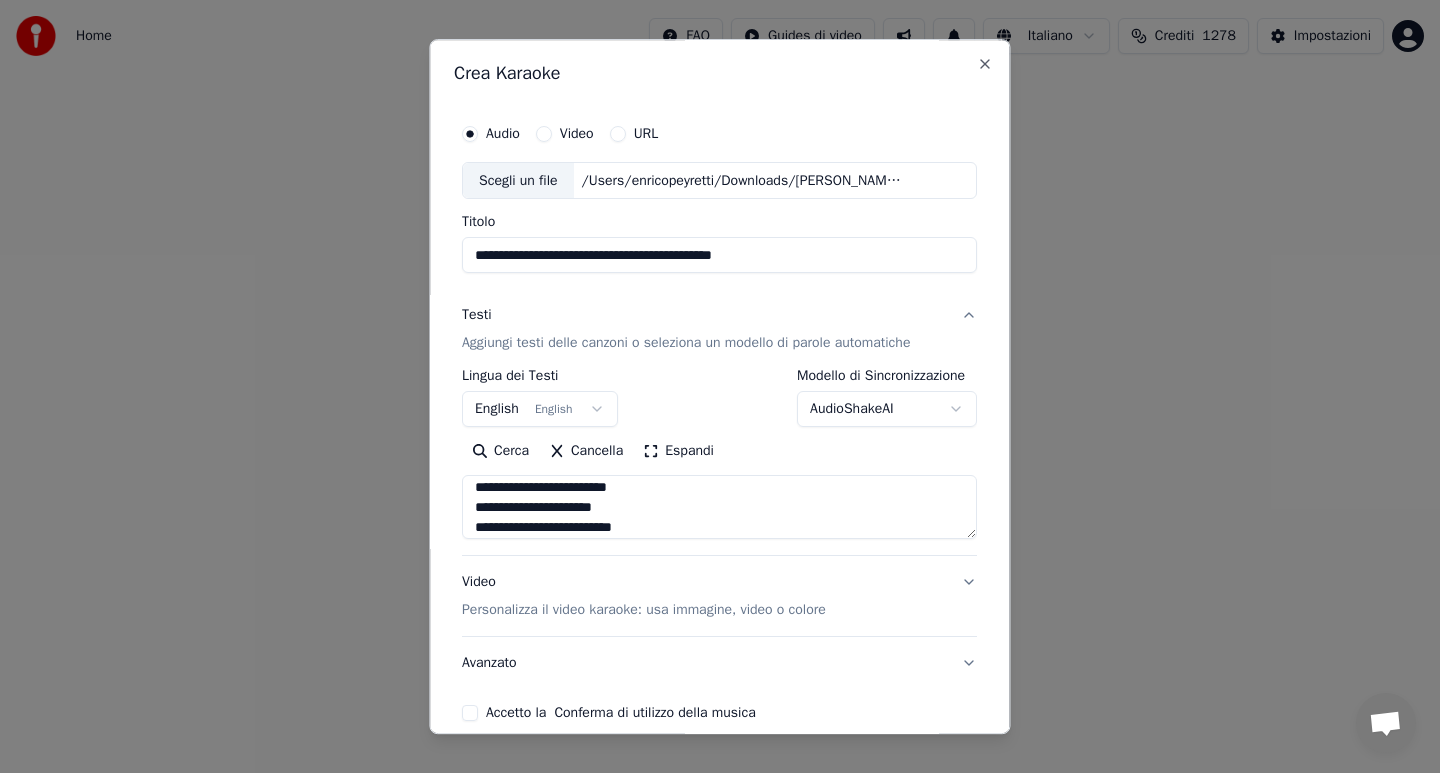 scroll, scrollTop: 468, scrollLeft: 0, axis: vertical 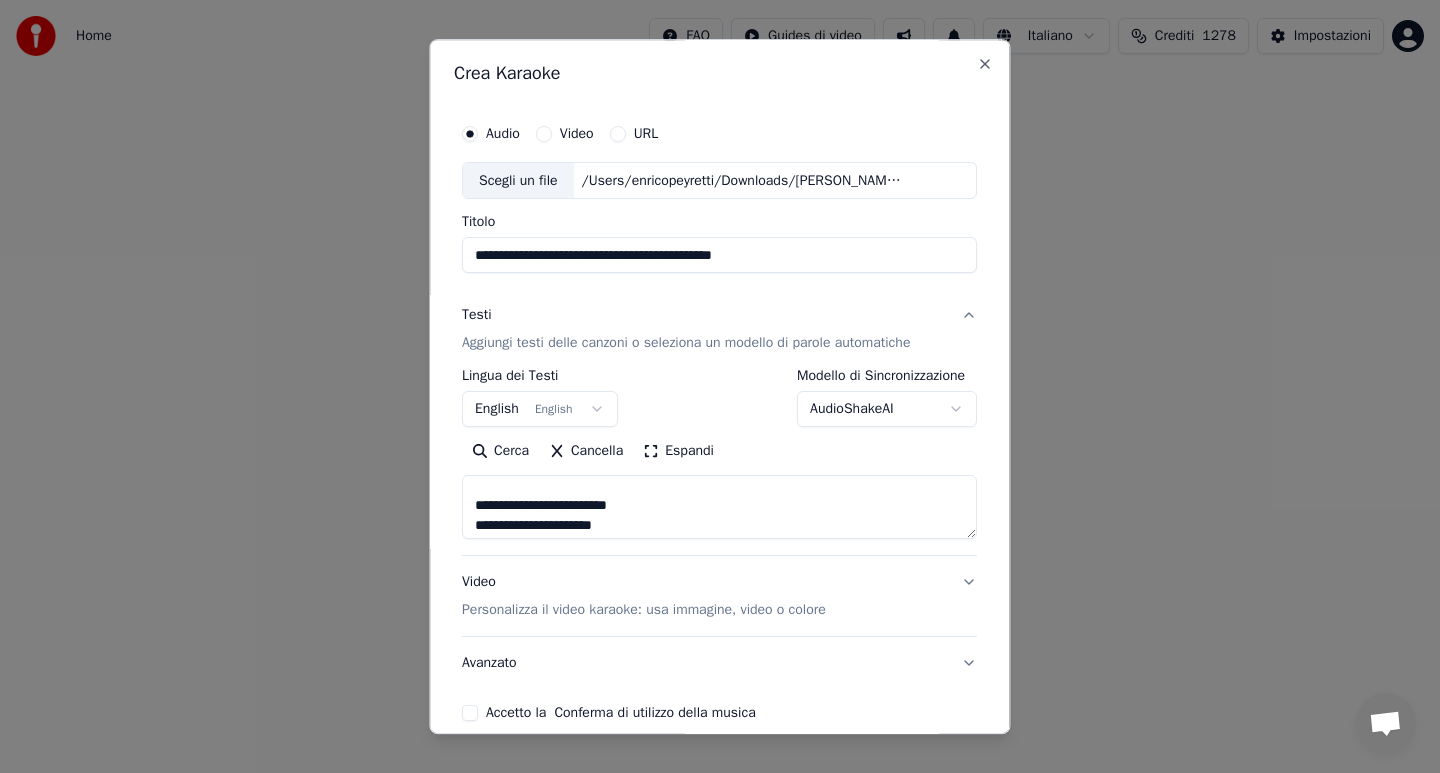 type on "**********" 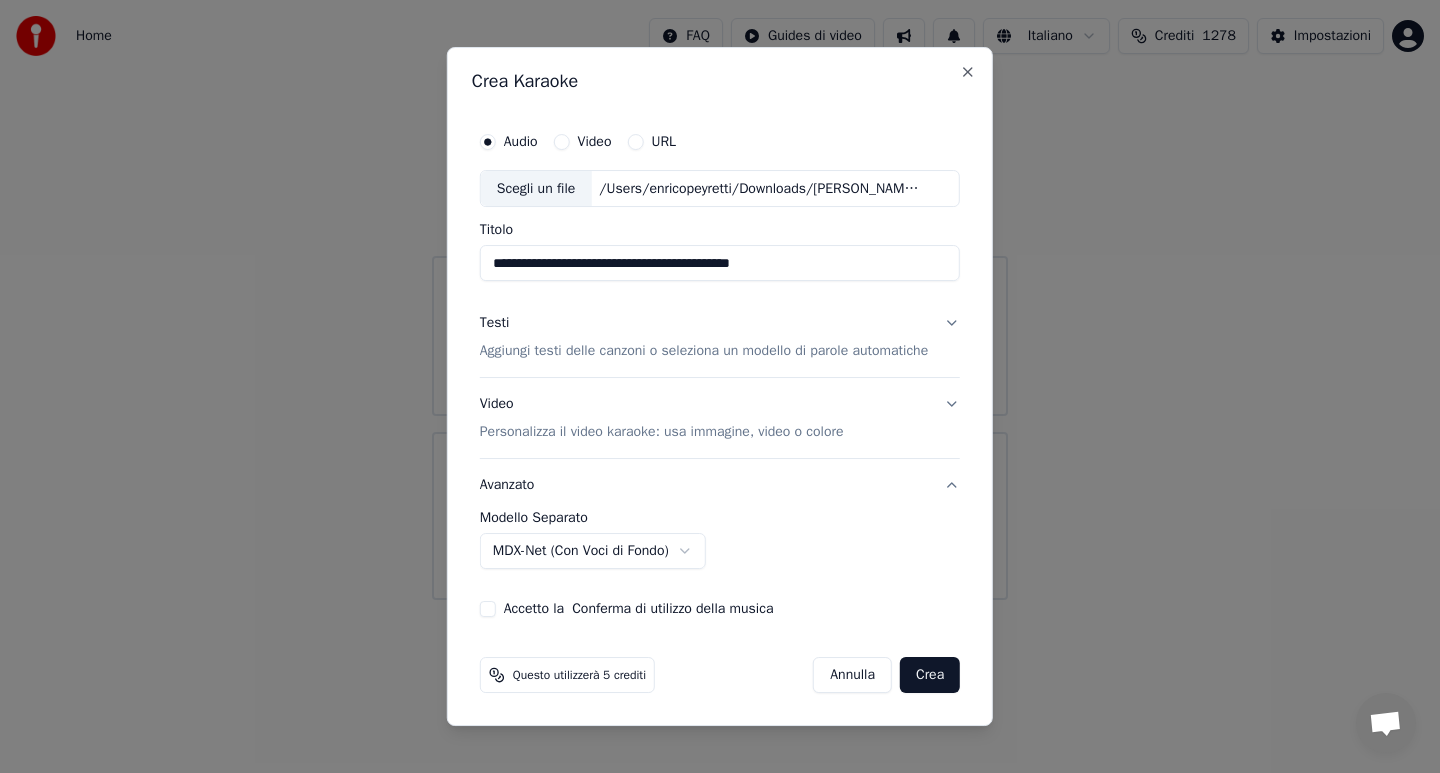 click on "**********" at bounding box center (720, 300) 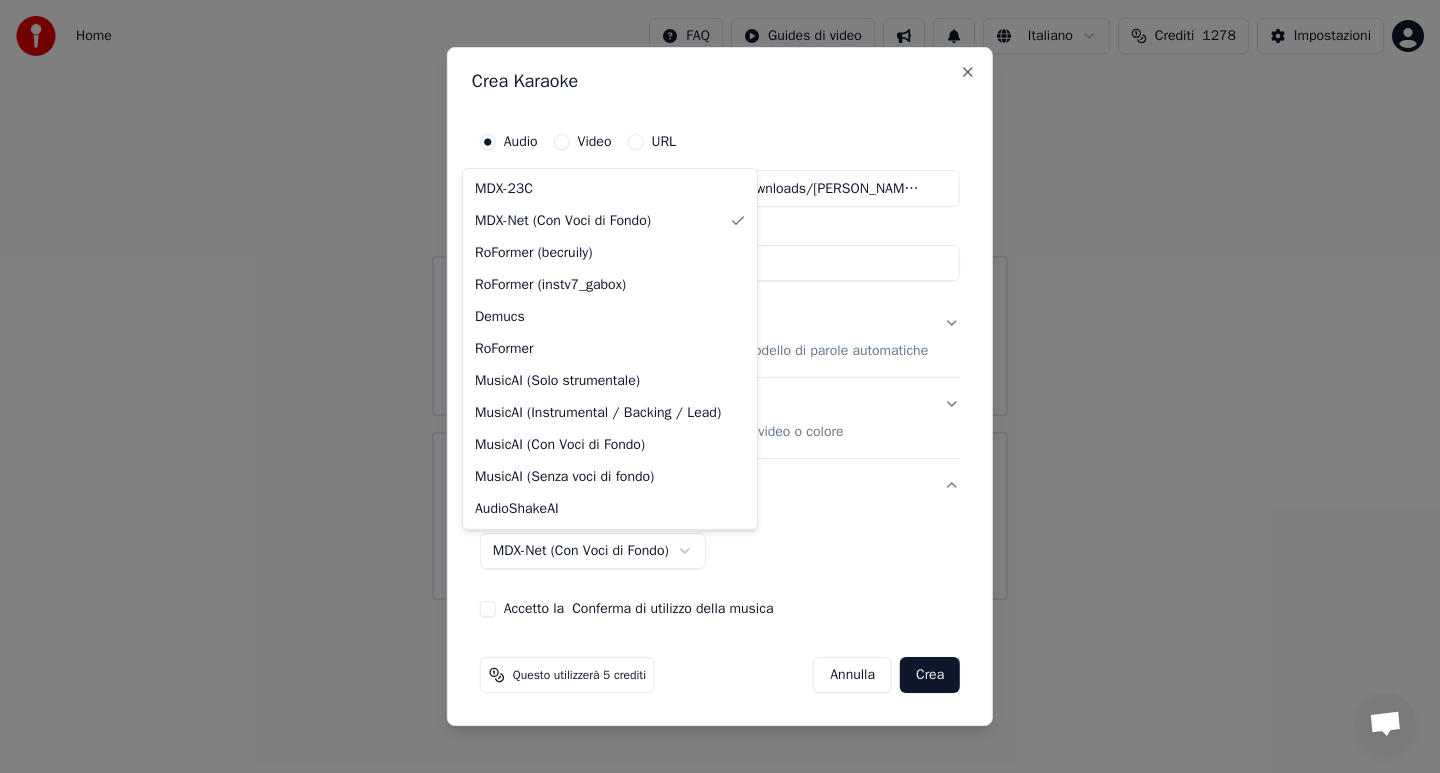 select on "******" 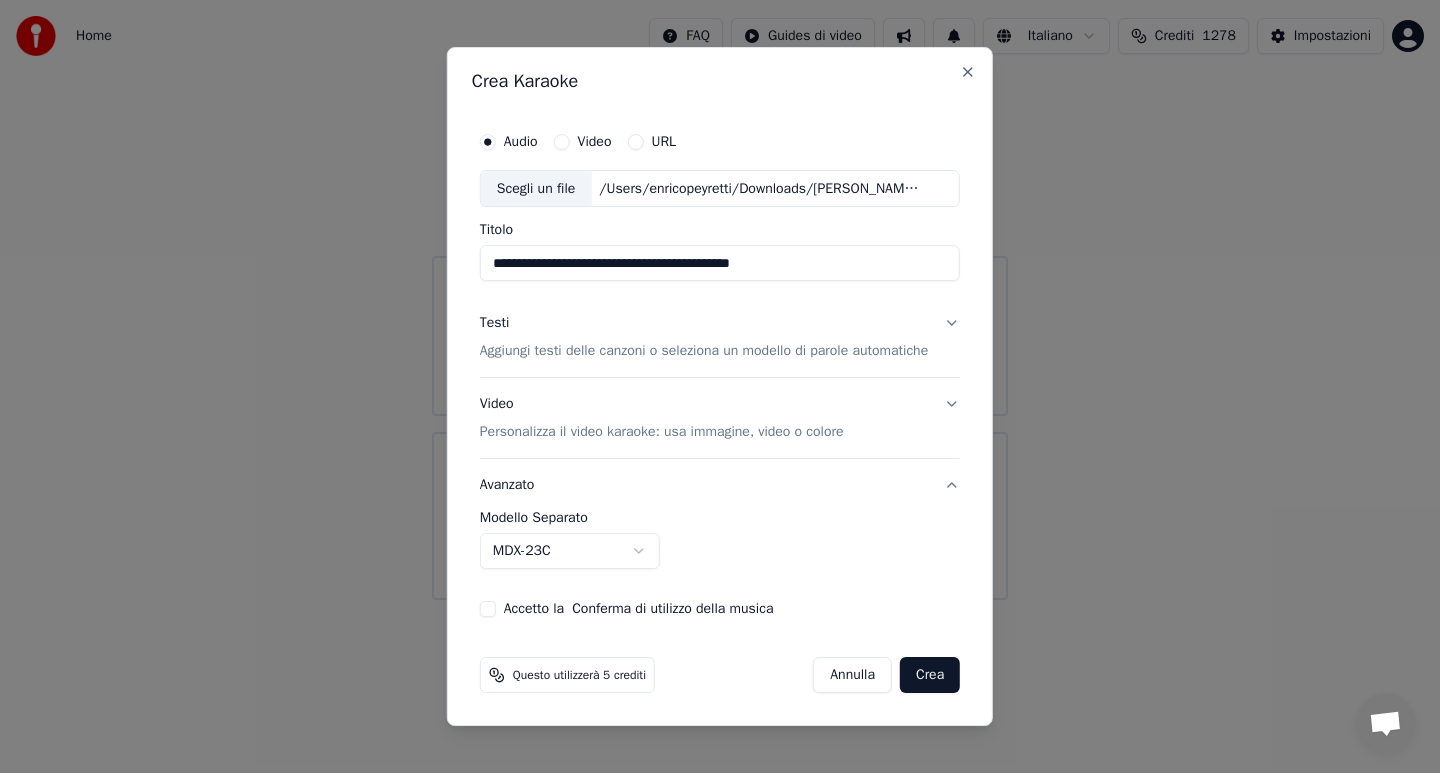 click on "Accetto la   Conferma di utilizzo della musica" at bounding box center (488, 609) 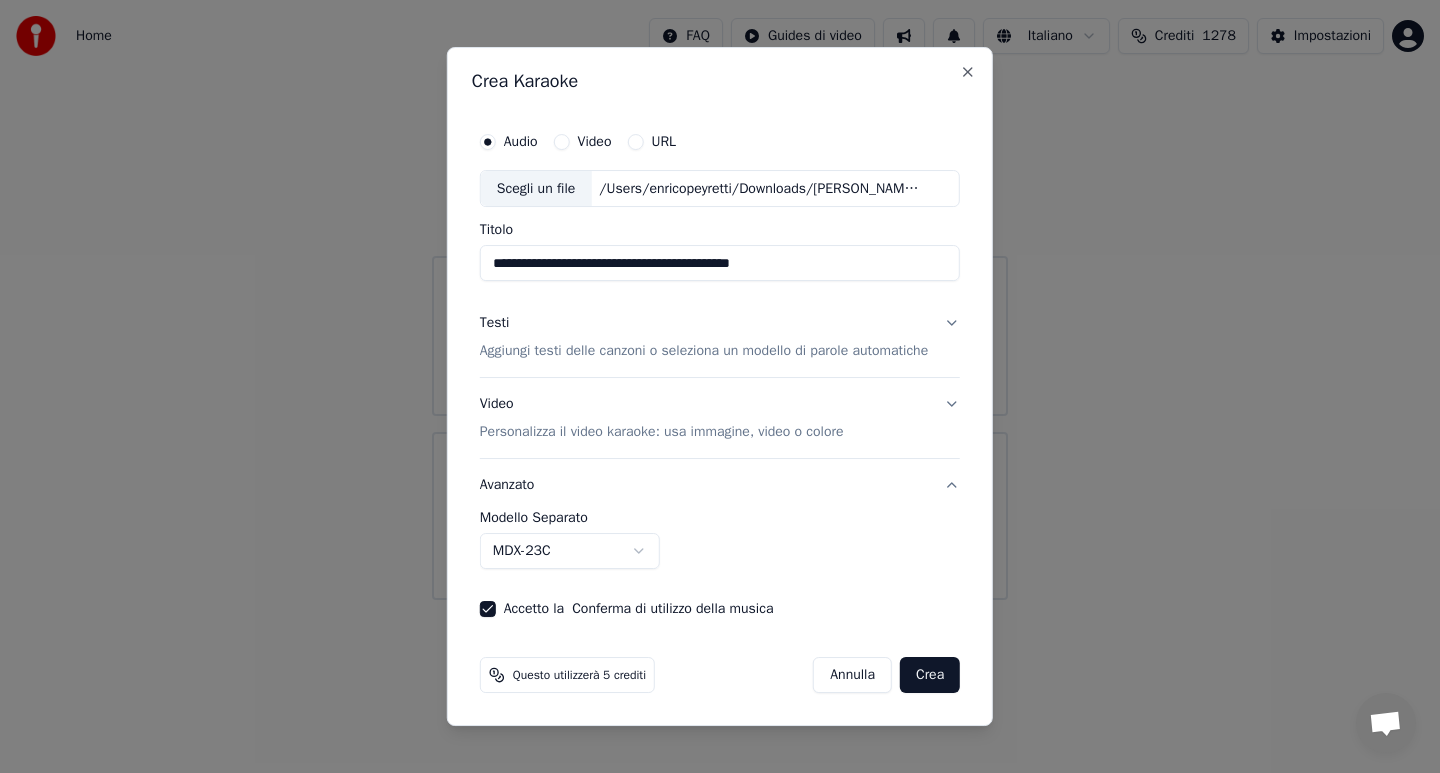 click on "Crea" at bounding box center [930, 675] 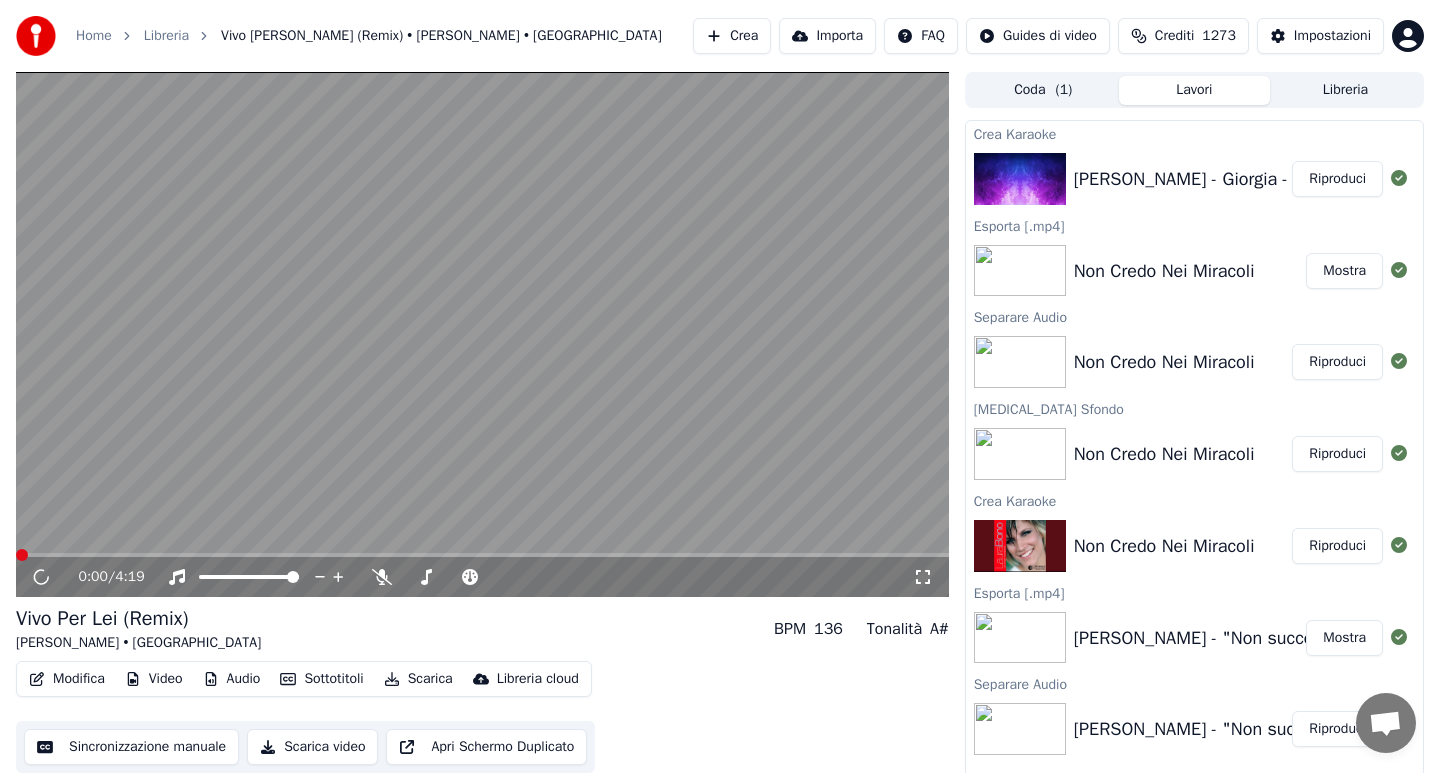 click on "Modifica" at bounding box center [67, 679] 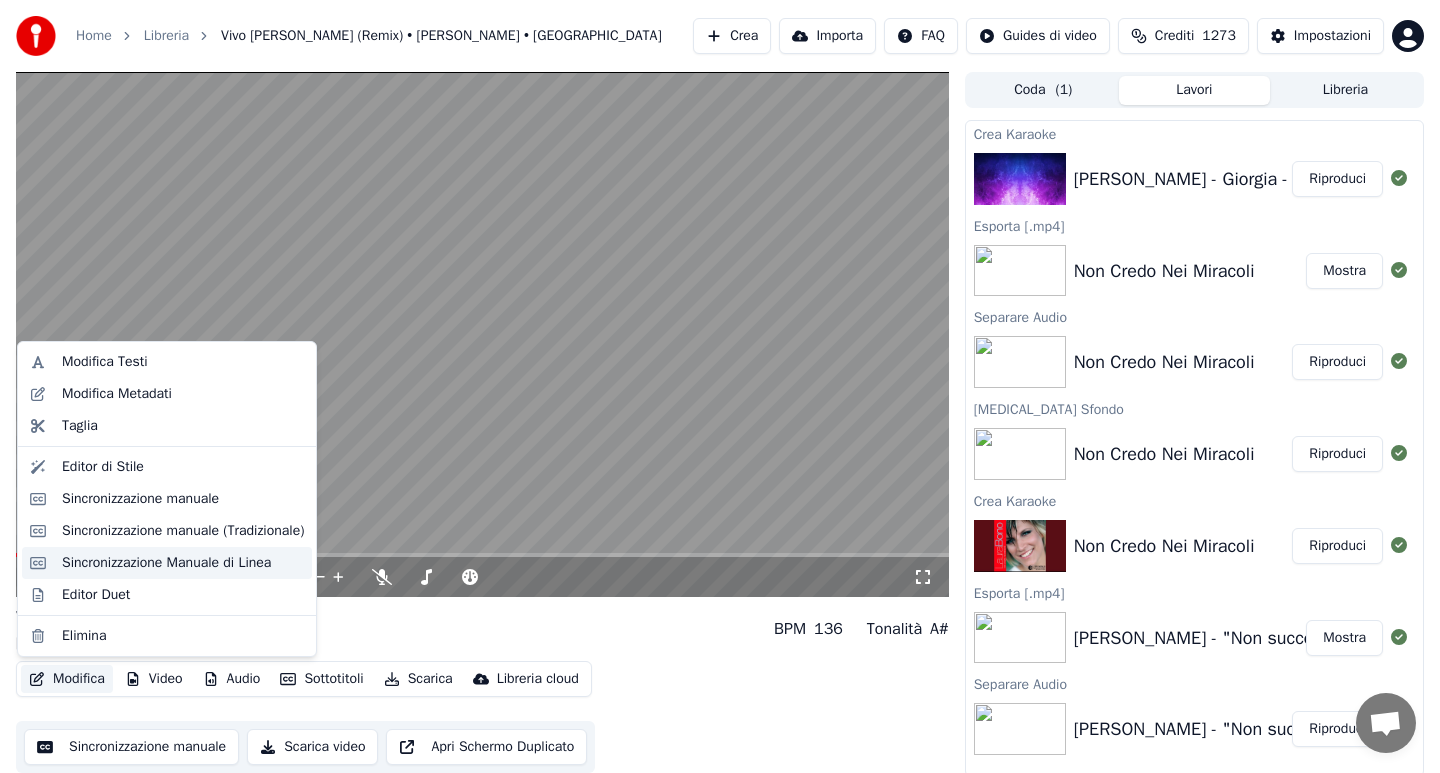 click on "Sincronizzazione Manuale di Linea" at bounding box center [166, 563] 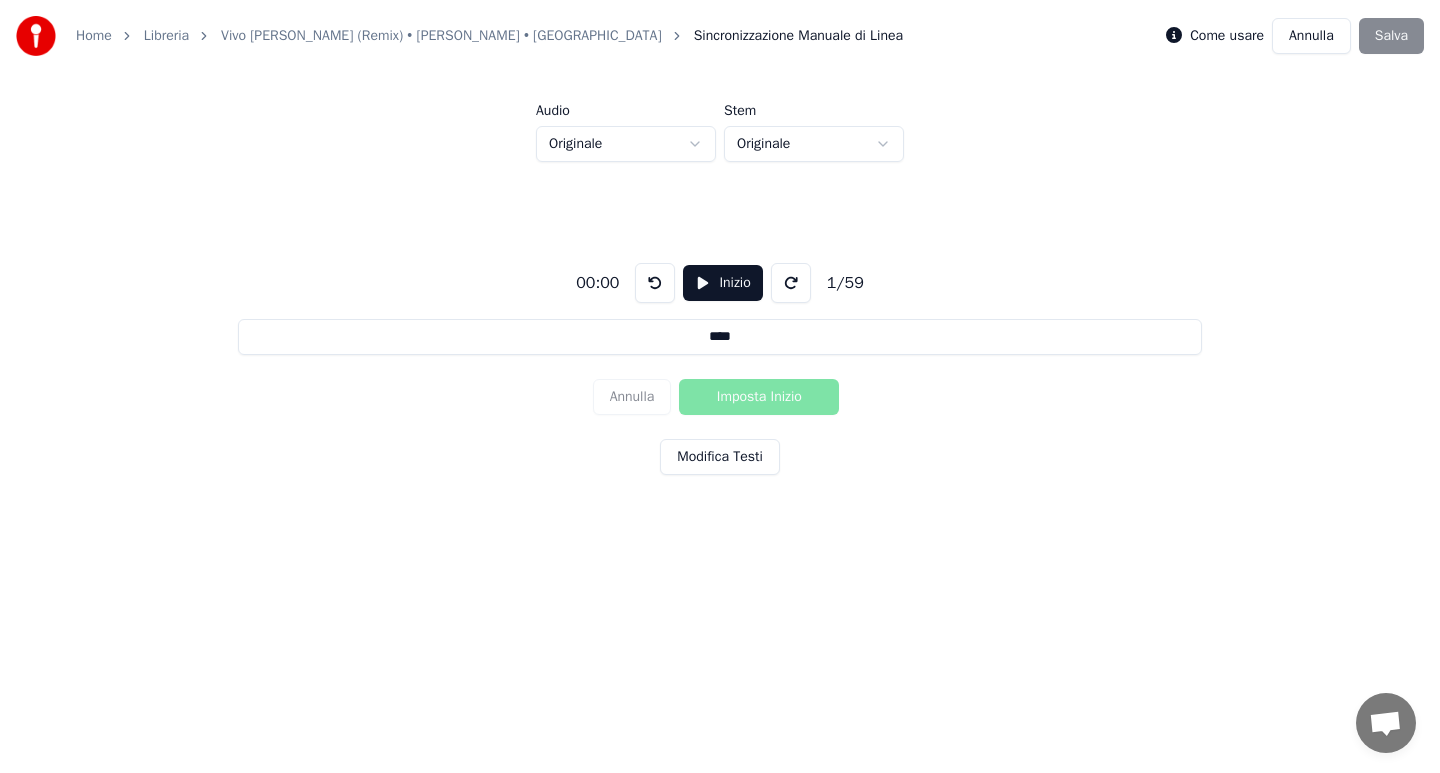 click on "Inizio" at bounding box center [722, 283] 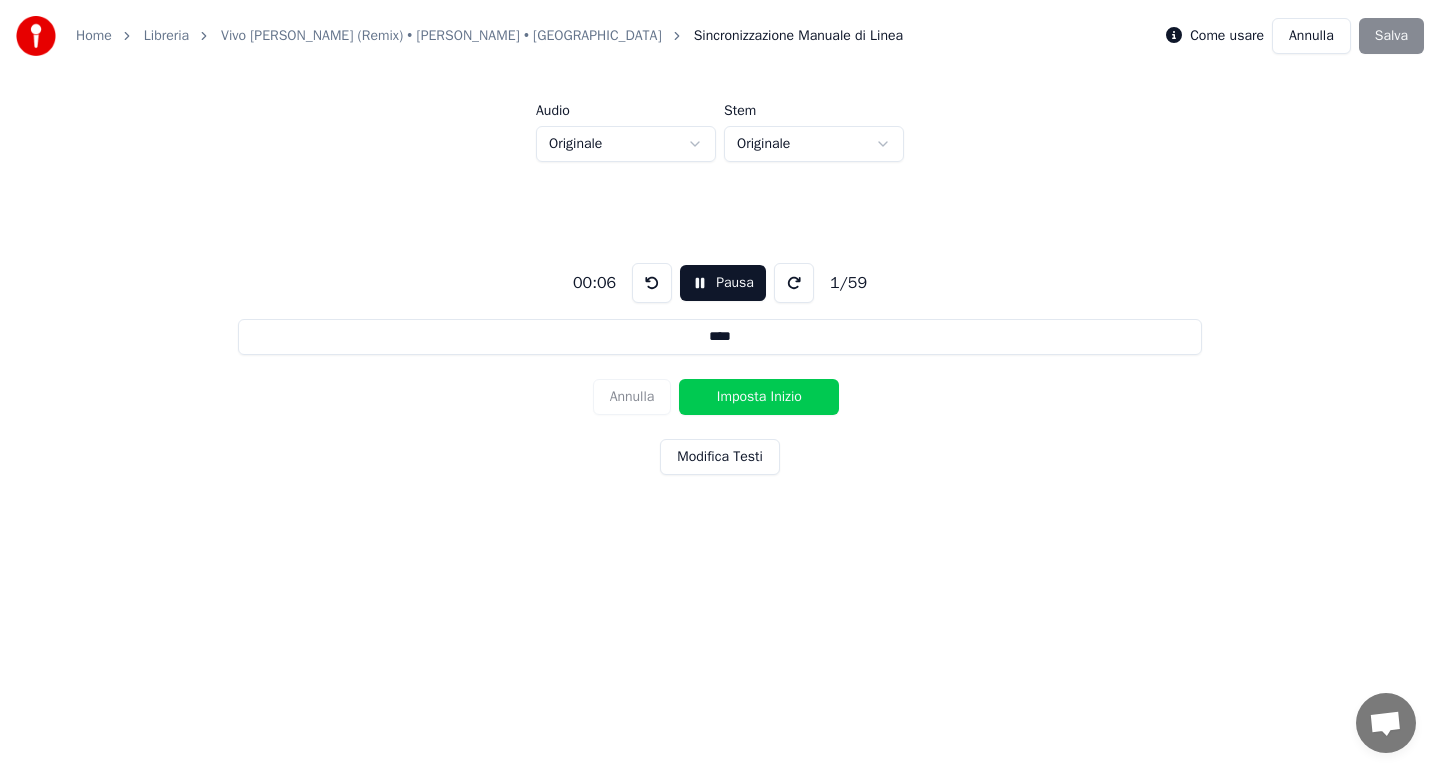 click on "Imposta Inizio" at bounding box center (759, 397) 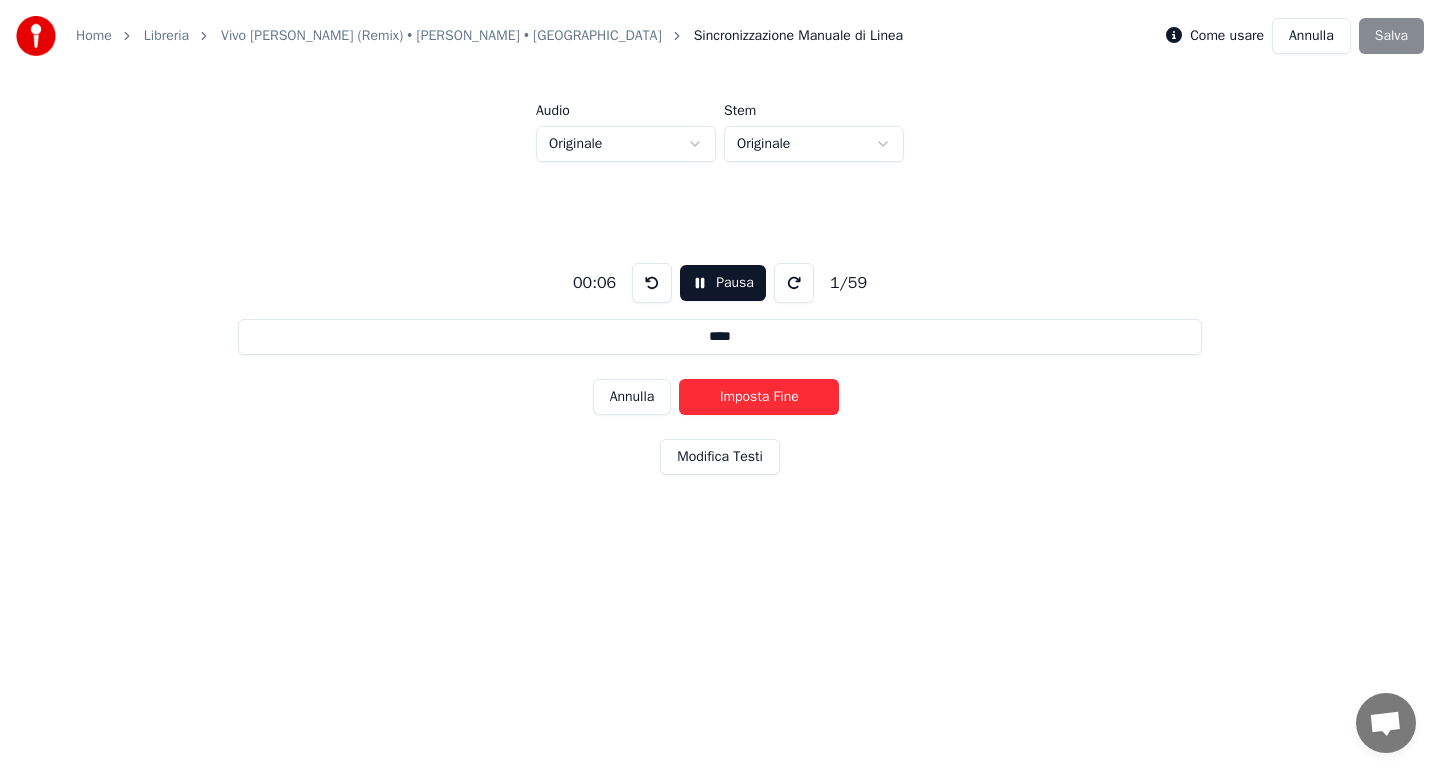 click on "Imposta Fine" at bounding box center (759, 397) 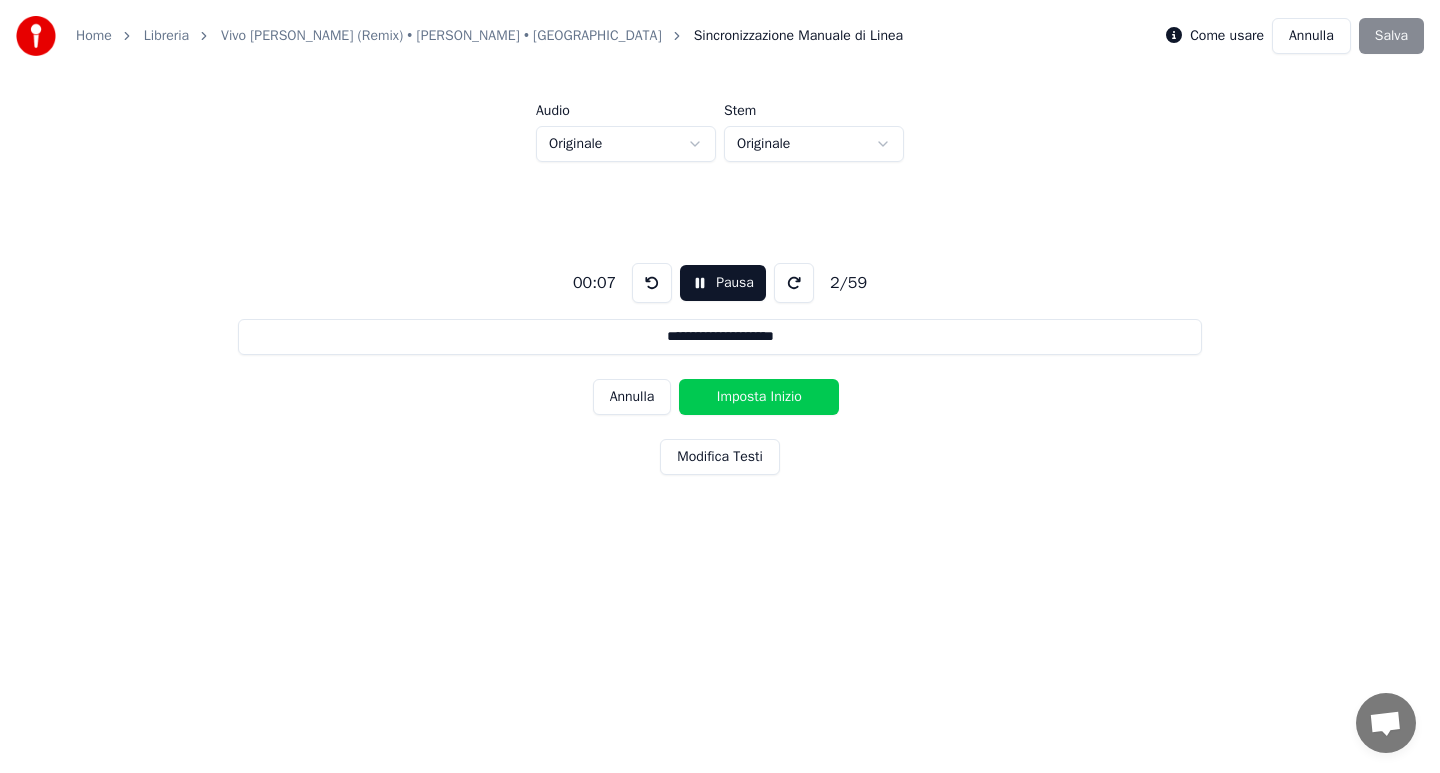click on "Imposta Inizio" at bounding box center [759, 397] 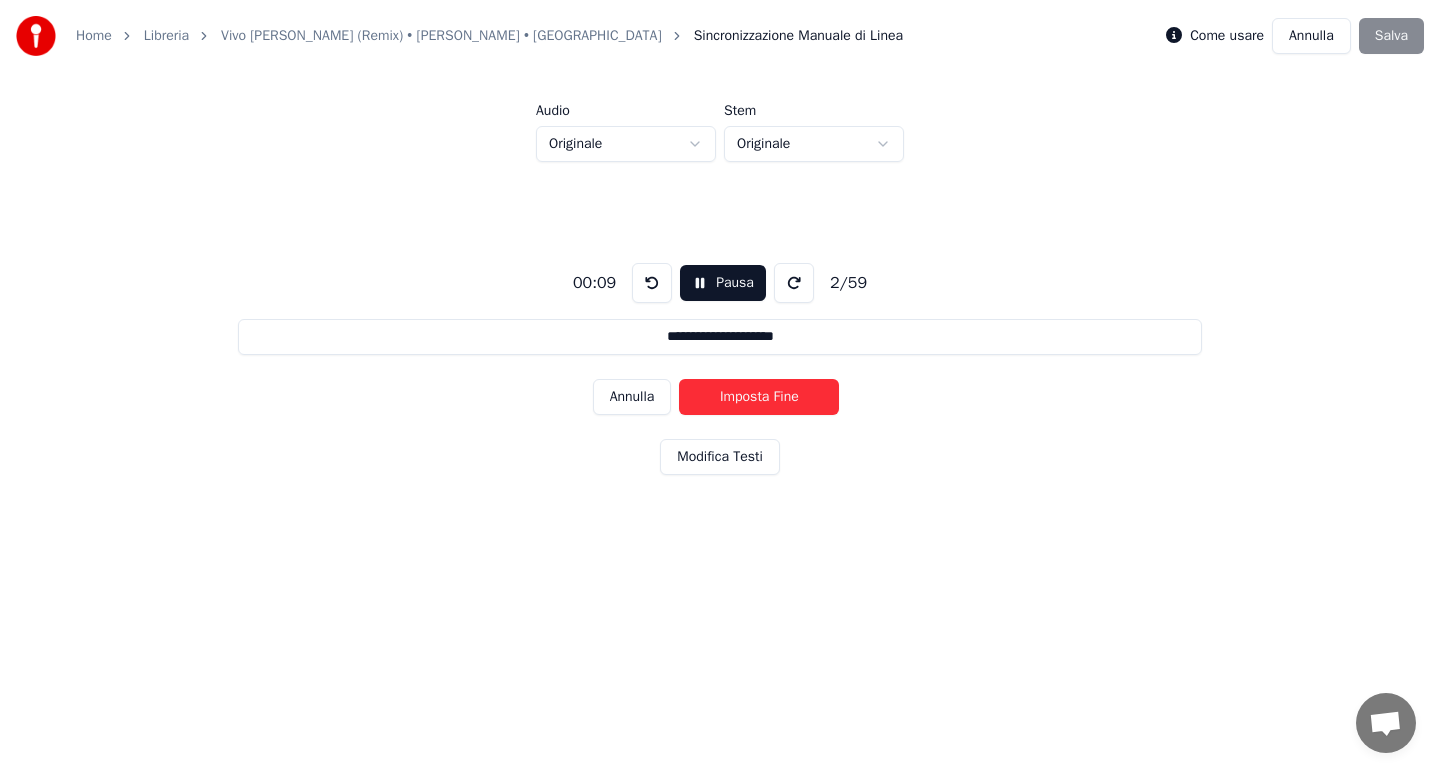 click on "Imposta Fine" at bounding box center (759, 397) 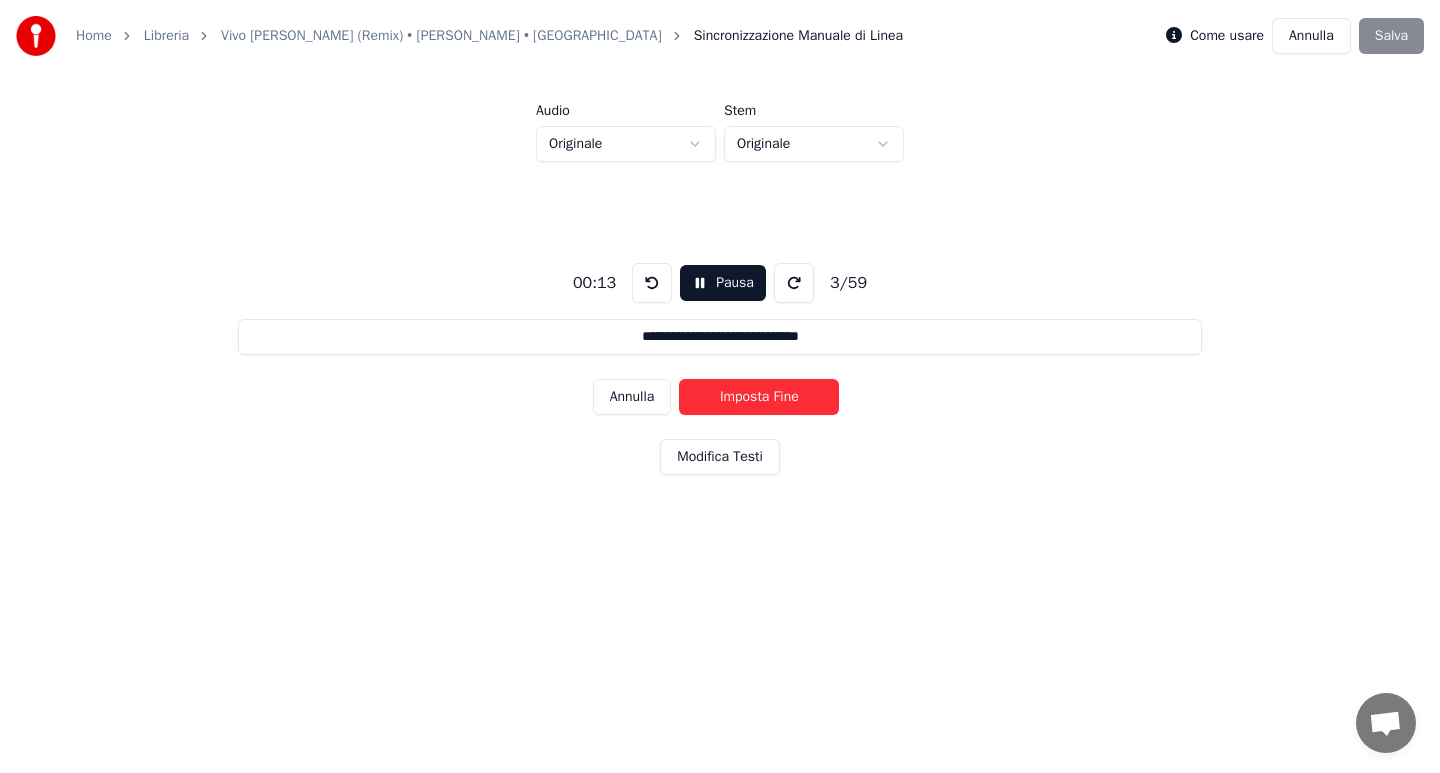 click on "Imposta Fine" at bounding box center [759, 397] 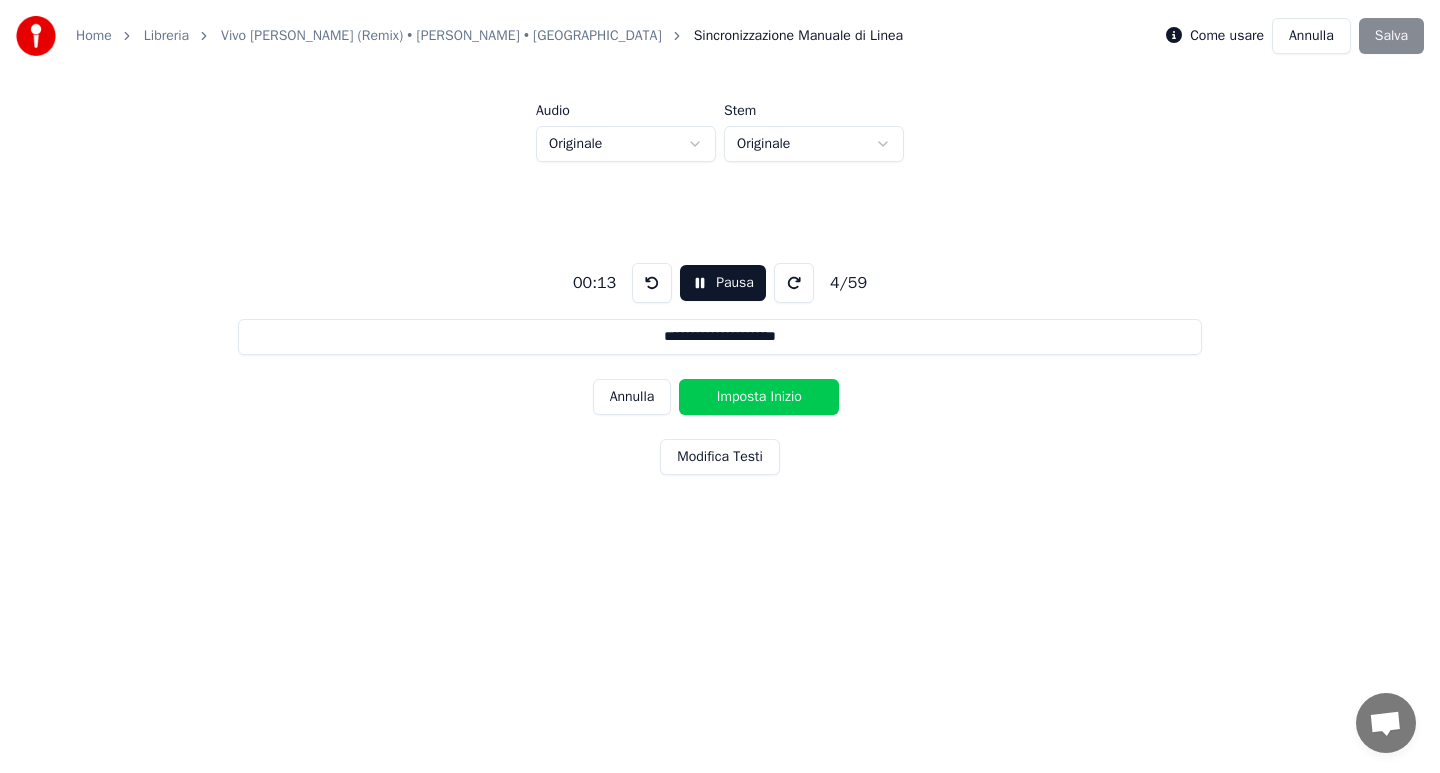 click on "Imposta Inizio" at bounding box center [759, 397] 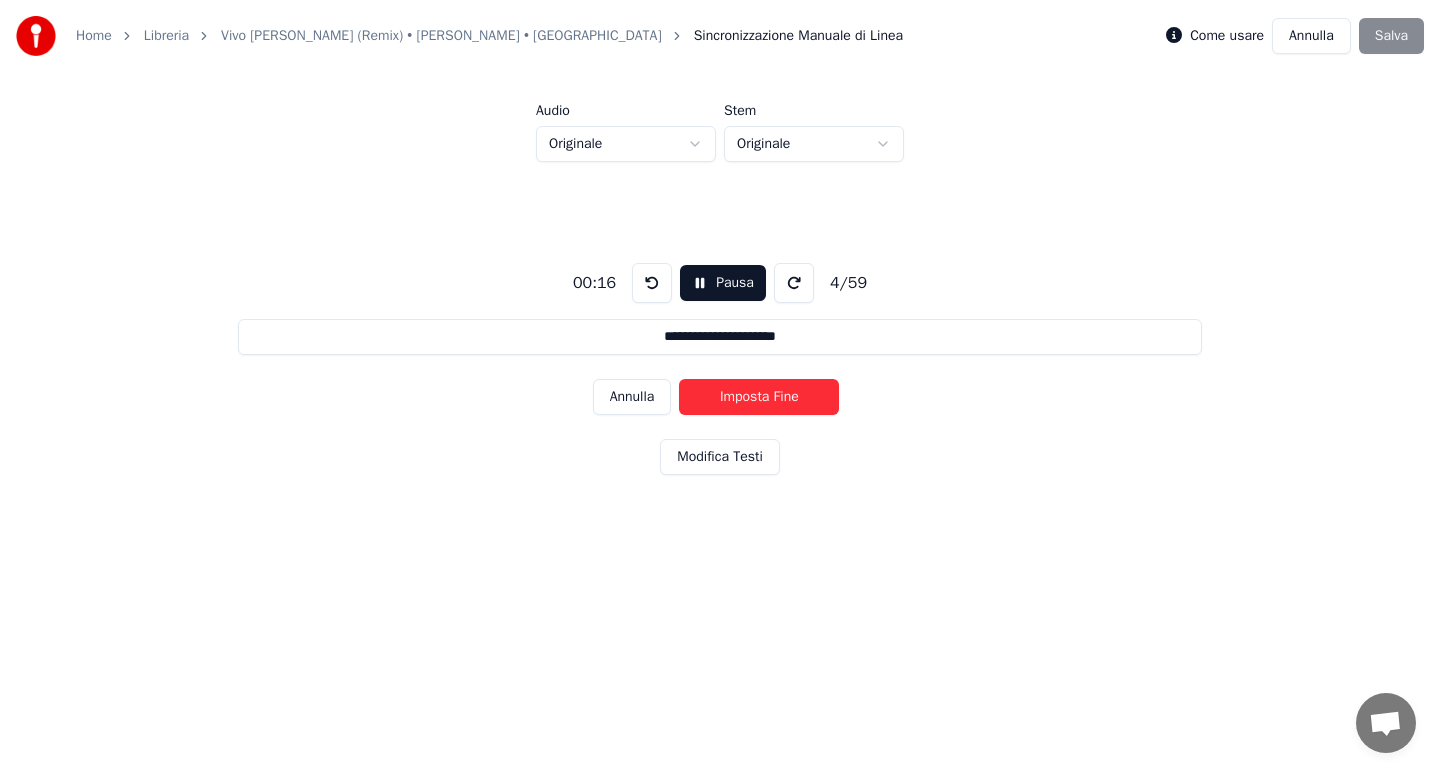 click on "Imposta Fine" at bounding box center [759, 397] 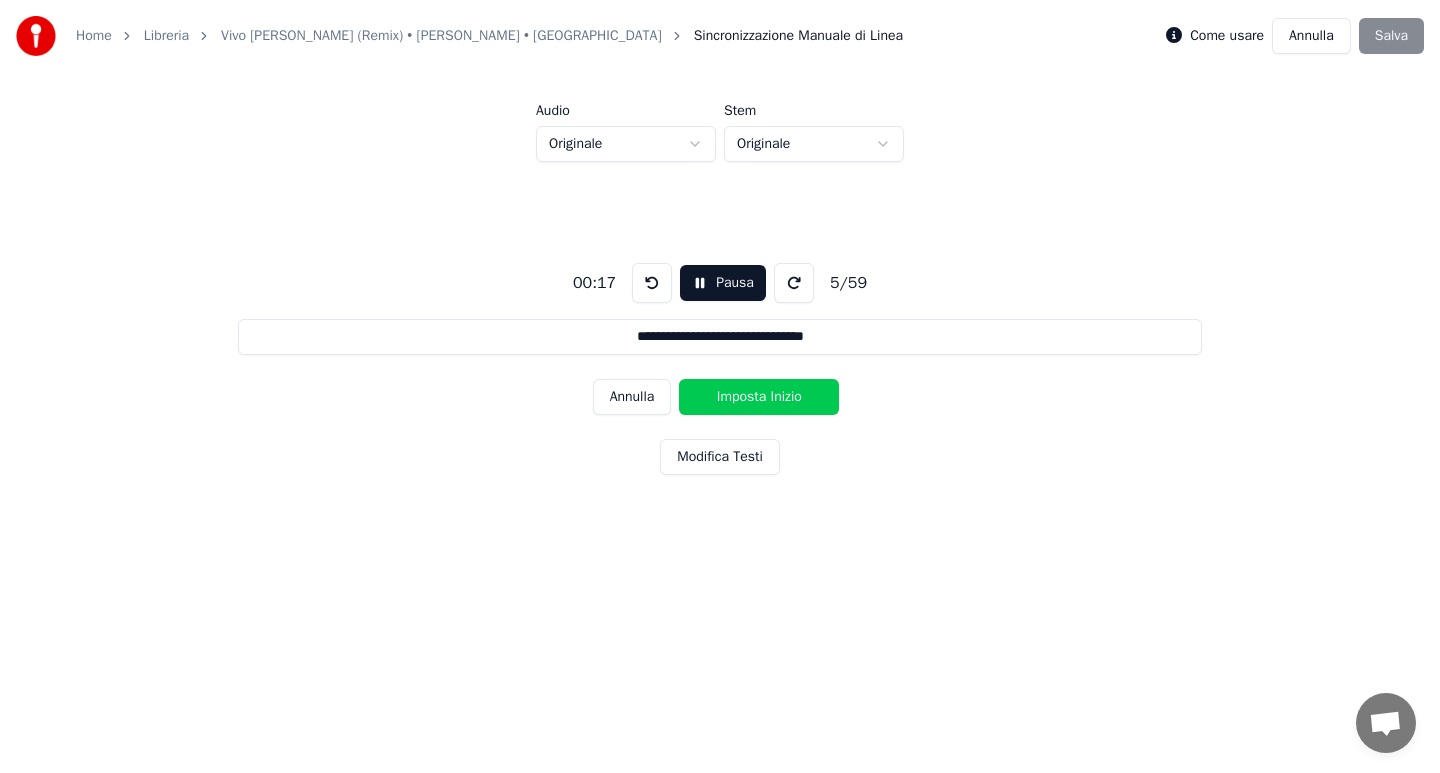 click on "Imposta Inizio" at bounding box center [759, 397] 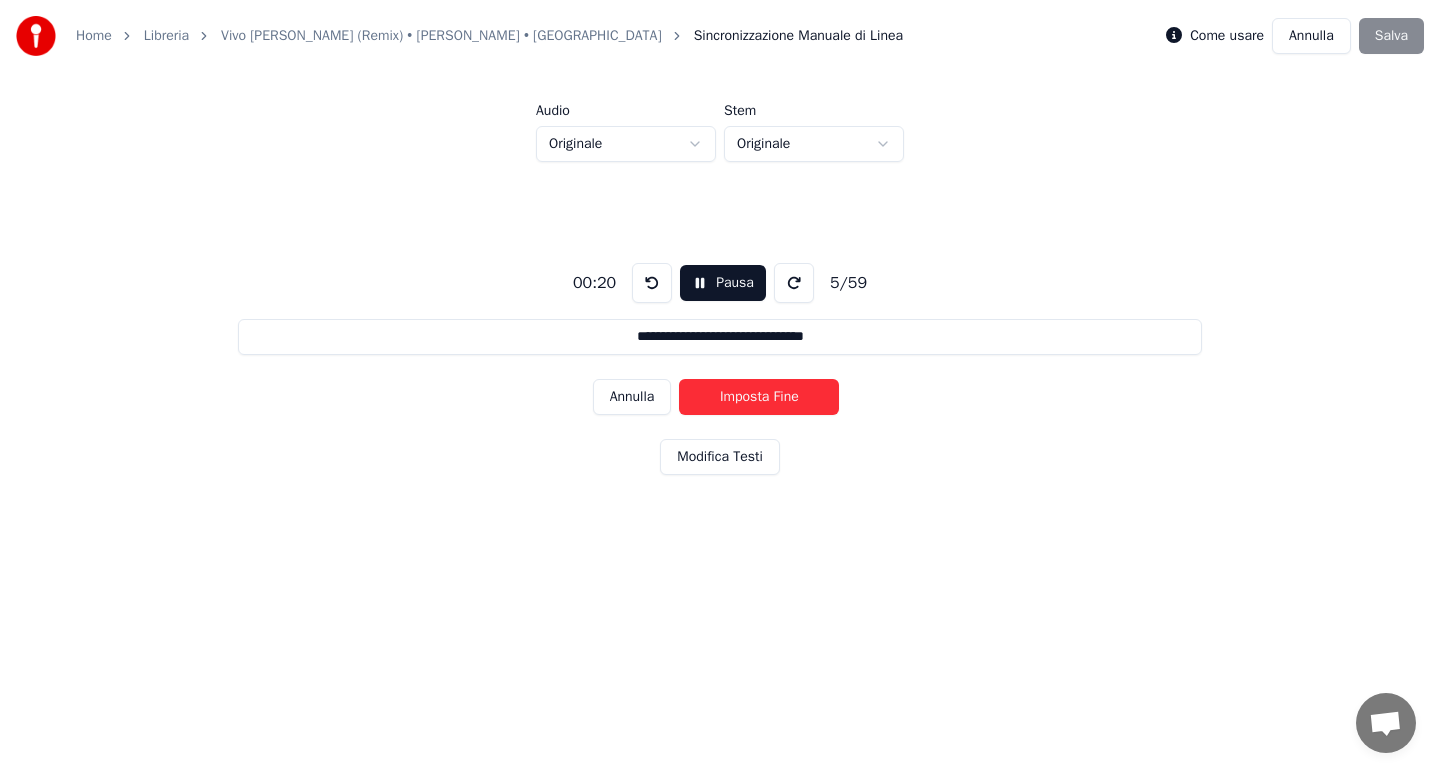 click on "Imposta Fine" at bounding box center (759, 397) 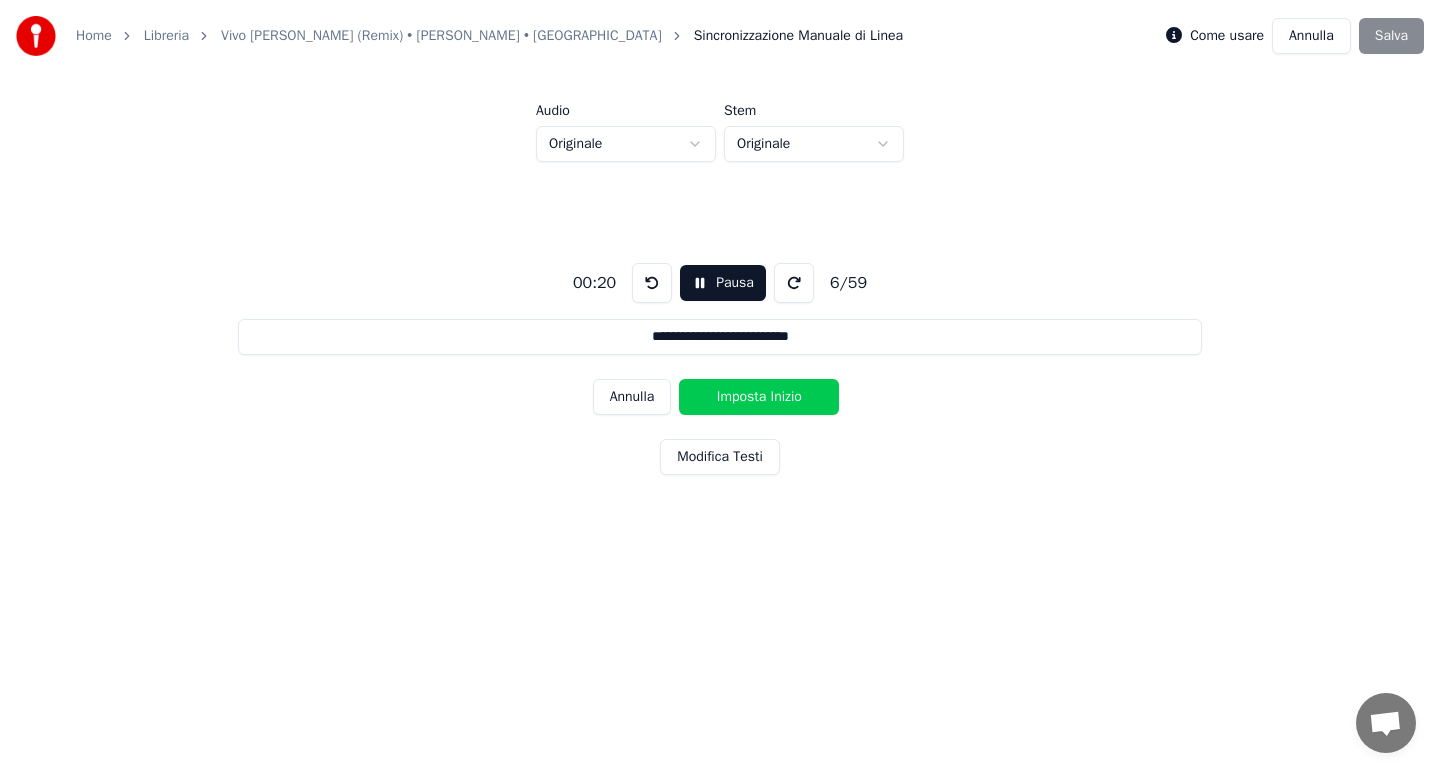 click on "Imposta Inizio" at bounding box center (759, 397) 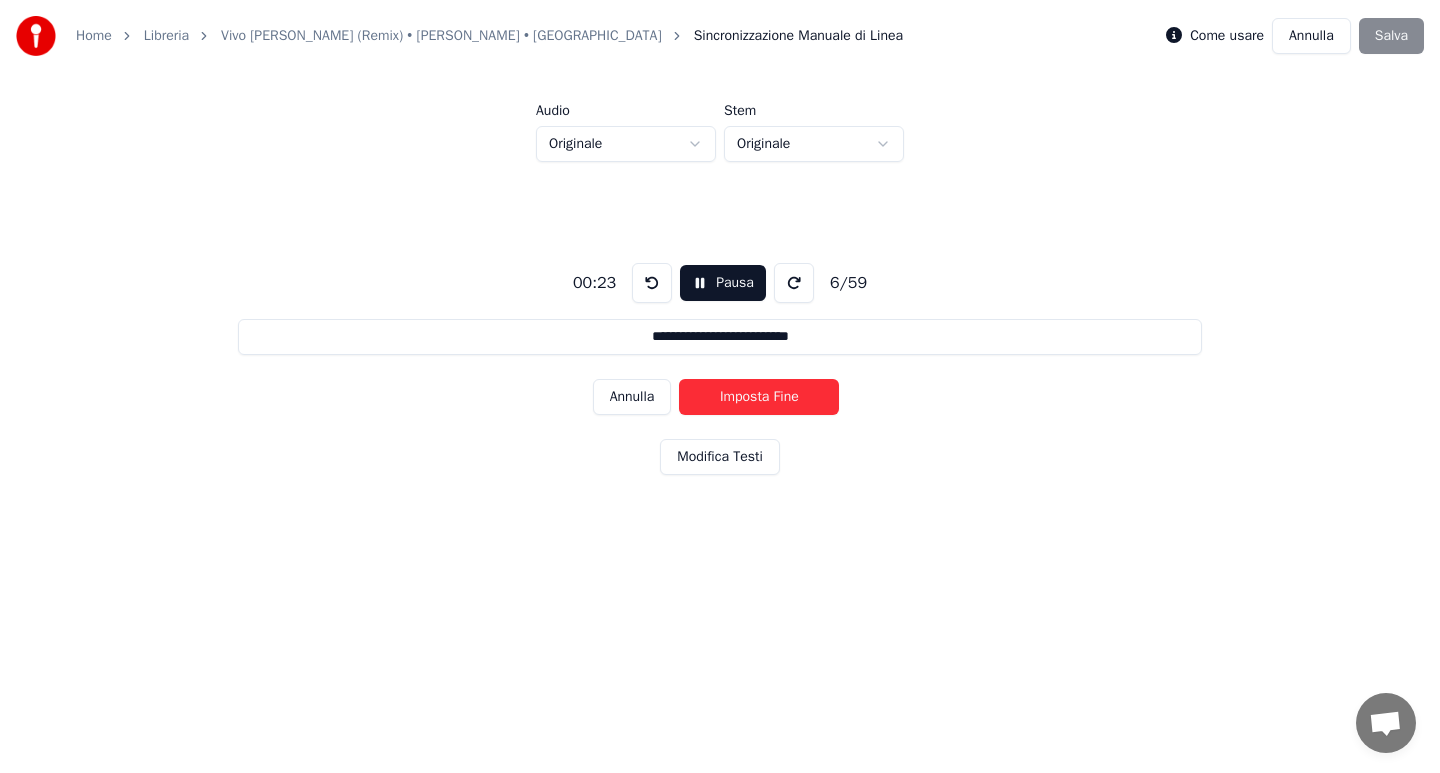 click on "Imposta Fine" at bounding box center (759, 397) 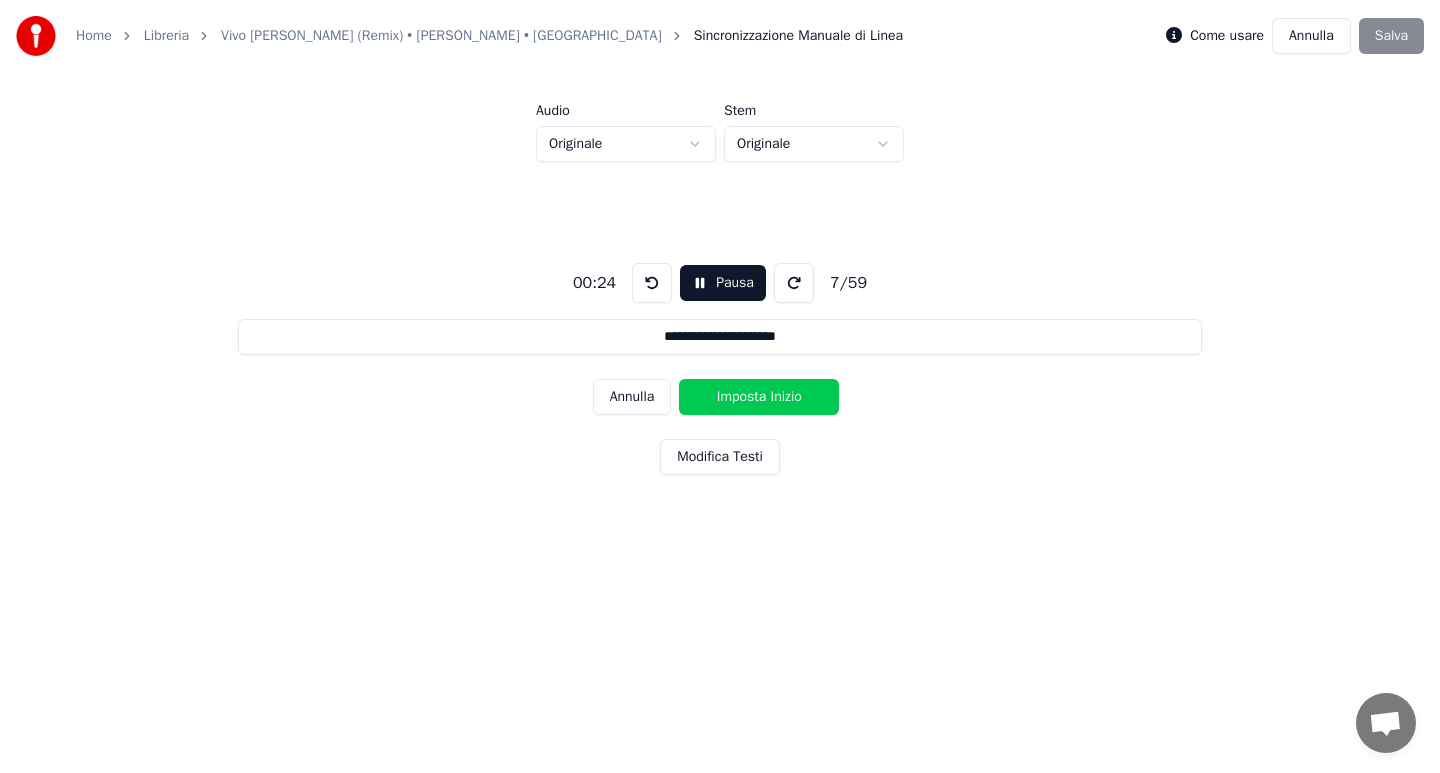 click on "Imposta Inizio" at bounding box center (759, 397) 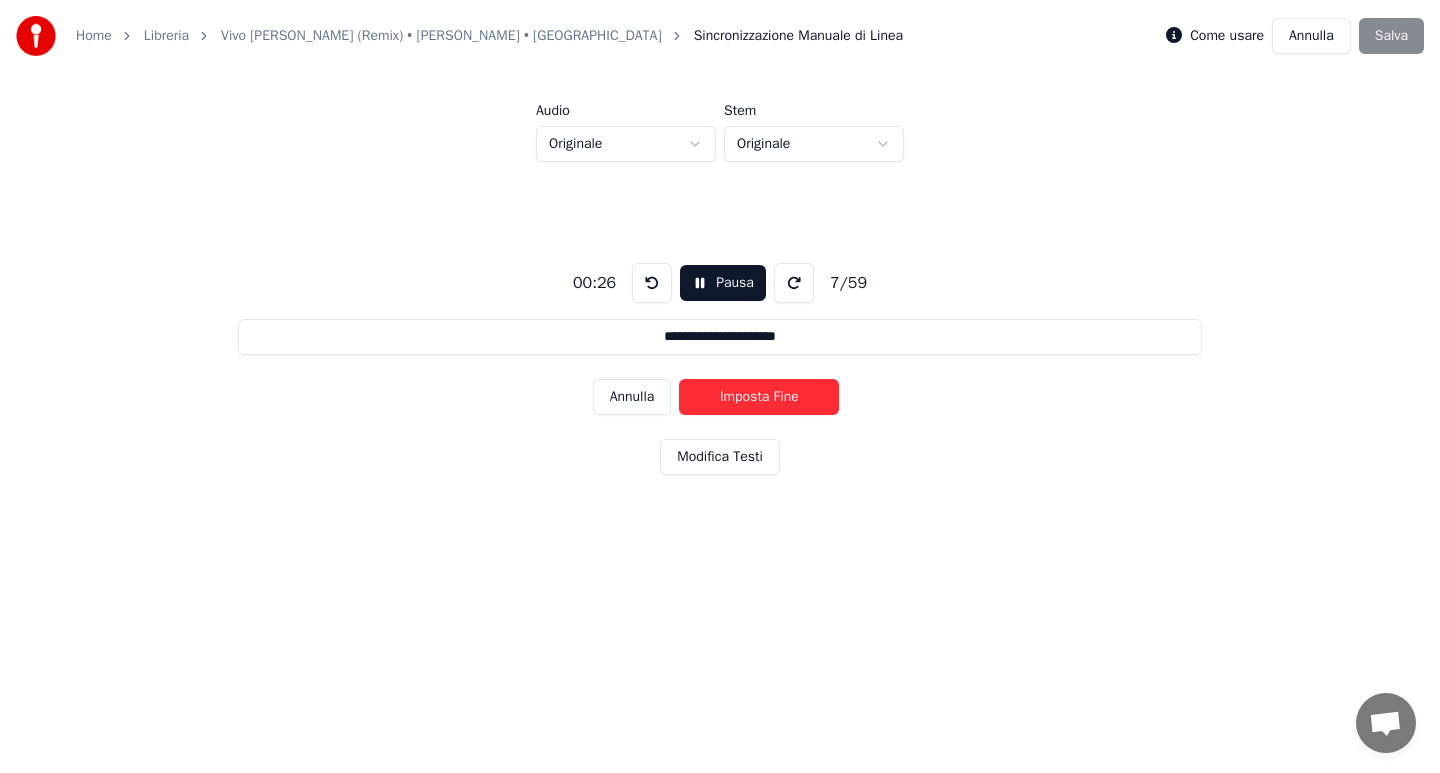 click on "Imposta Fine" at bounding box center [759, 397] 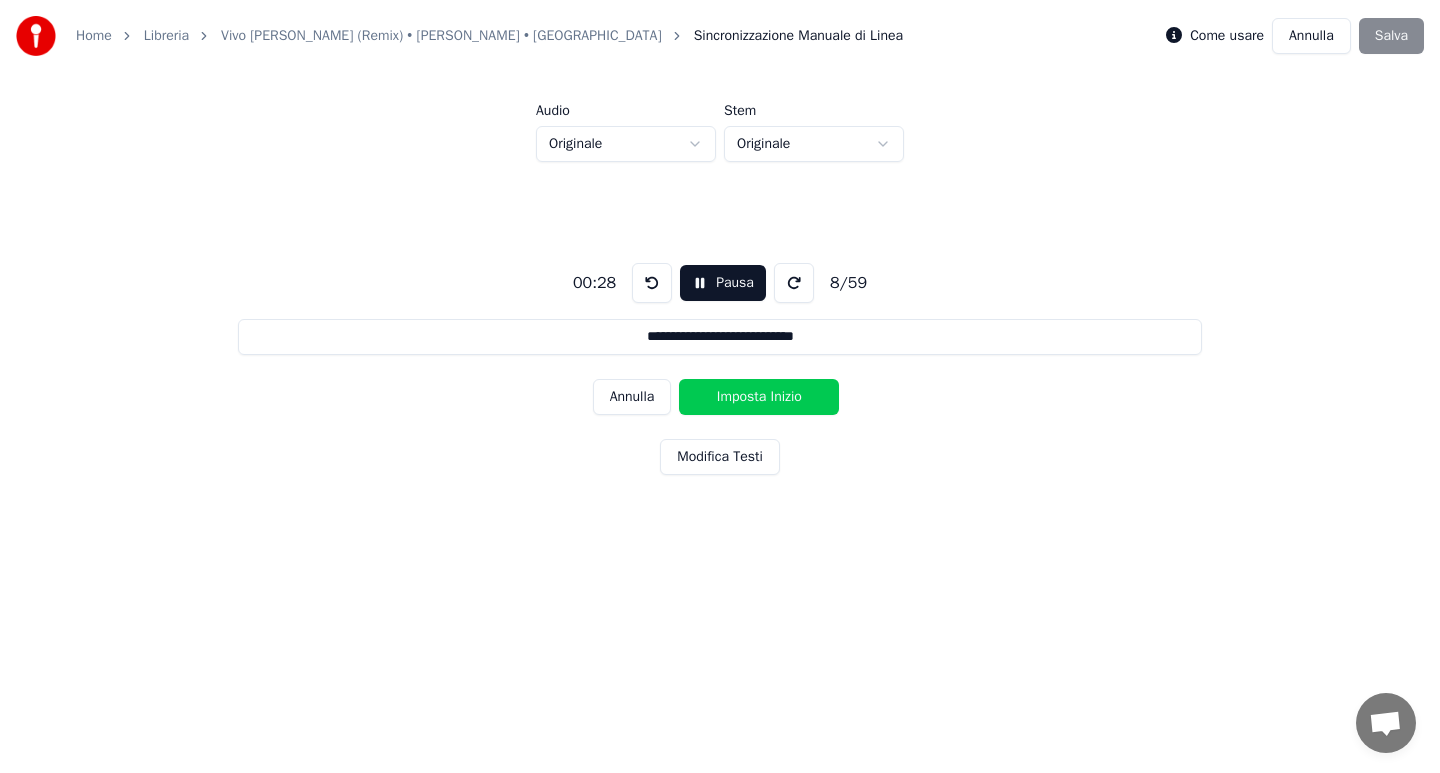 click on "Imposta Inizio" at bounding box center (759, 397) 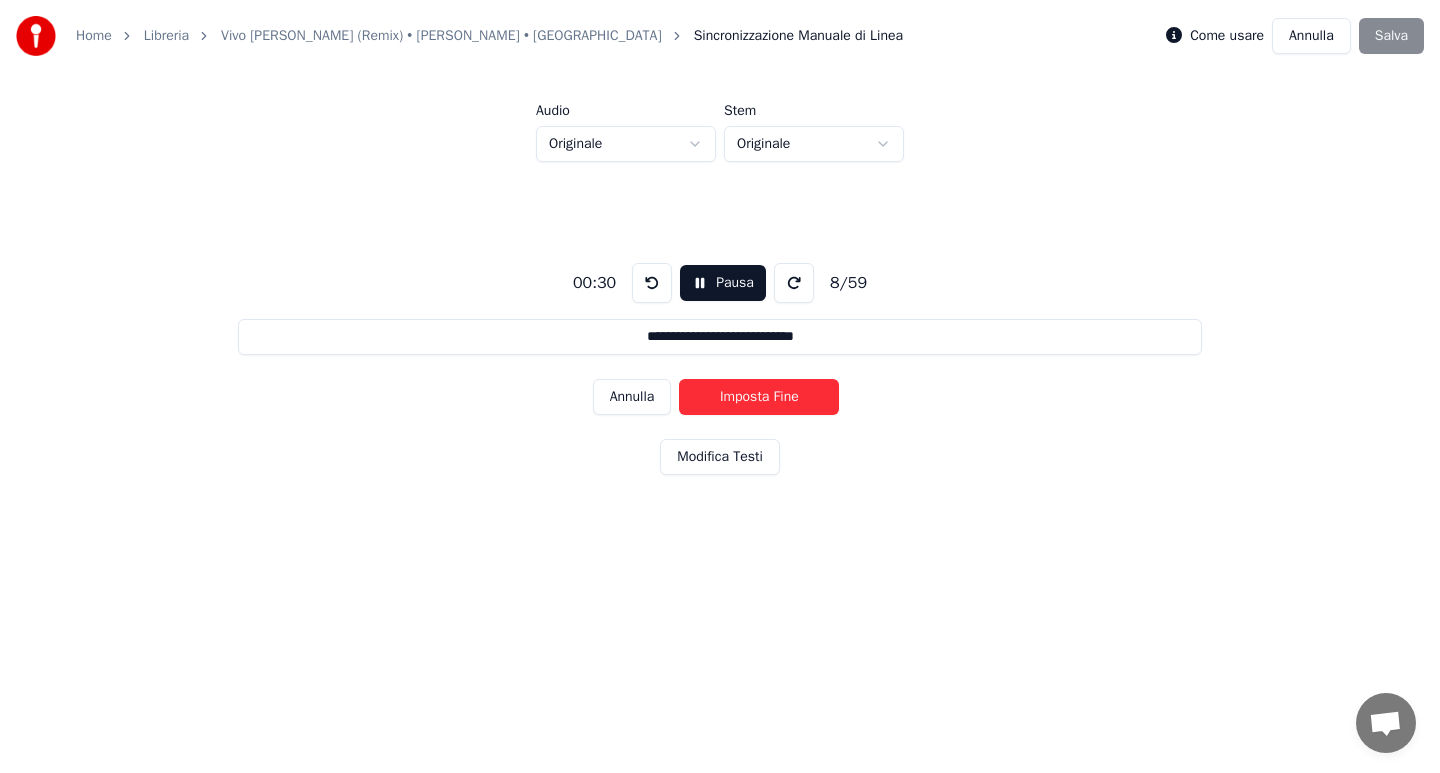 click on "Imposta Fine" at bounding box center (759, 397) 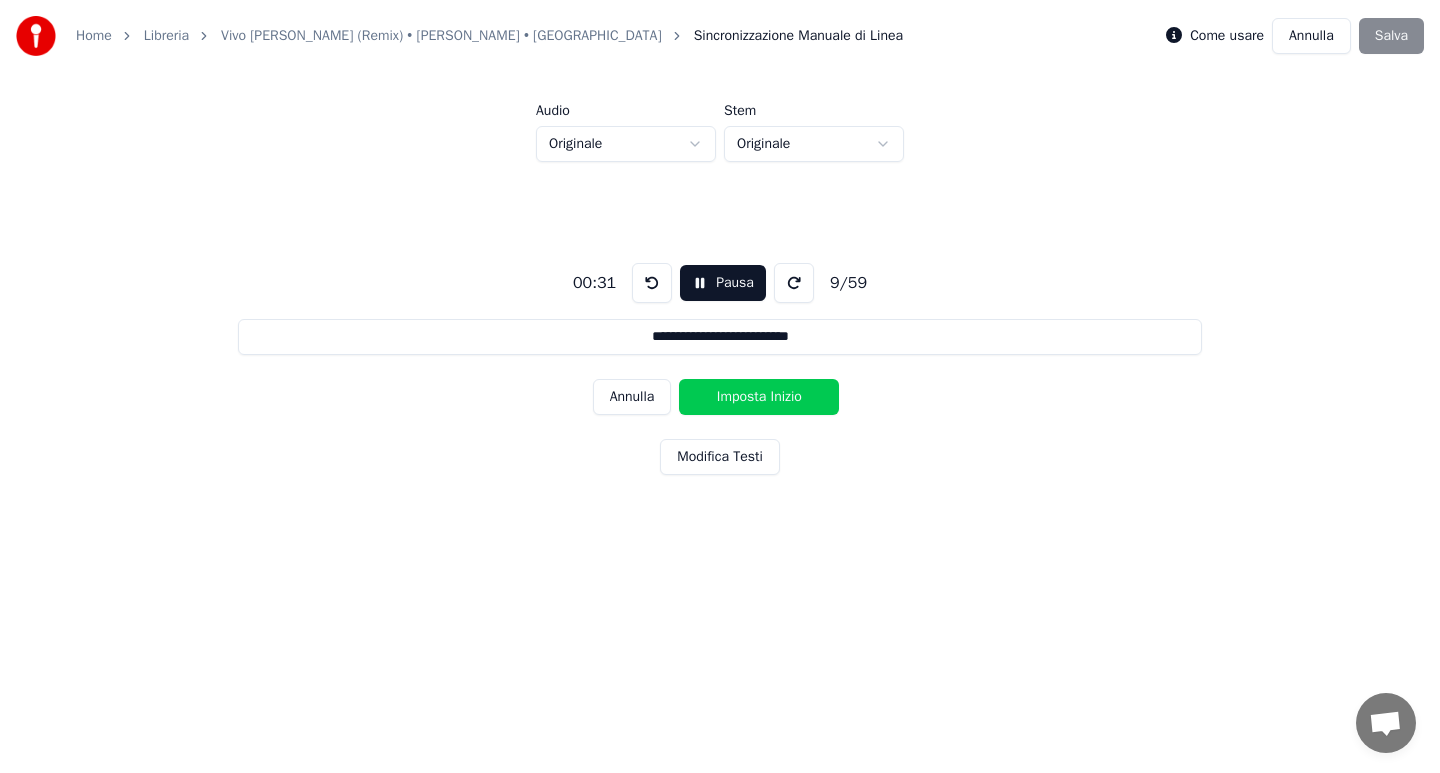 click on "Imposta Inizio" at bounding box center [759, 397] 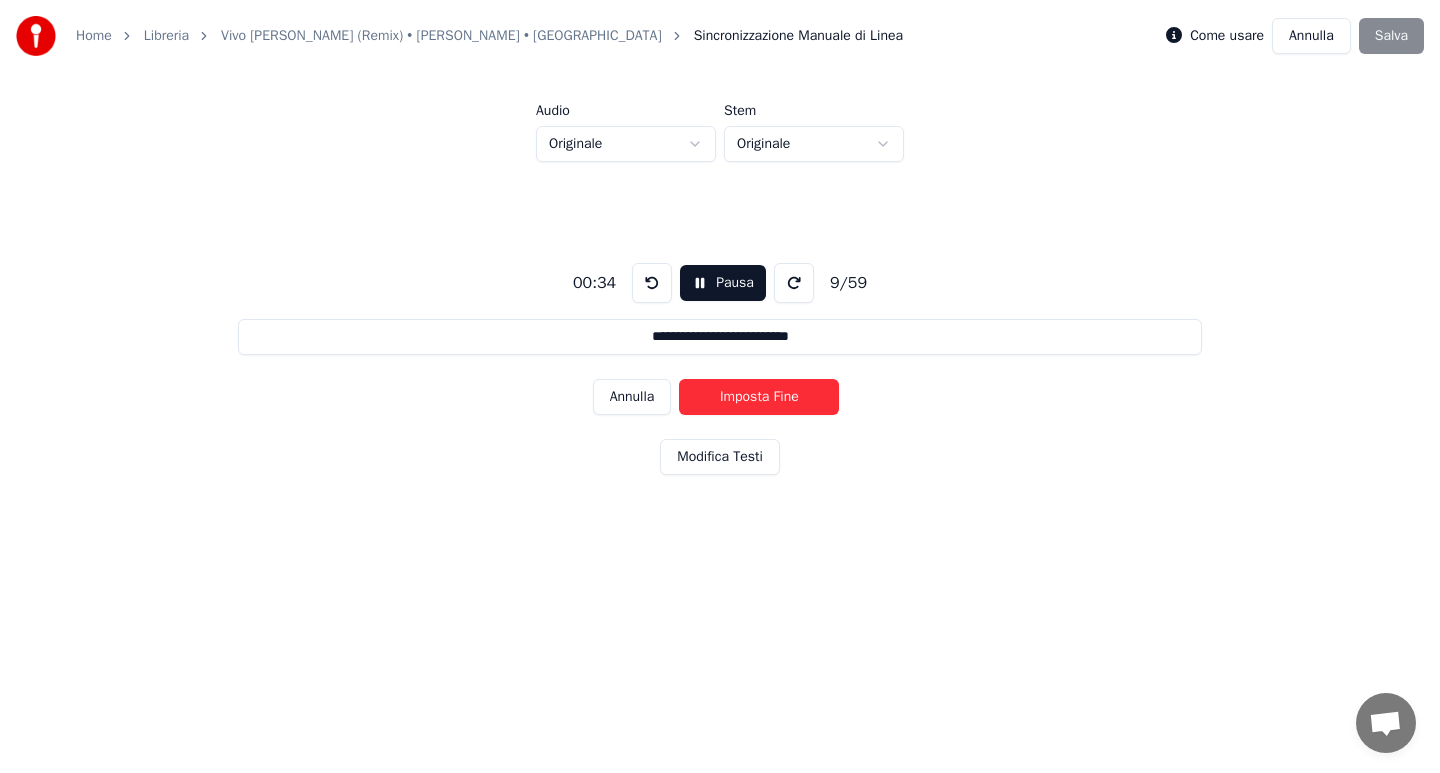 click on "Imposta Fine" at bounding box center (759, 397) 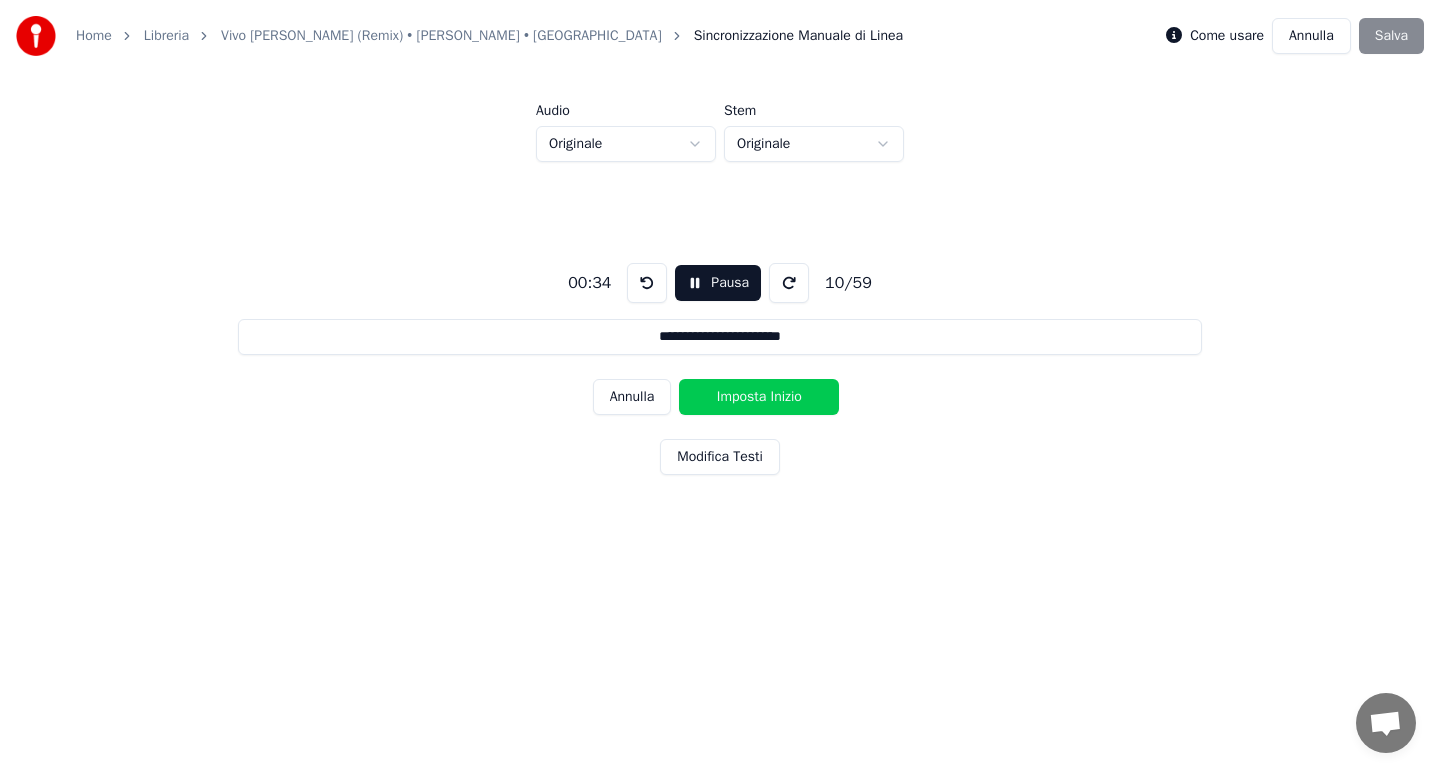 click on "Imposta Inizio" at bounding box center [759, 397] 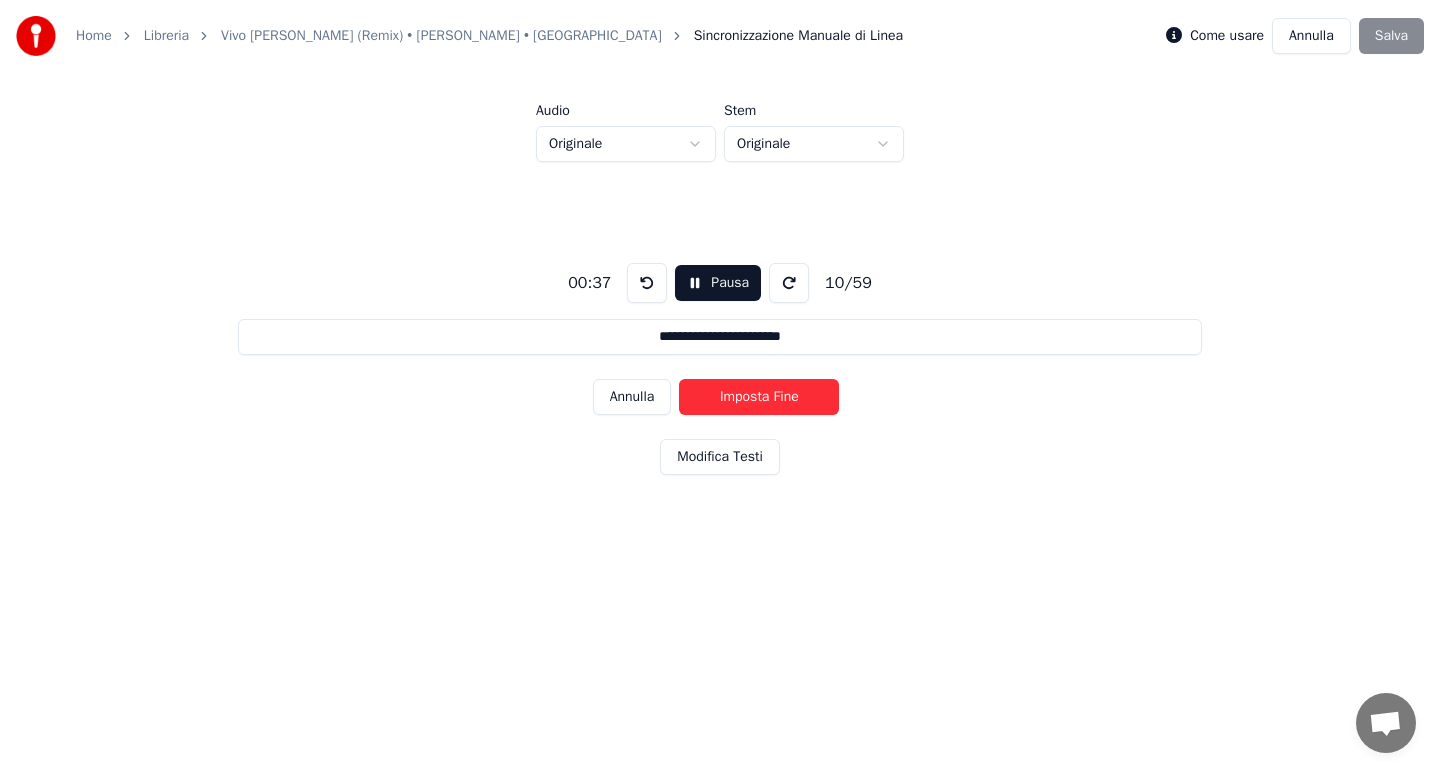 click on "Imposta Fine" at bounding box center [759, 397] 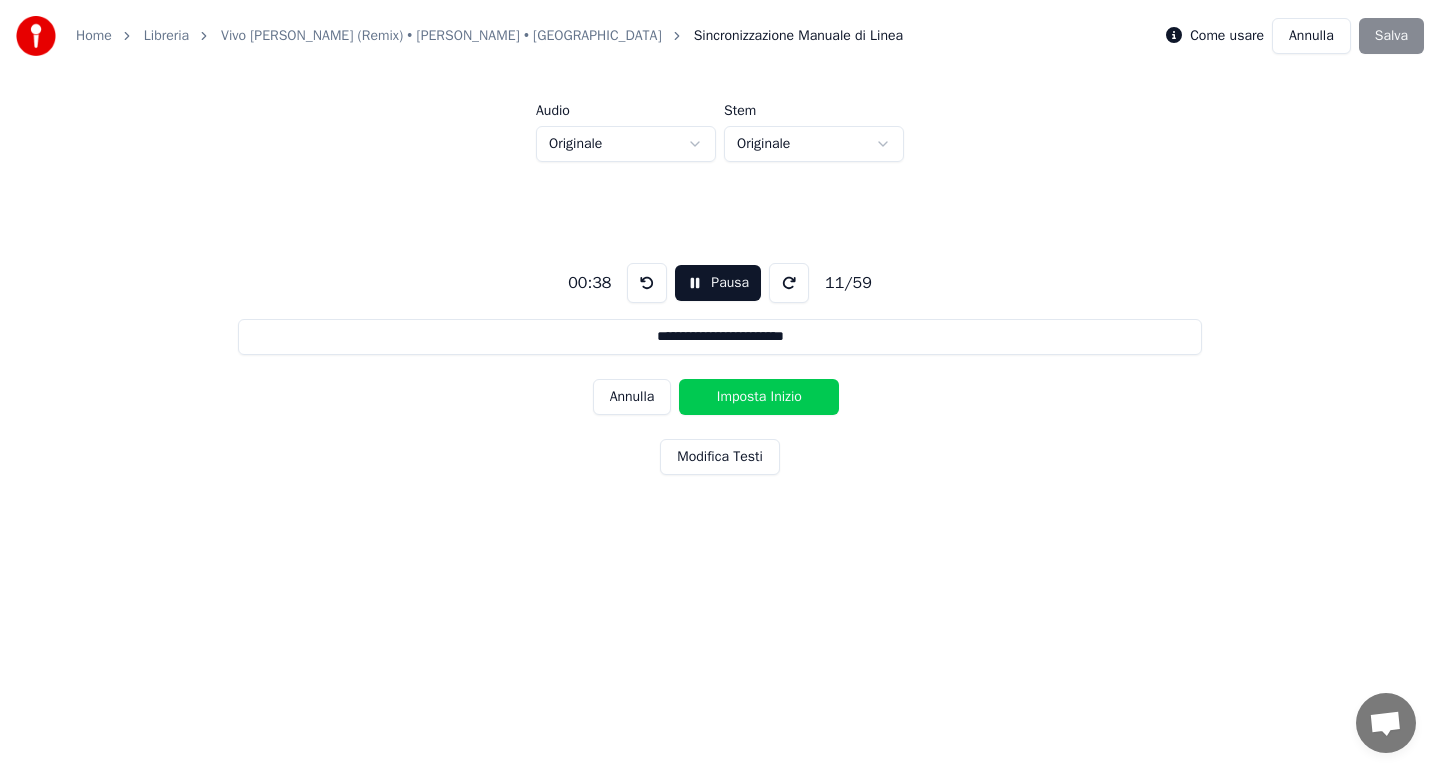 click on "Imposta Inizio" at bounding box center (759, 397) 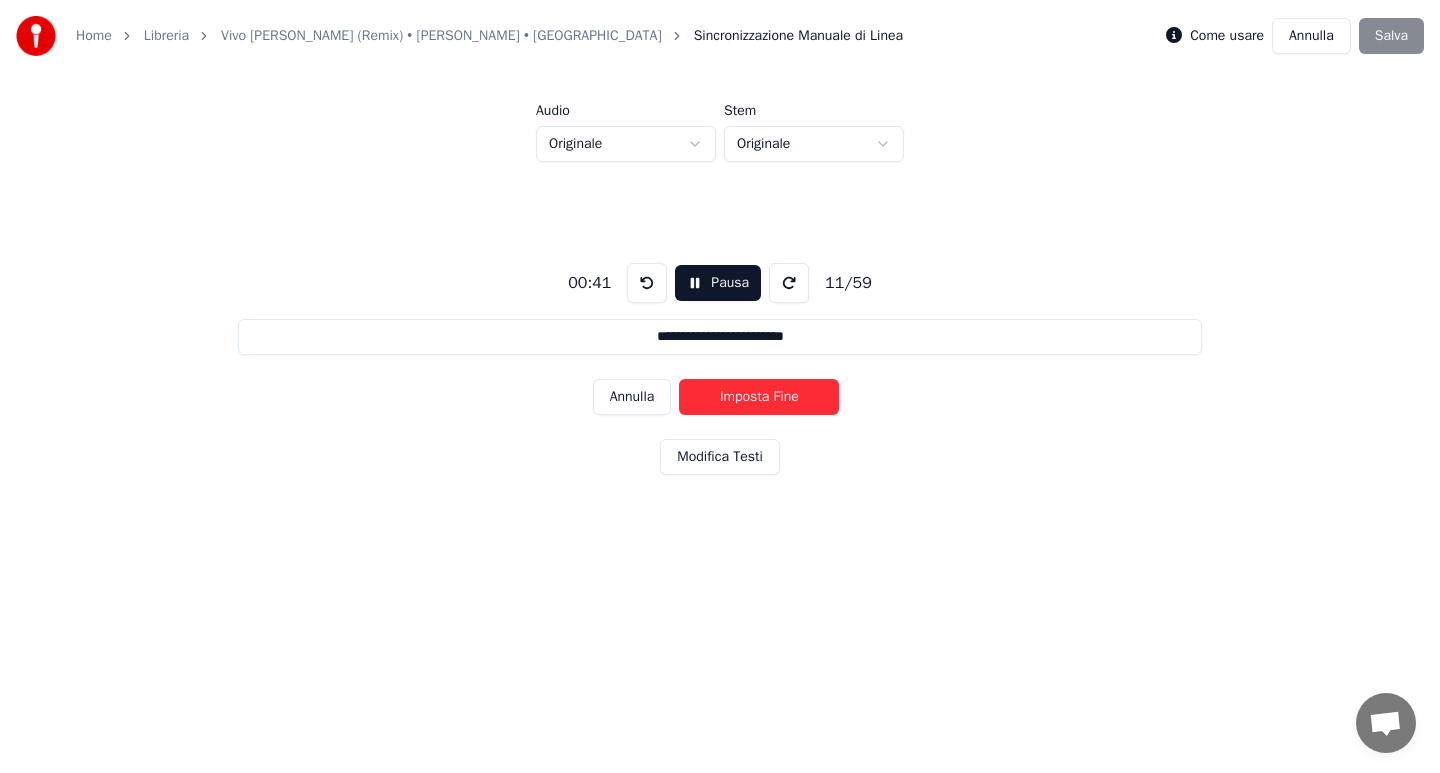 click on "Imposta Fine" at bounding box center (759, 397) 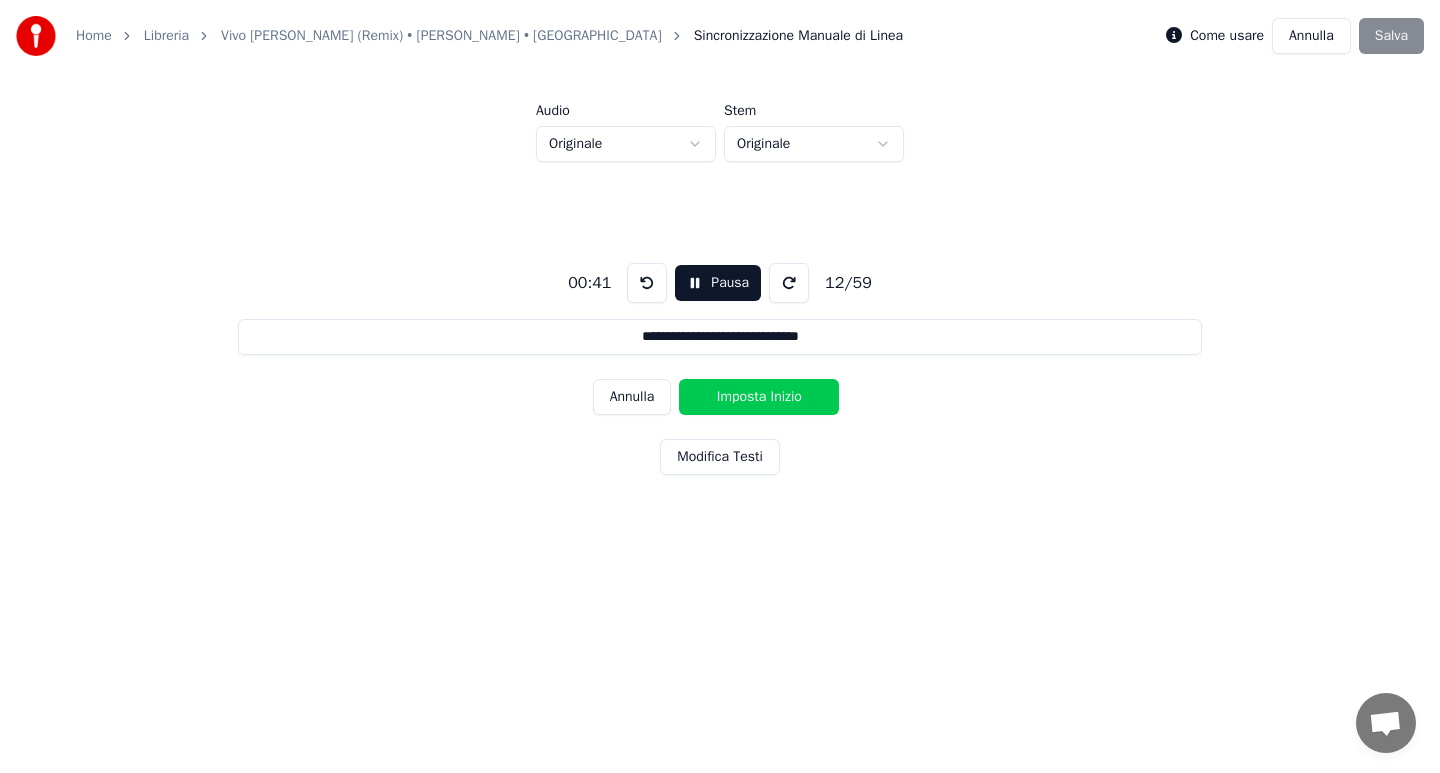click on "Imposta Inizio" at bounding box center [759, 397] 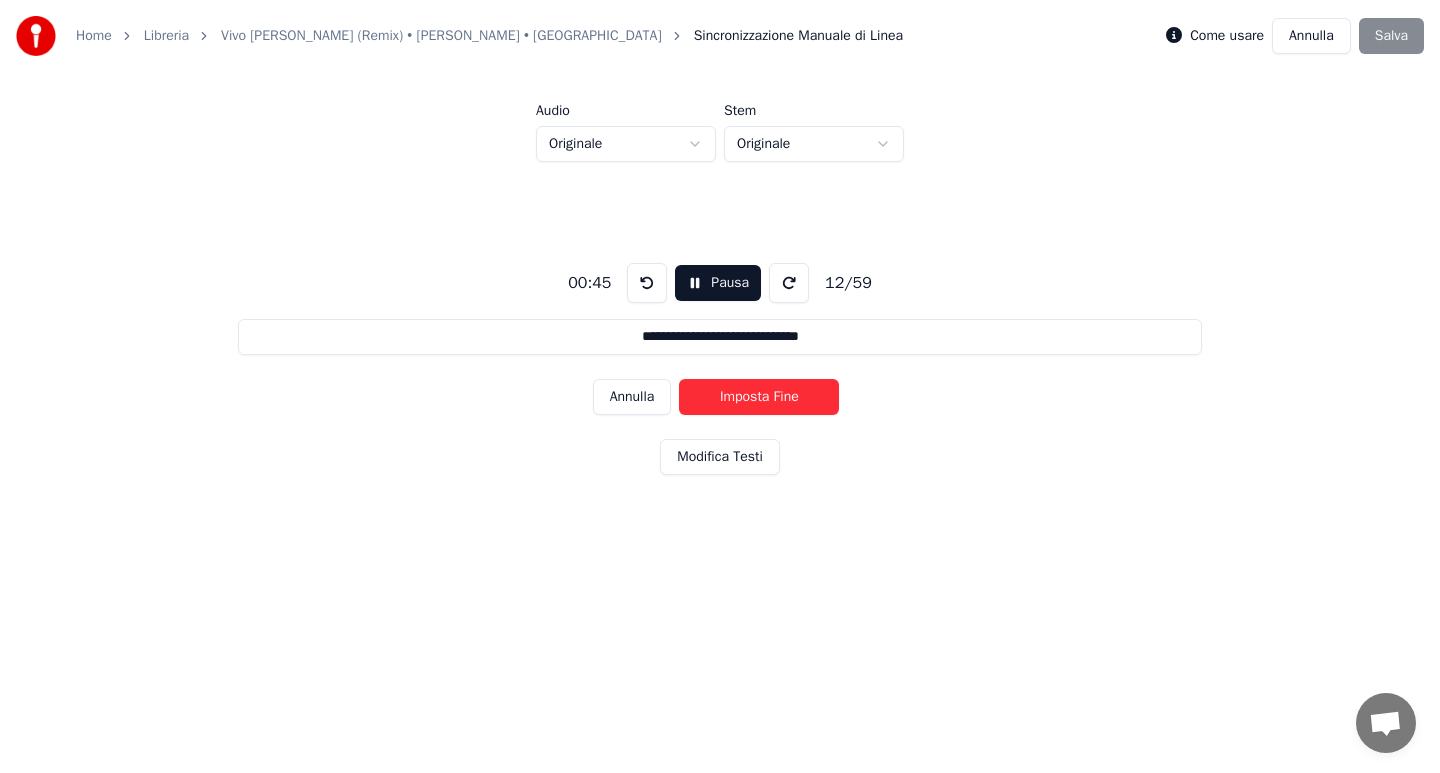 click on "Imposta Fine" at bounding box center (759, 397) 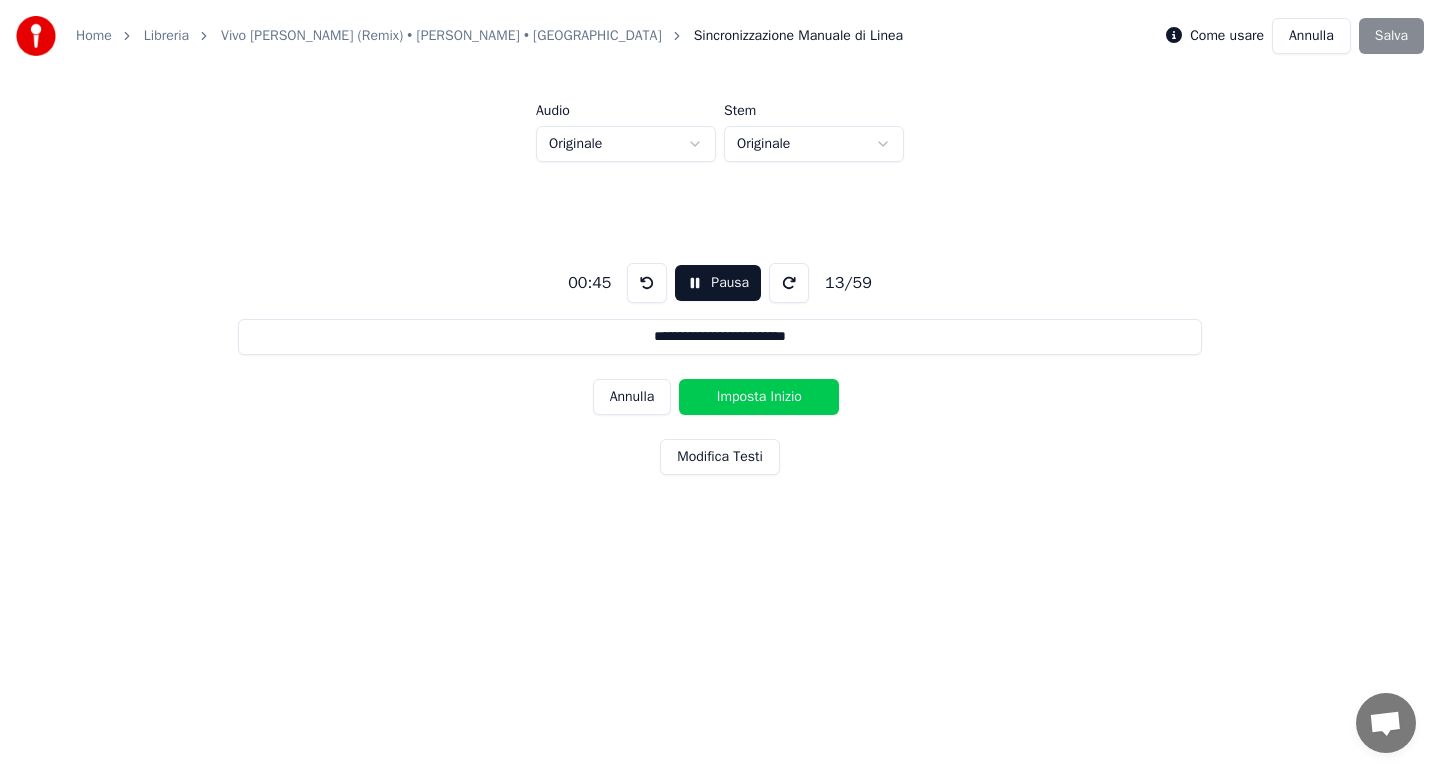 click on "Imposta Inizio" at bounding box center (759, 397) 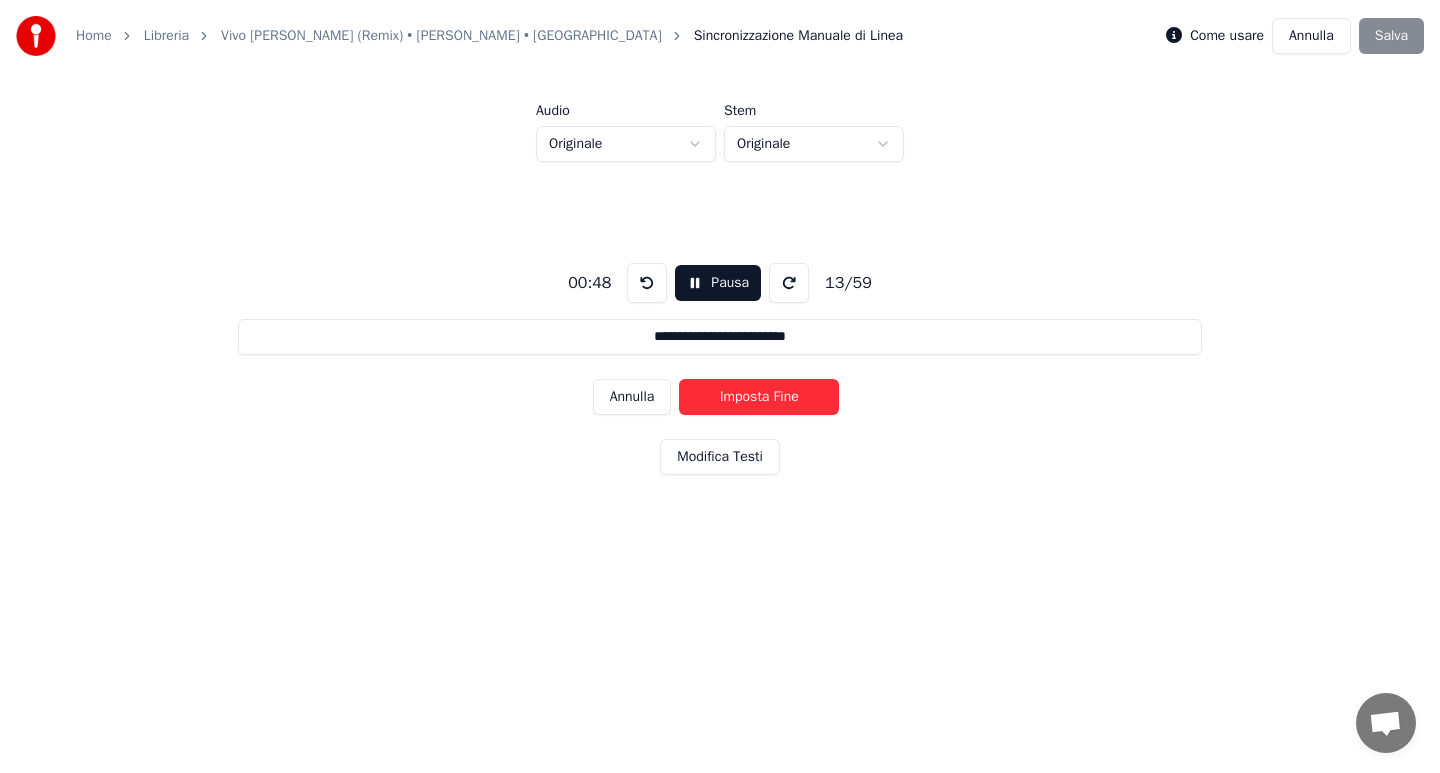 click on "Imposta Fine" at bounding box center [759, 397] 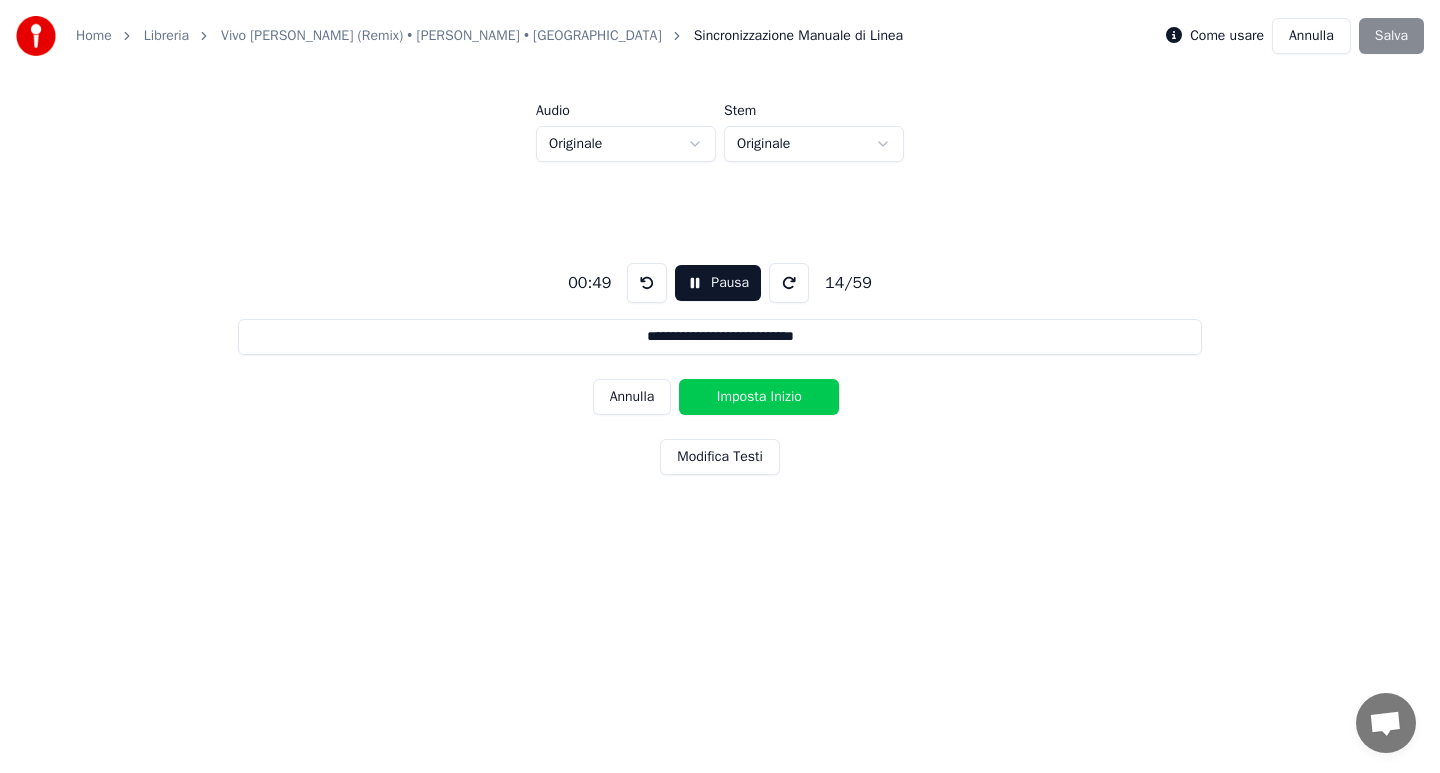 click on "Imposta Inizio" at bounding box center [759, 397] 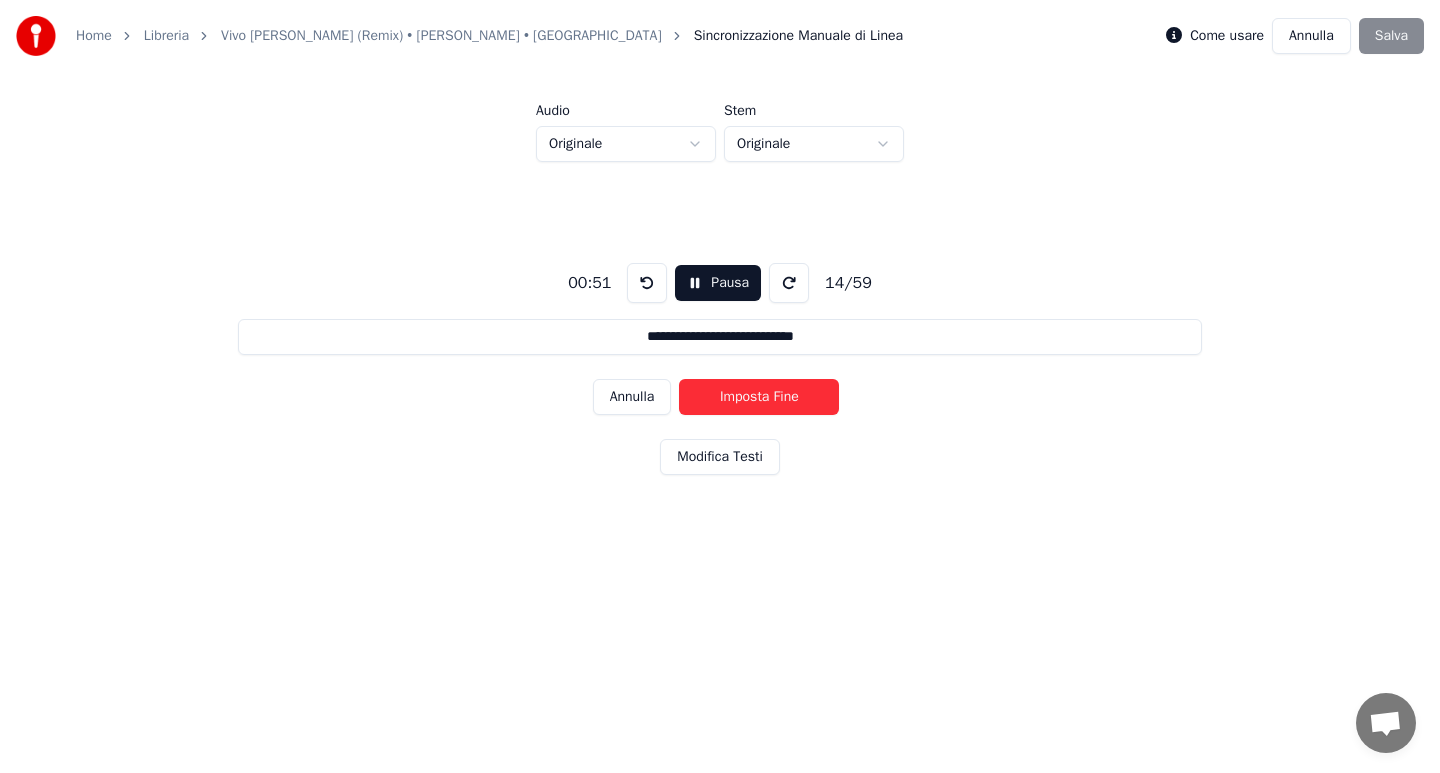 click on "Imposta Fine" at bounding box center [759, 397] 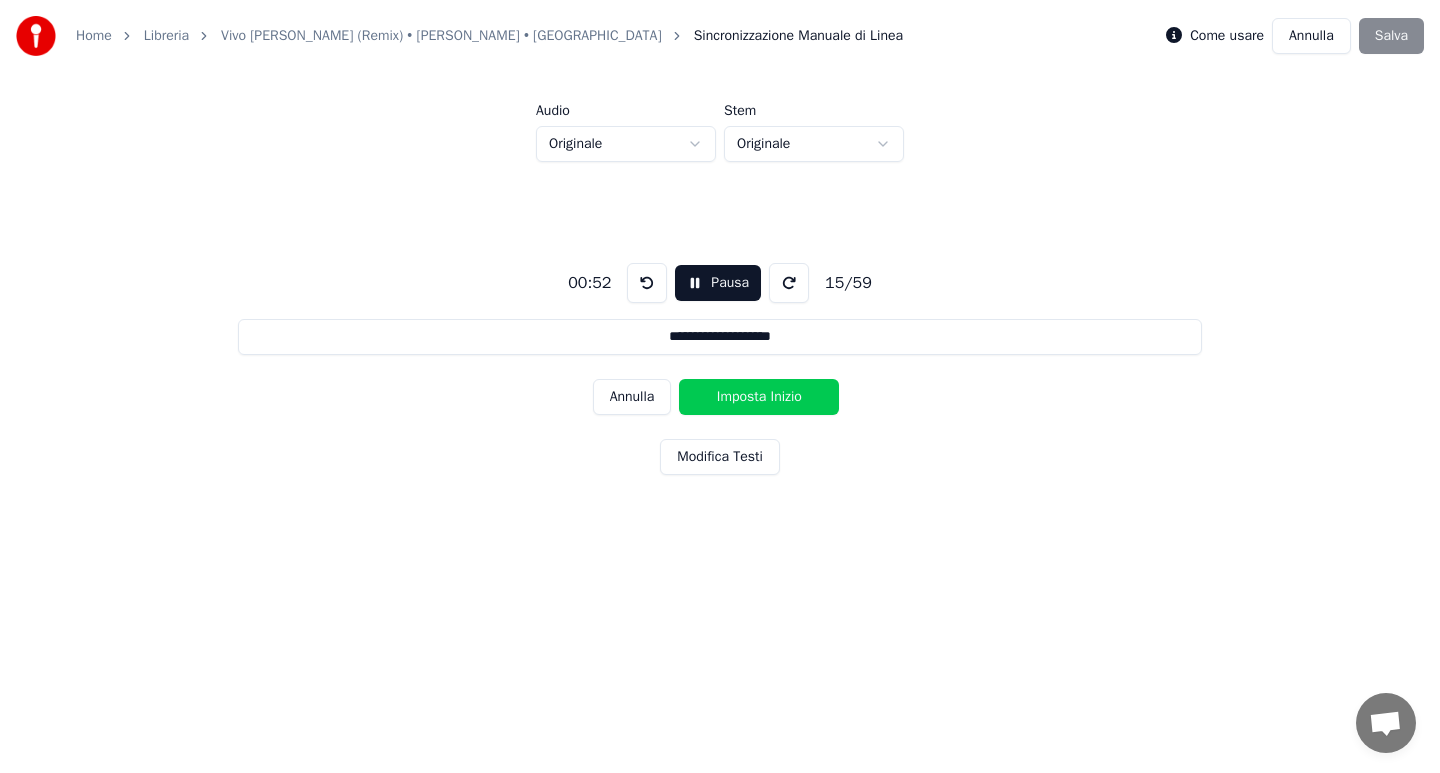 click on "Imposta Inizio" at bounding box center (759, 397) 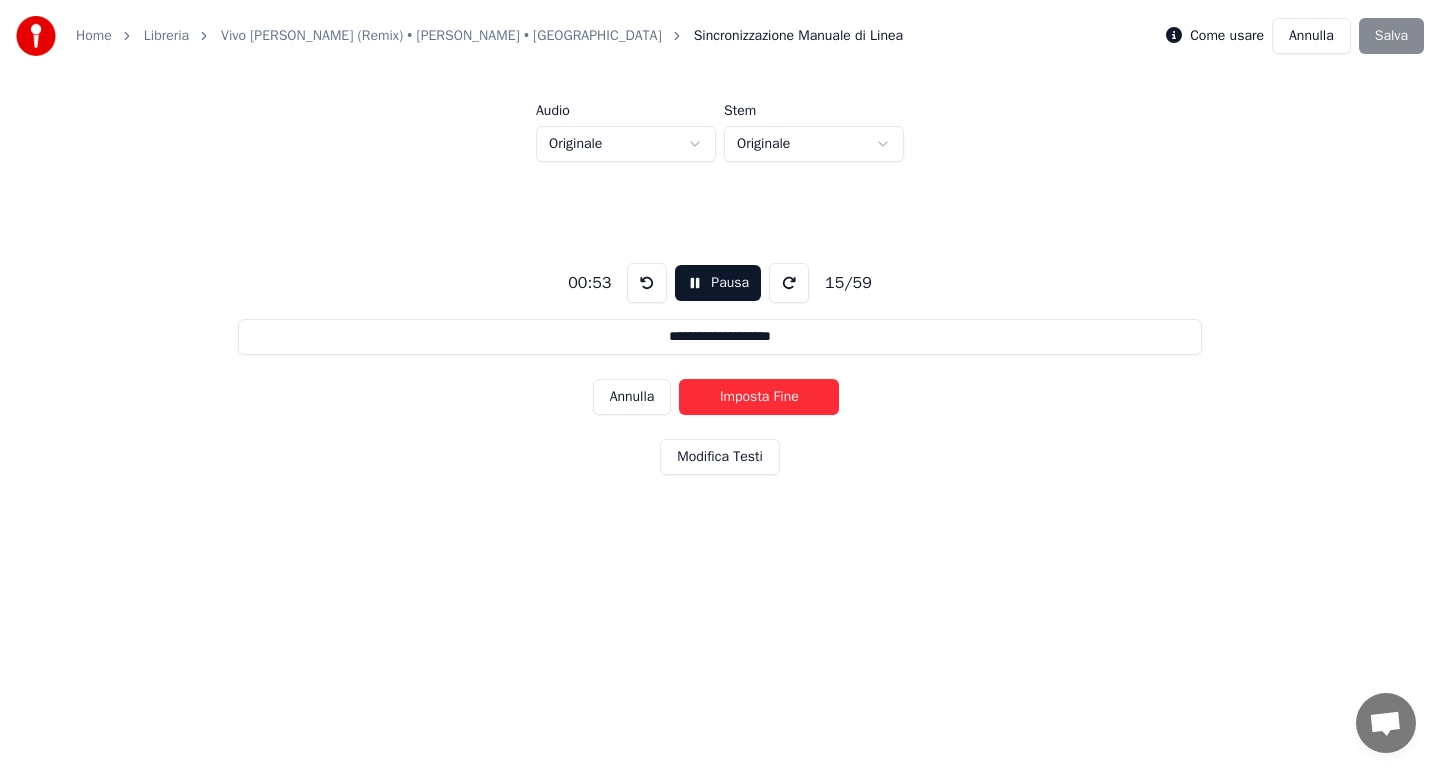 click on "Imposta Fine" at bounding box center [759, 397] 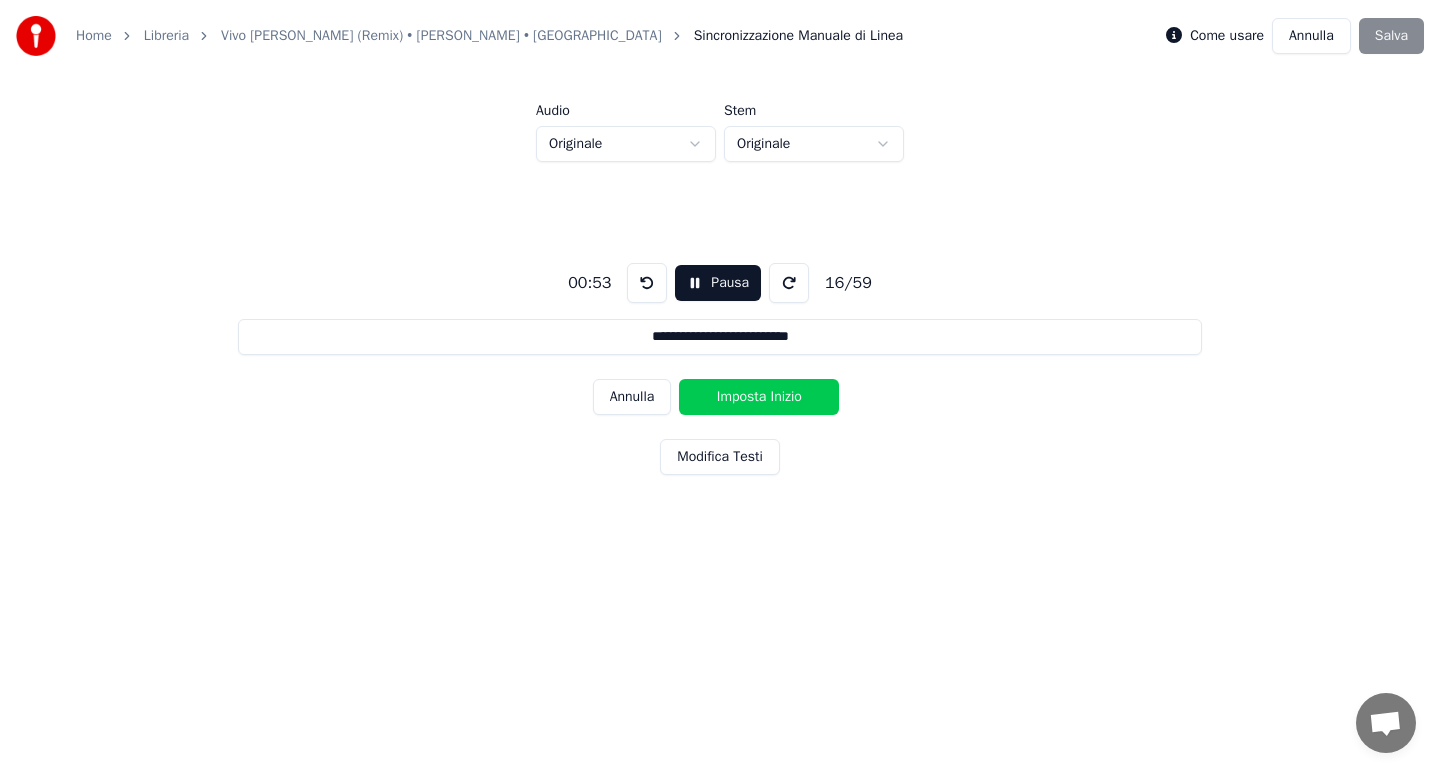 click on "Imposta Inizio" at bounding box center [759, 397] 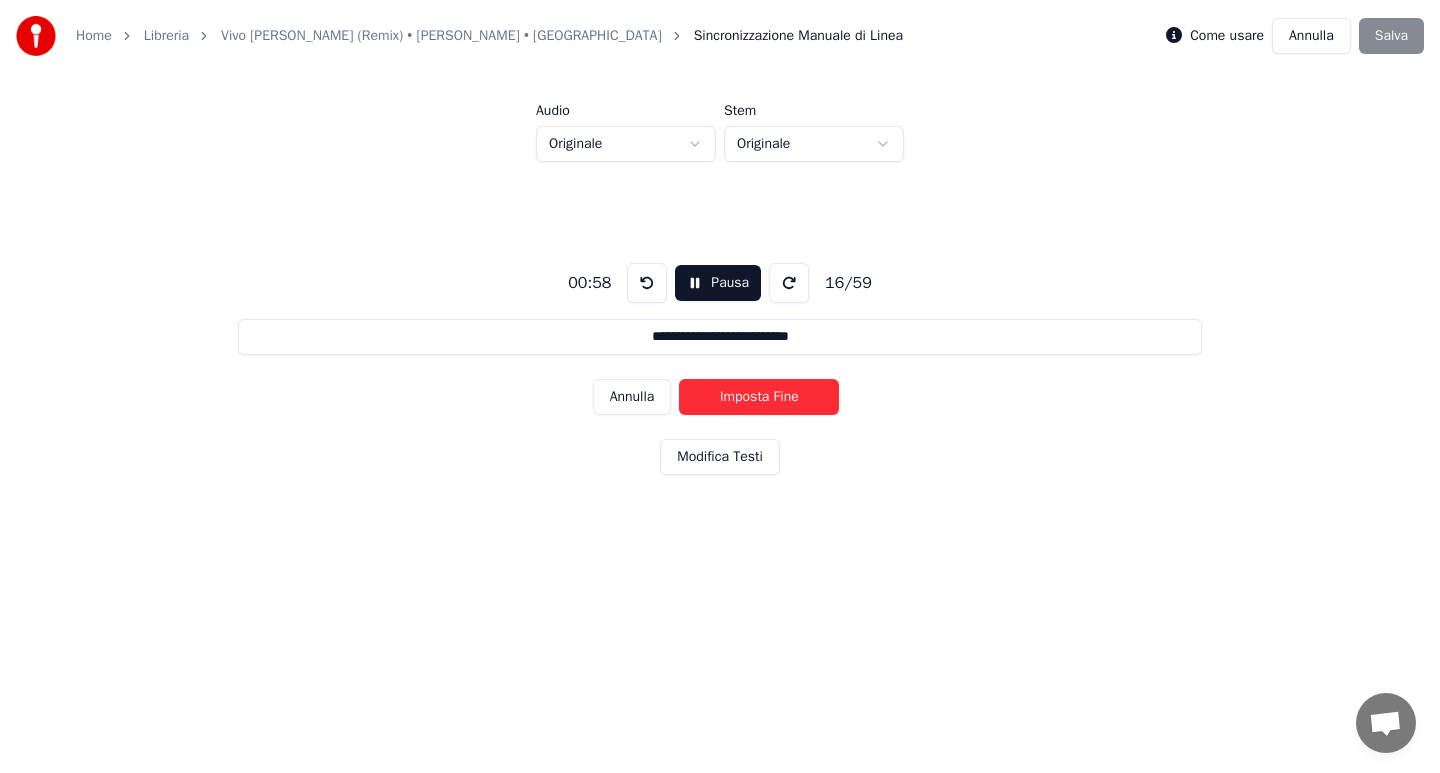 click on "Imposta Fine" at bounding box center (759, 397) 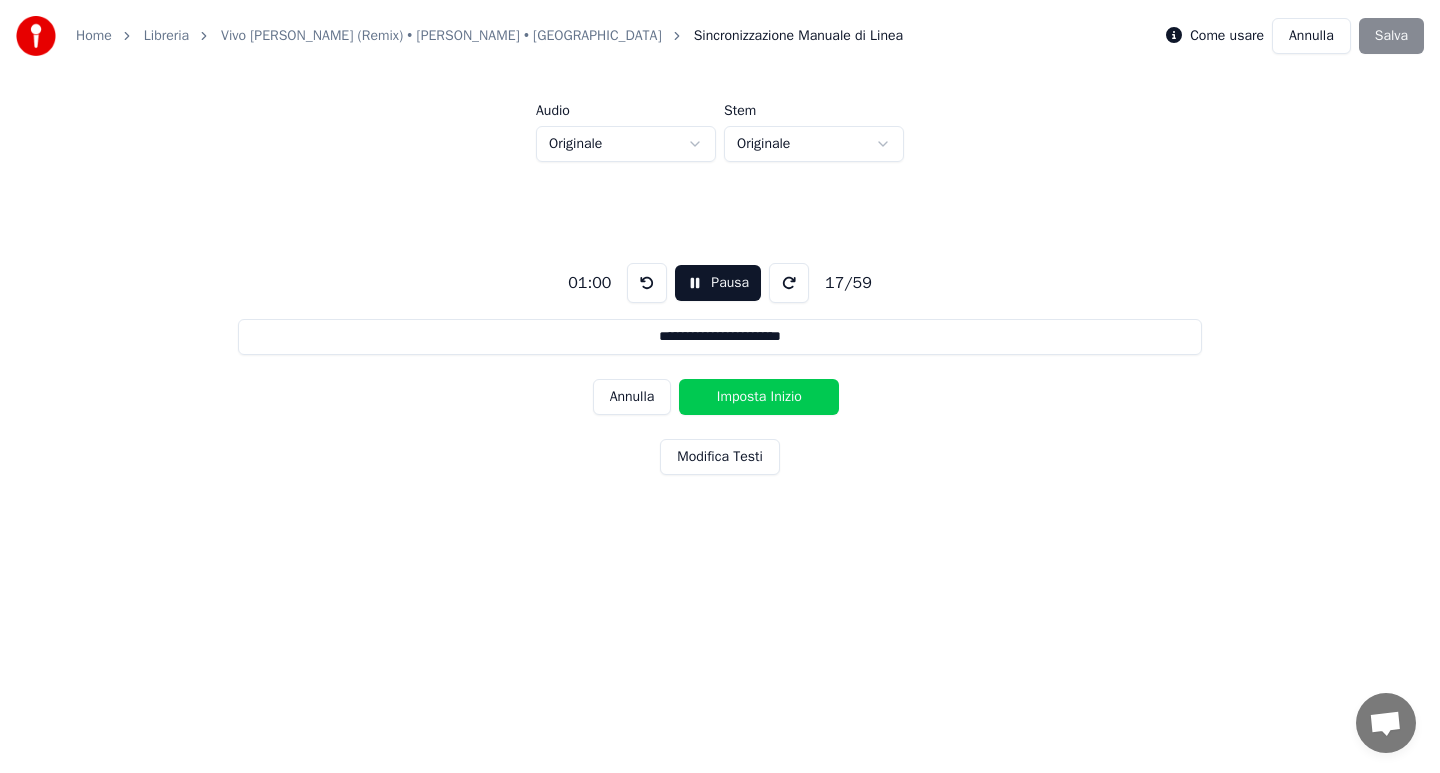 click on "Imposta Inizio" at bounding box center (759, 397) 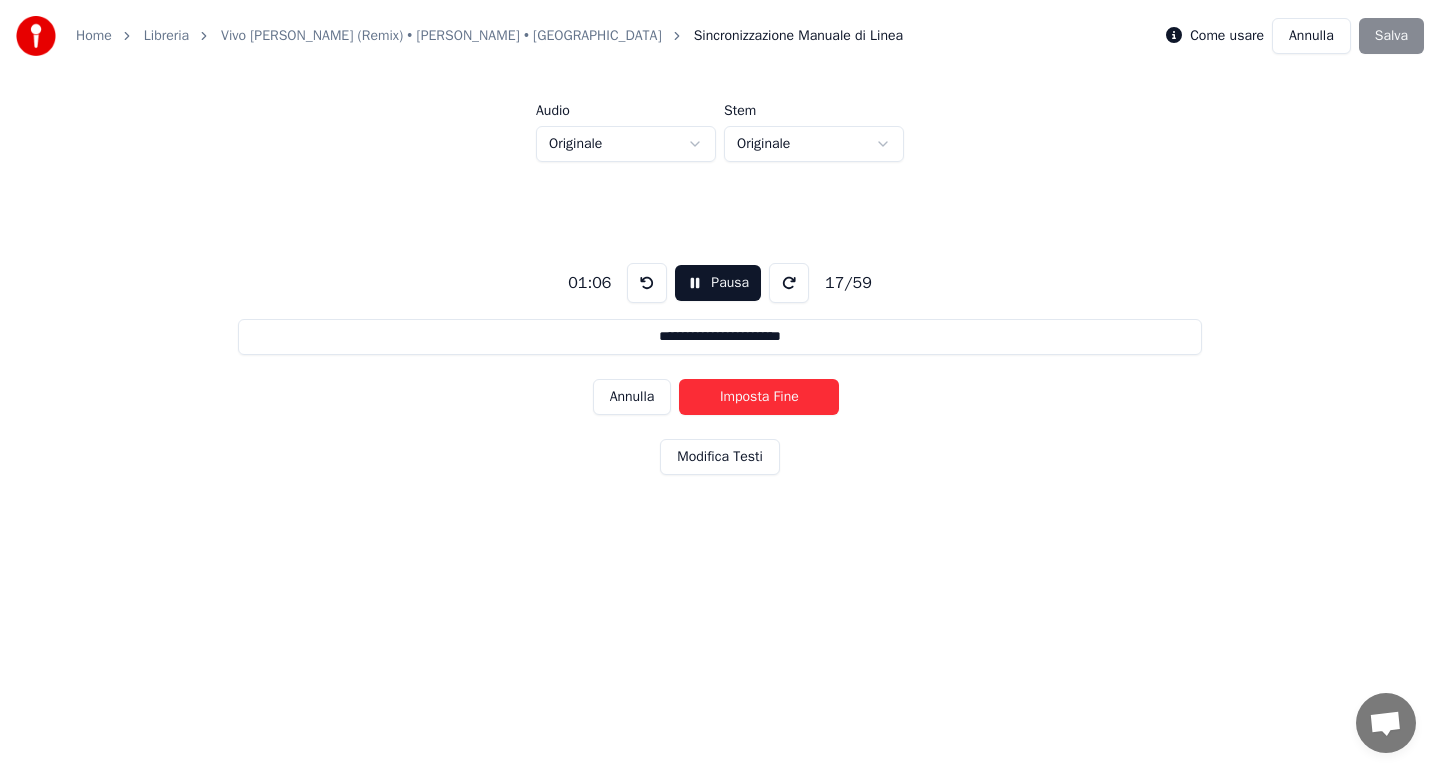 click on "Imposta Fine" at bounding box center [759, 397] 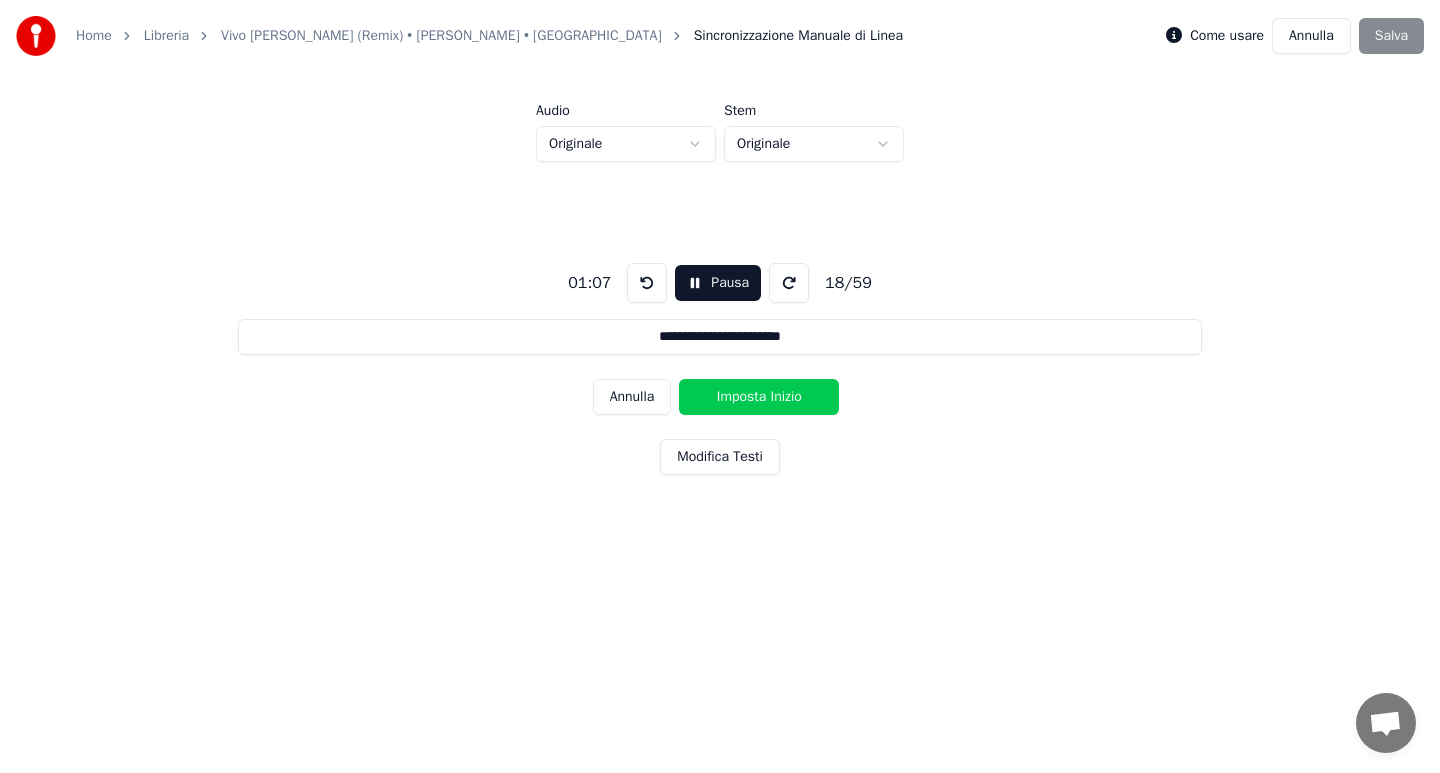 click on "Imposta Inizio" at bounding box center [759, 397] 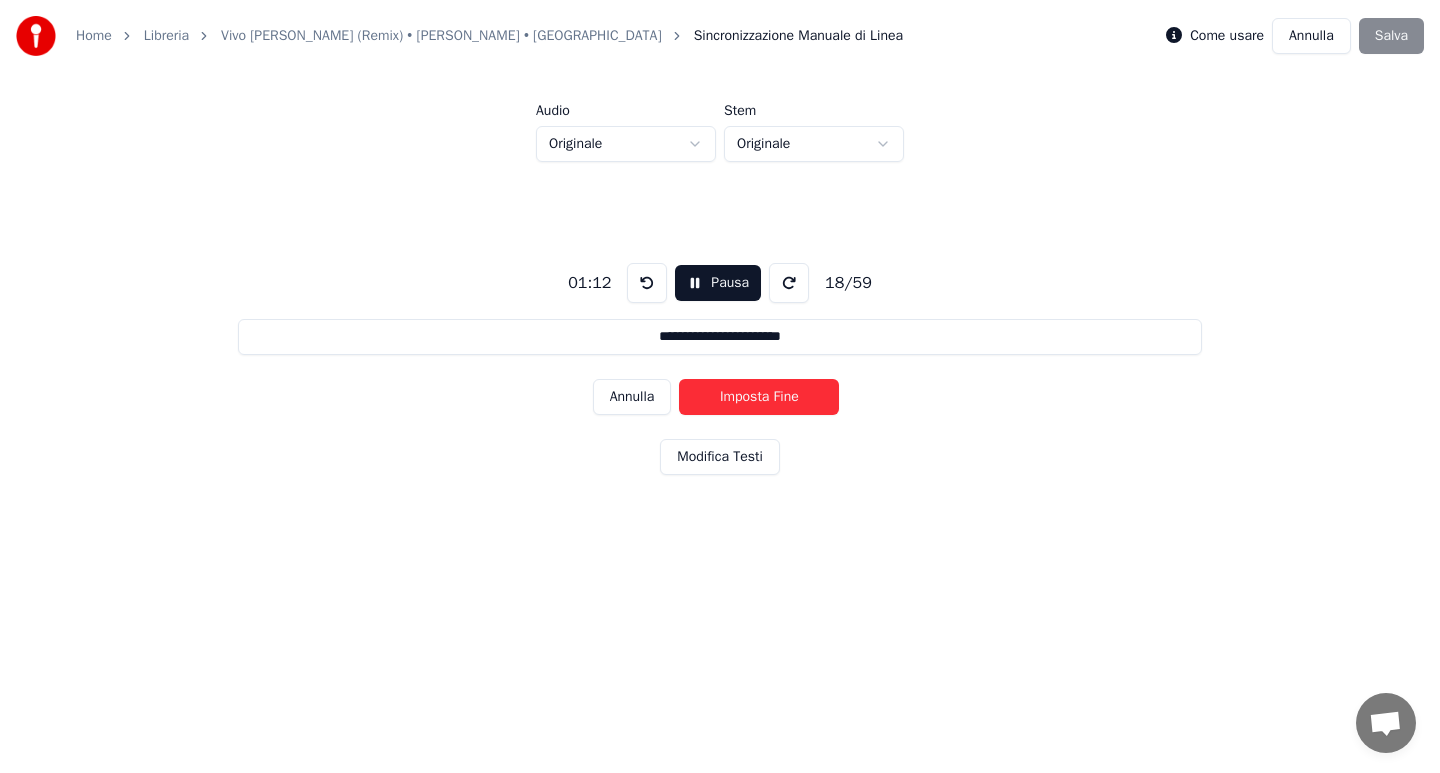 click on "Imposta Fine" at bounding box center (759, 397) 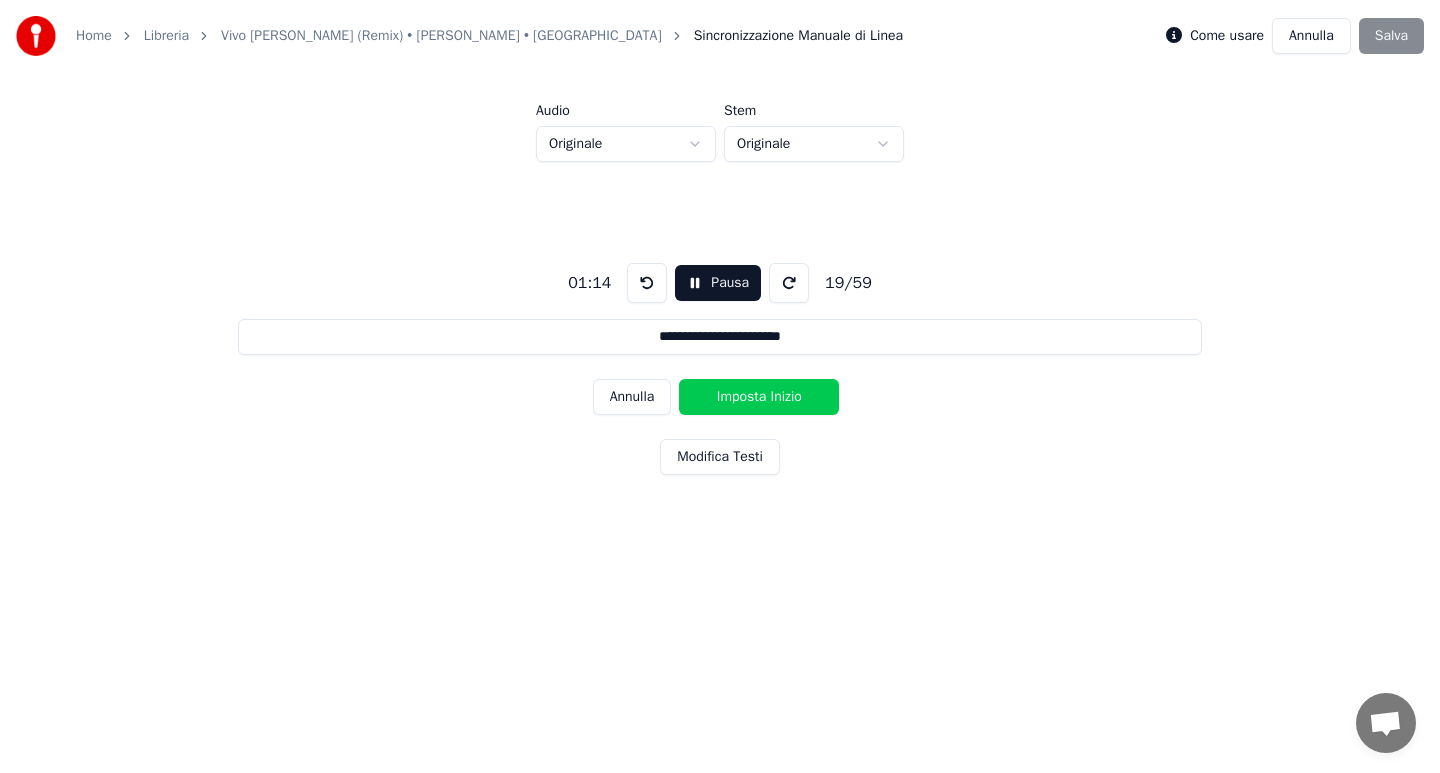 click on "Imposta Inizio" at bounding box center [759, 397] 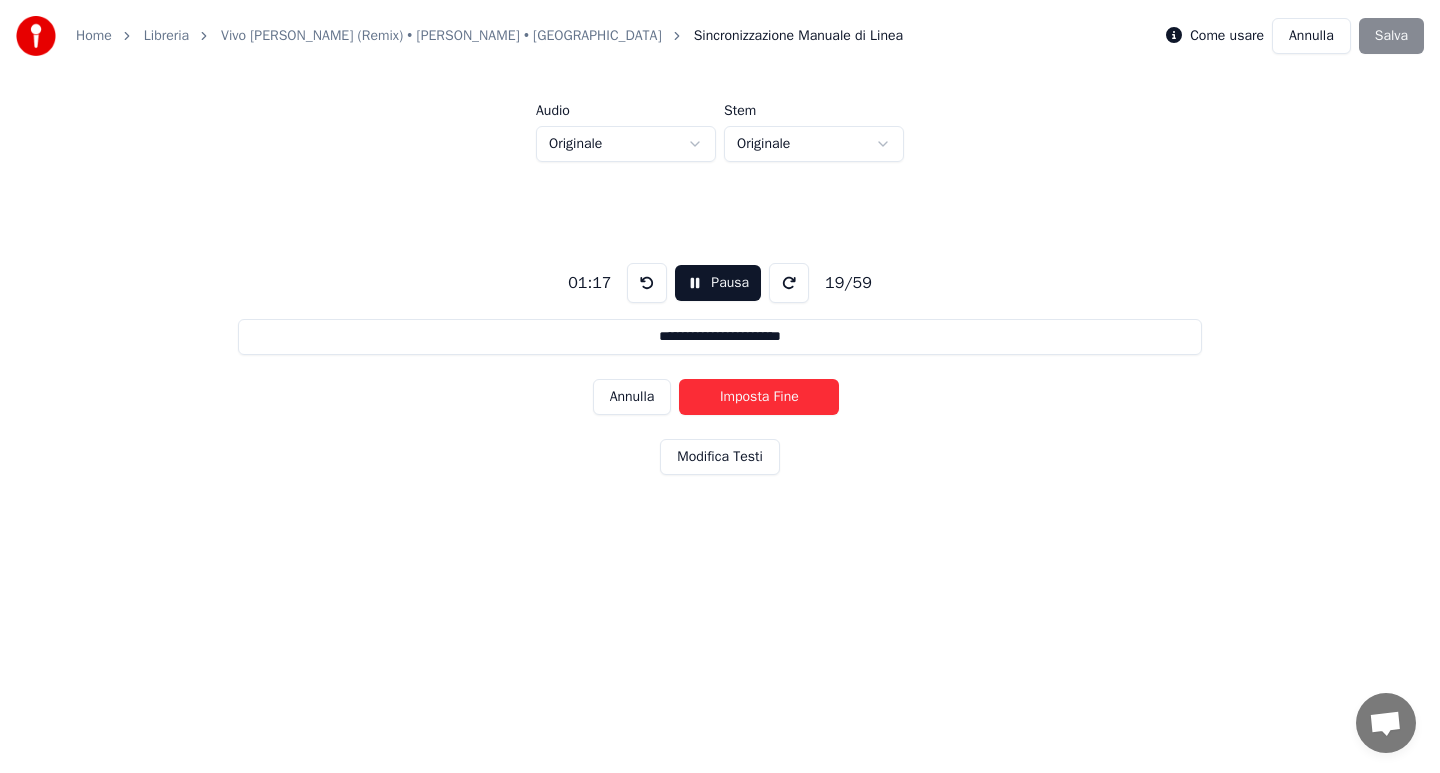 click on "Imposta Fine" at bounding box center (759, 397) 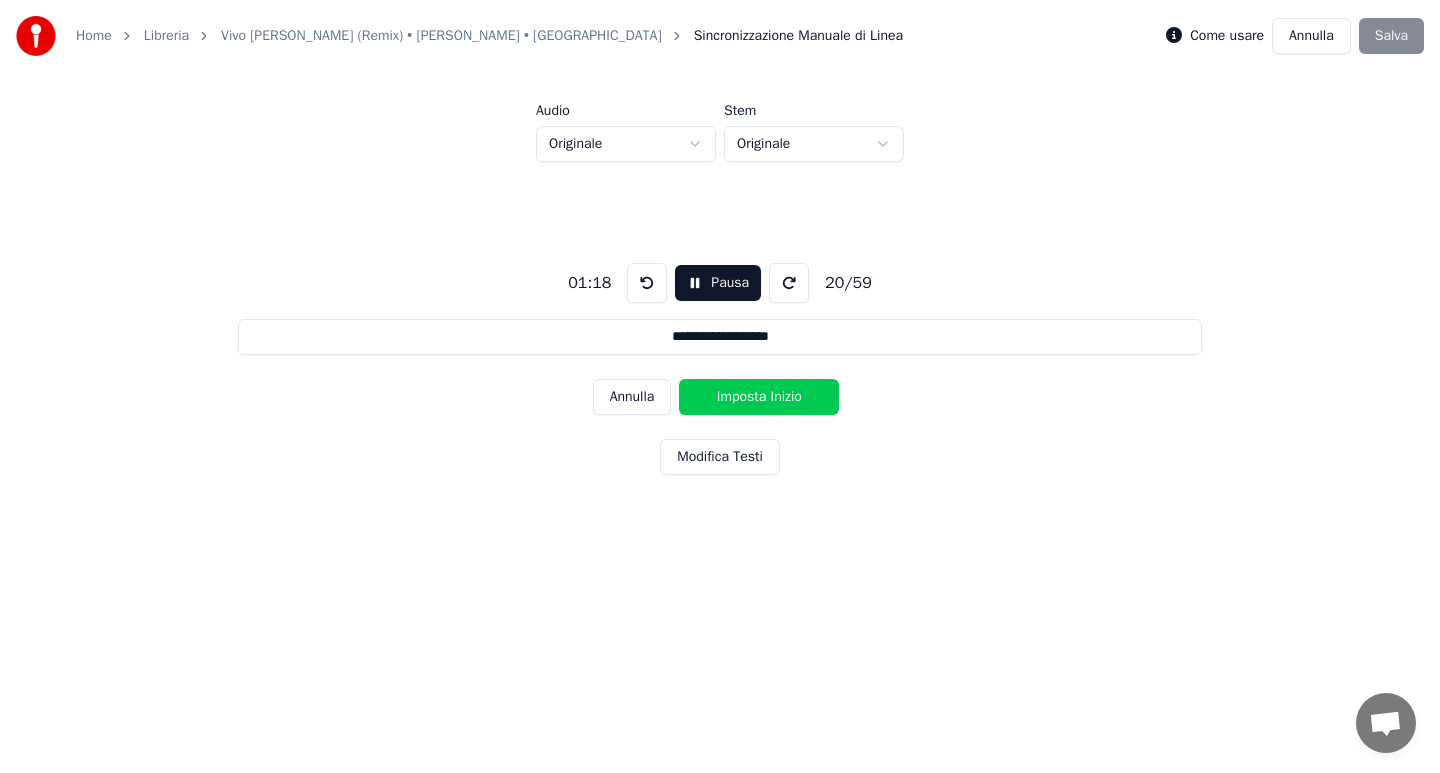 click on "Imposta Inizio" at bounding box center (759, 397) 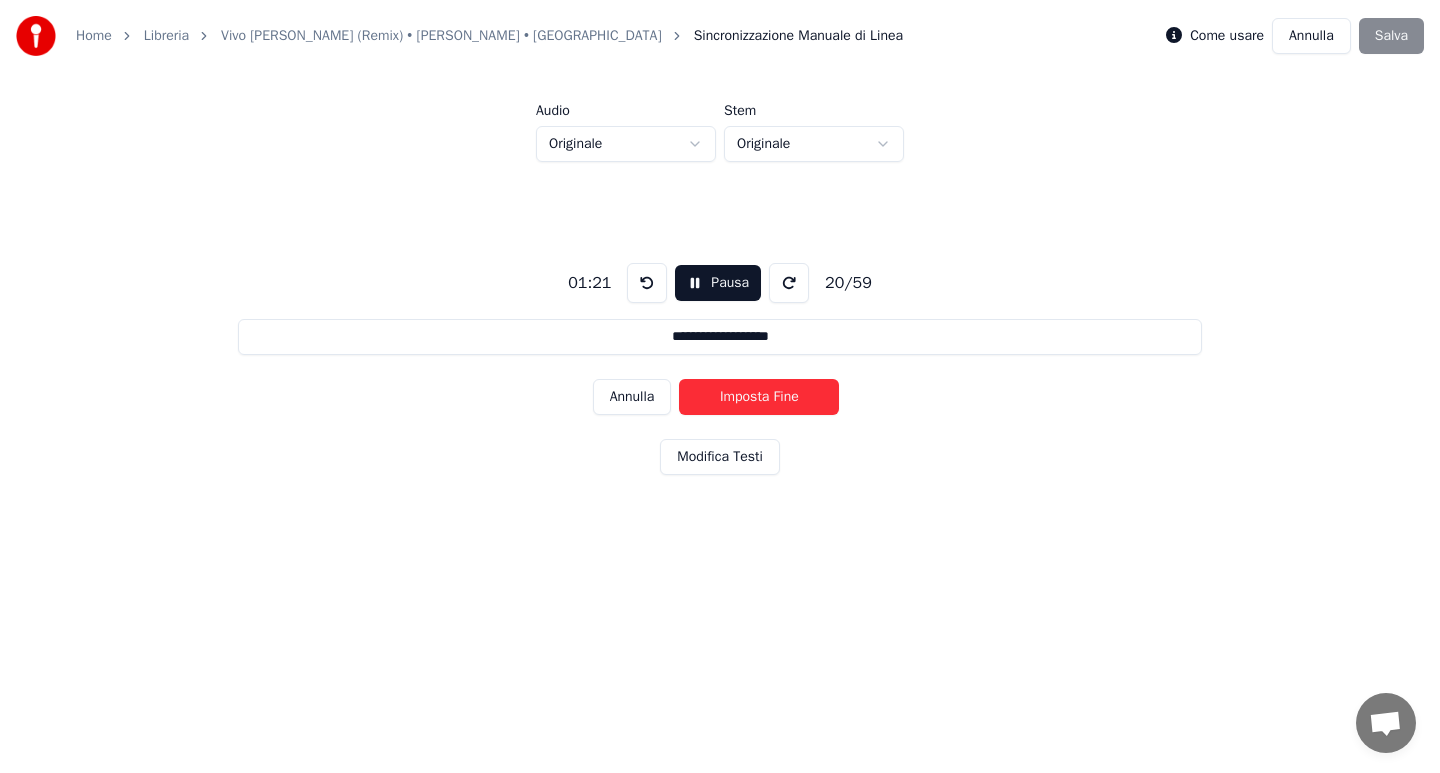 click on "Imposta Fine" at bounding box center (759, 397) 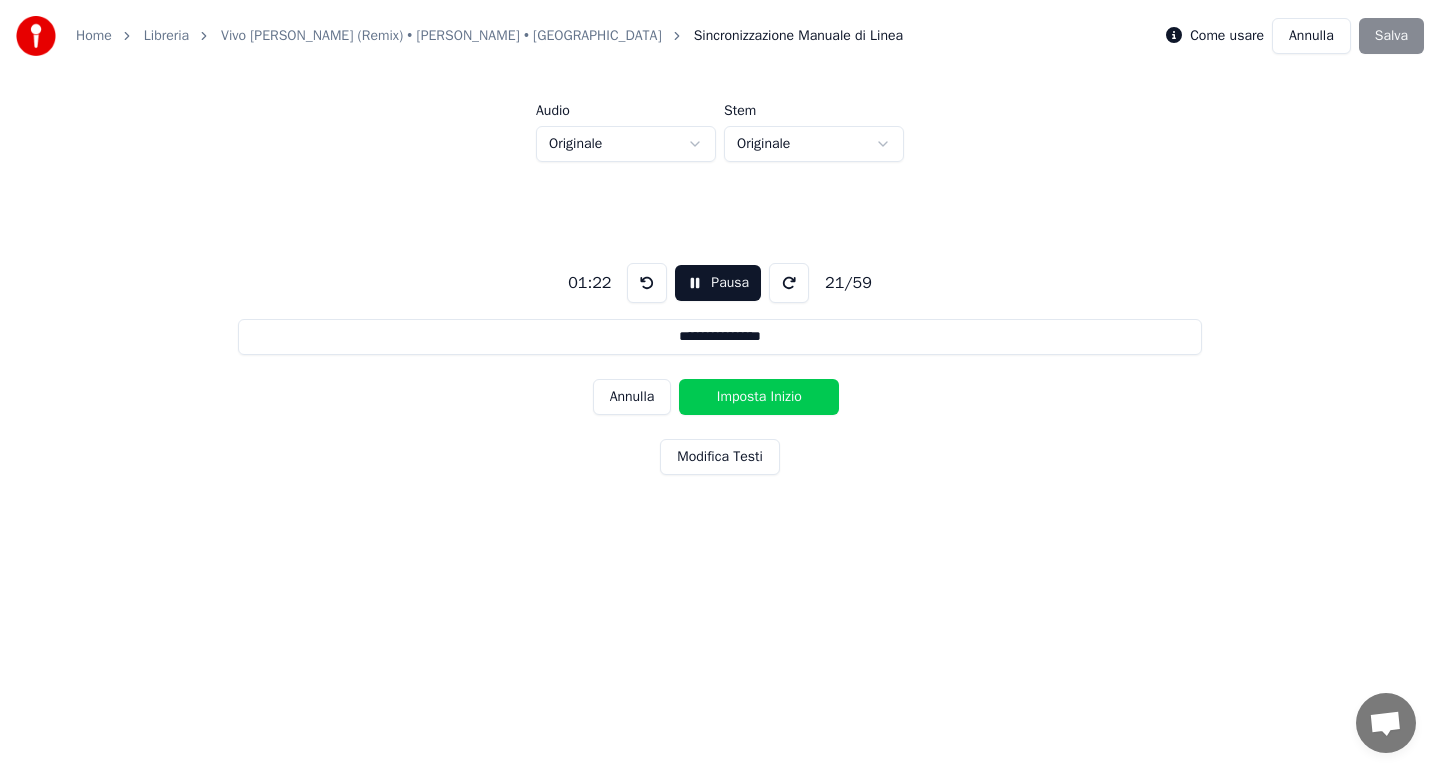 click on "Imposta Inizio" at bounding box center [759, 397] 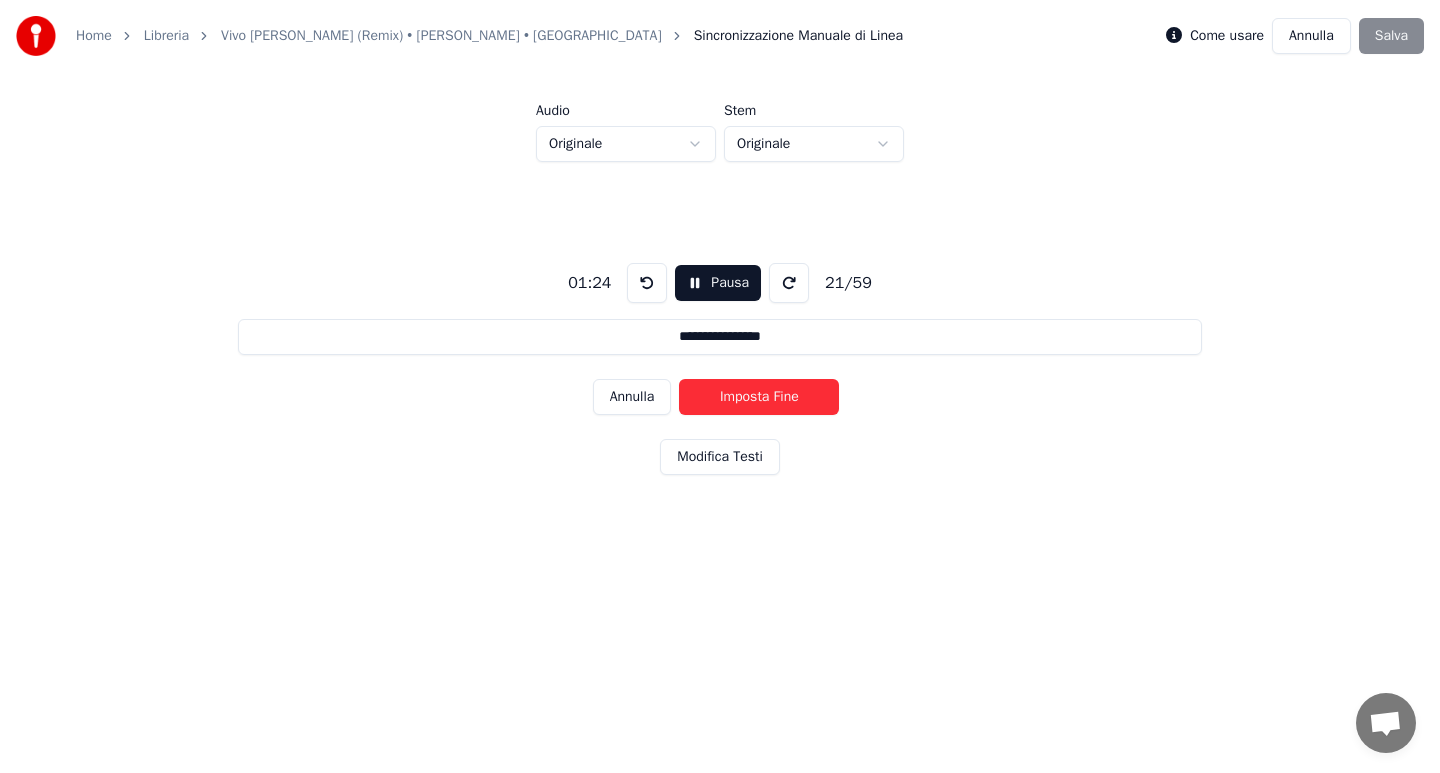 click on "Imposta Fine" at bounding box center [759, 397] 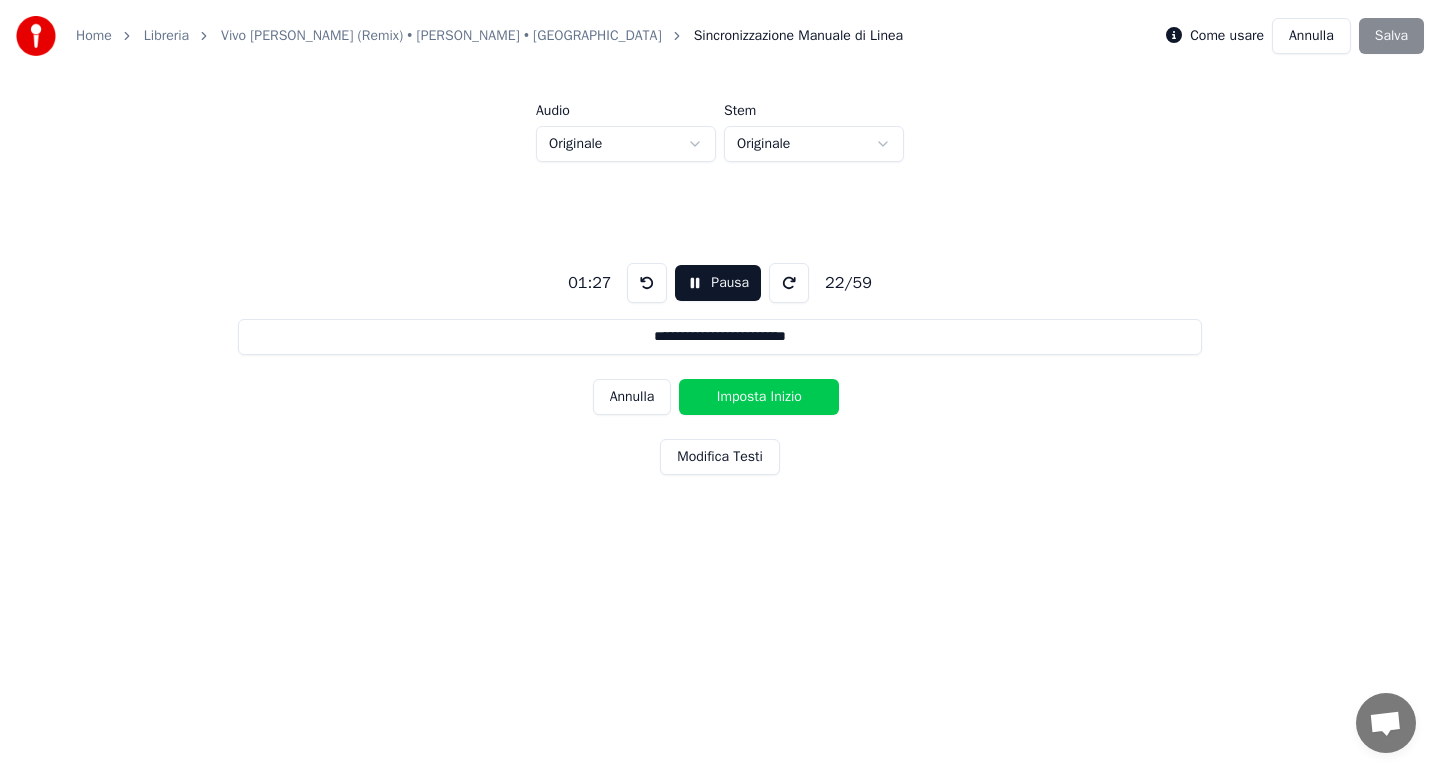 click on "Imposta Inizio" at bounding box center (759, 397) 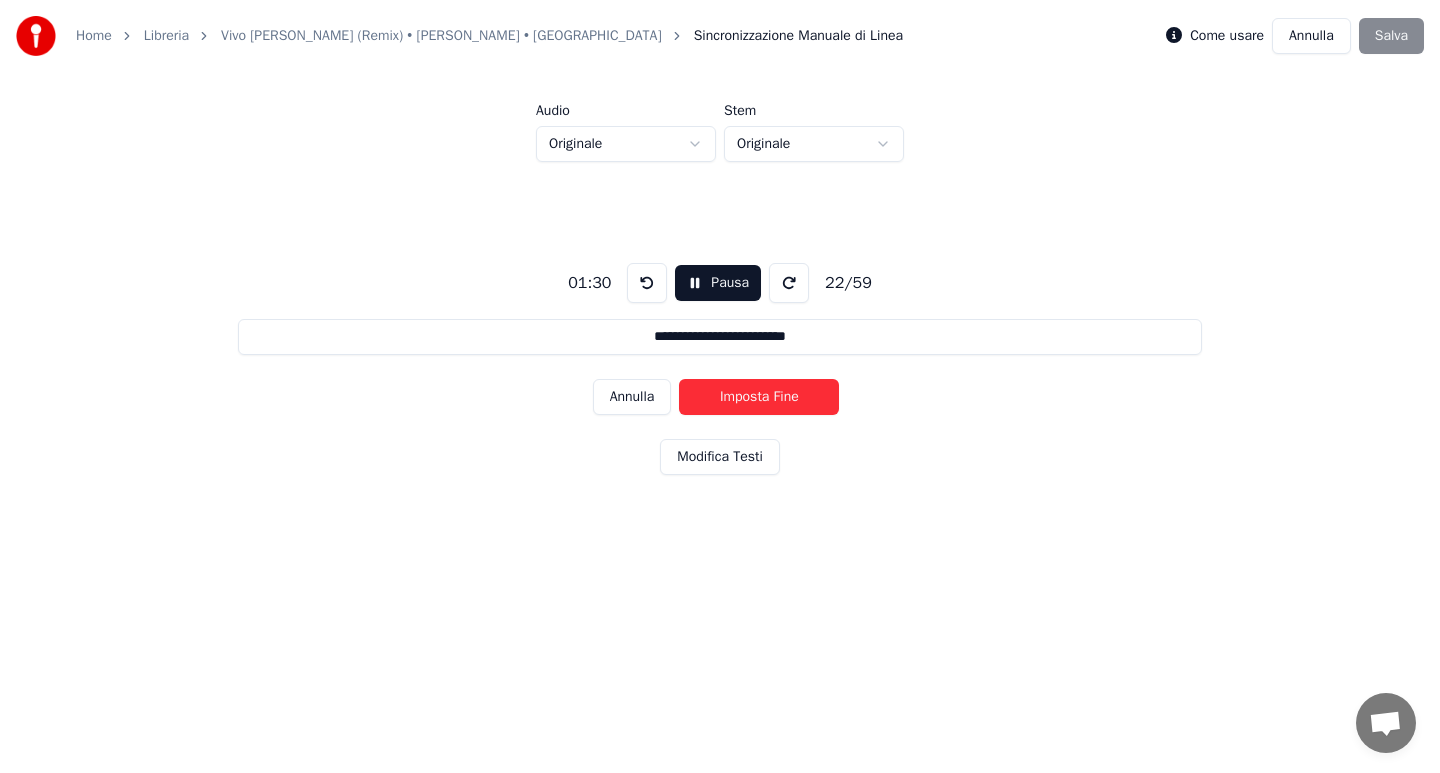 click on "Imposta Fine" at bounding box center (759, 397) 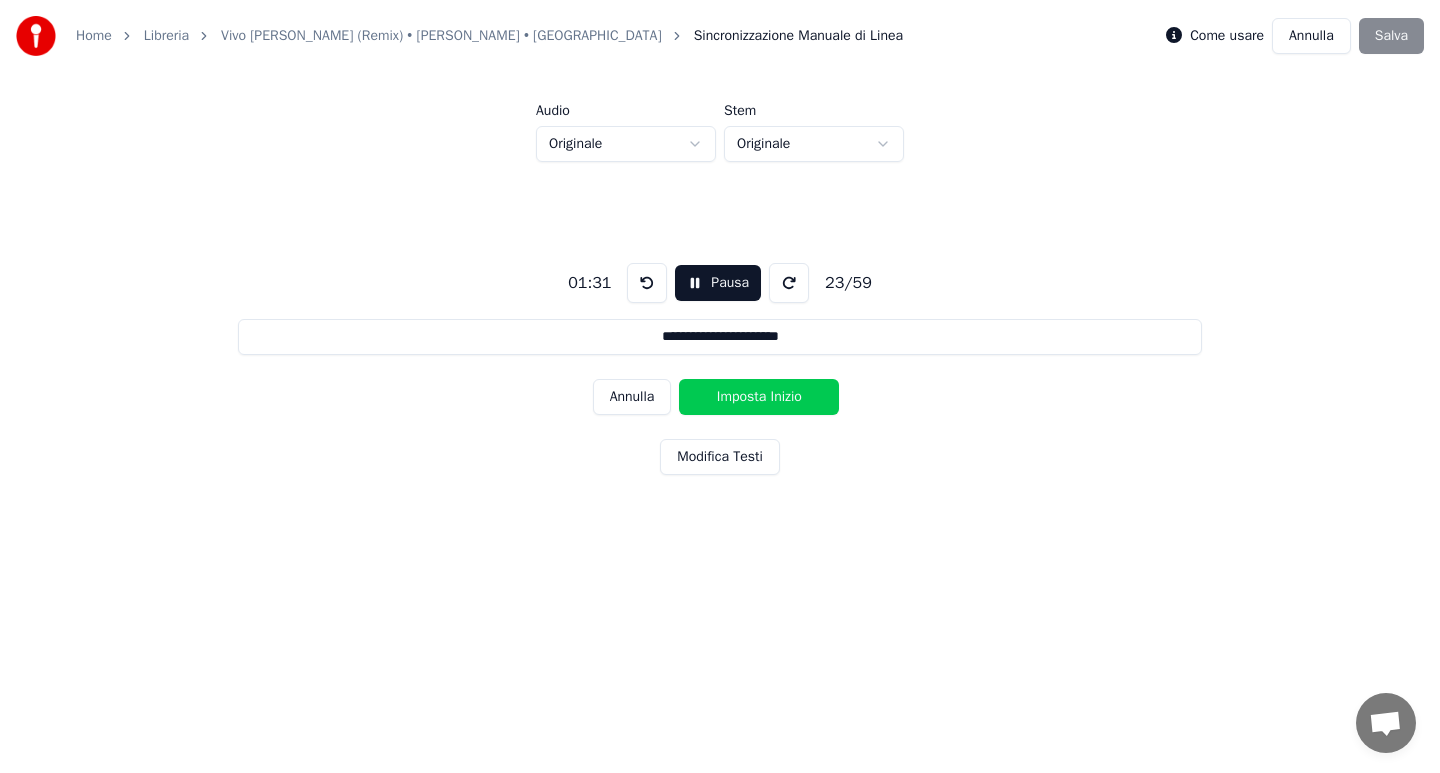 click on "Imposta Inizio" at bounding box center (759, 397) 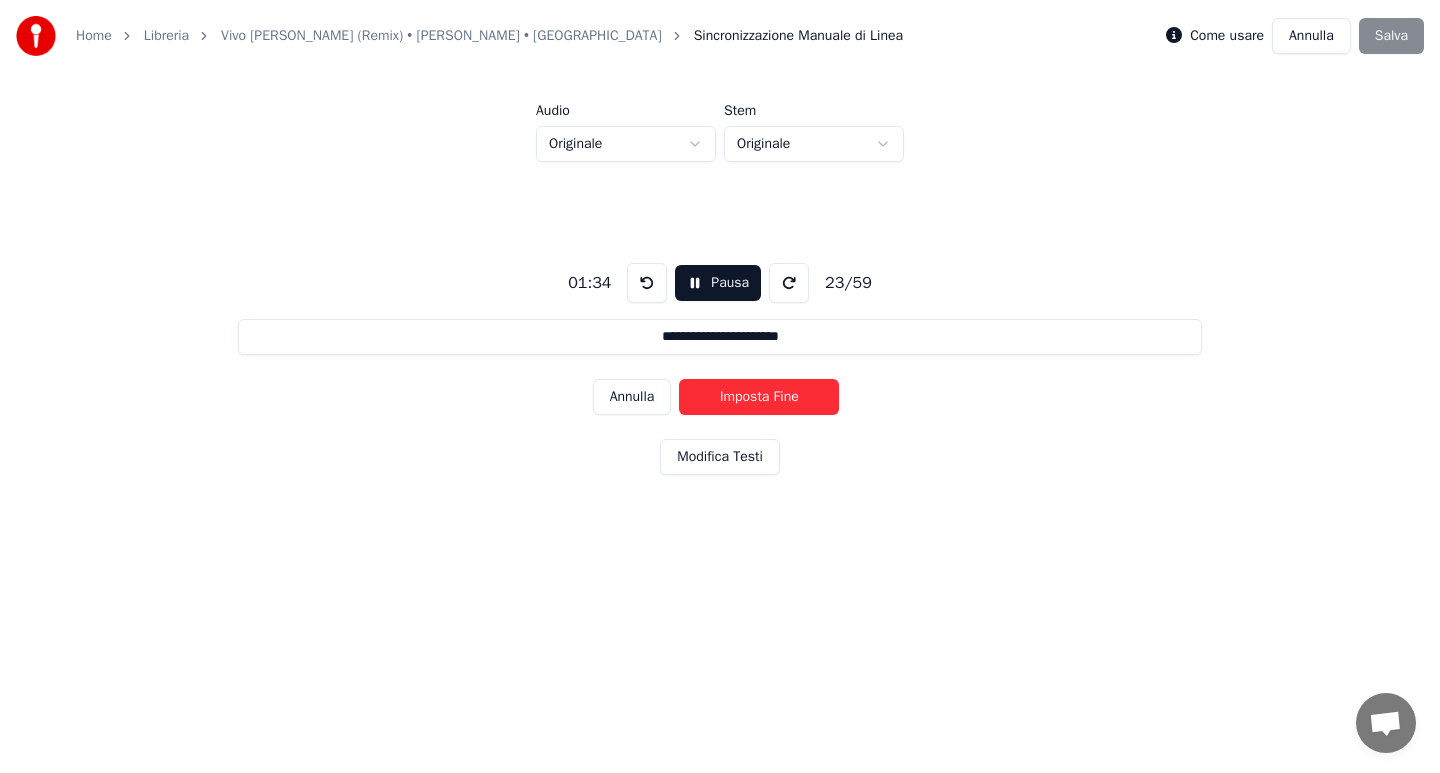 click on "Imposta Fine" at bounding box center [759, 397] 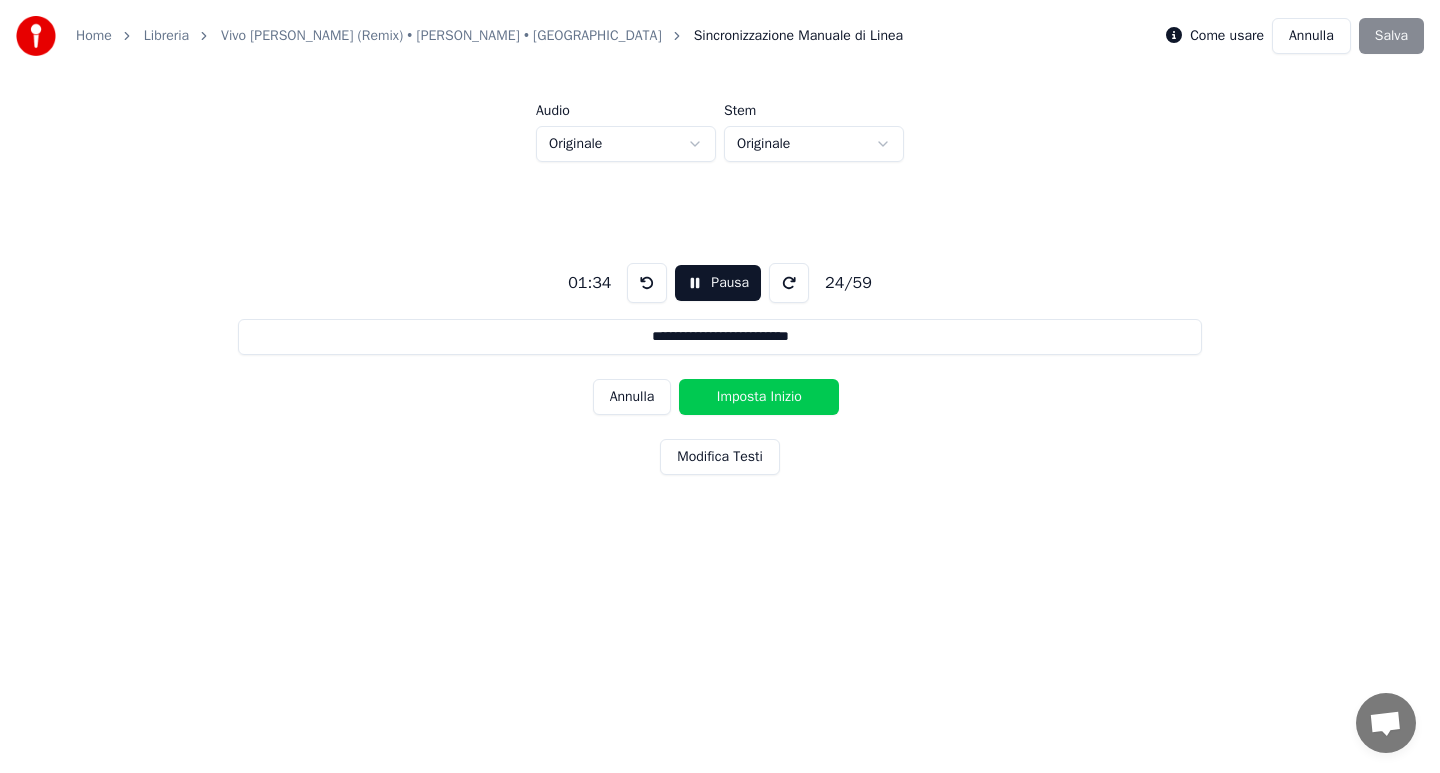 click on "Imposta Inizio" at bounding box center (759, 397) 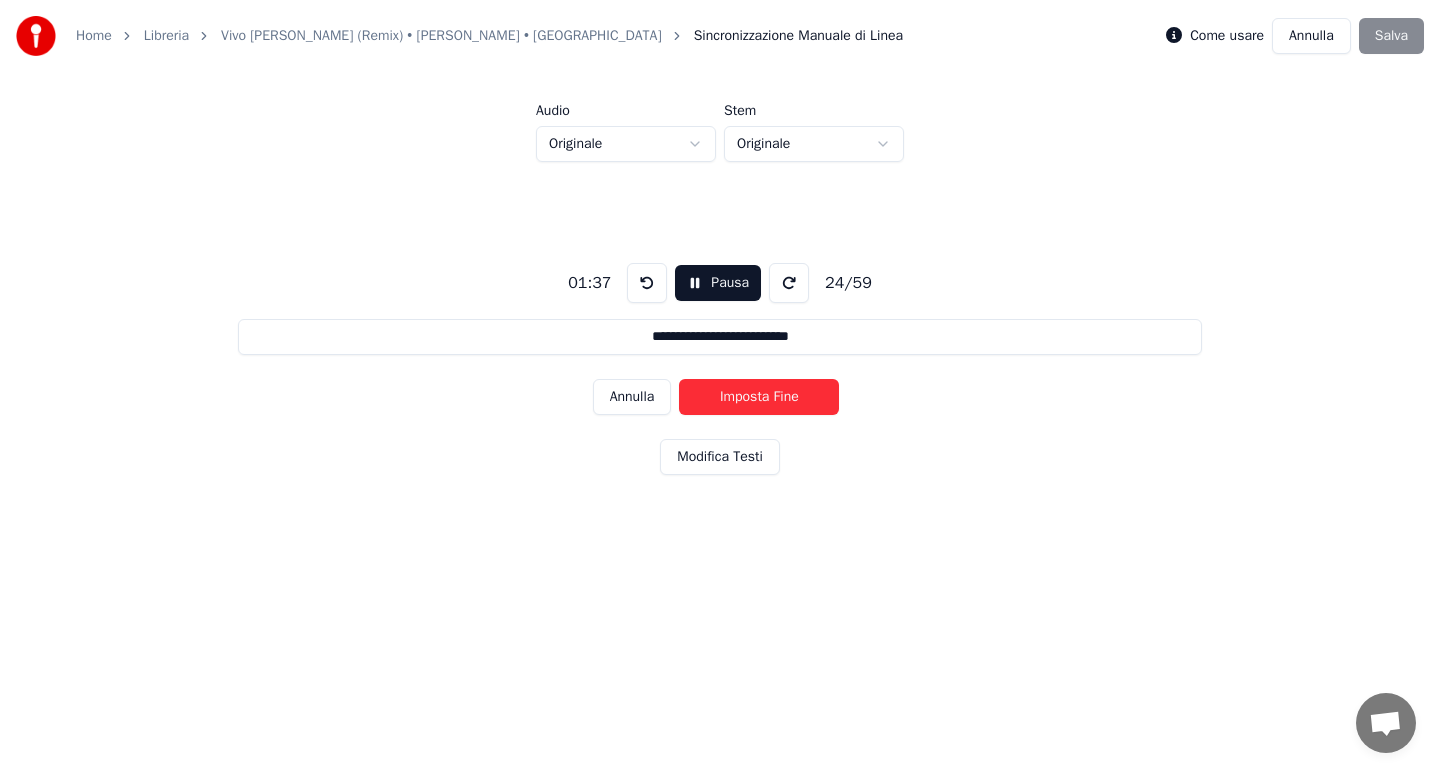 click on "Imposta Fine" at bounding box center (759, 397) 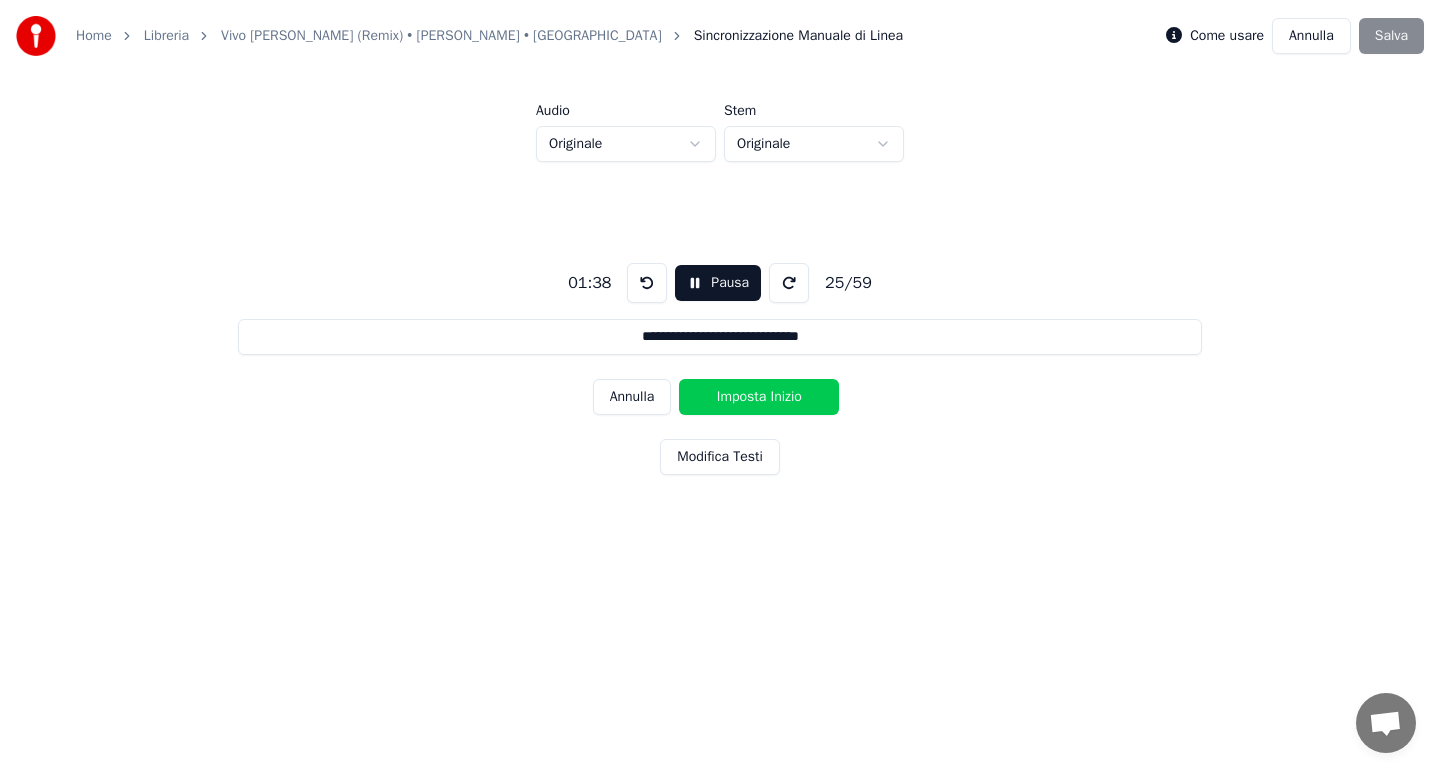 click on "Imposta Inizio" at bounding box center [759, 397] 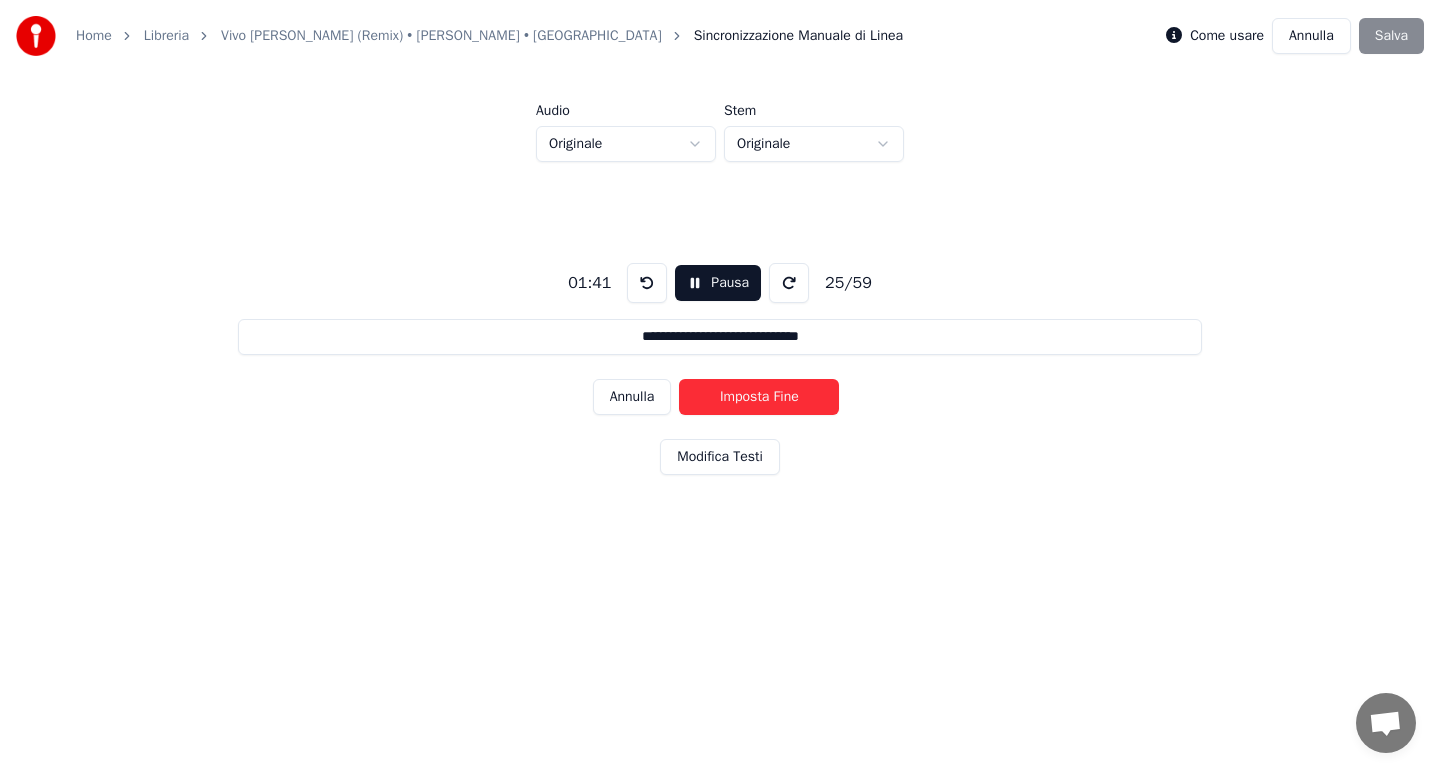 click on "Imposta Fine" at bounding box center (759, 397) 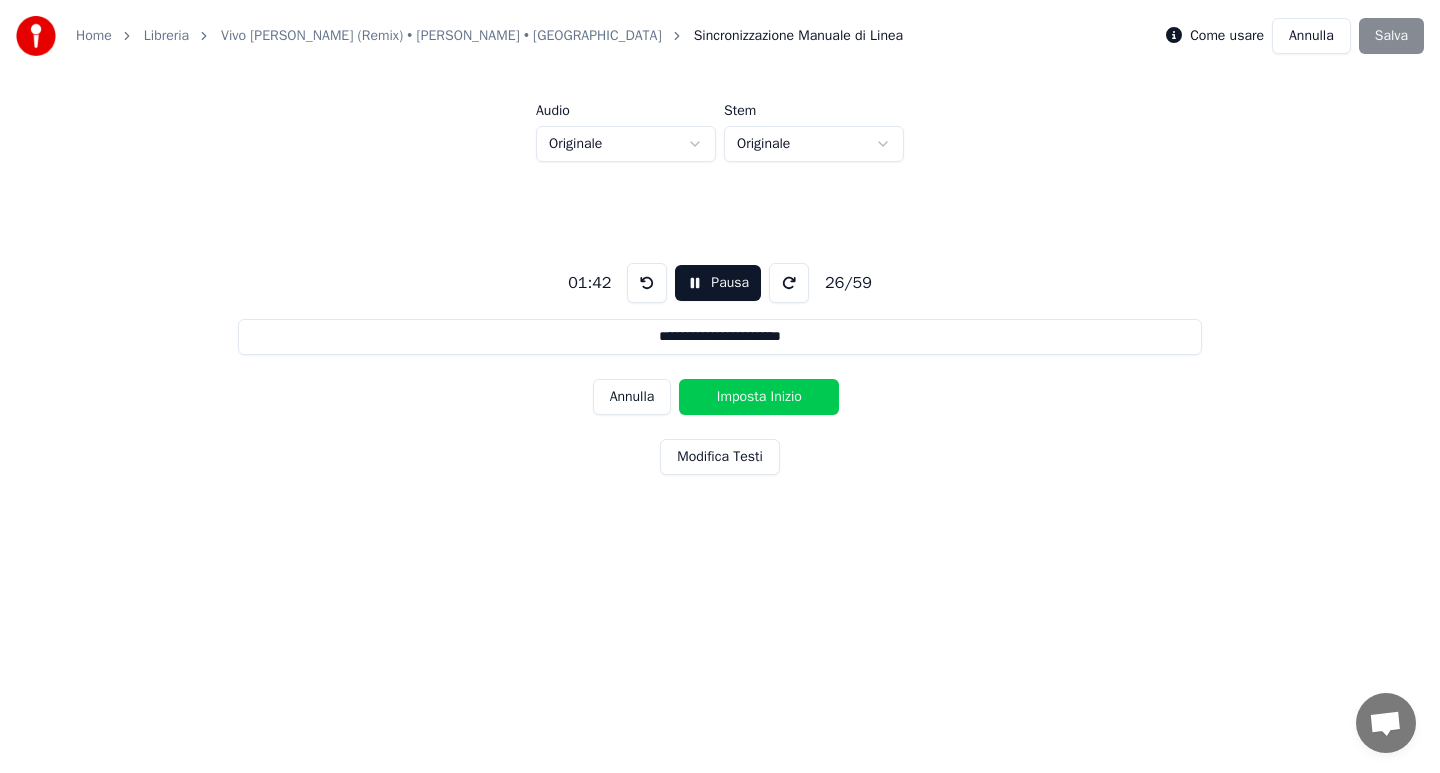 click on "Imposta Inizio" at bounding box center [759, 397] 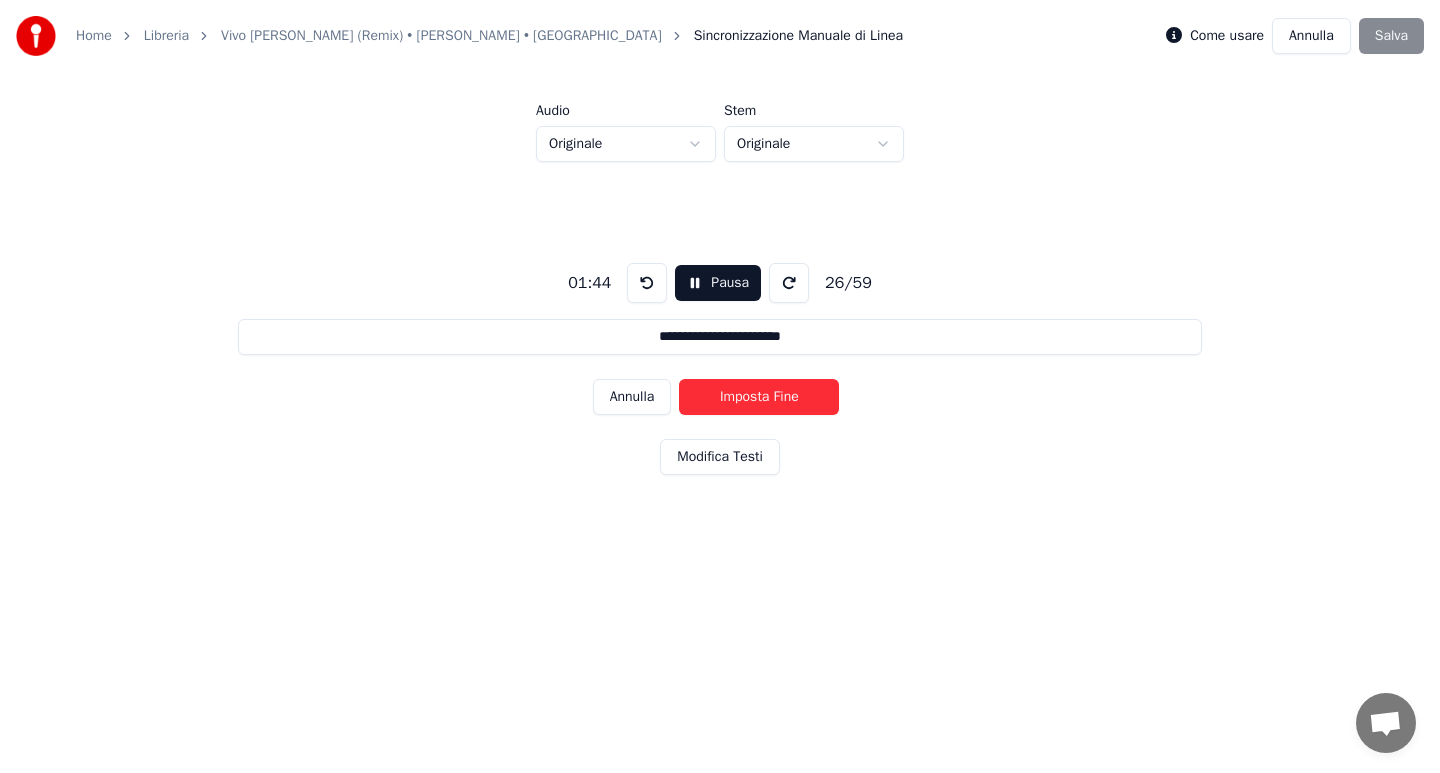 click on "Imposta Fine" at bounding box center [759, 397] 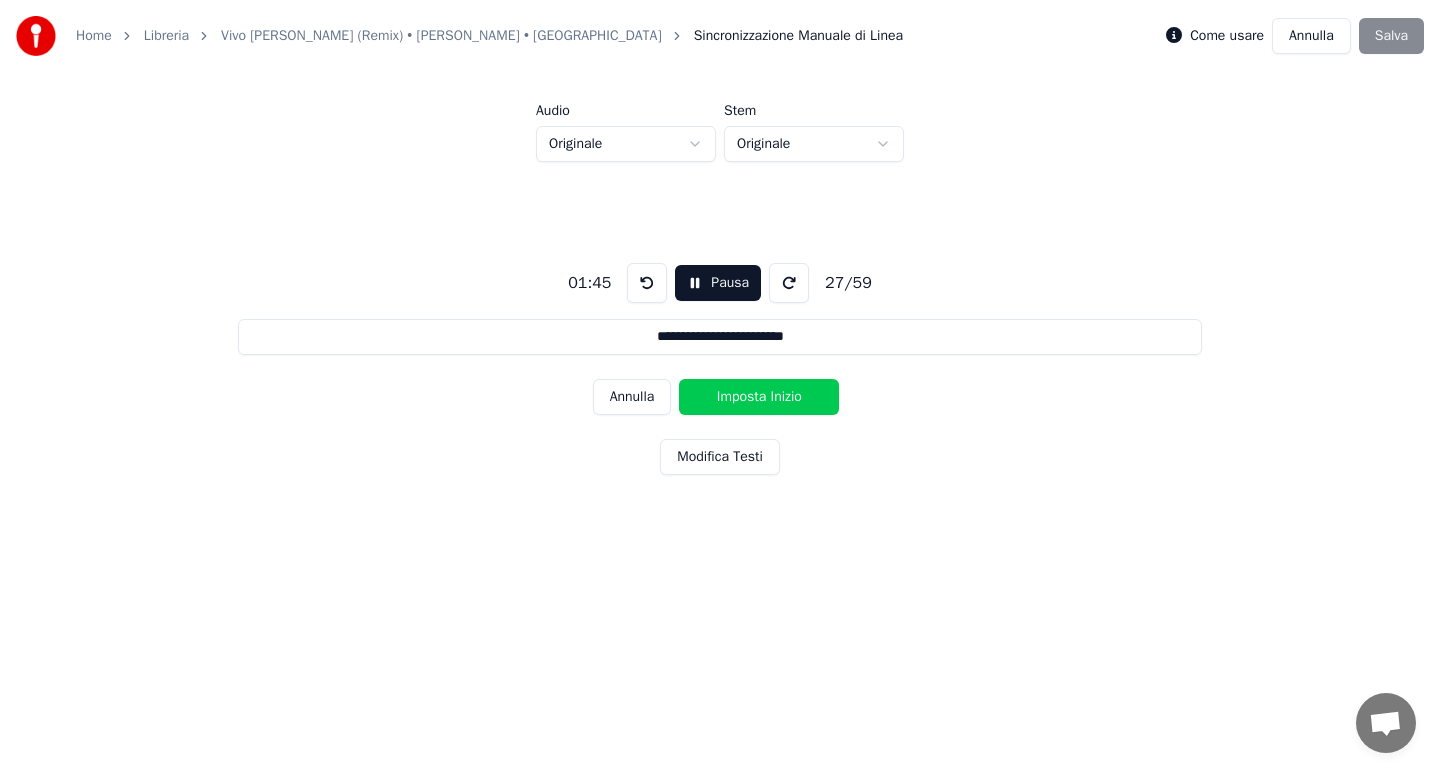 click on "Imposta Inizio" at bounding box center (759, 397) 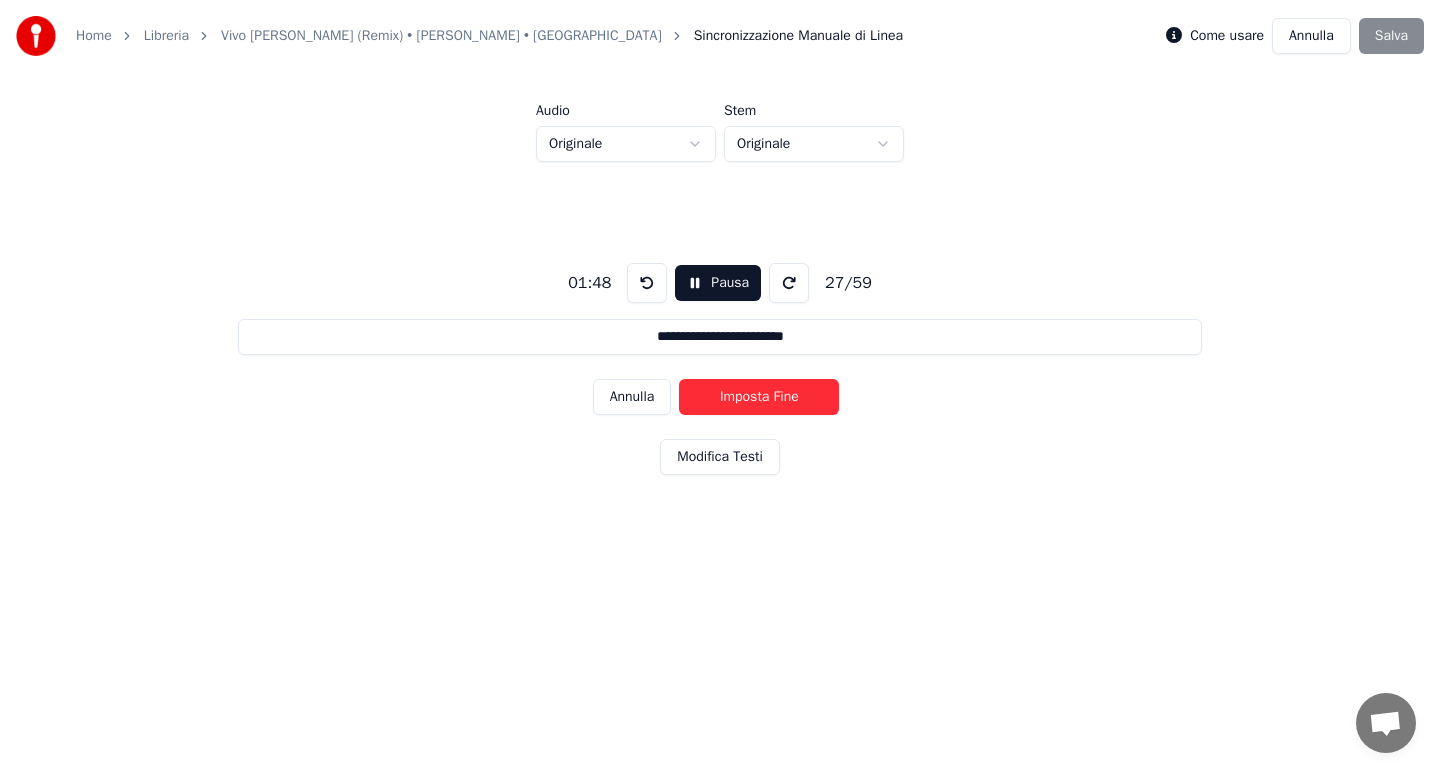 click on "Imposta Fine" at bounding box center [759, 397] 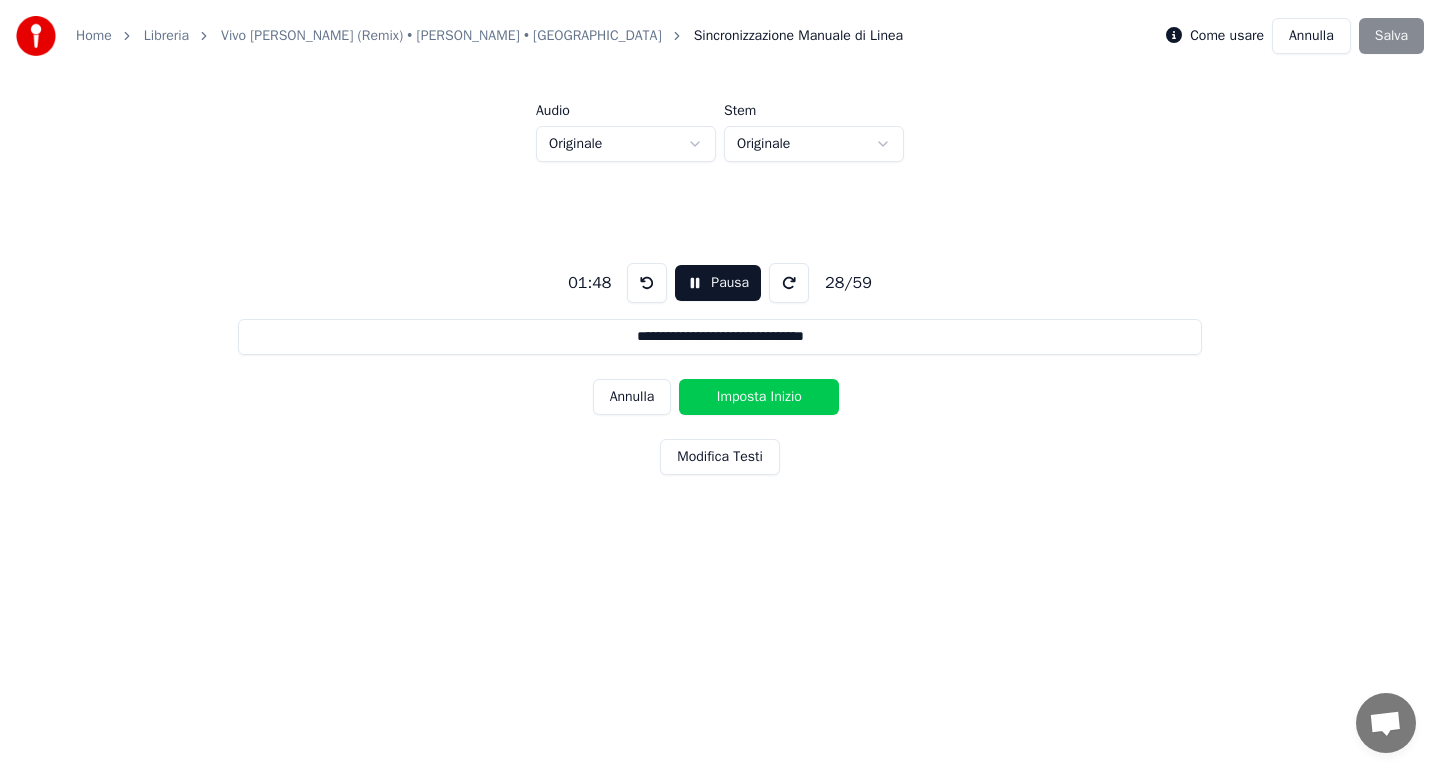 click on "Imposta Inizio" at bounding box center (759, 397) 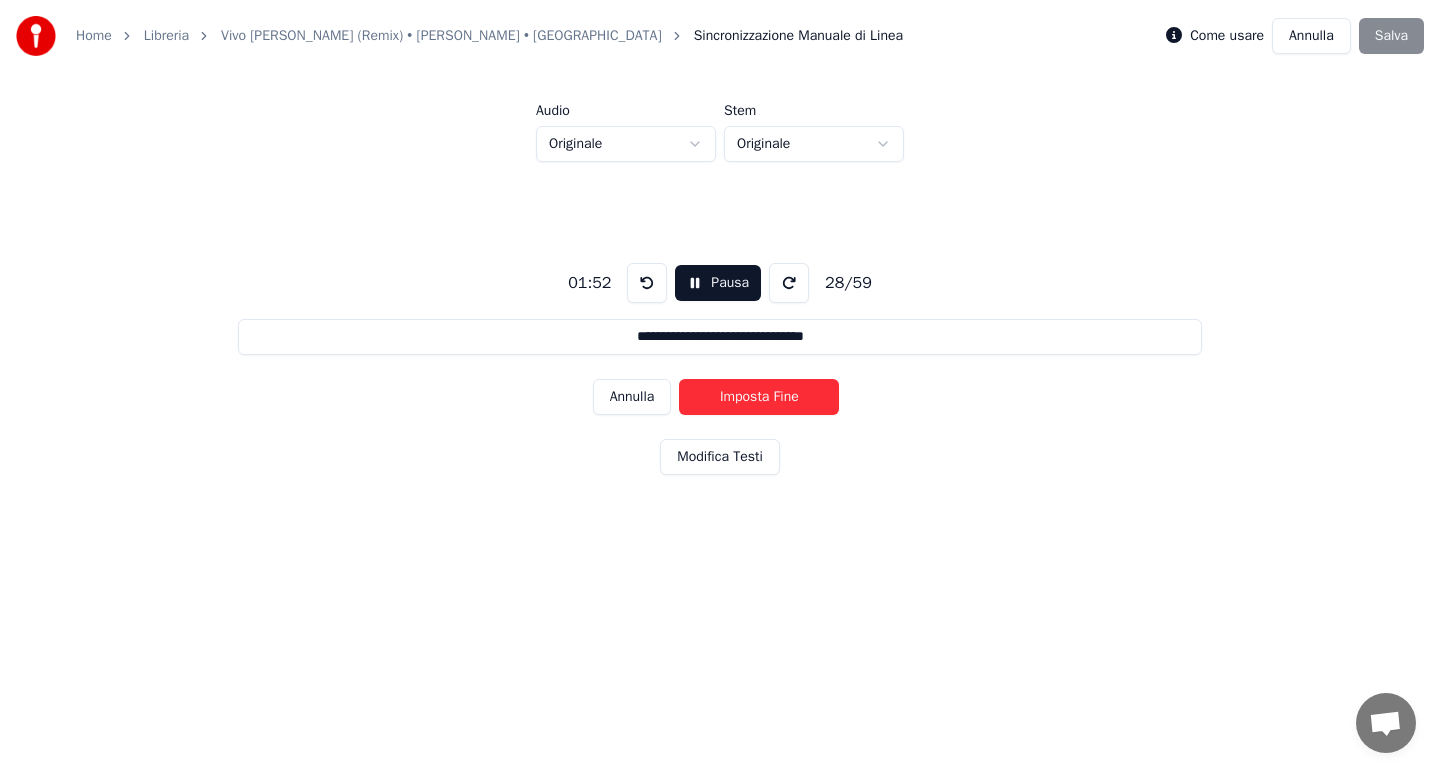 click on "Imposta Fine" at bounding box center (759, 397) 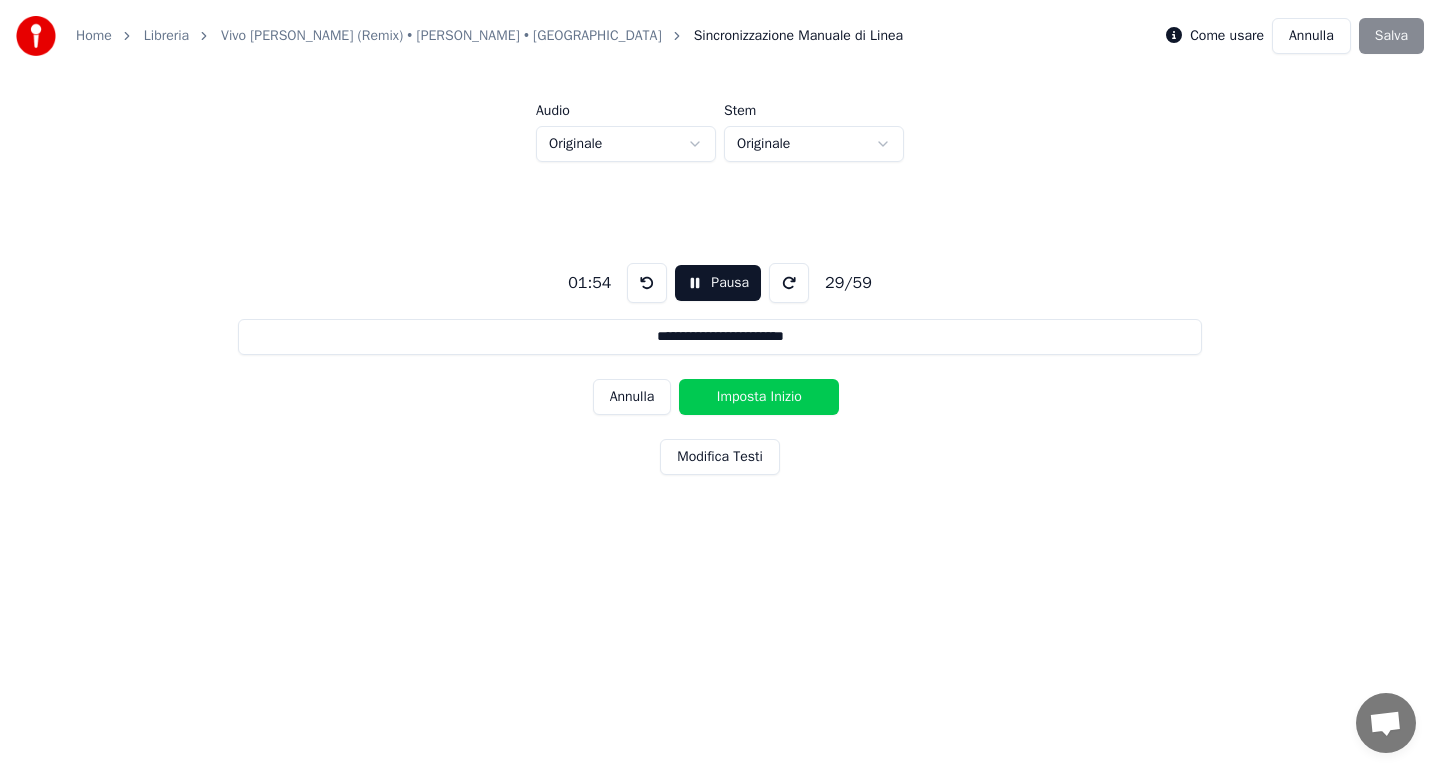 click on "Imposta Inizio" at bounding box center (759, 397) 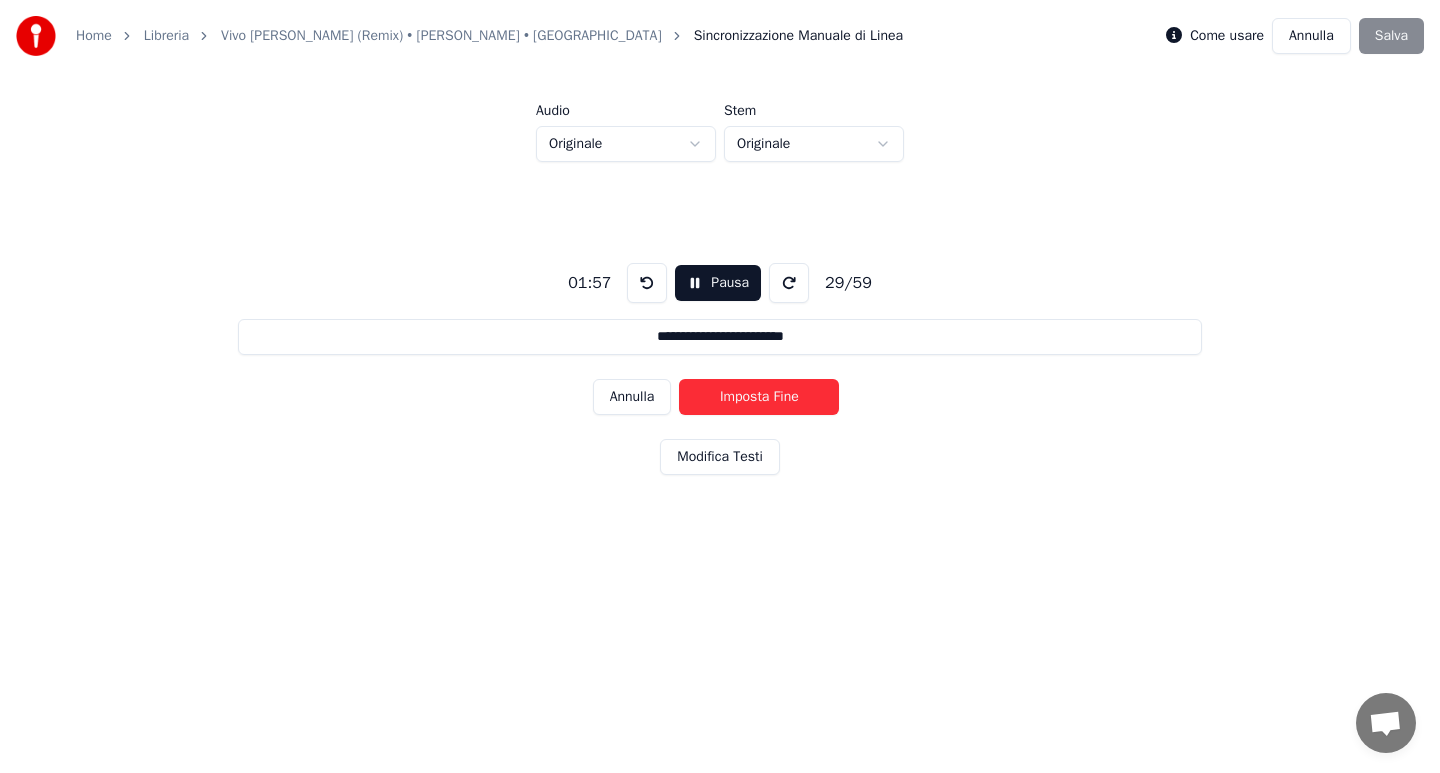 click on "Imposta Fine" at bounding box center (759, 397) 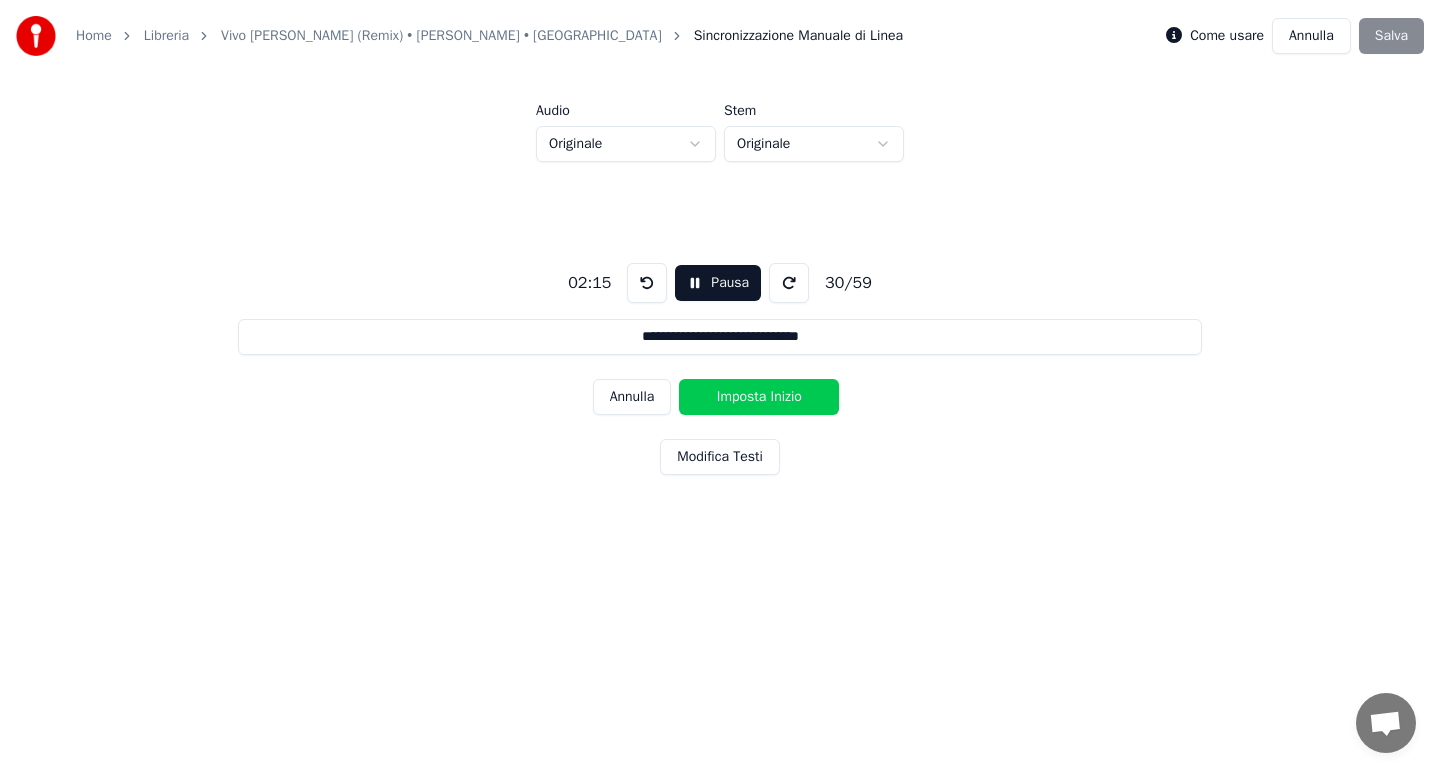 click on "Annulla" at bounding box center [632, 397] 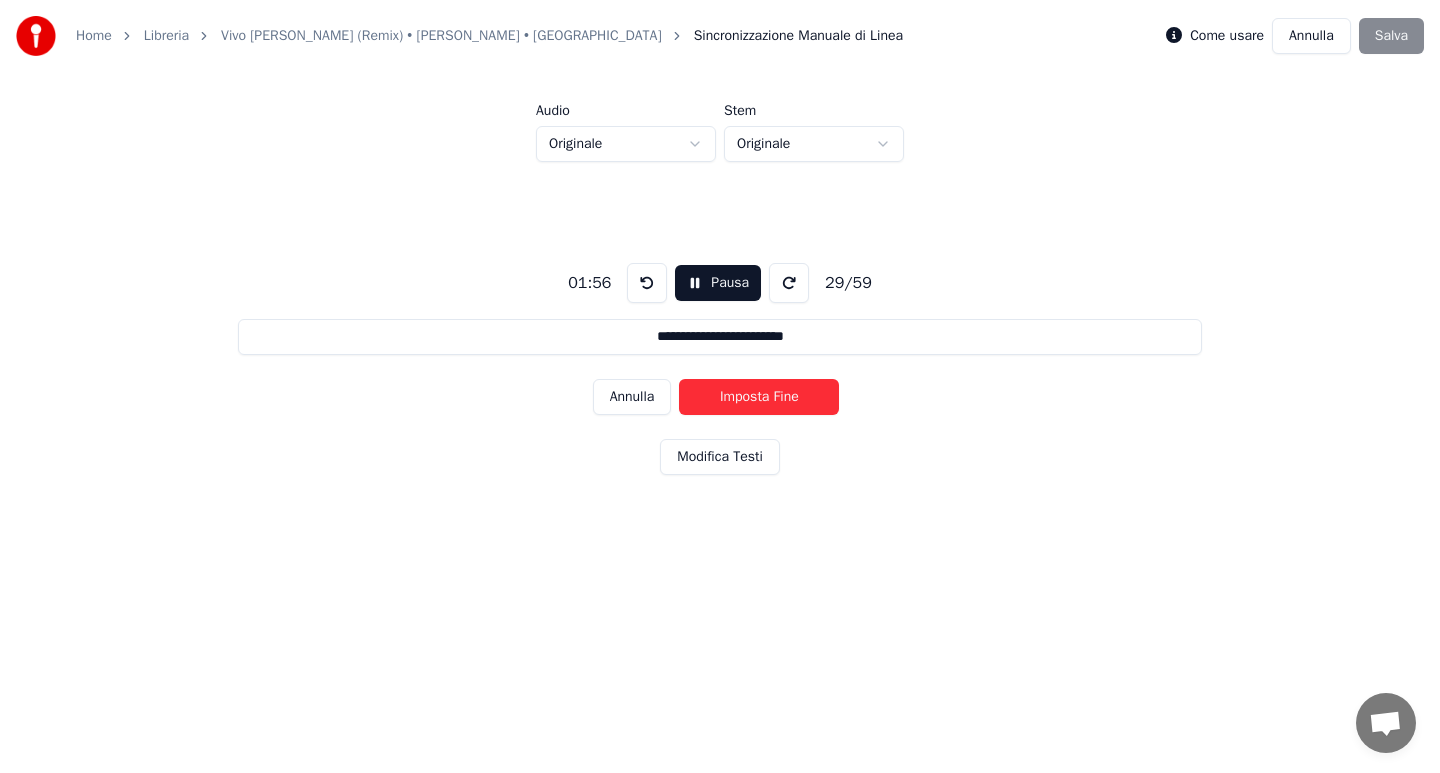 click on "Annulla" at bounding box center (632, 397) 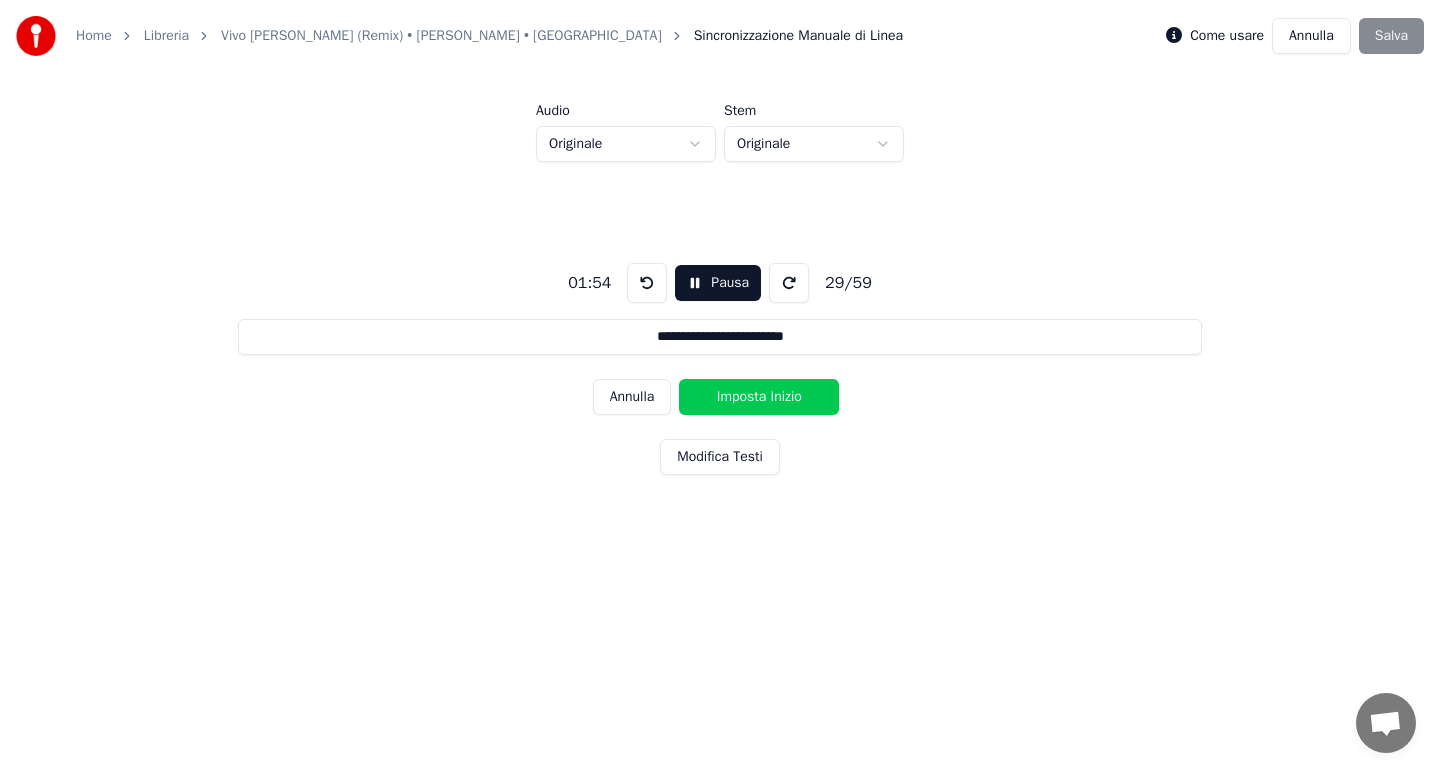 click on "Pausa" at bounding box center (718, 283) 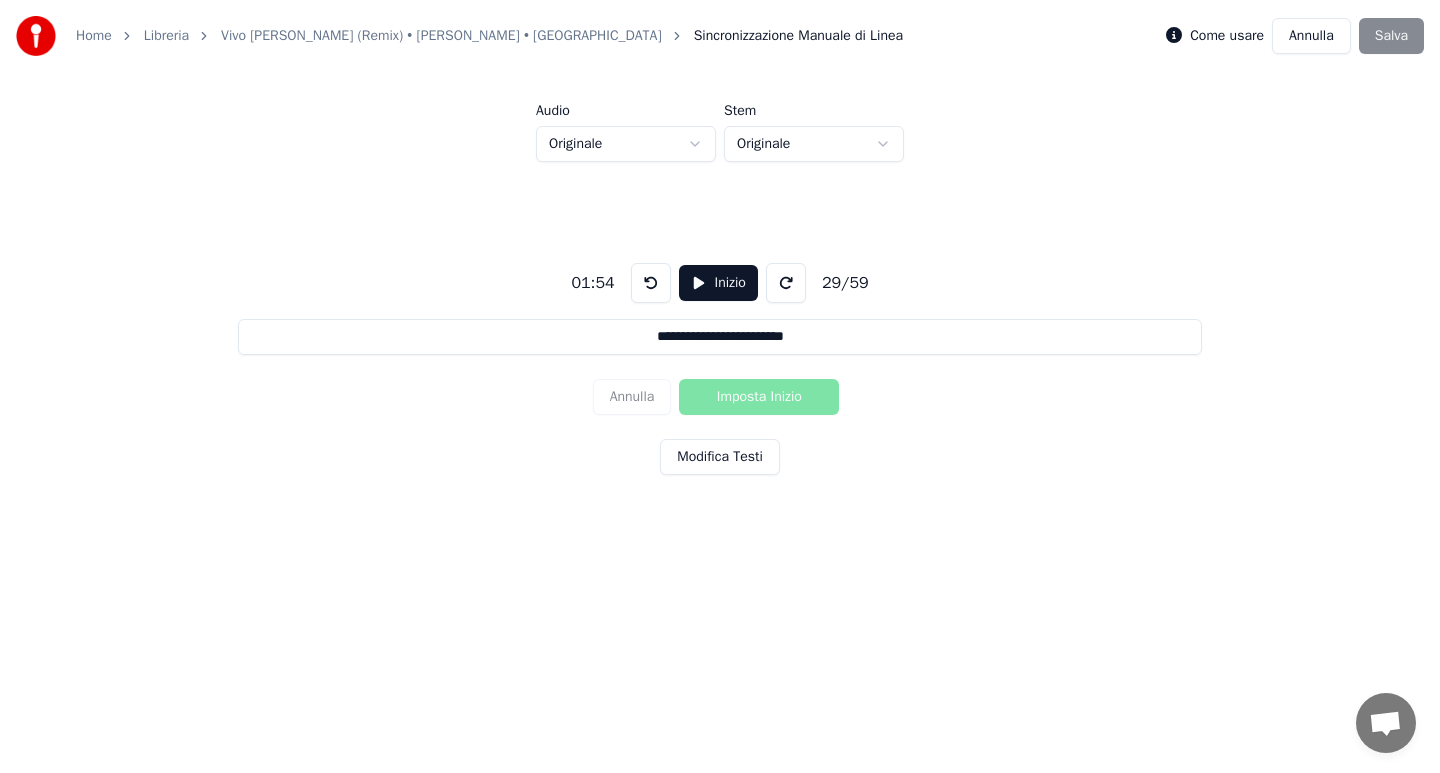 click on "Vivo [PERSON_NAME] (Remix) • [PERSON_NAME] • [GEOGRAPHIC_DATA]" at bounding box center (441, 36) 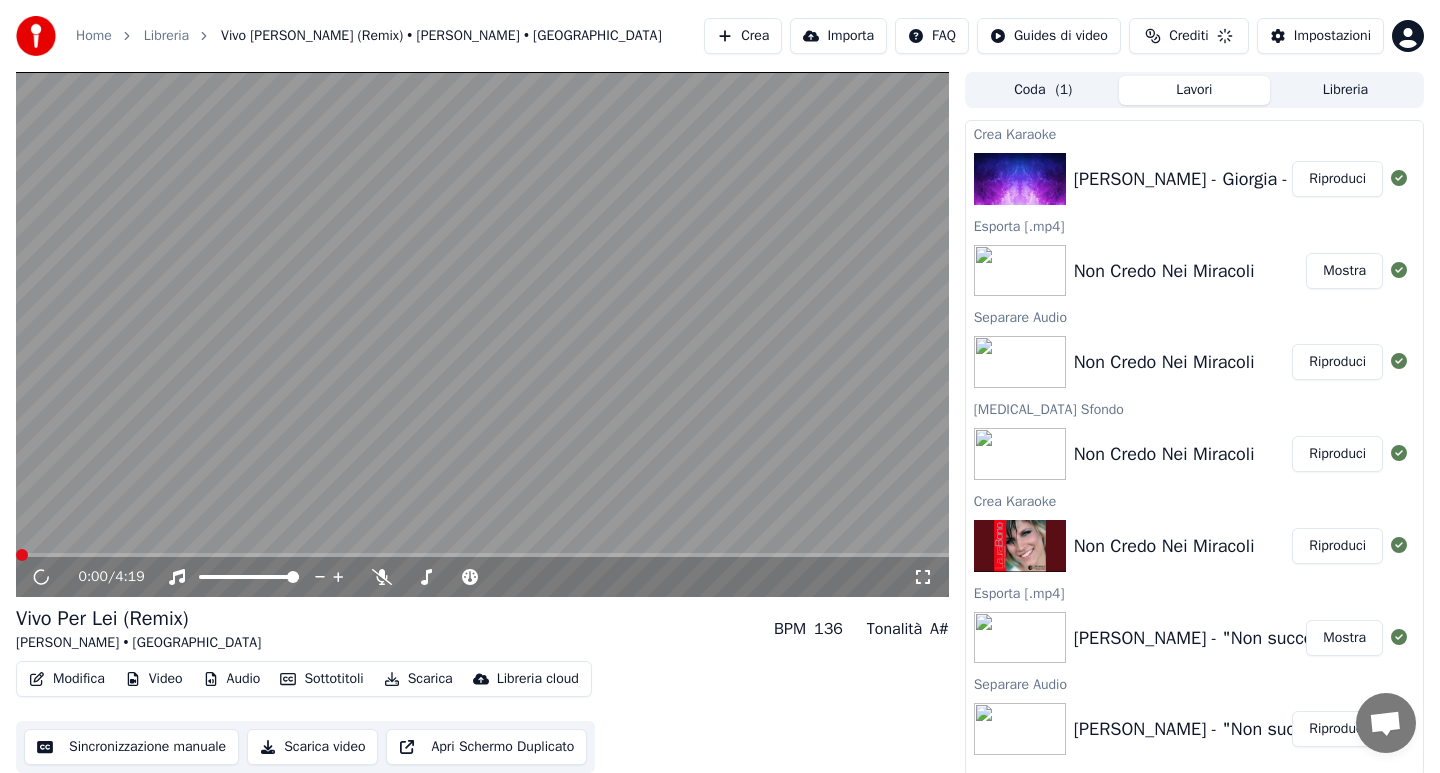 click on "Modifica" at bounding box center (67, 679) 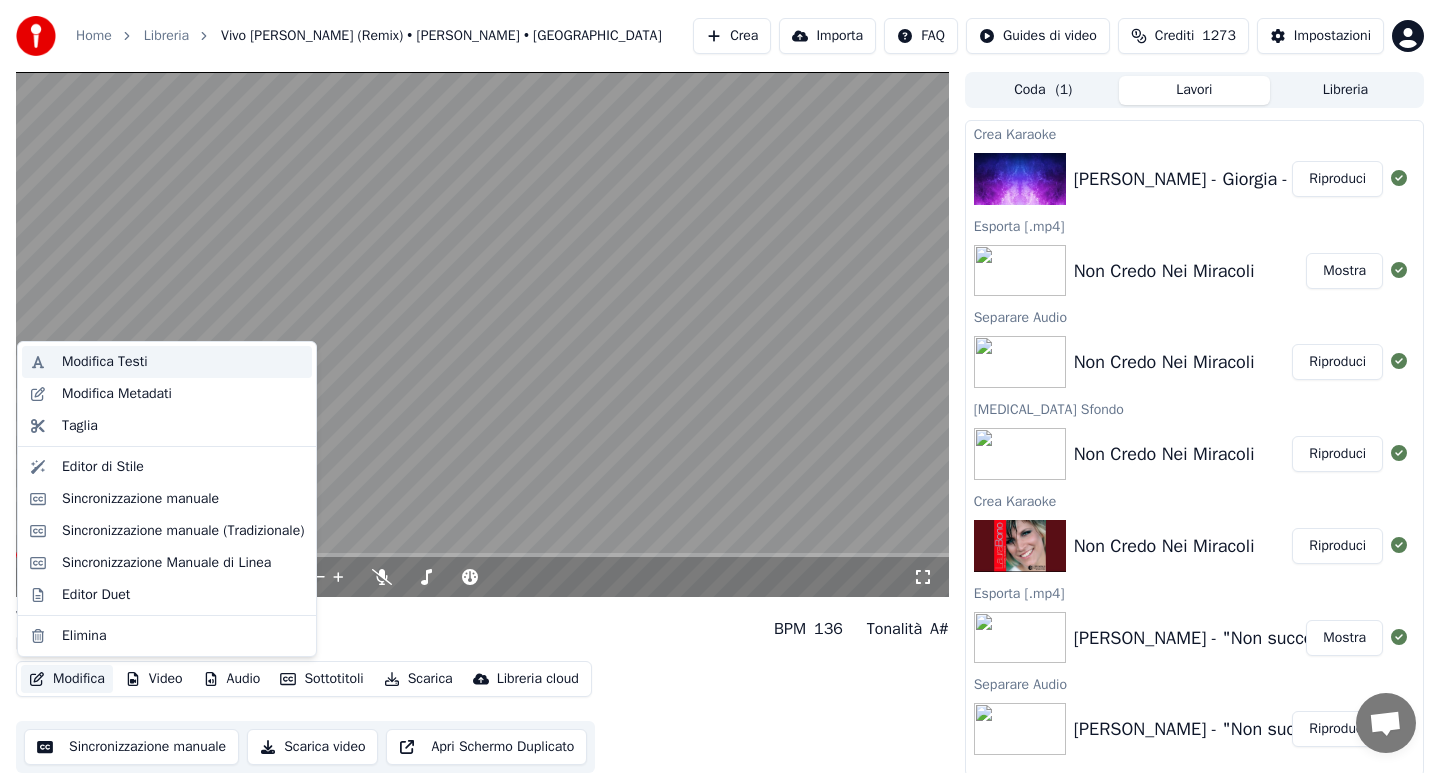 click on "Modifica Testi" at bounding box center (105, 362) 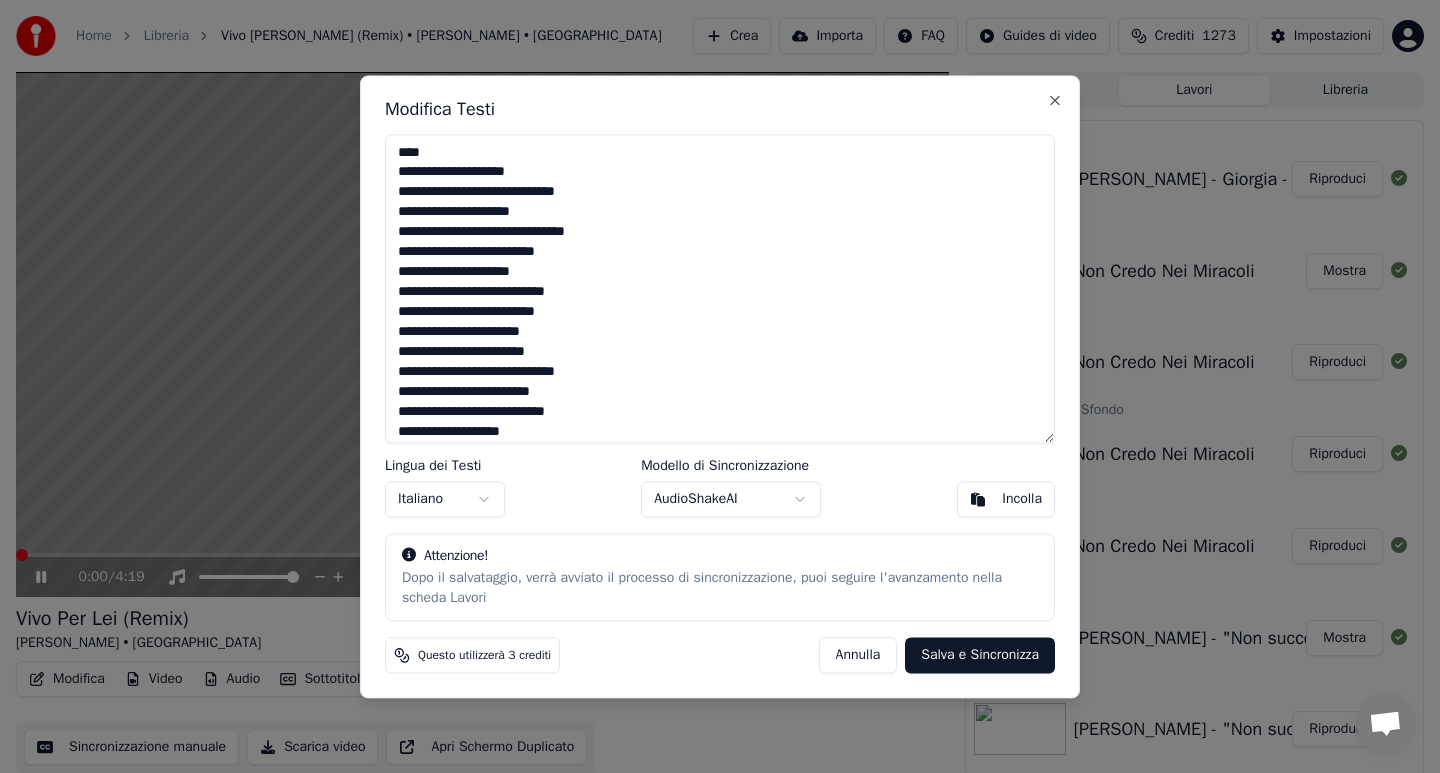 click at bounding box center (720, 288) 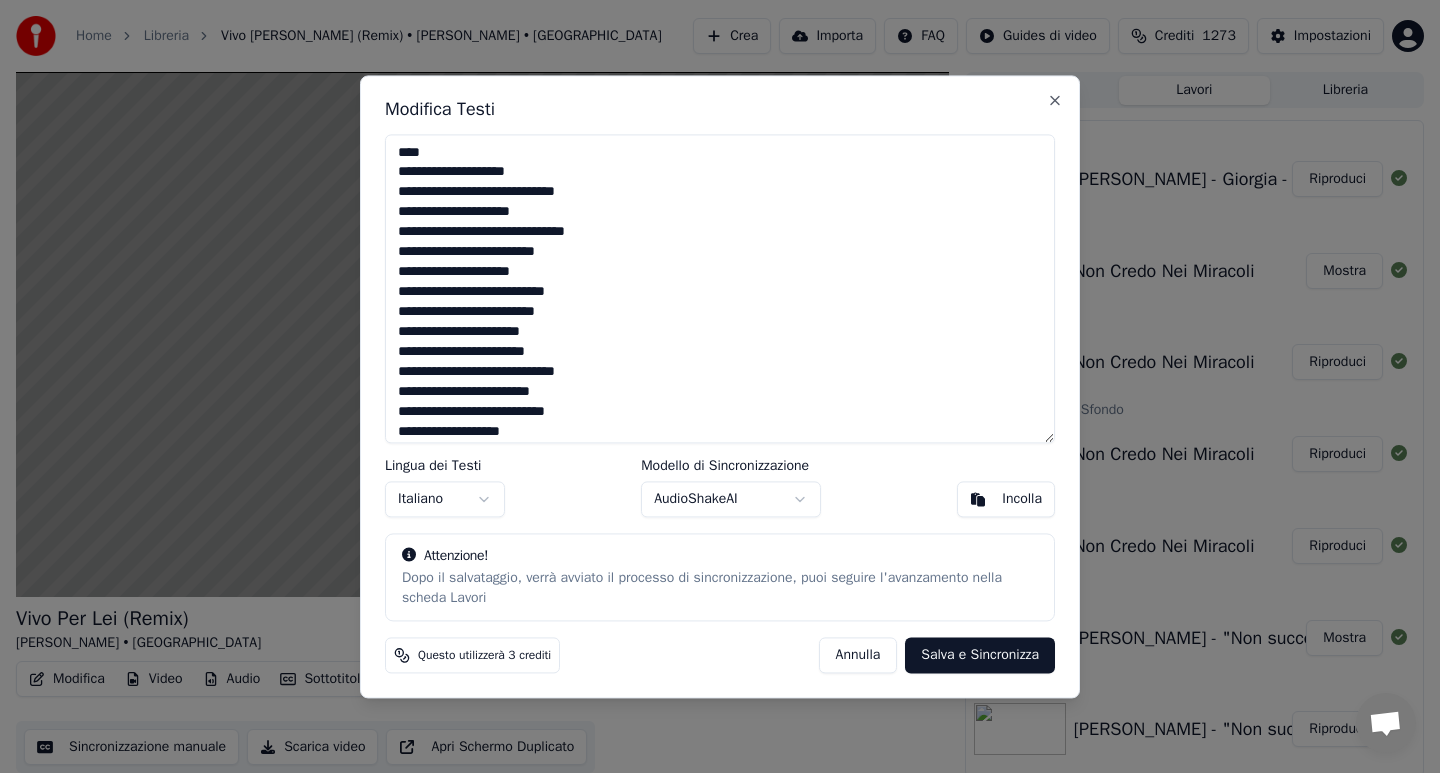 click at bounding box center (720, 288) 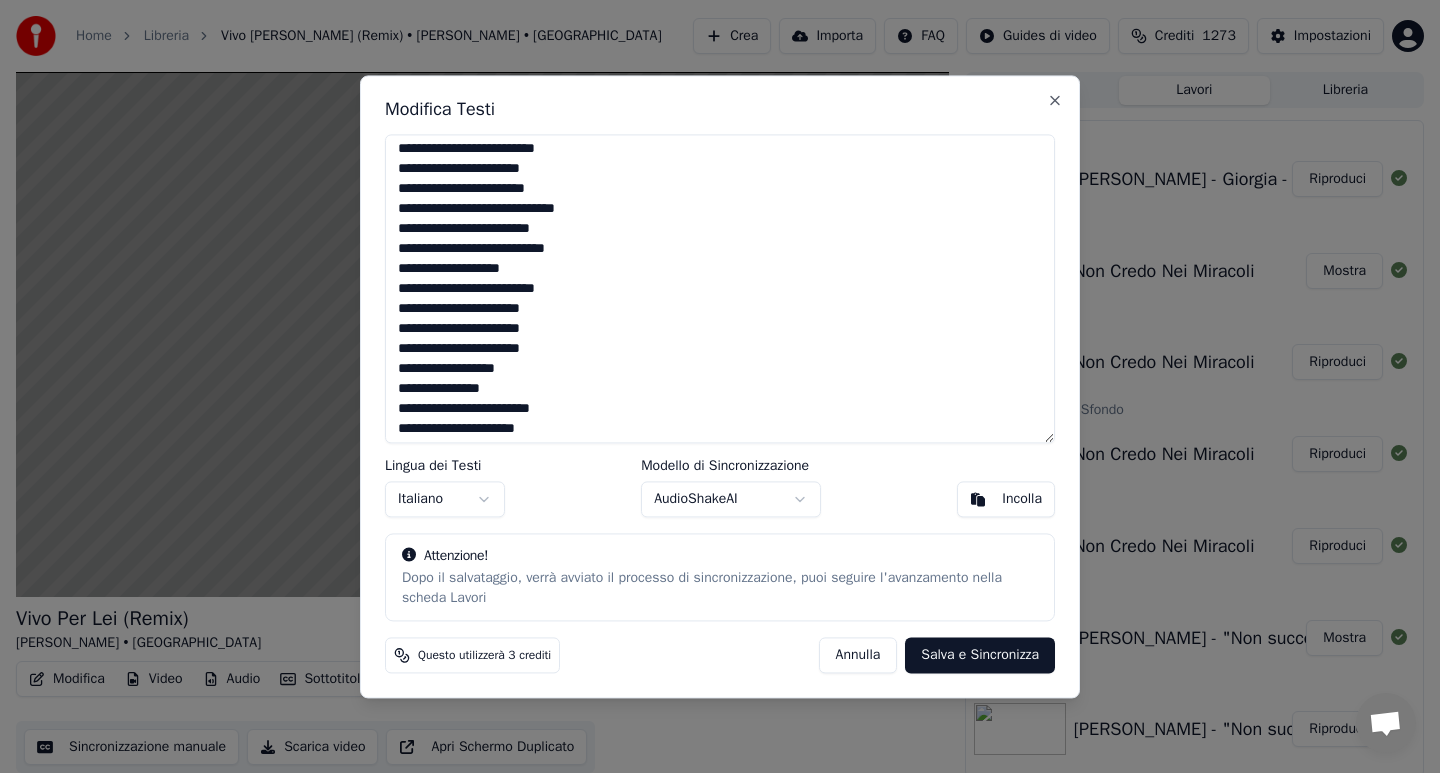 click at bounding box center (720, 288) 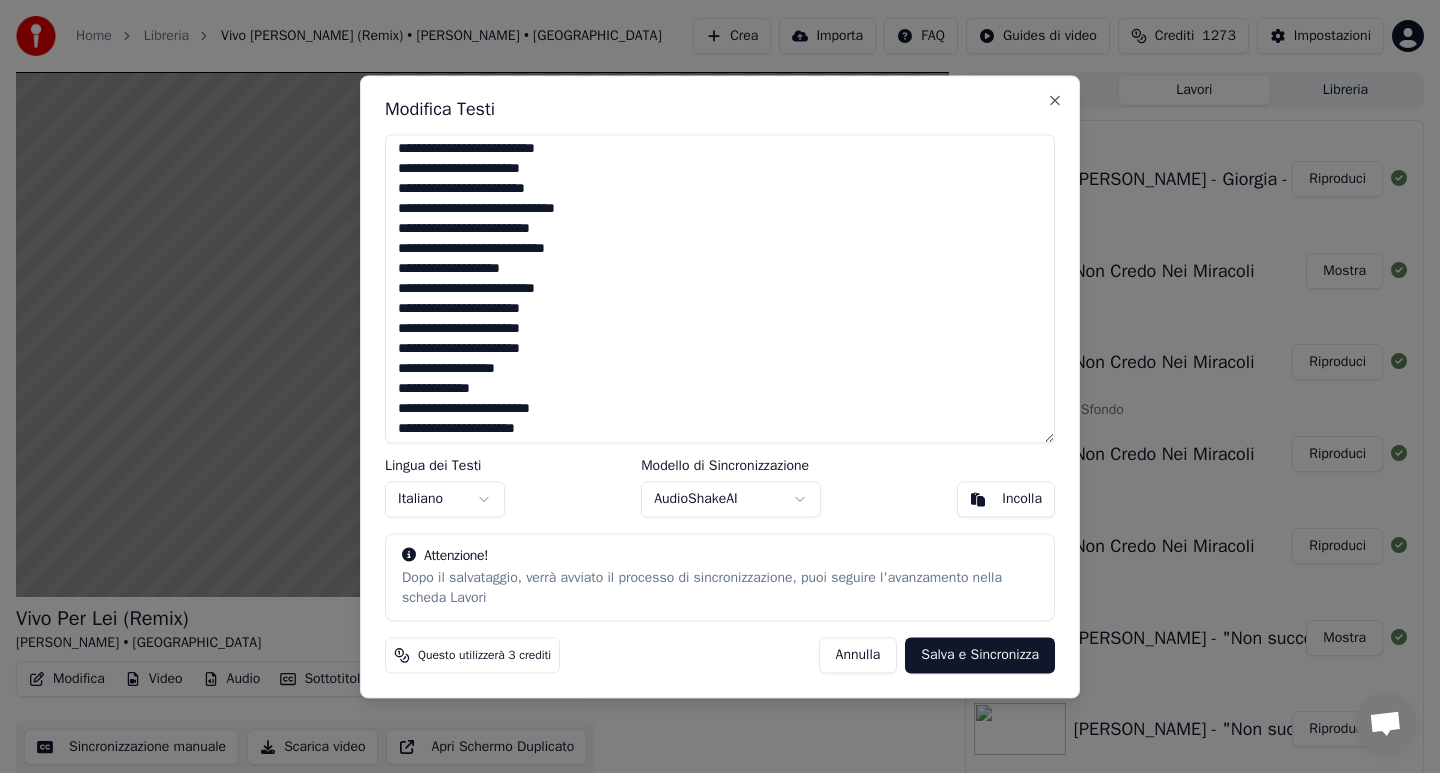 click at bounding box center [720, 288] 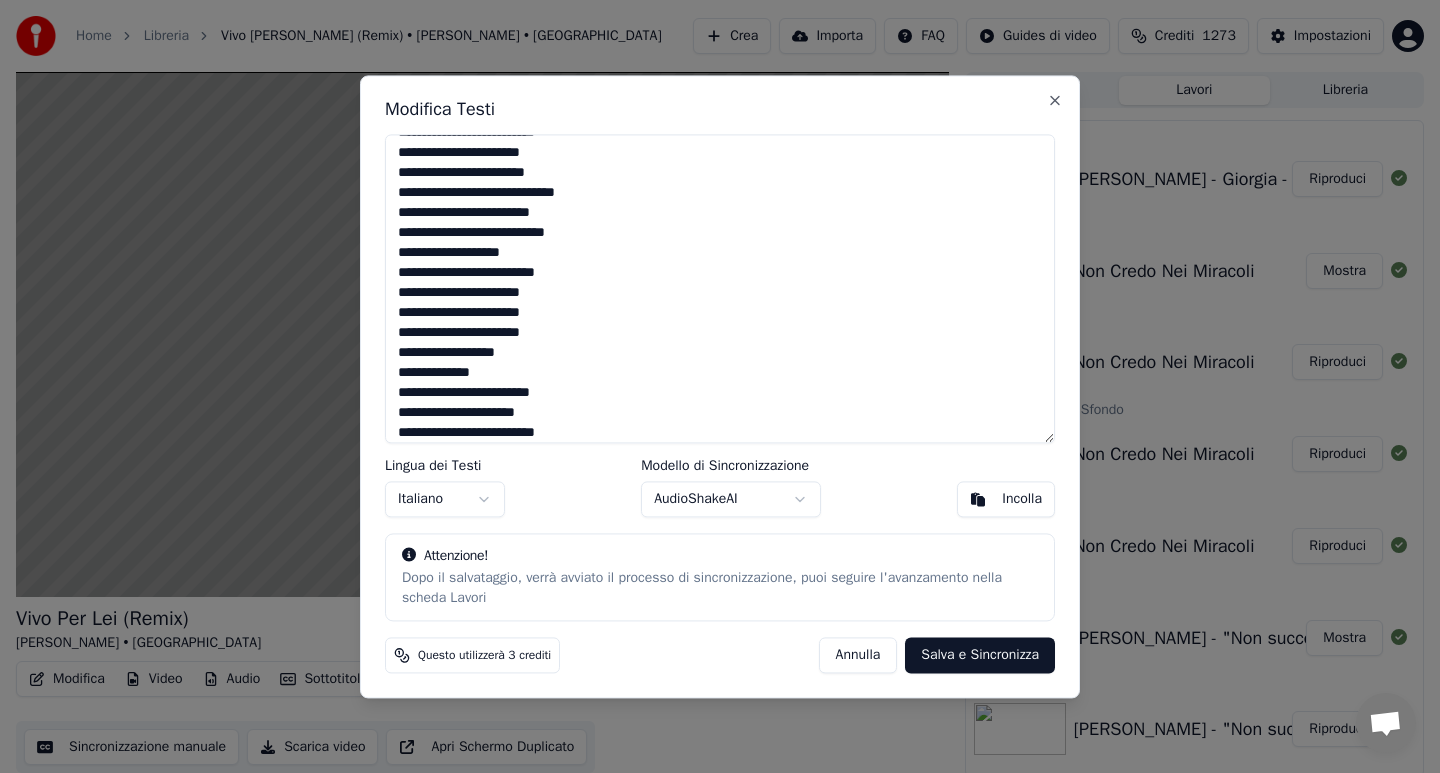 scroll, scrollTop: 343, scrollLeft: 0, axis: vertical 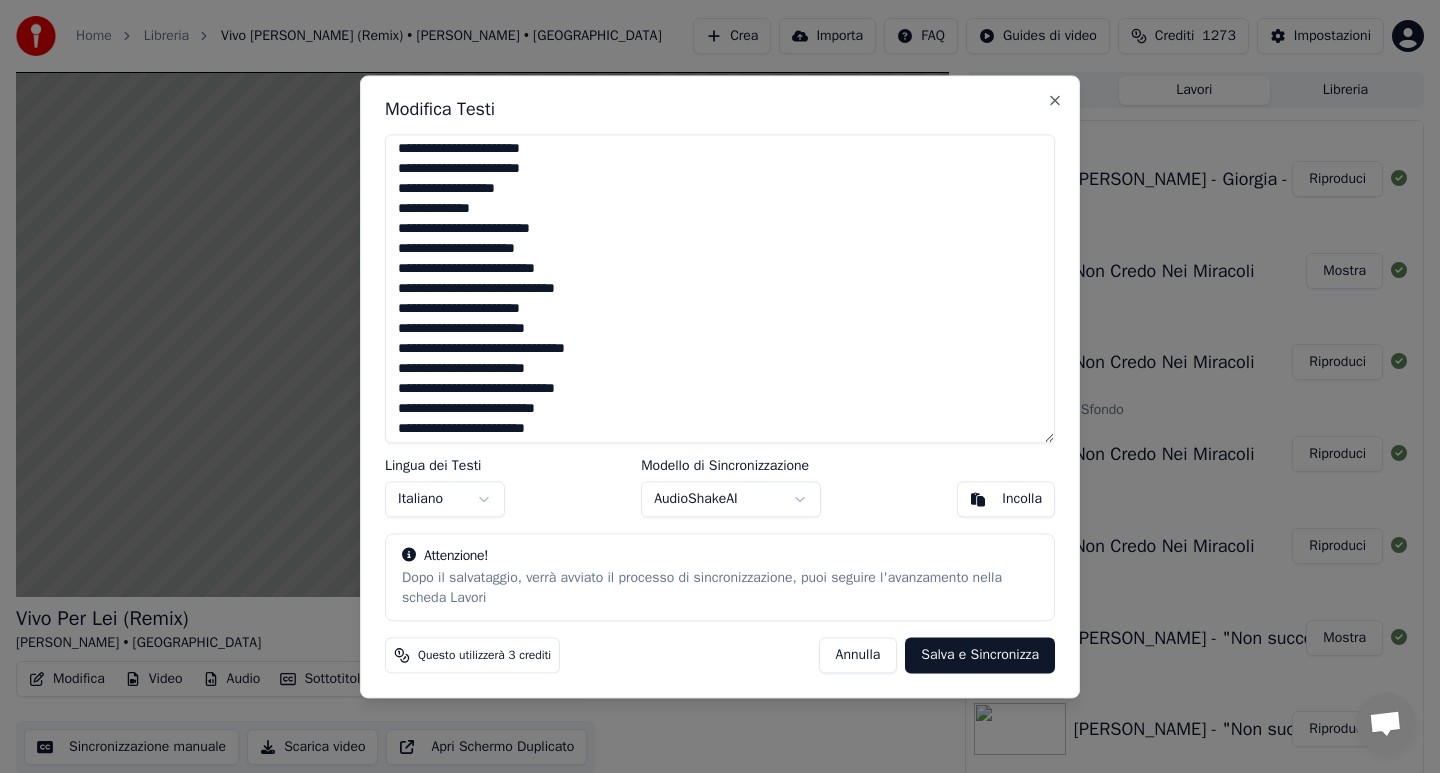 click at bounding box center [720, 288] 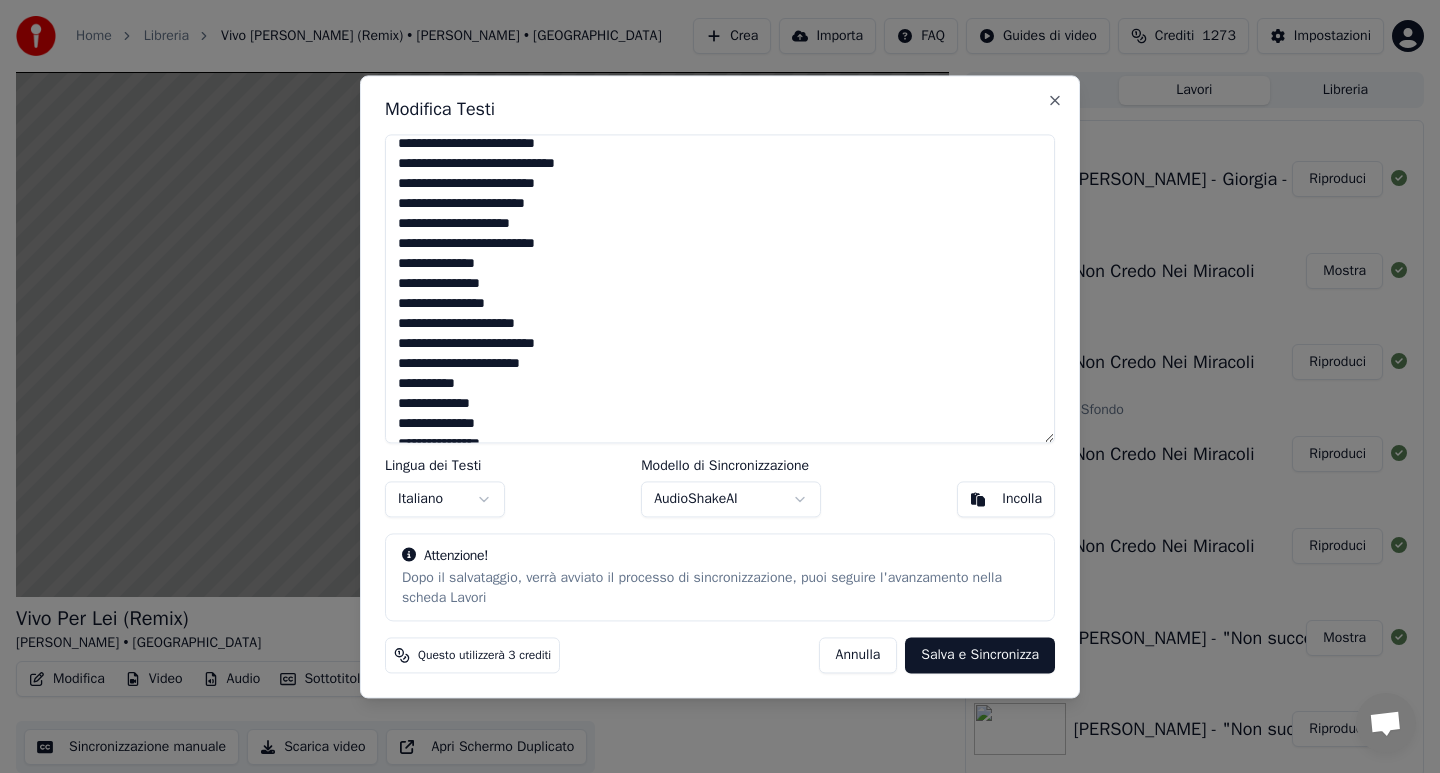 scroll, scrollTop: 463, scrollLeft: 0, axis: vertical 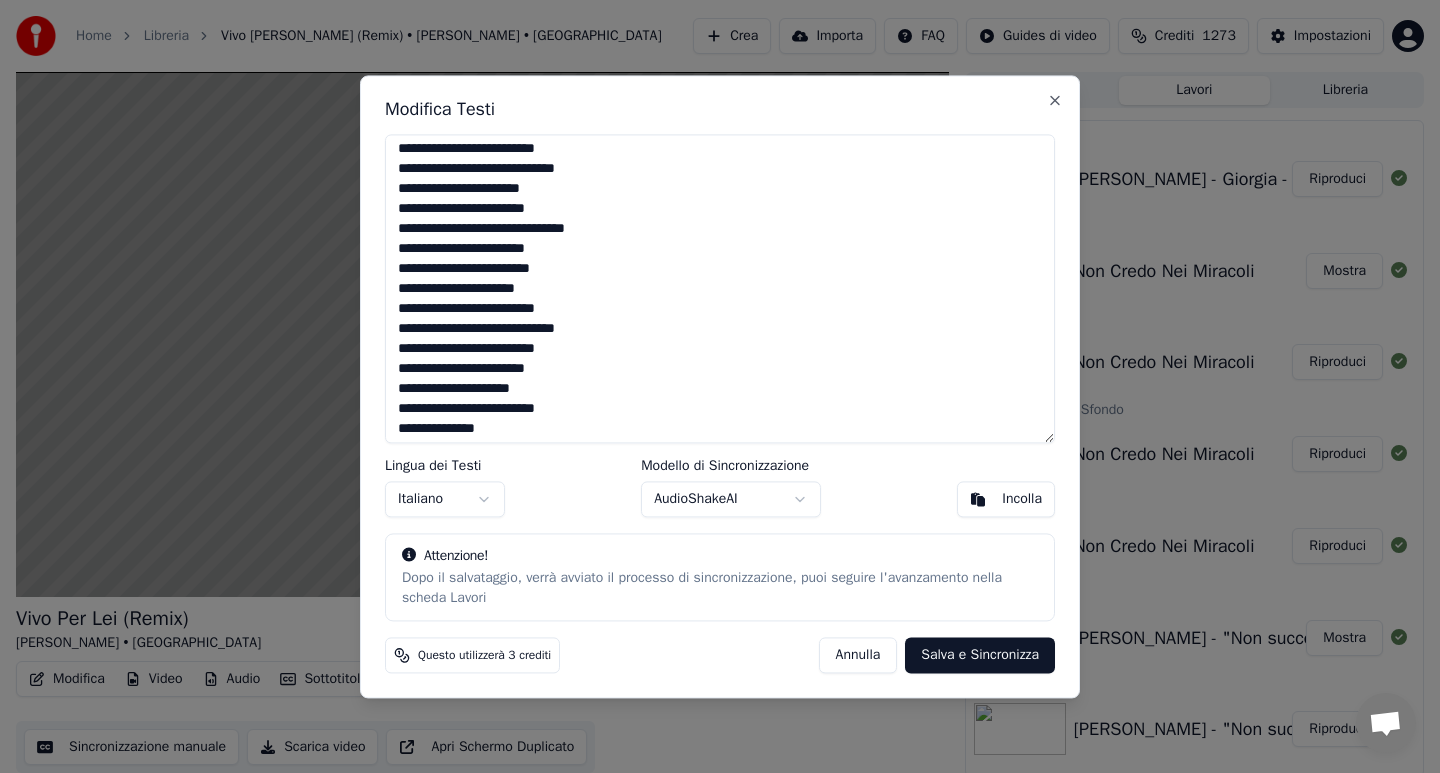 drag, startPoint x: 396, startPoint y: 152, endPoint x: 668, endPoint y: 422, distance: 383.2545 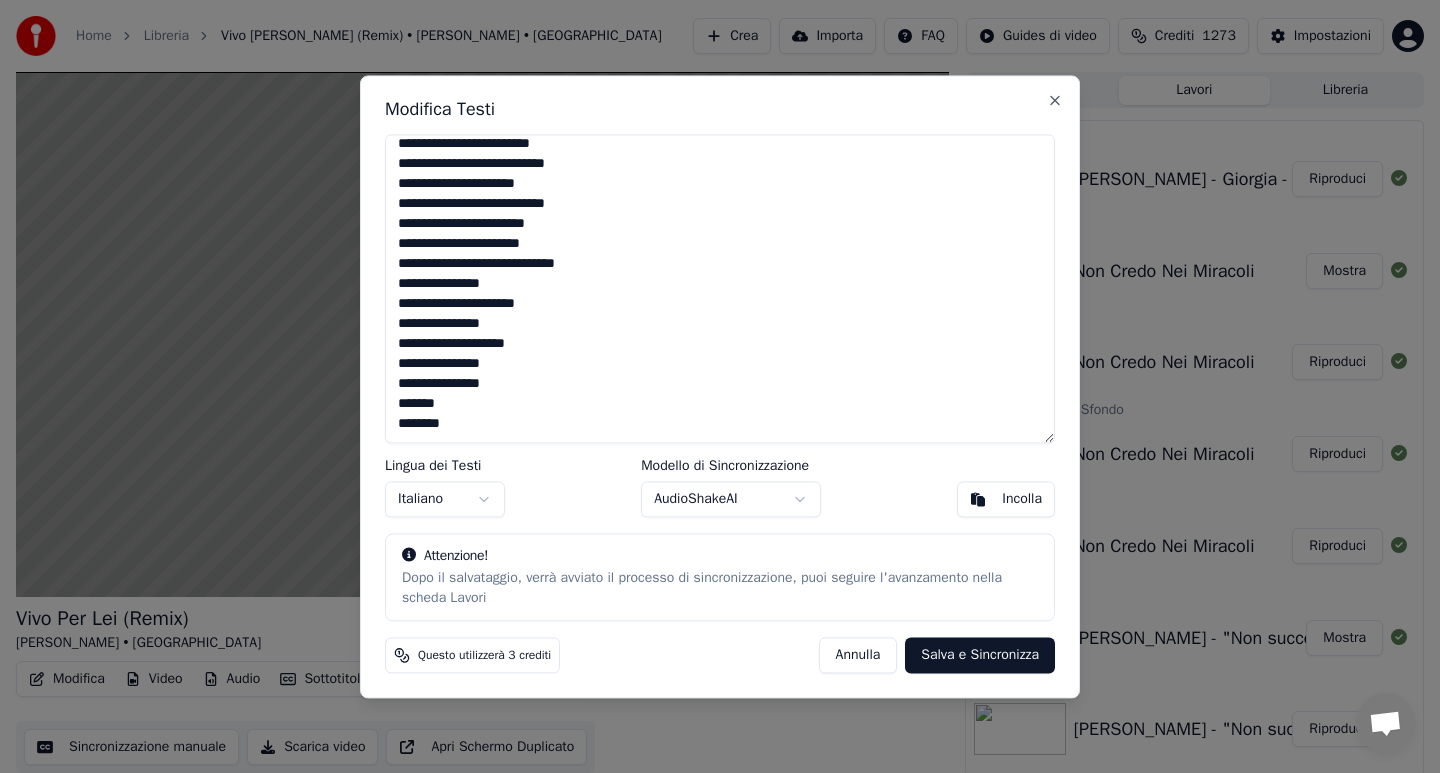 drag, startPoint x: 520, startPoint y: 172, endPoint x: 606, endPoint y: 600, distance: 436.5547 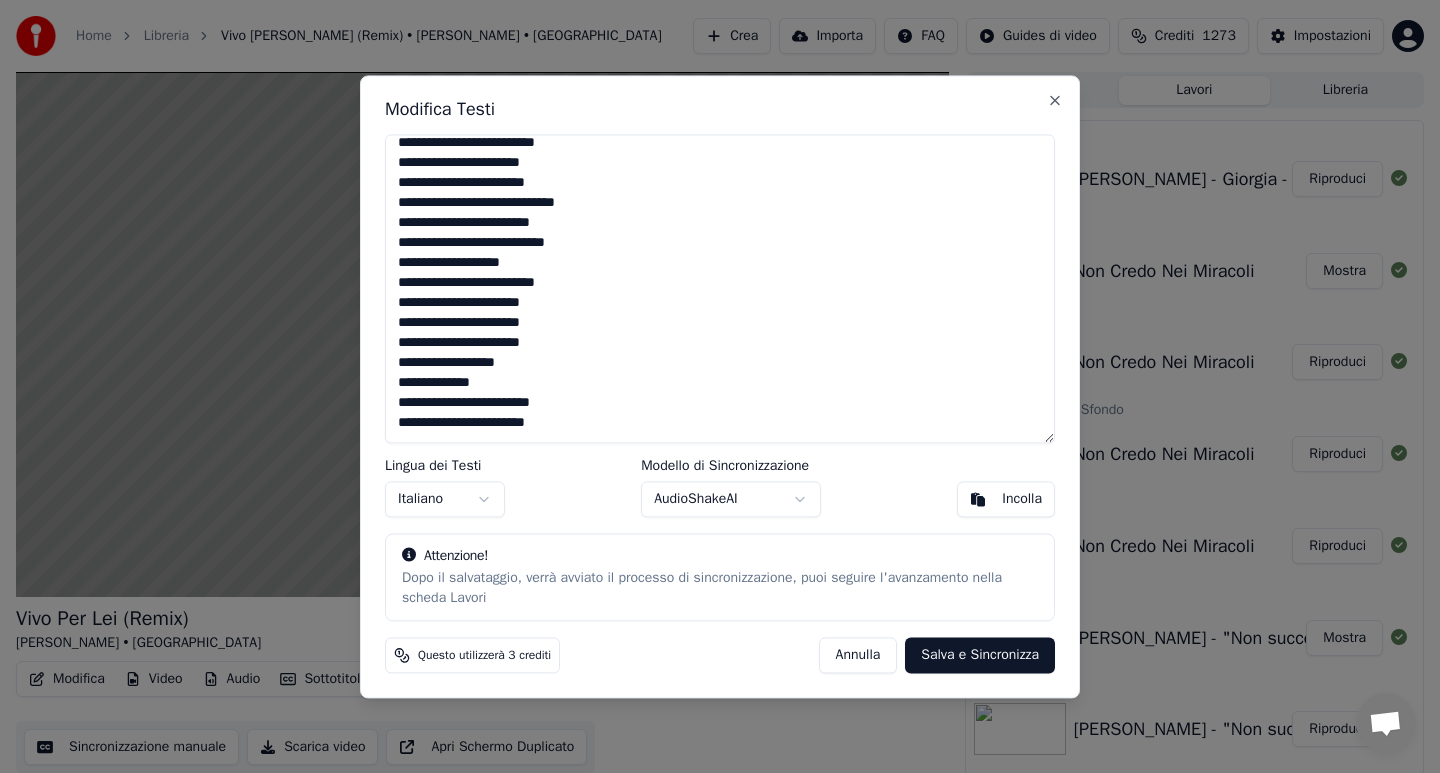 scroll, scrollTop: 207, scrollLeft: 0, axis: vertical 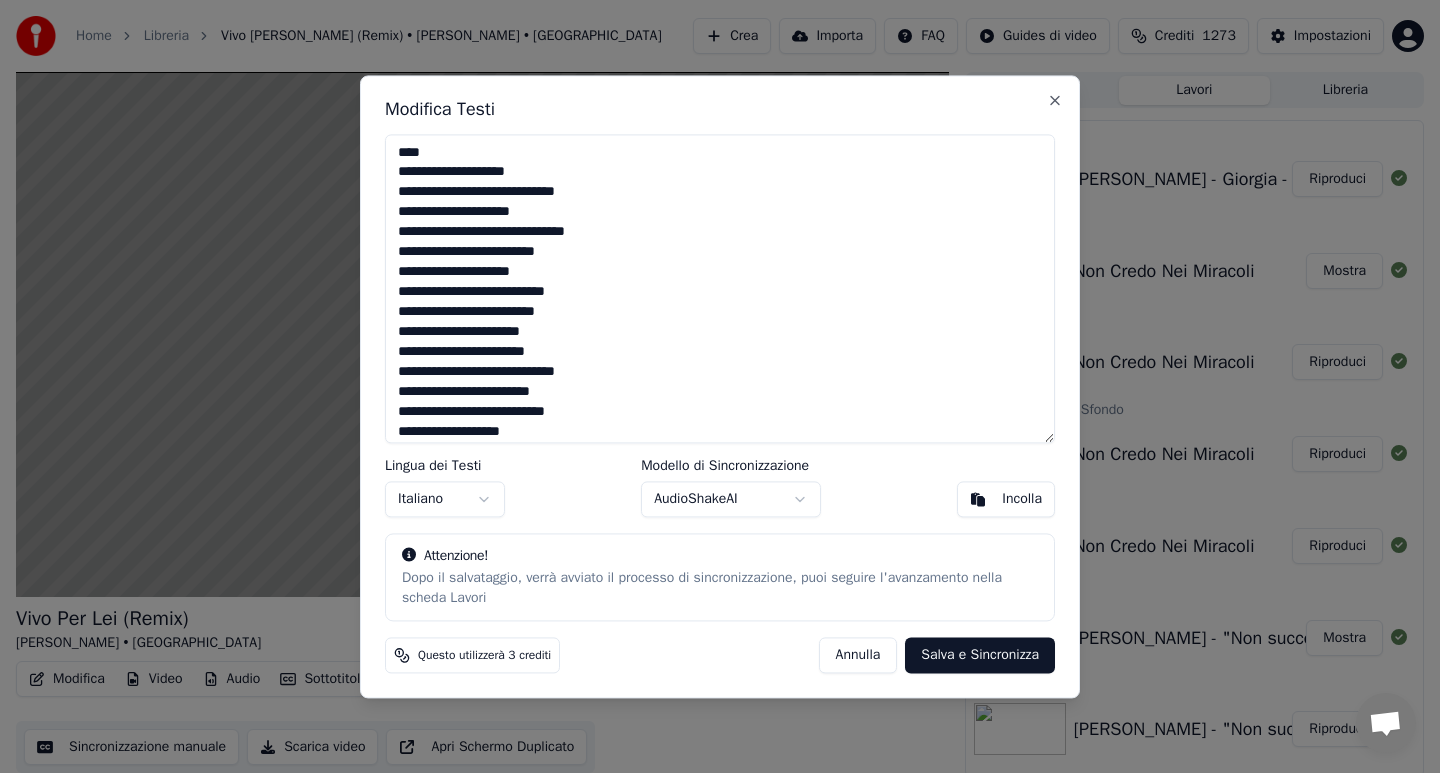 drag, startPoint x: 556, startPoint y: 389, endPoint x: 403, endPoint y: 70, distance: 353.79373 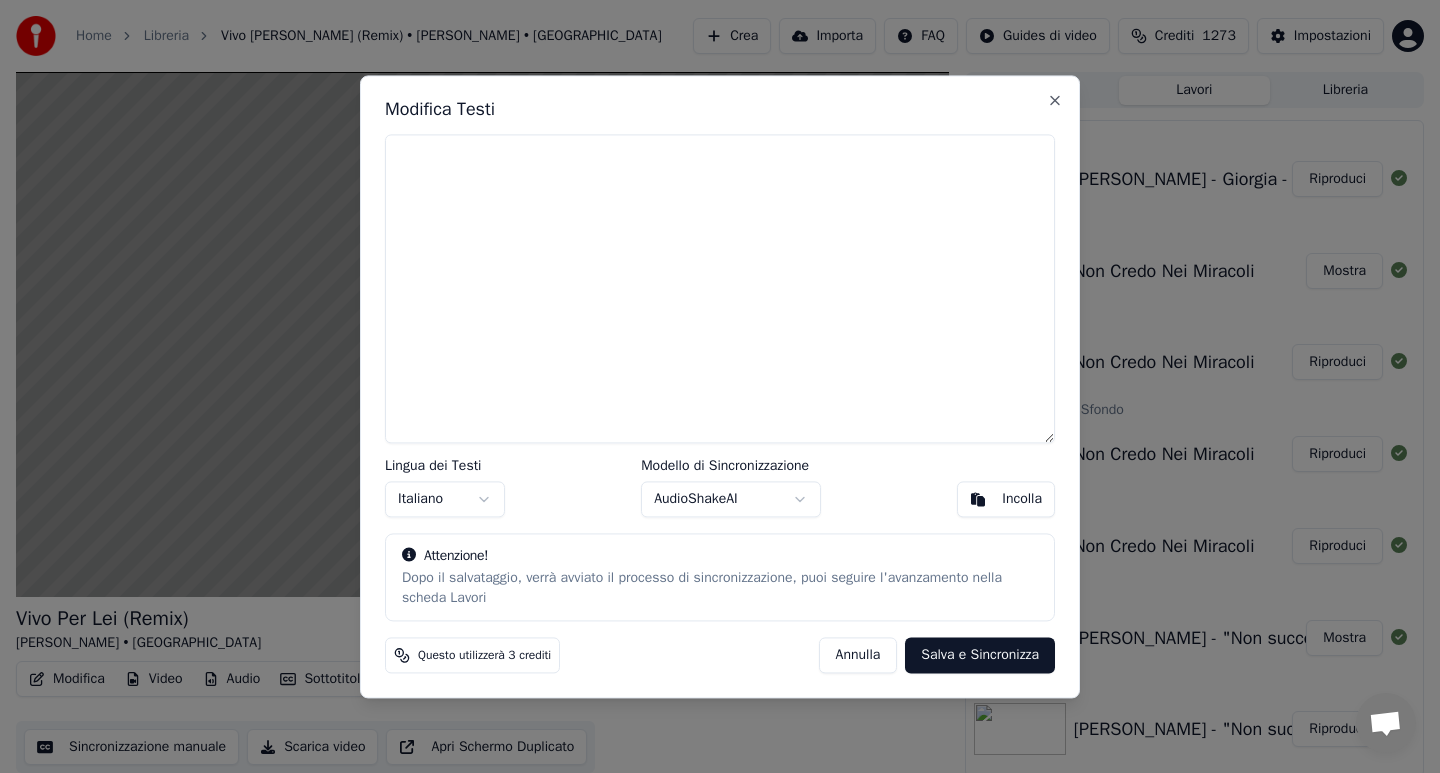 click on "Incolla" at bounding box center (1022, 499) 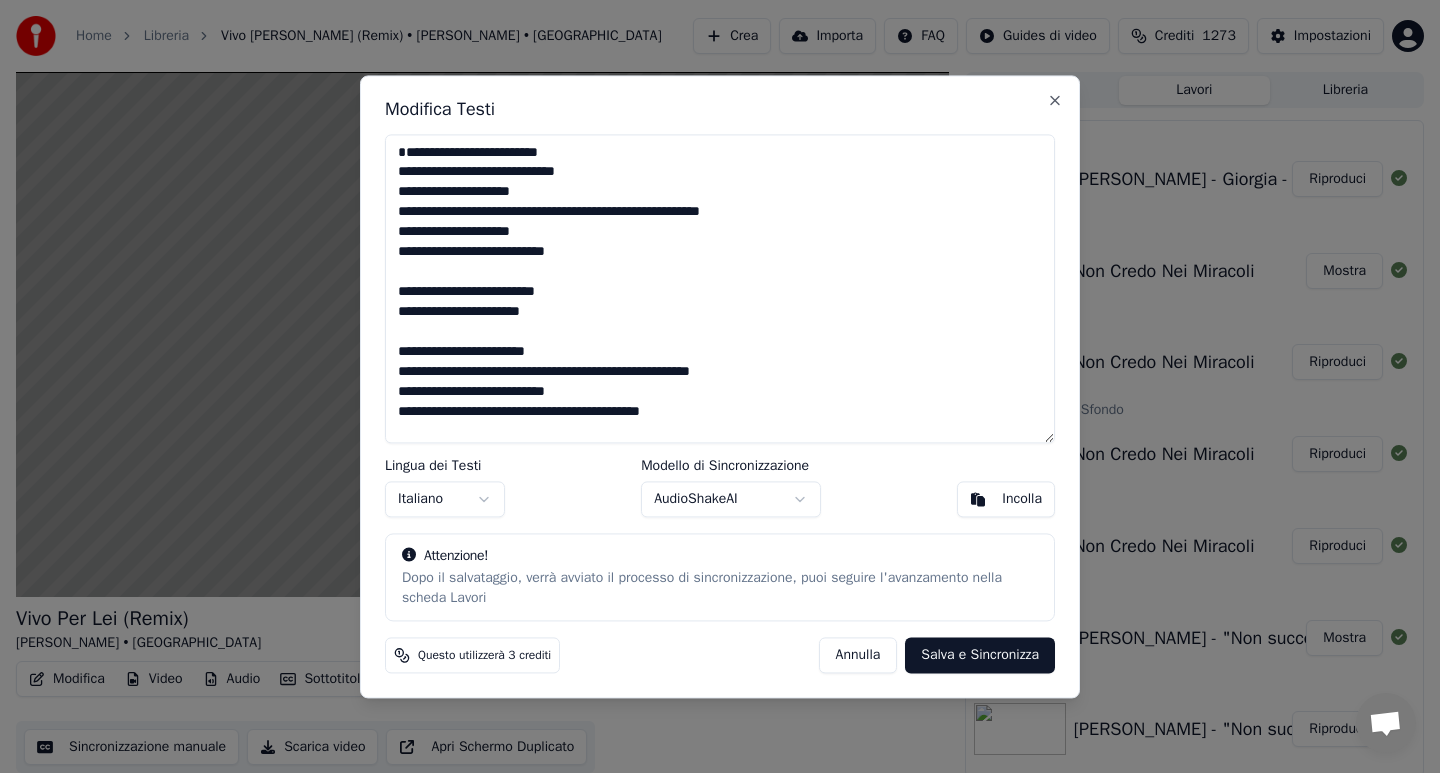 click at bounding box center (720, 288) 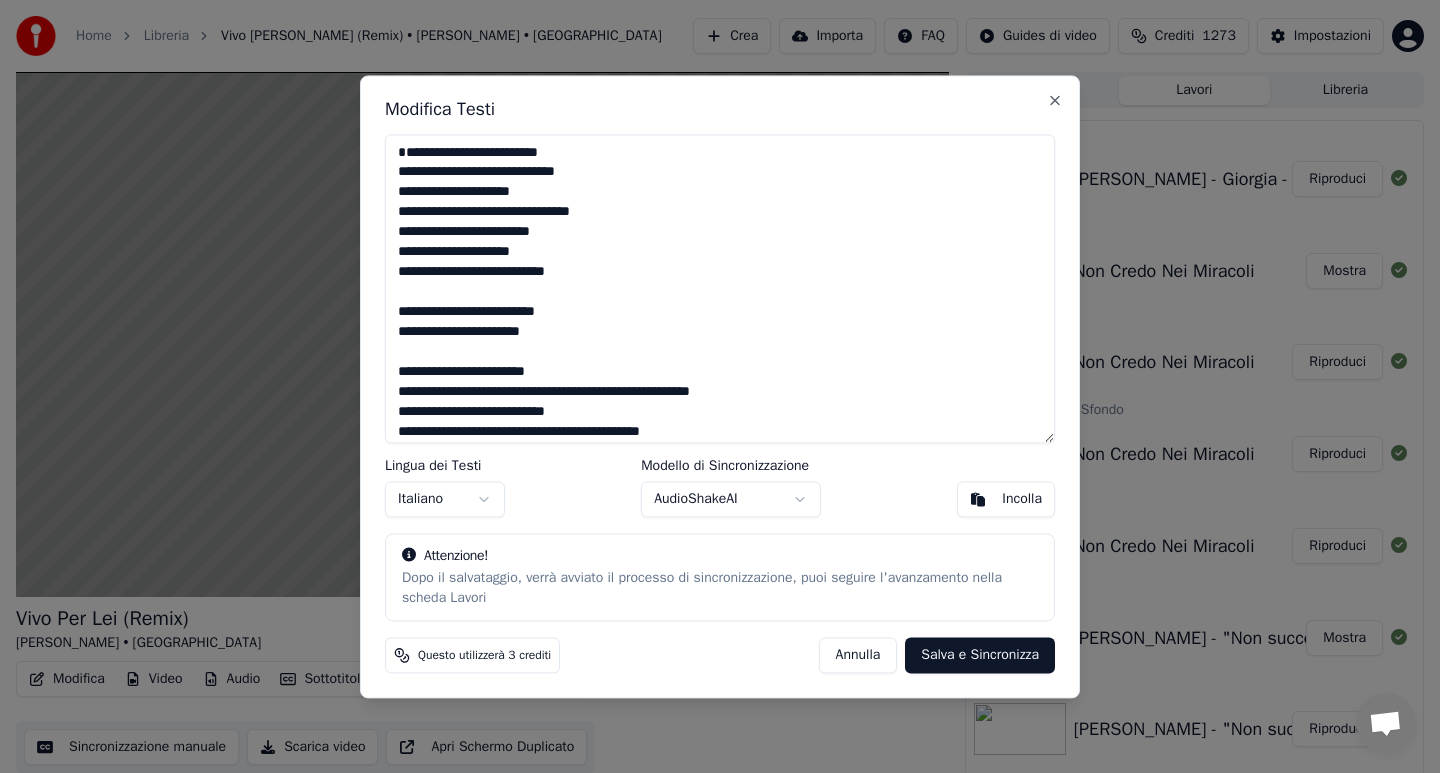 click at bounding box center (720, 288) 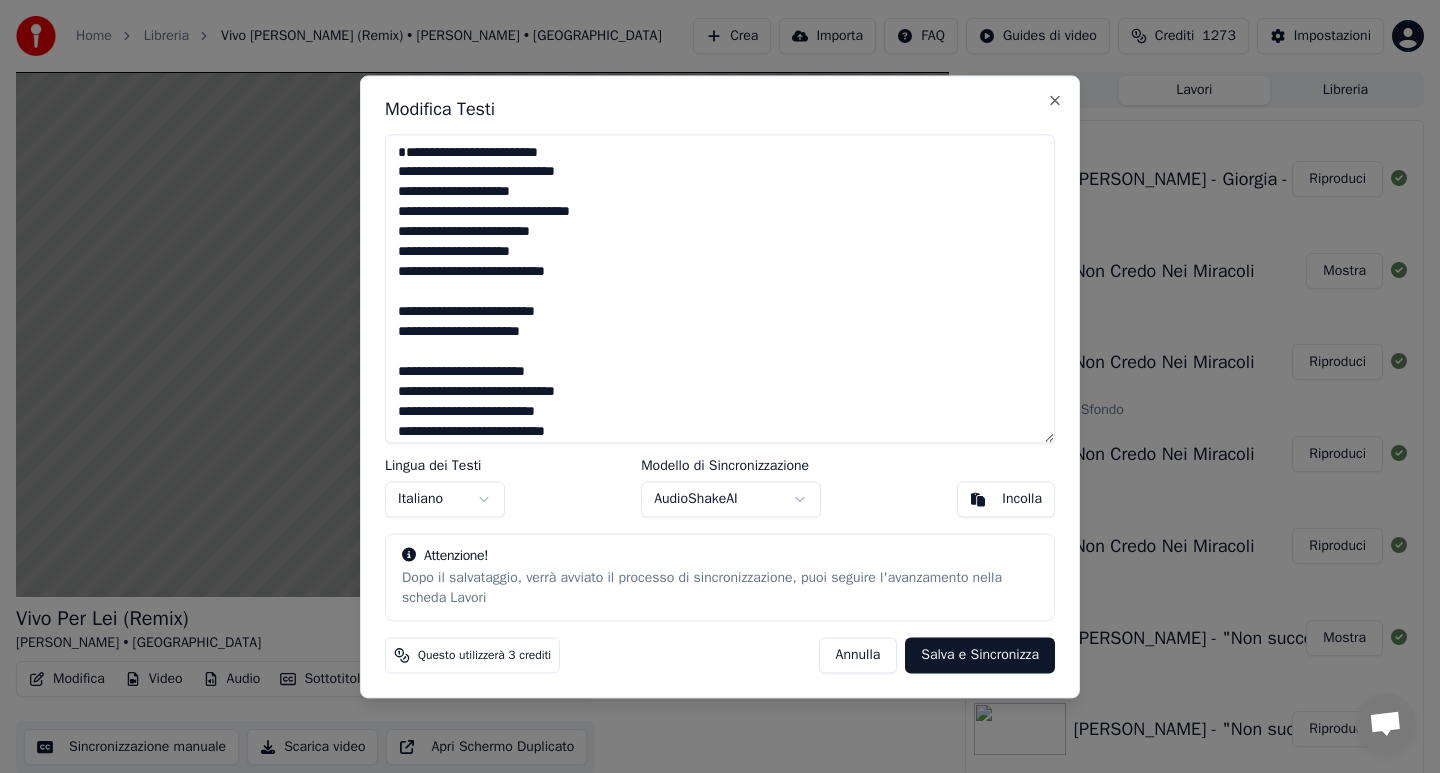 scroll, scrollTop: 163, scrollLeft: 0, axis: vertical 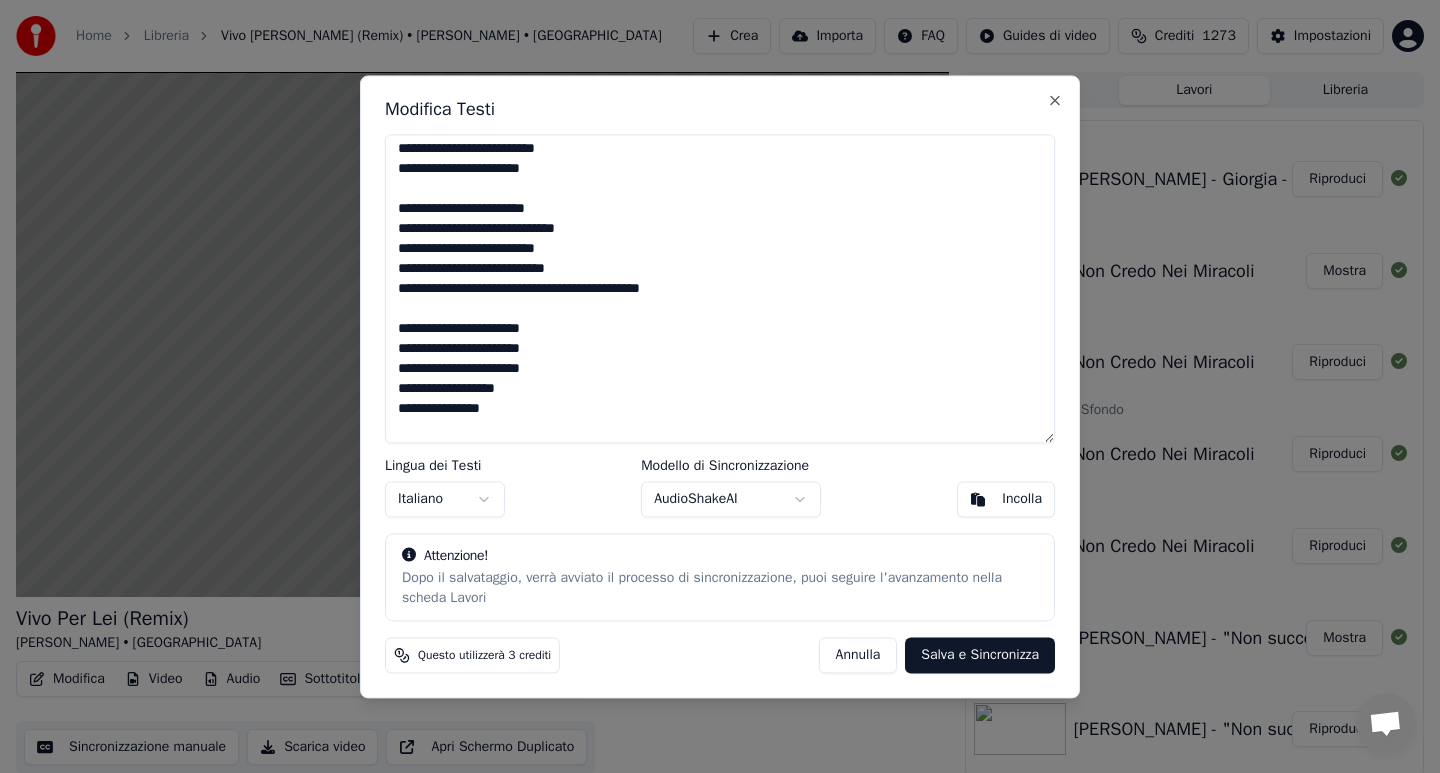 click at bounding box center [720, 288] 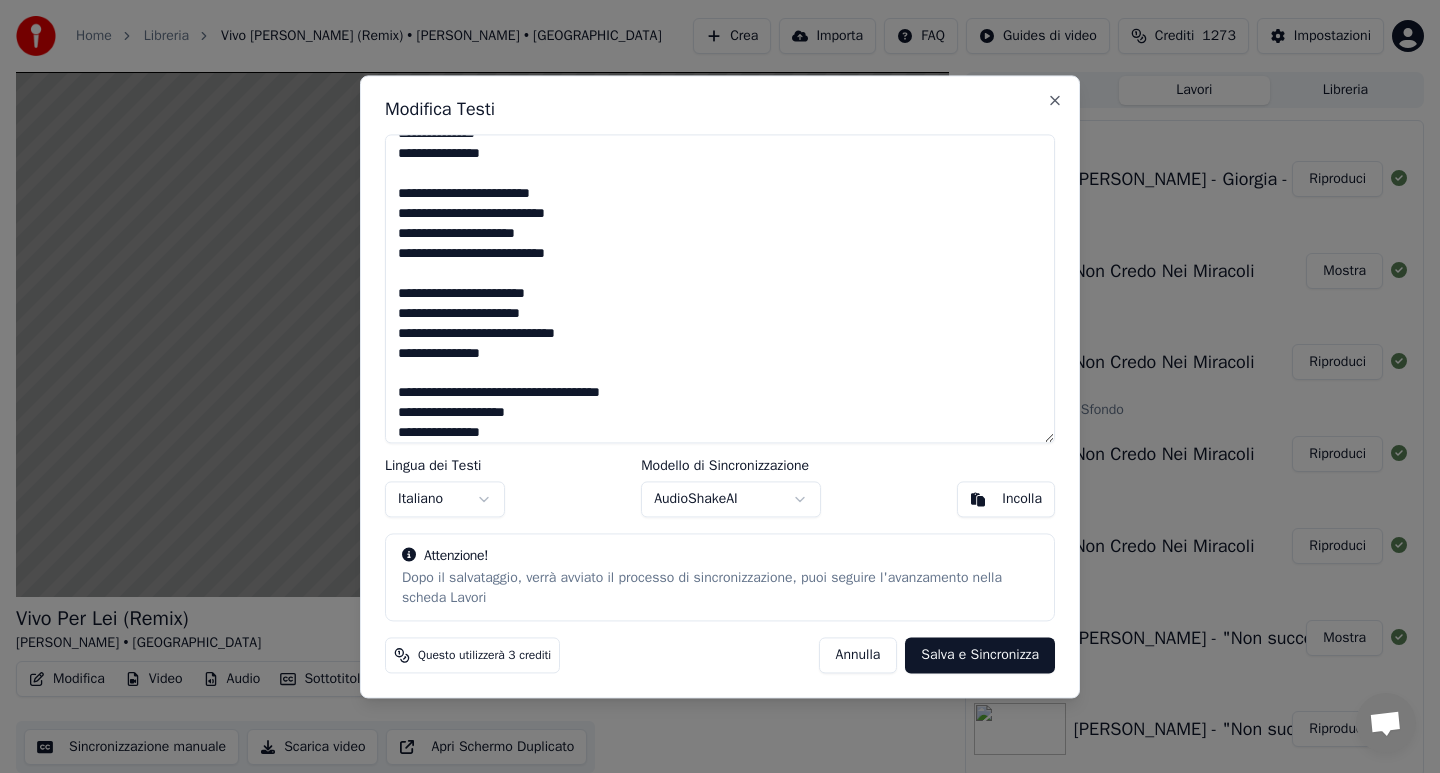 scroll, scrollTop: 1168, scrollLeft: 0, axis: vertical 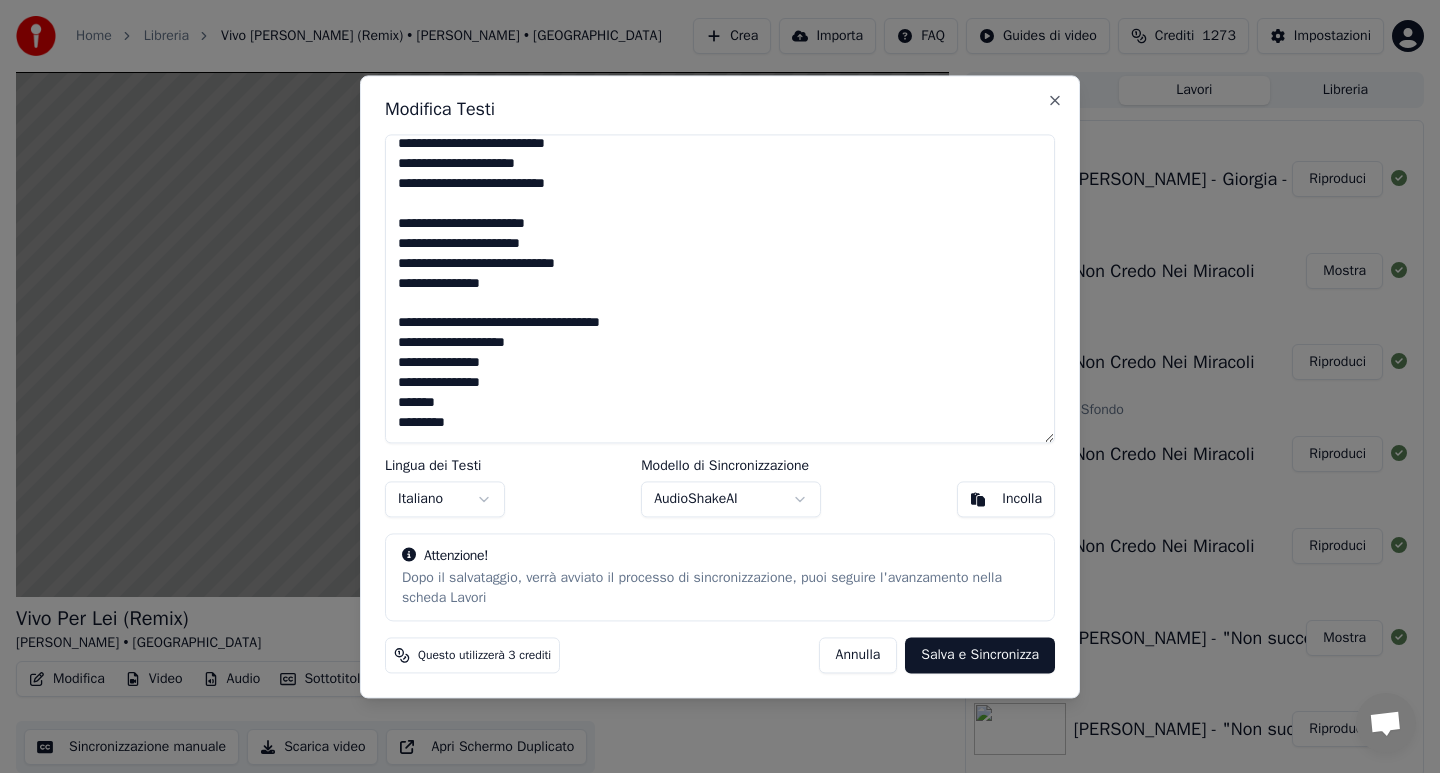 click at bounding box center [720, 288] 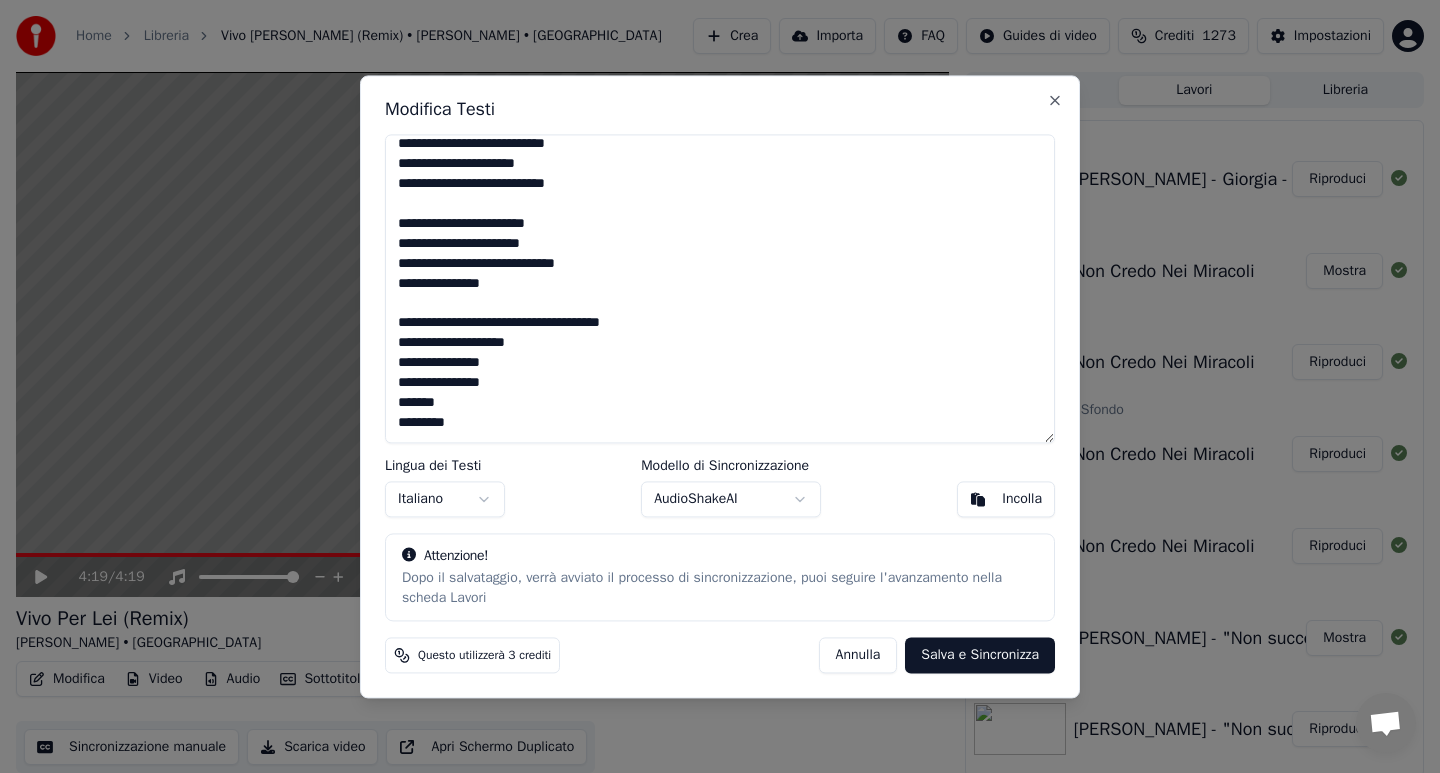 type on "**********" 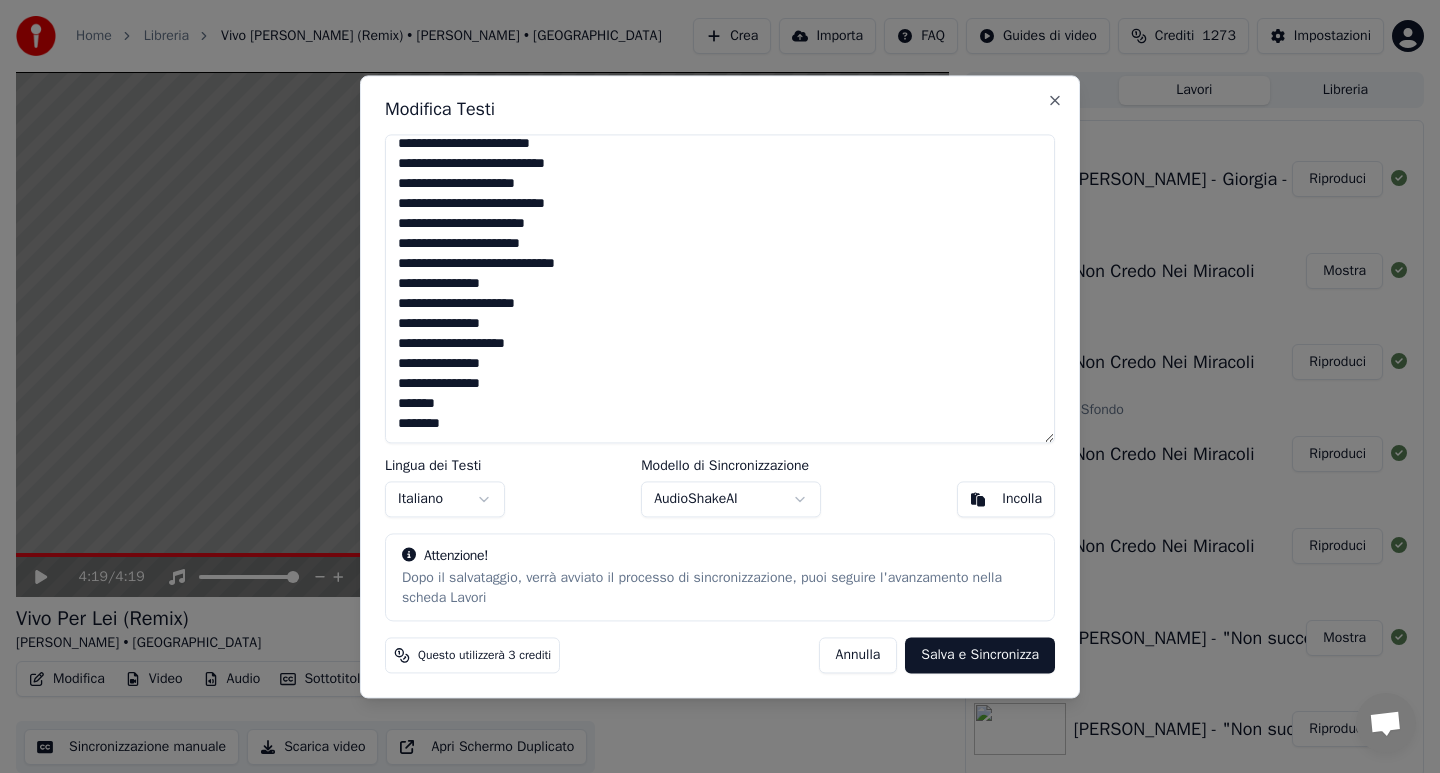 scroll, scrollTop: 888, scrollLeft: 0, axis: vertical 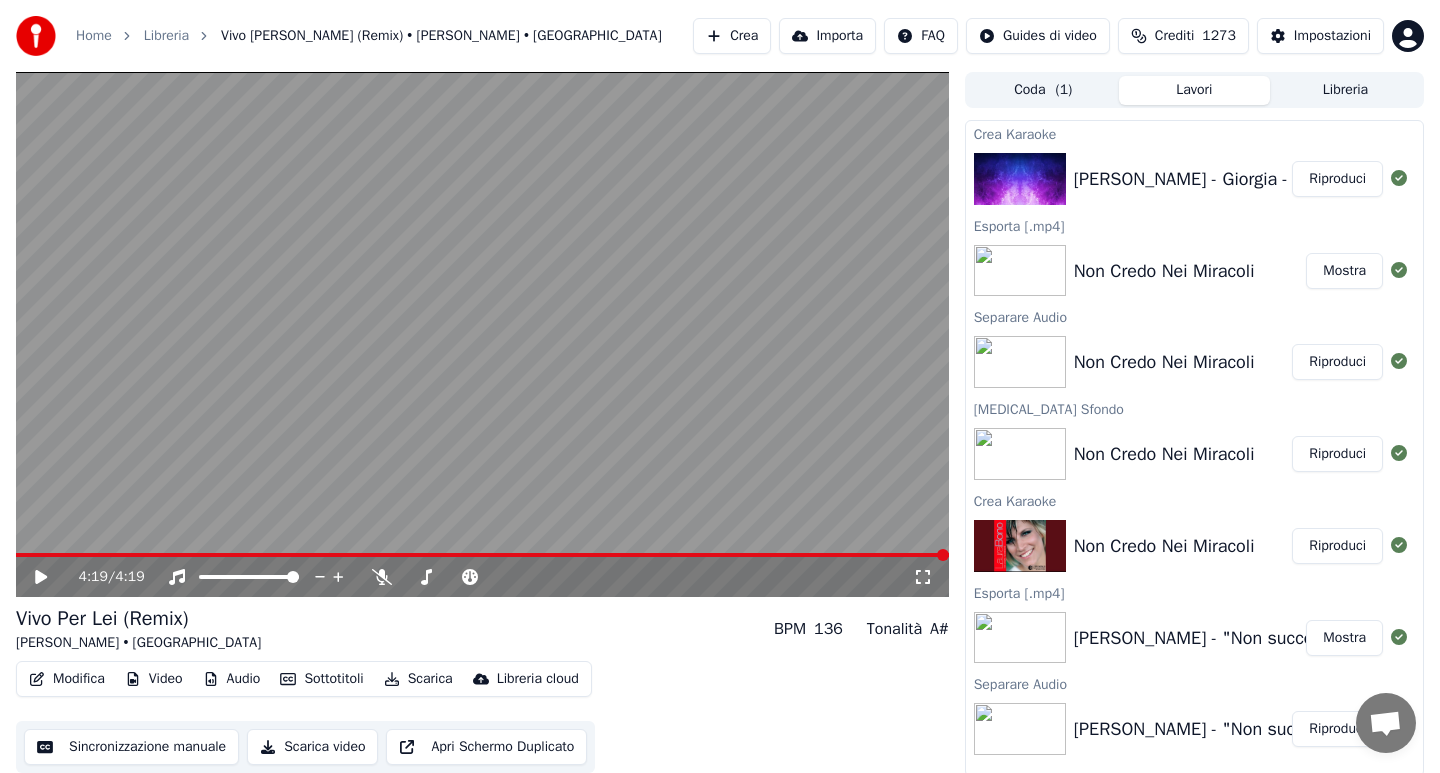 click 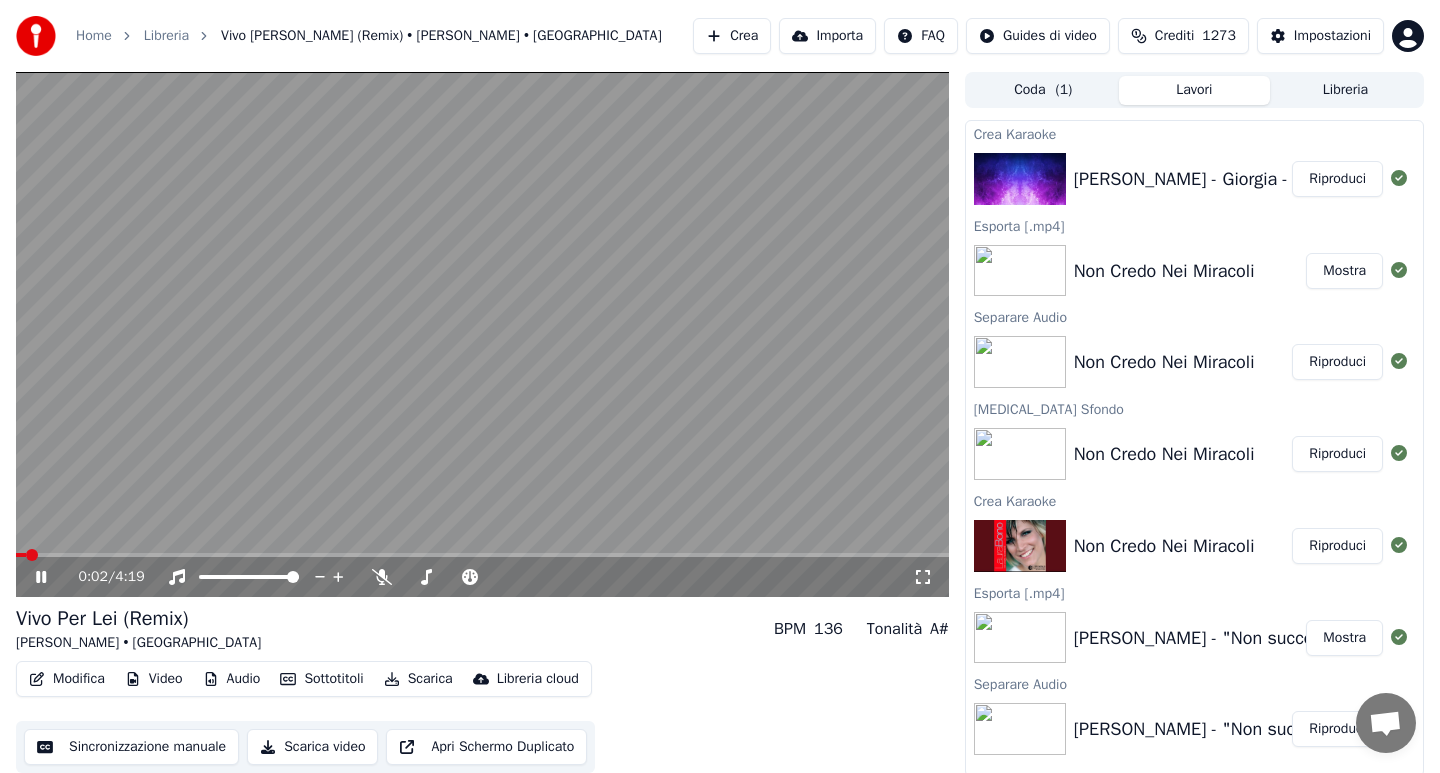 click on "Modifica" at bounding box center [67, 679] 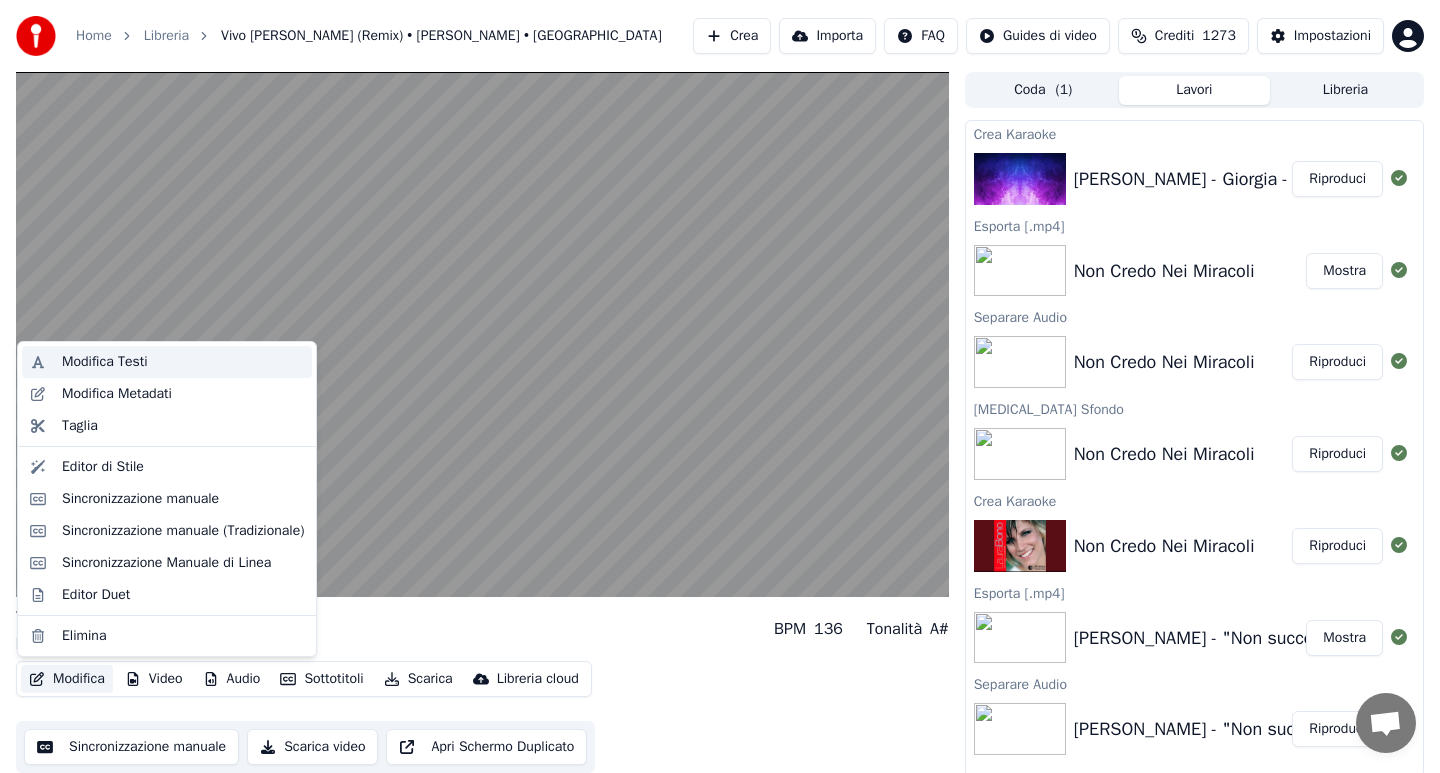 click on "Modifica Testi" at bounding box center (105, 362) 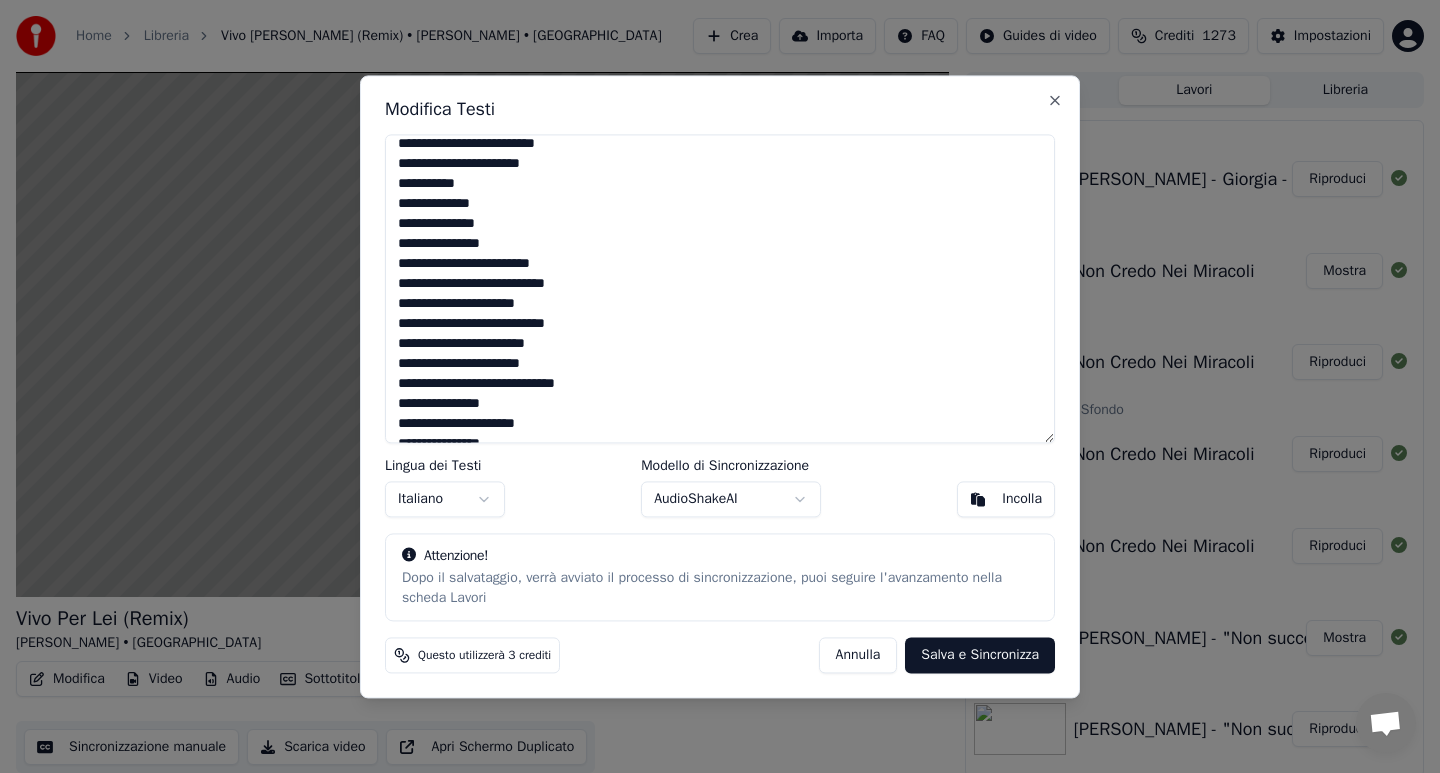 scroll, scrollTop: 888, scrollLeft: 0, axis: vertical 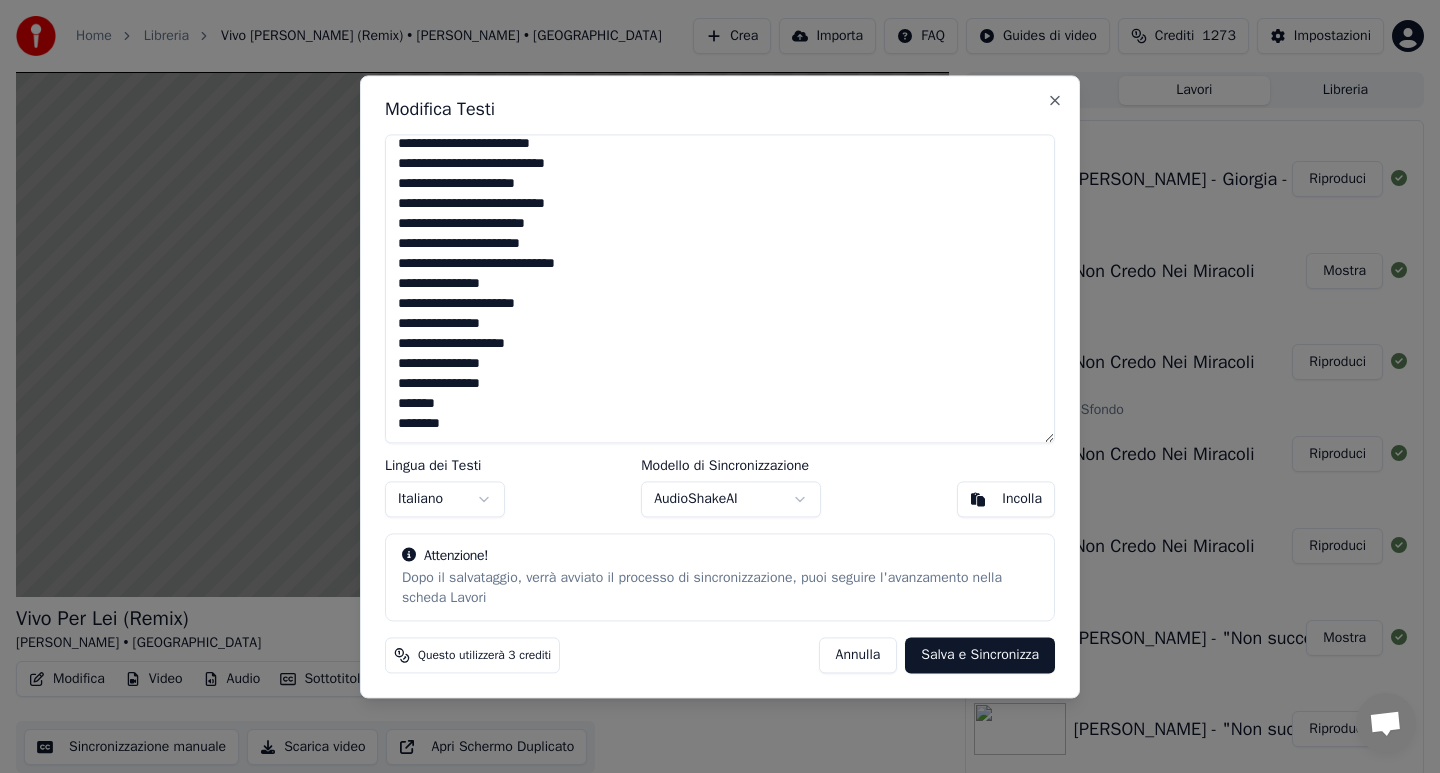 drag, startPoint x: 396, startPoint y: 150, endPoint x: 611, endPoint y: 452, distance: 370.71417 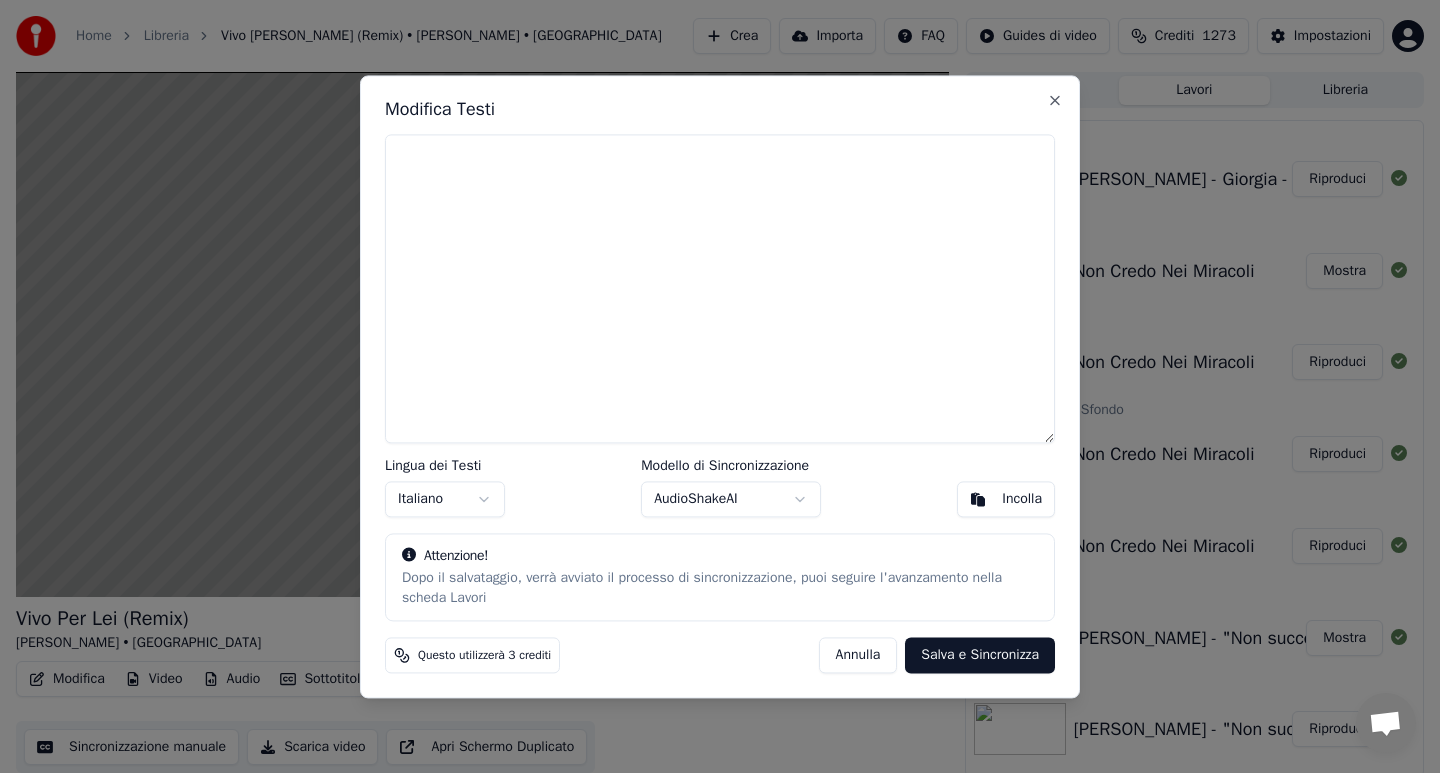 scroll, scrollTop: 0, scrollLeft: 0, axis: both 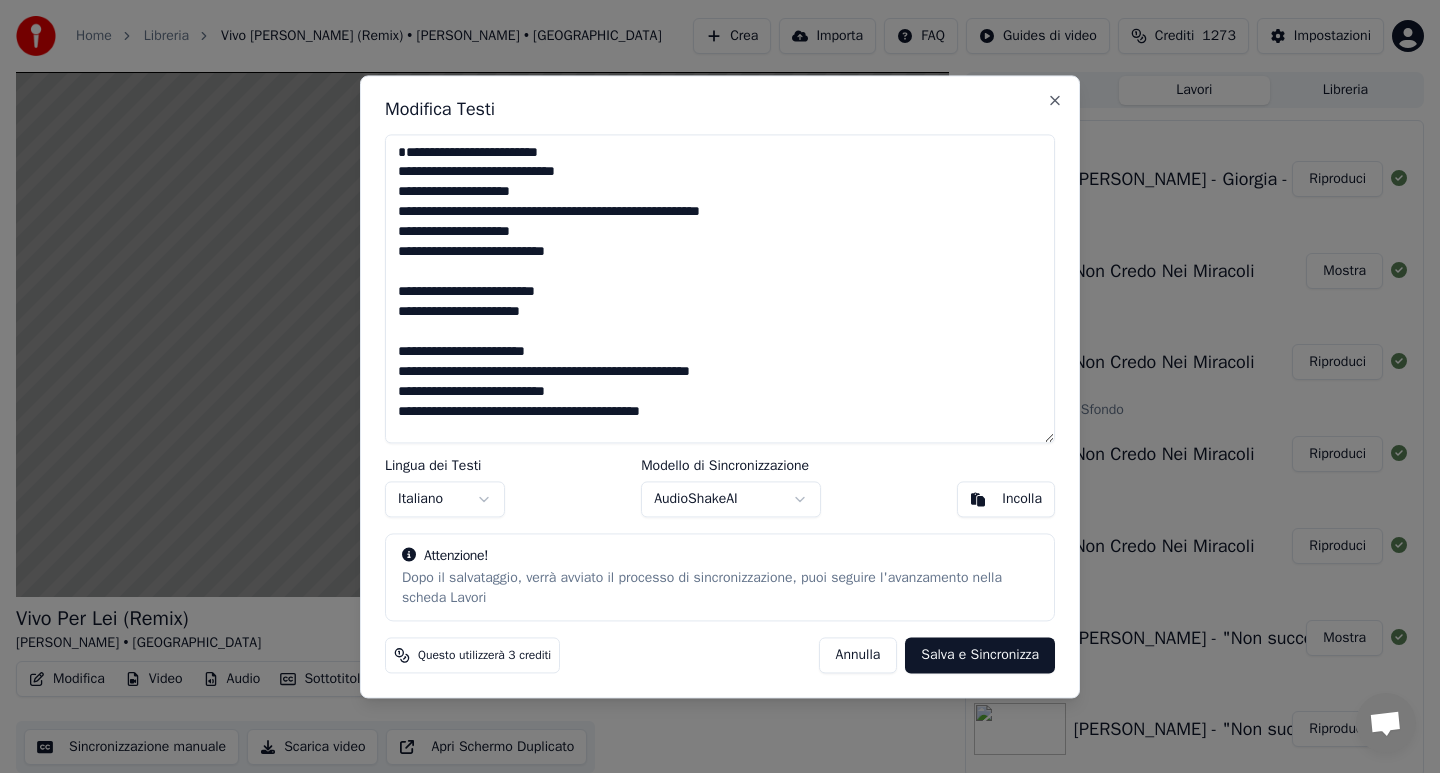click at bounding box center [720, 288] 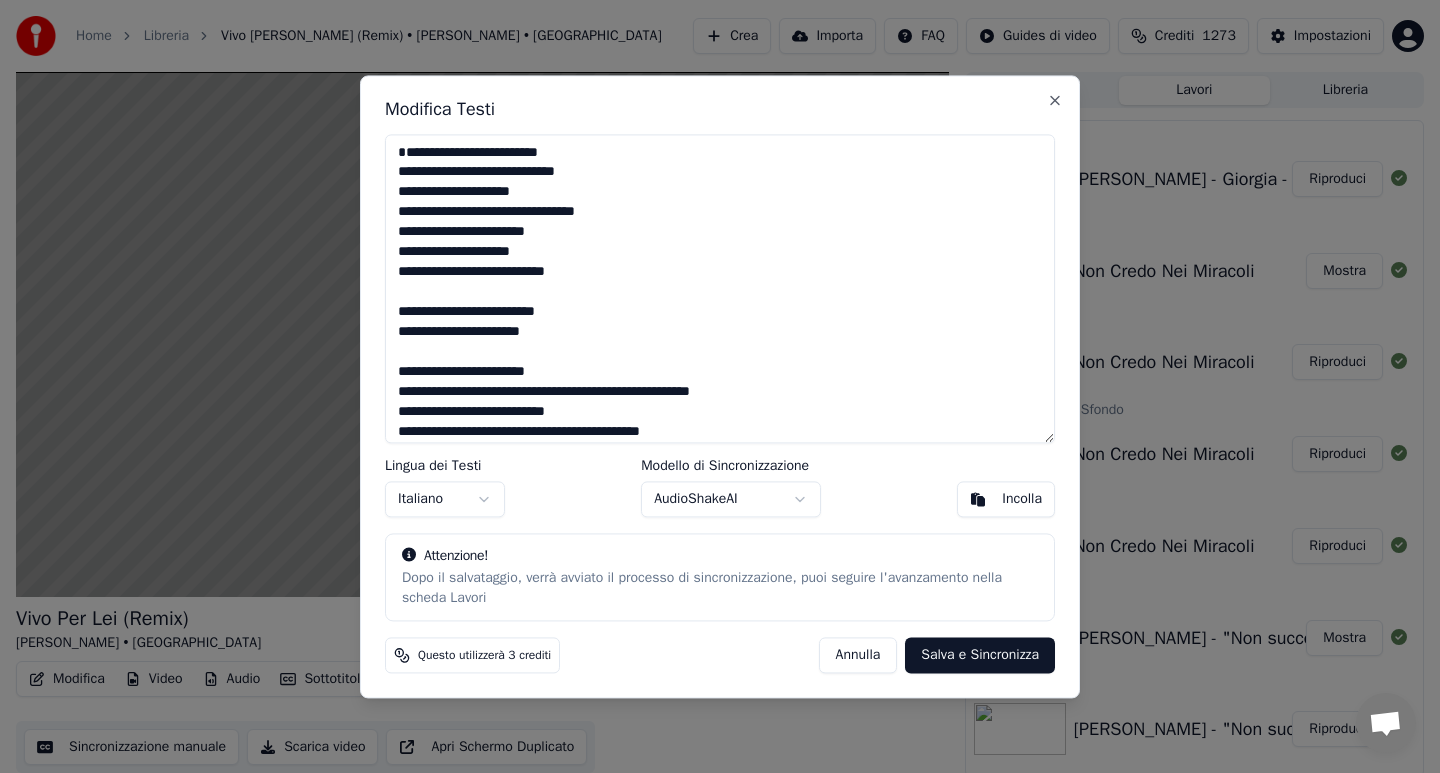 click at bounding box center [720, 288] 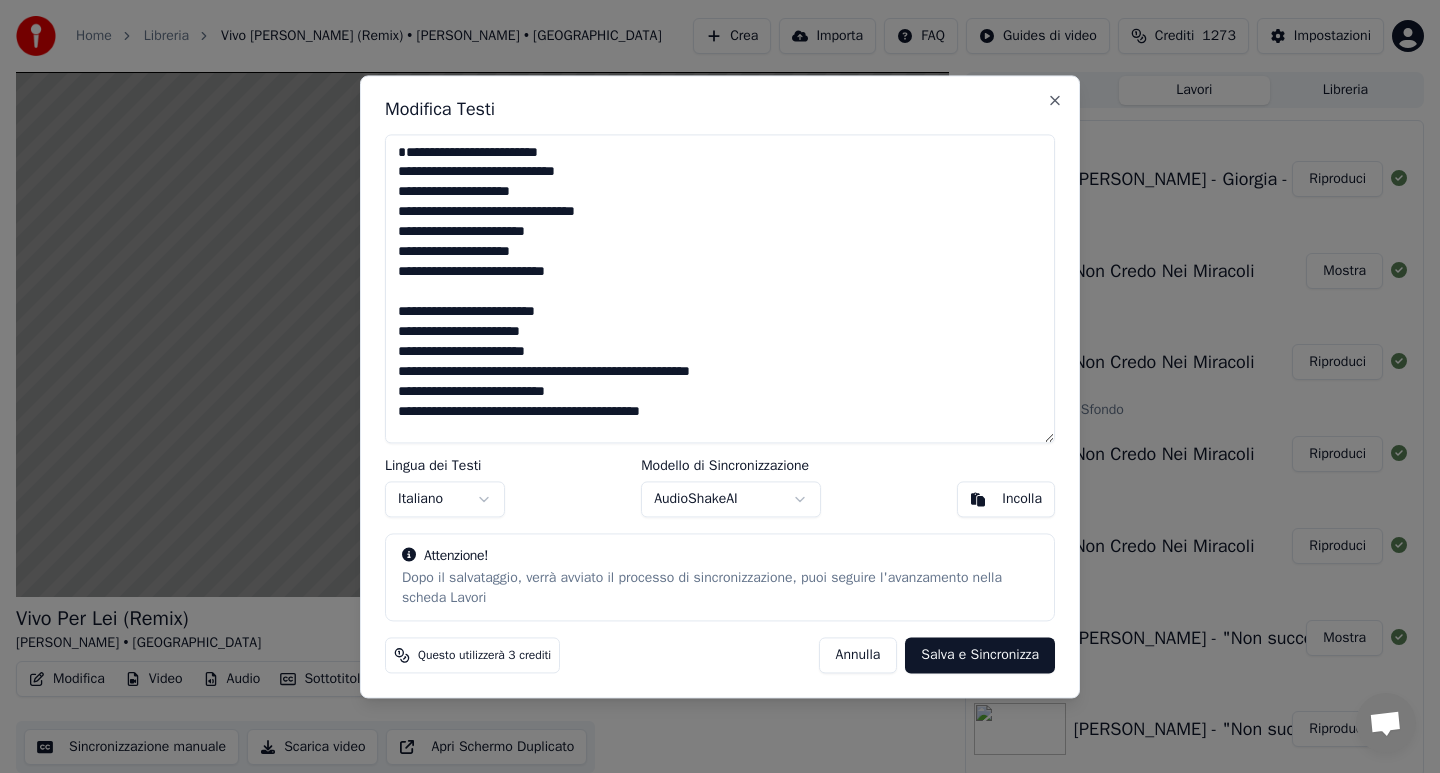 click at bounding box center (720, 288) 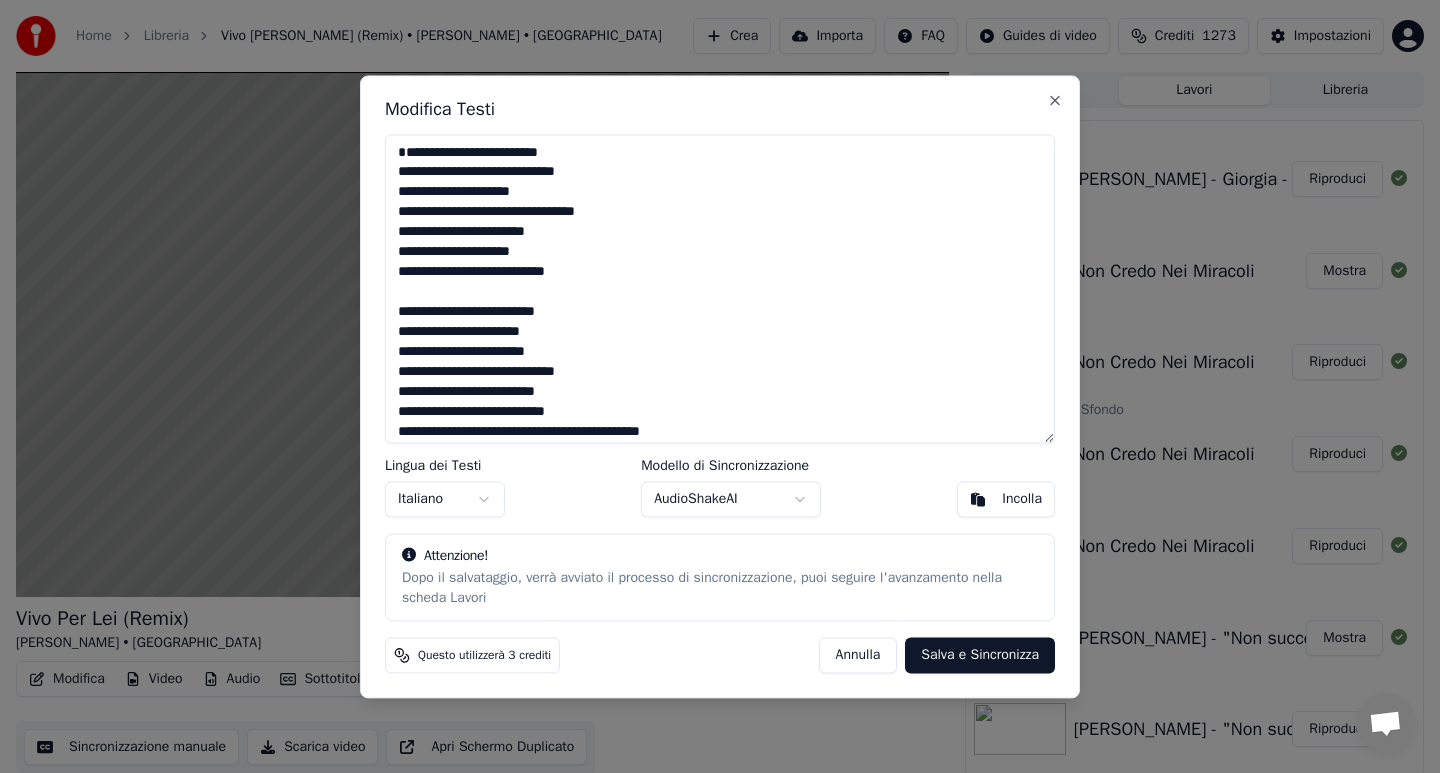 scroll, scrollTop: 163, scrollLeft: 0, axis: vertical 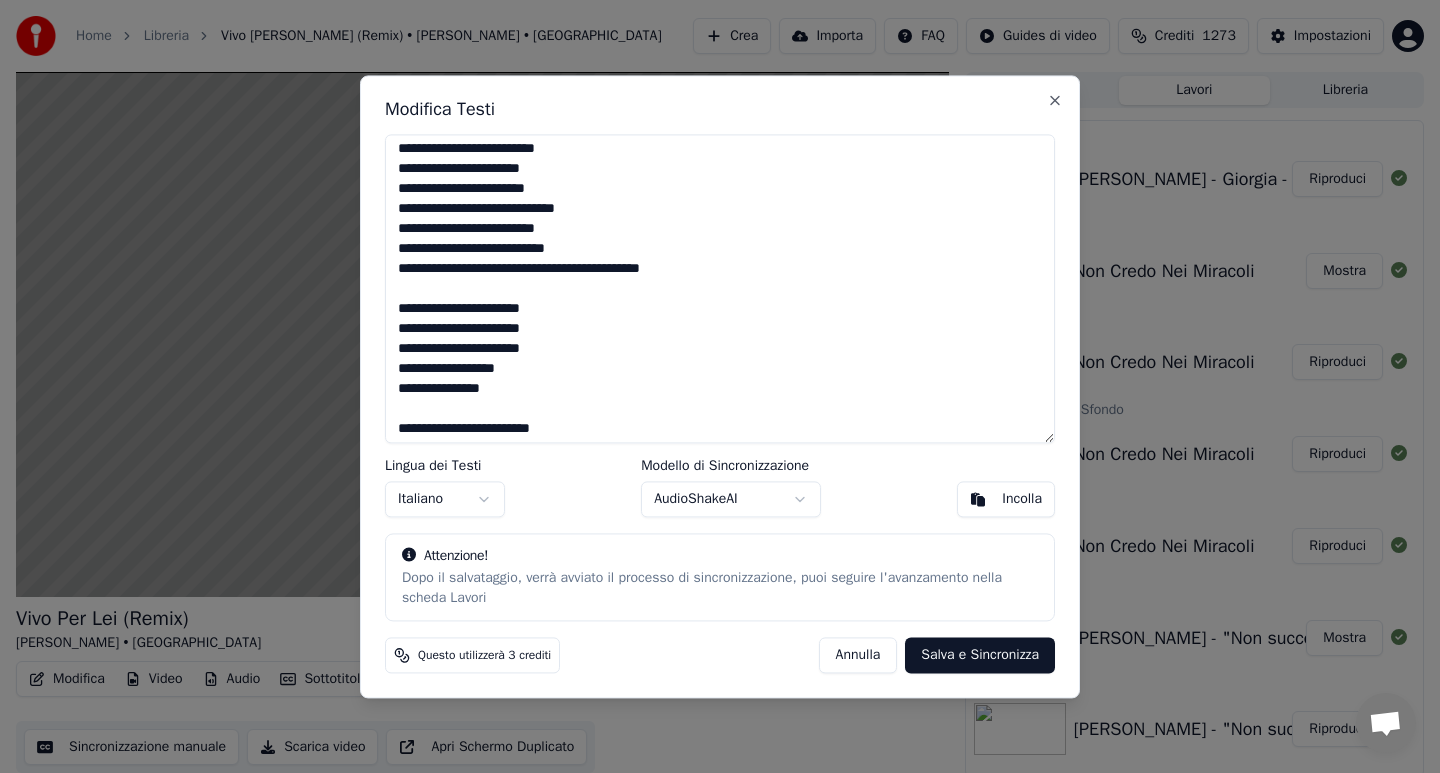 click at bounding box center [720, 288] 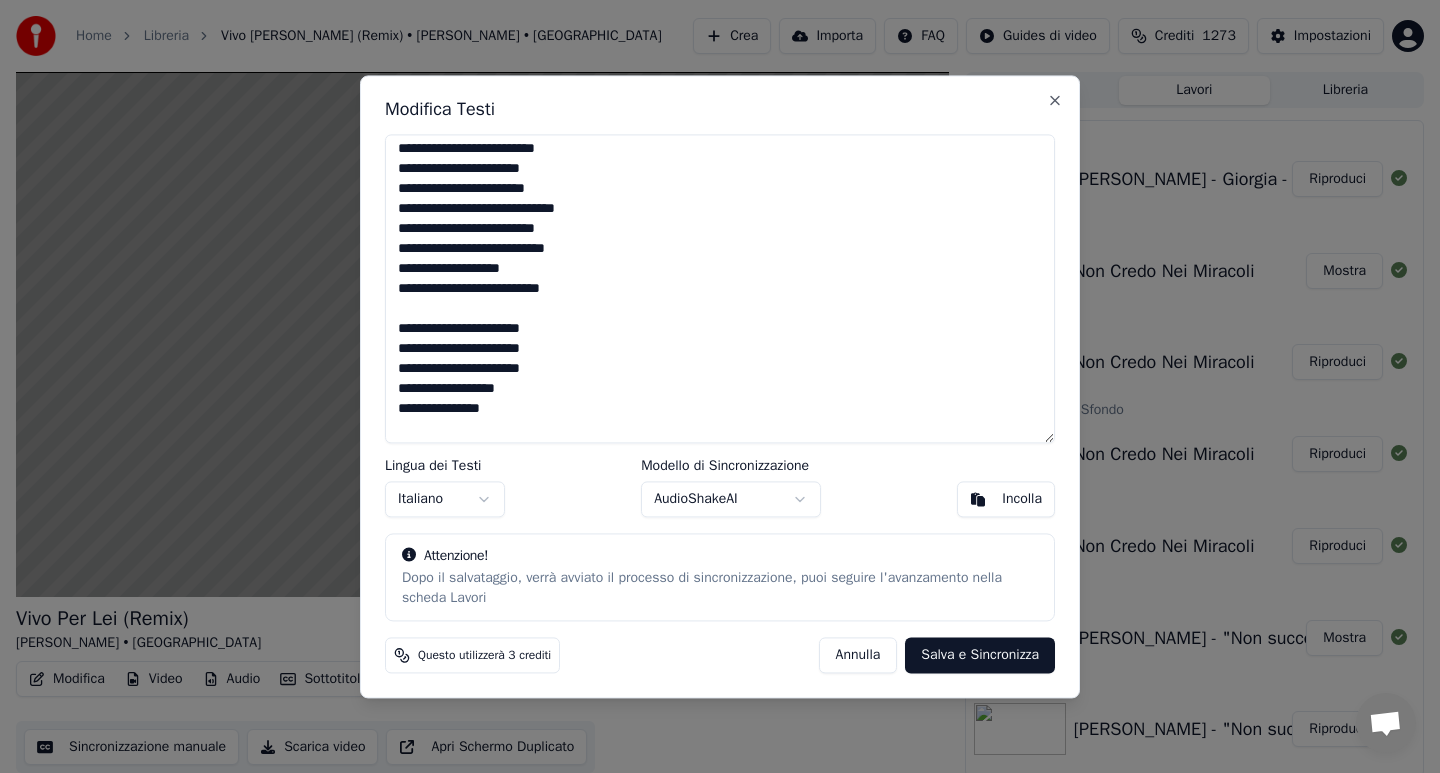 click at bounding box center (720, 288) 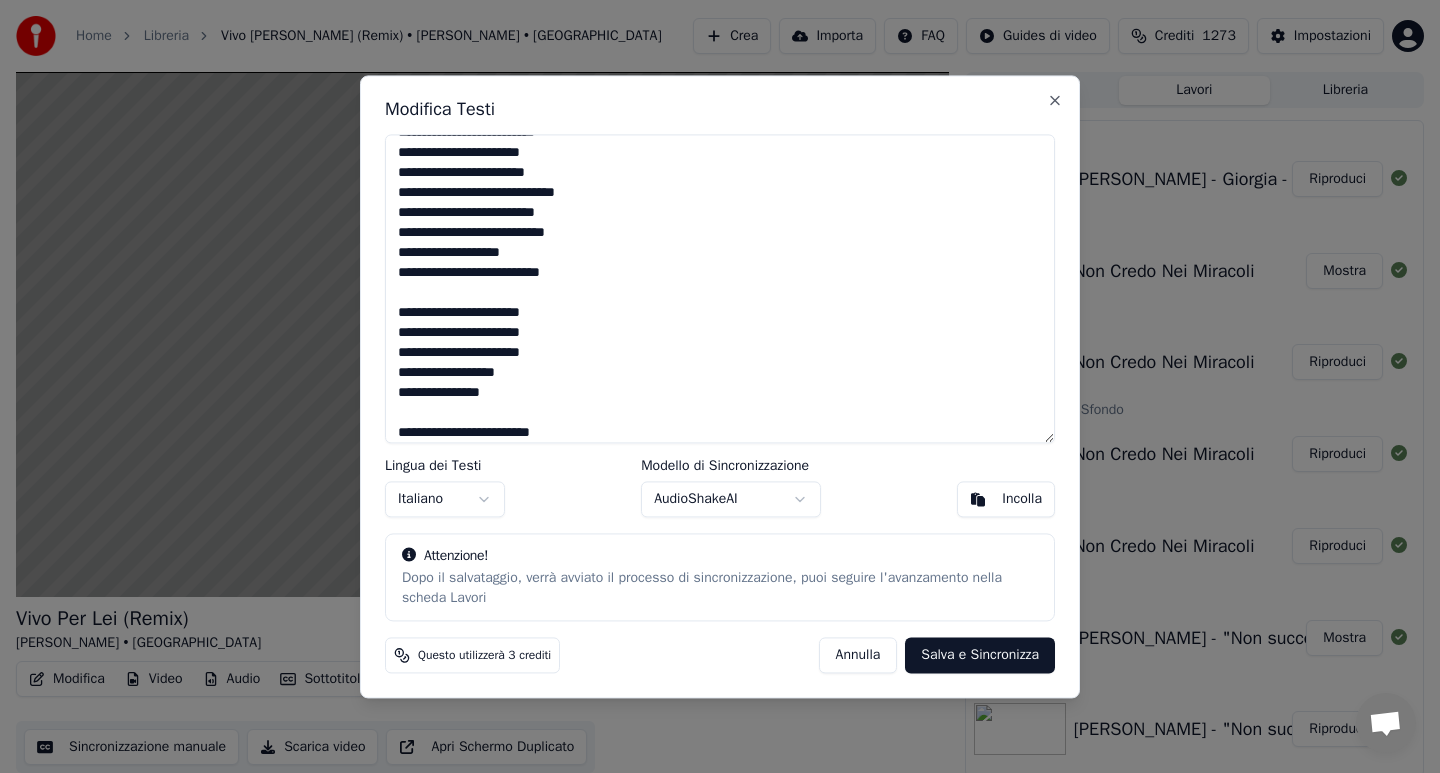 scroll, scrollTop: 343, scrollLeft: 0, axis: vertical 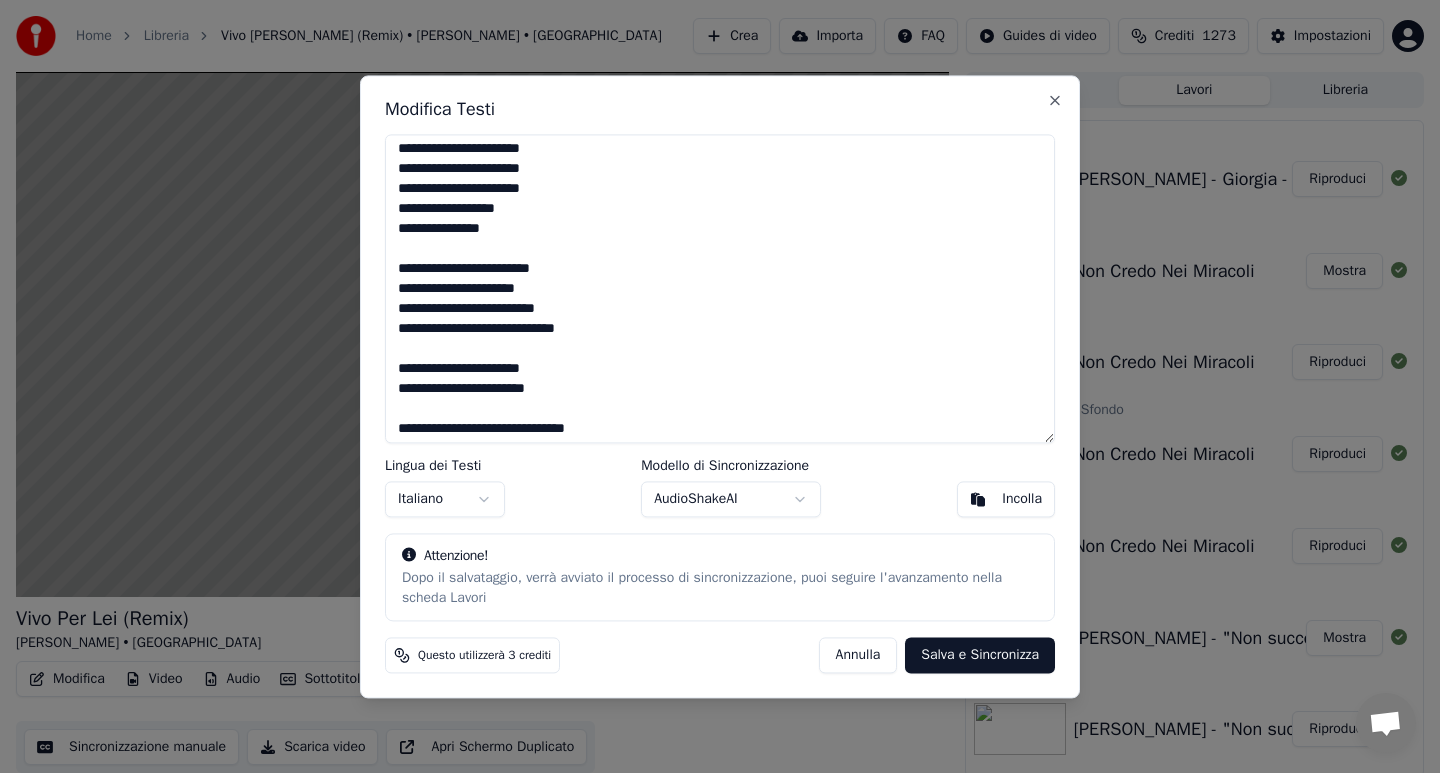 click at bounding box center [720, 288] 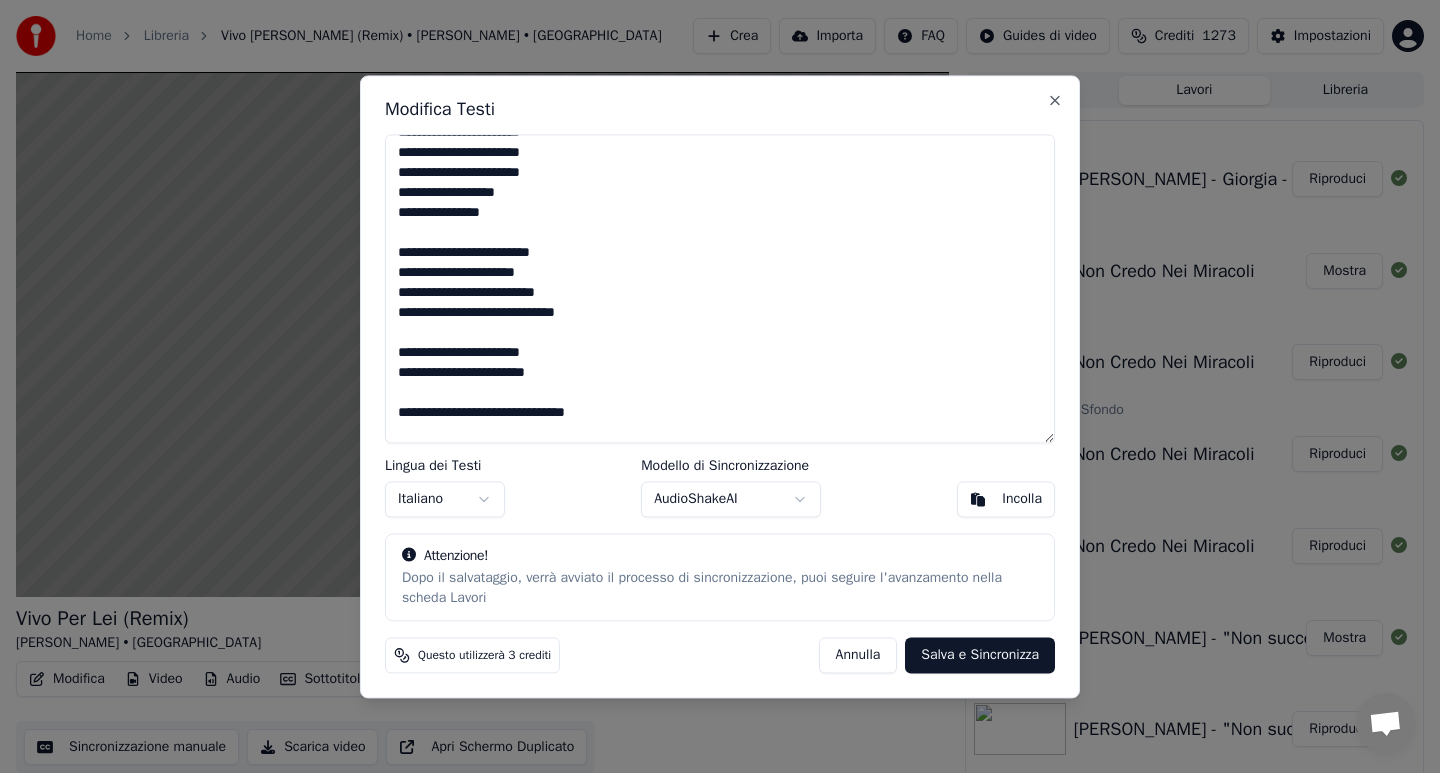 scroll, scrollTop: 523, scrollLeft: 0, axis: vertical 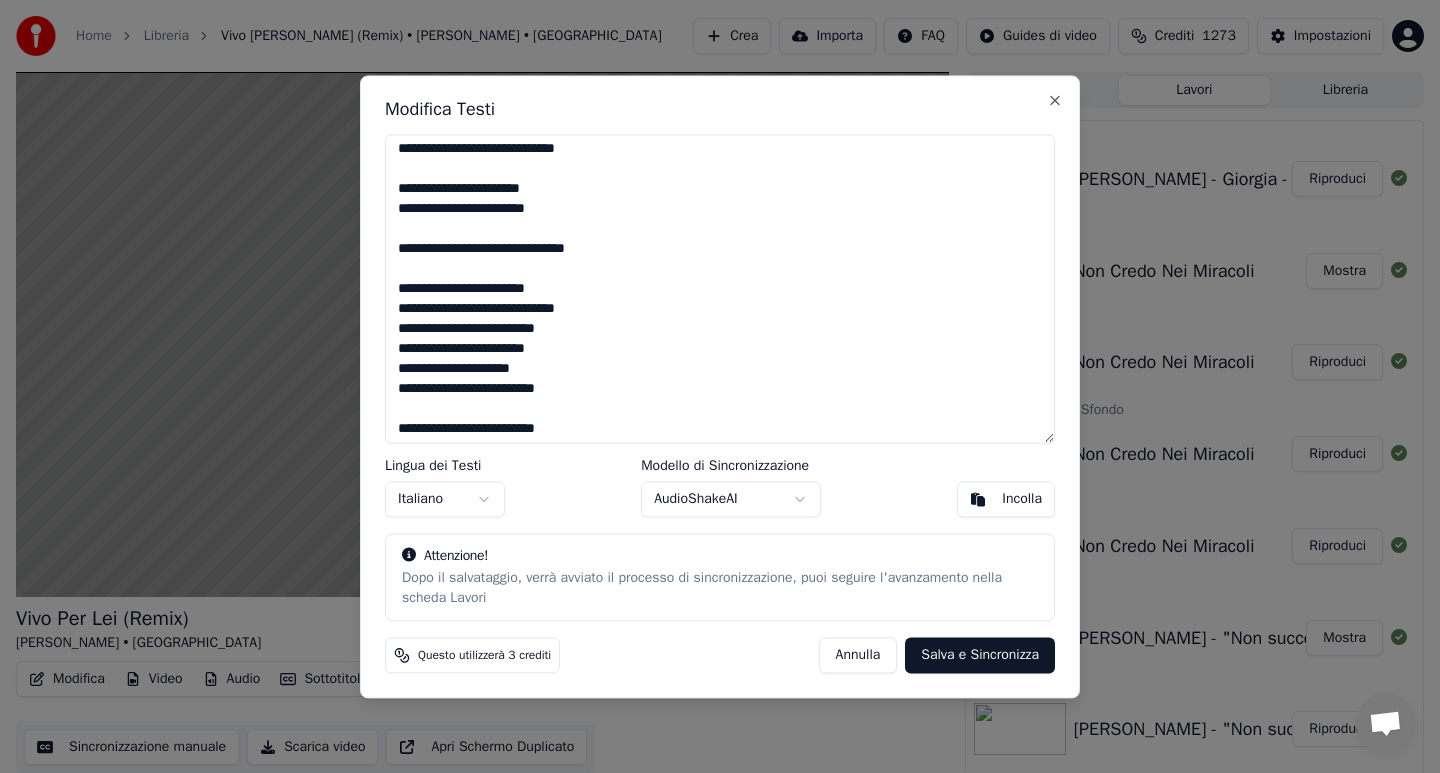 drag, startPoint x: 398, startPoint y: 330, endPoint x: 598, endPoint y: 341, distance: 200.30228 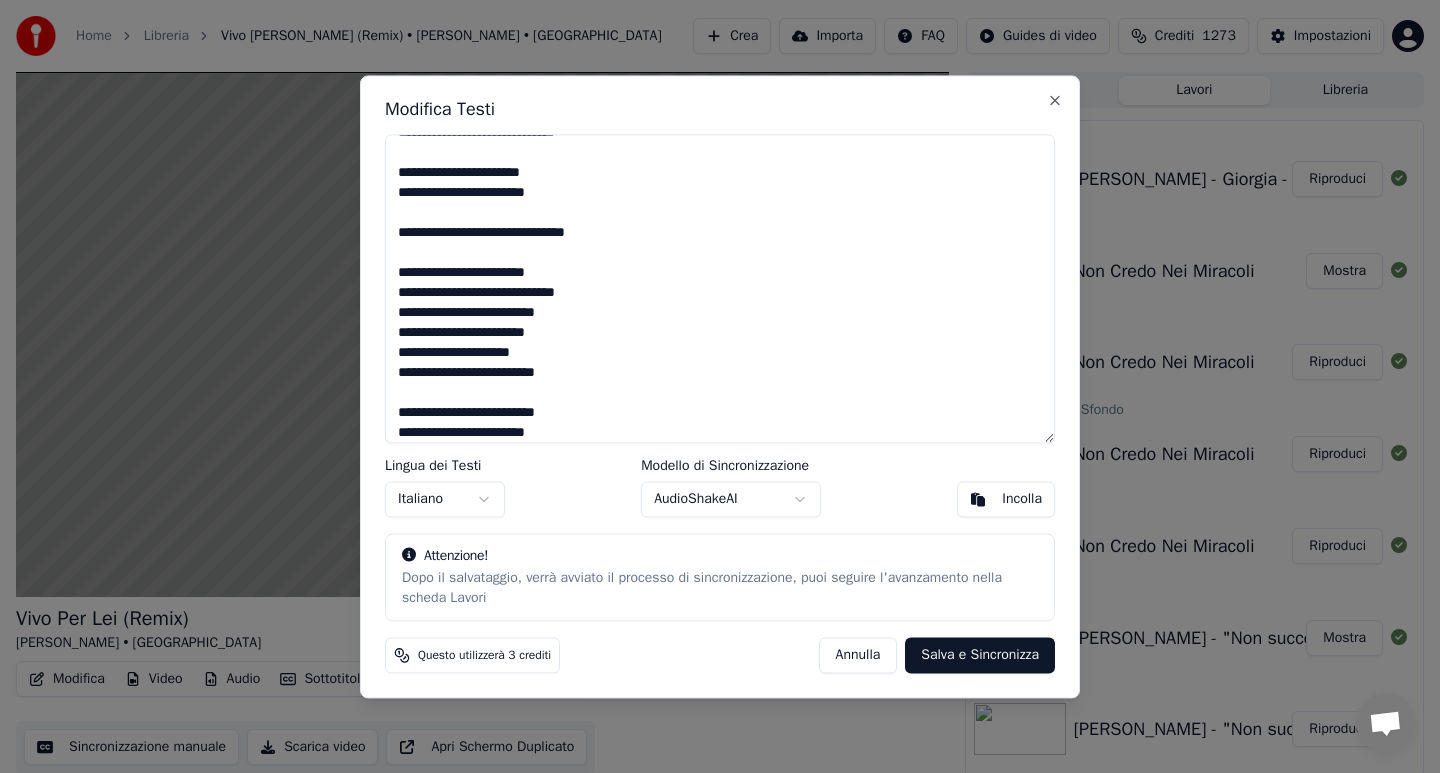 scroll, scrollTop: 703, scrollLeft: 0, axis: vertical 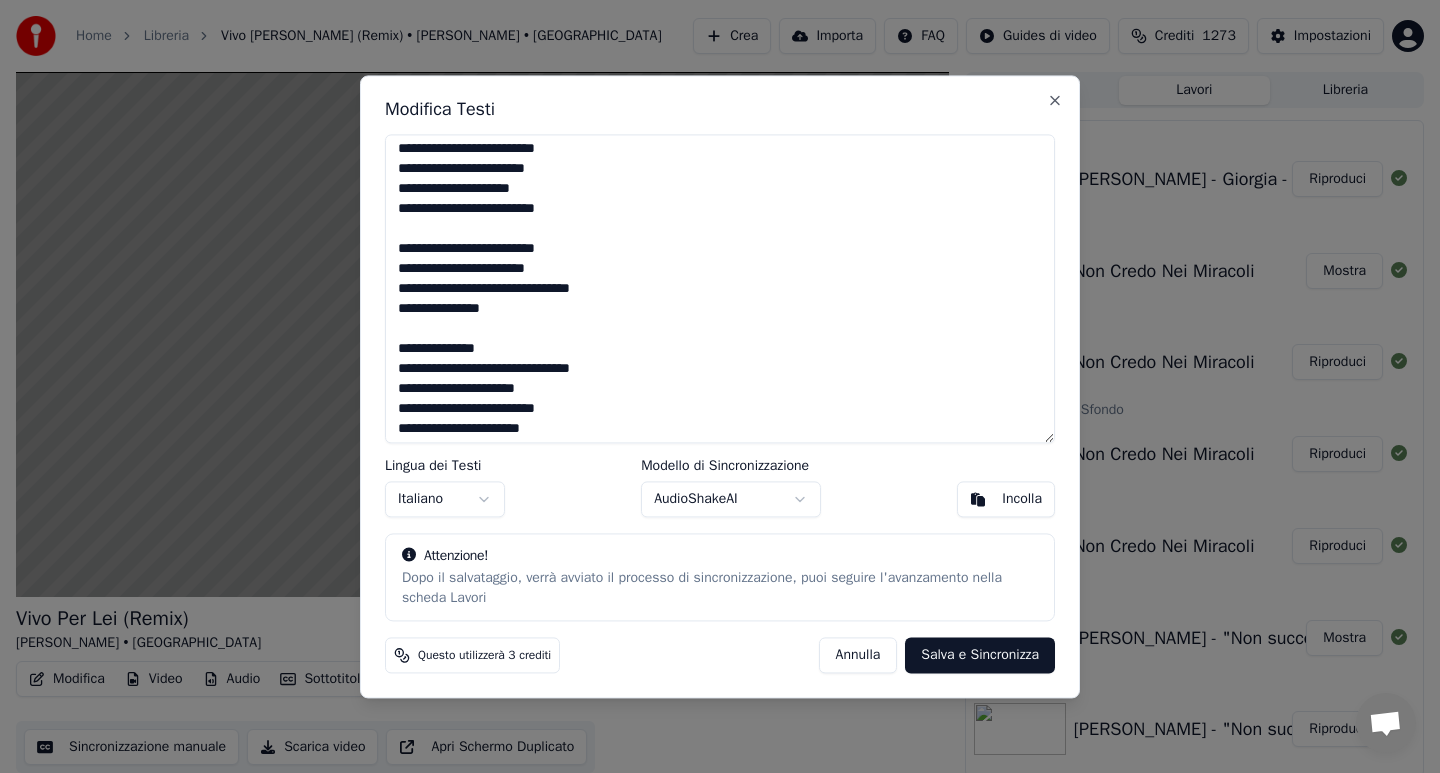 drag, startPoint x: 397, startPoint y: 267, endPoint x: 629, endPoint y: 328, distance: 239.88539 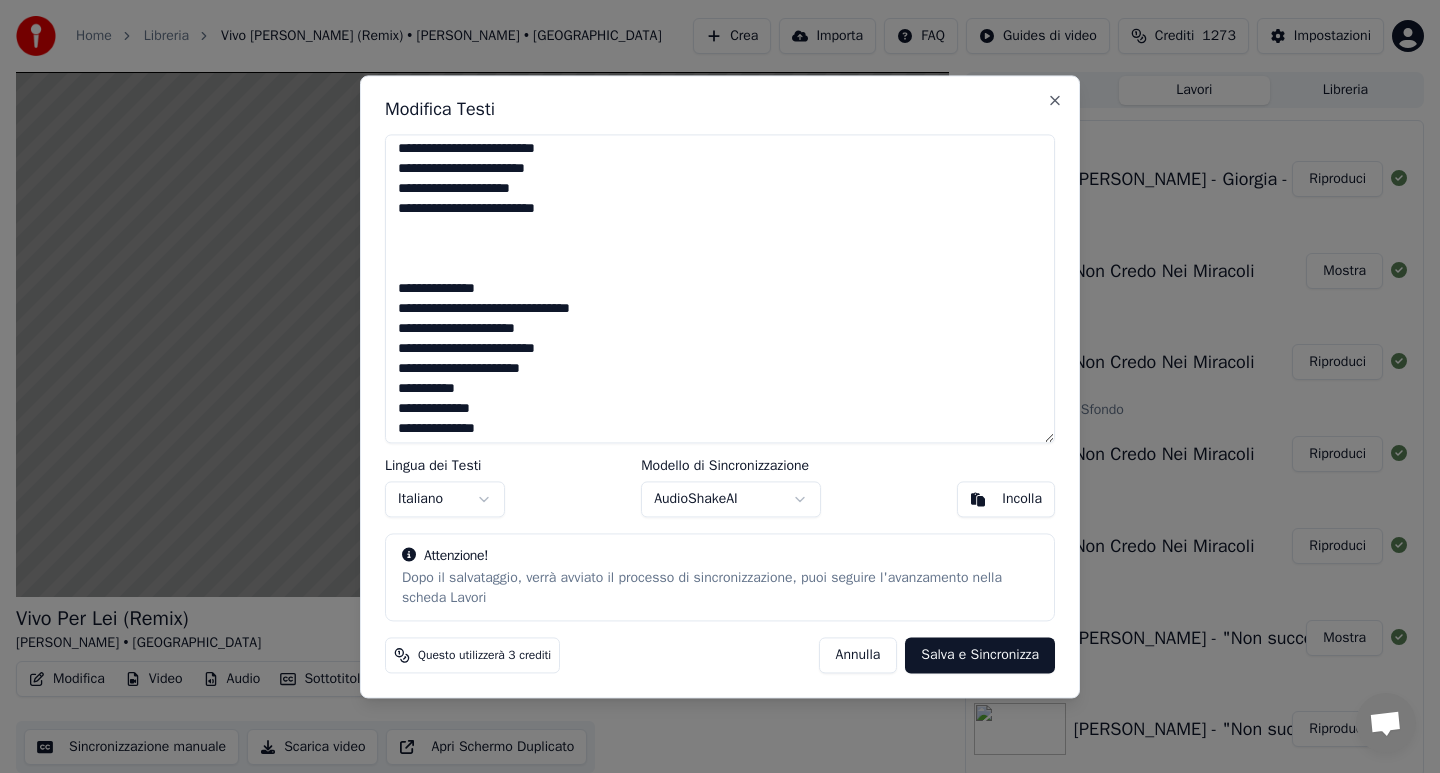 click at bounding box center (720, 288) 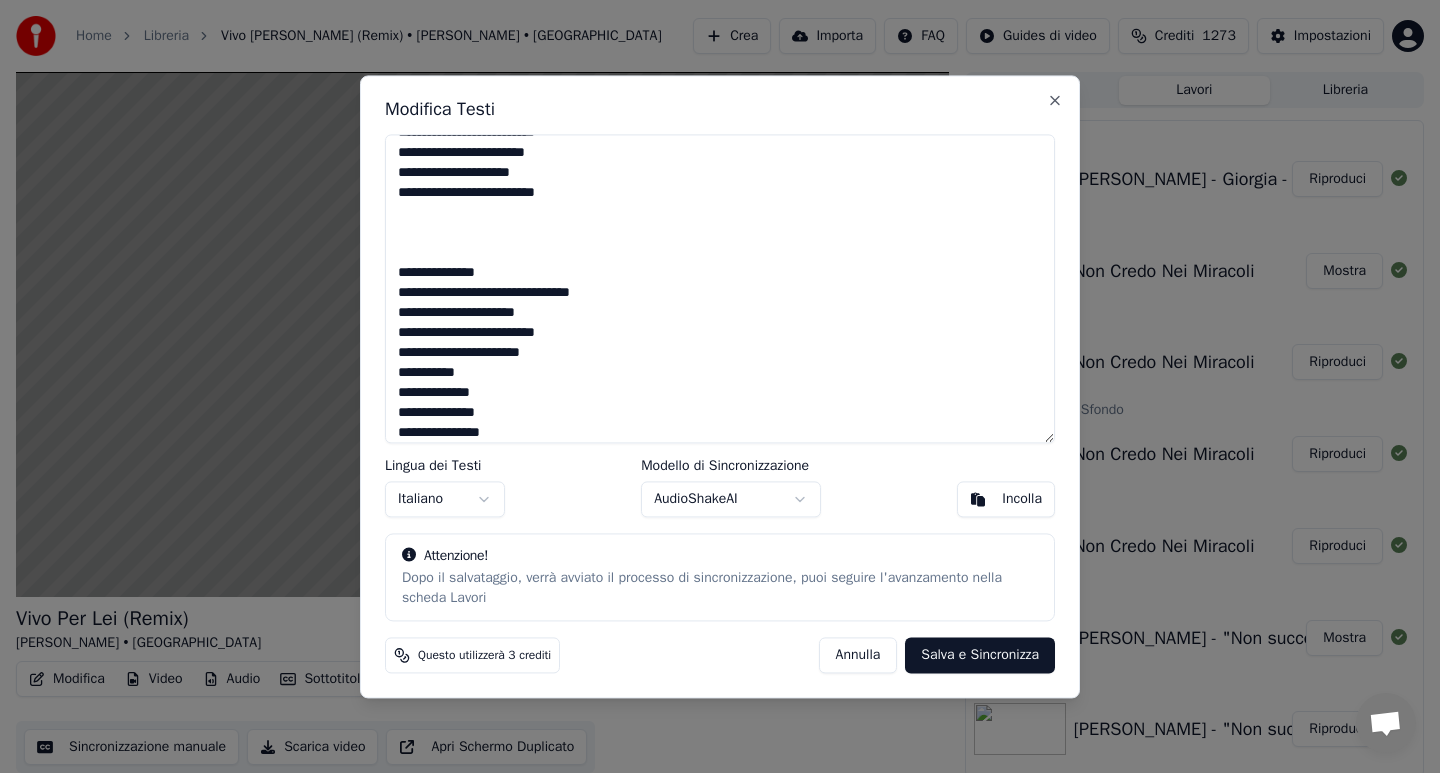 click at bounding box center (720, 288) 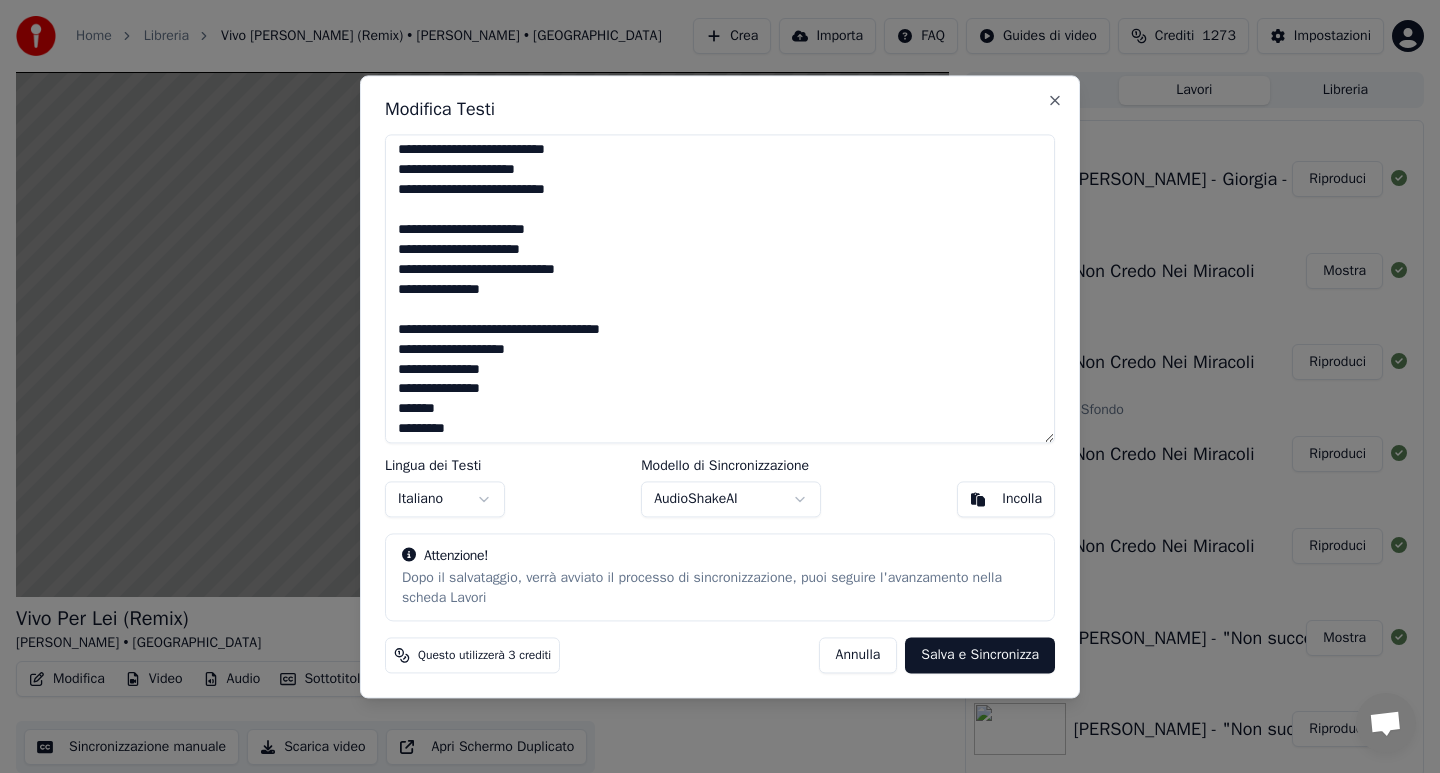 scroll, scrollTop: 1078, scrollLeft: 0, axis: vertical 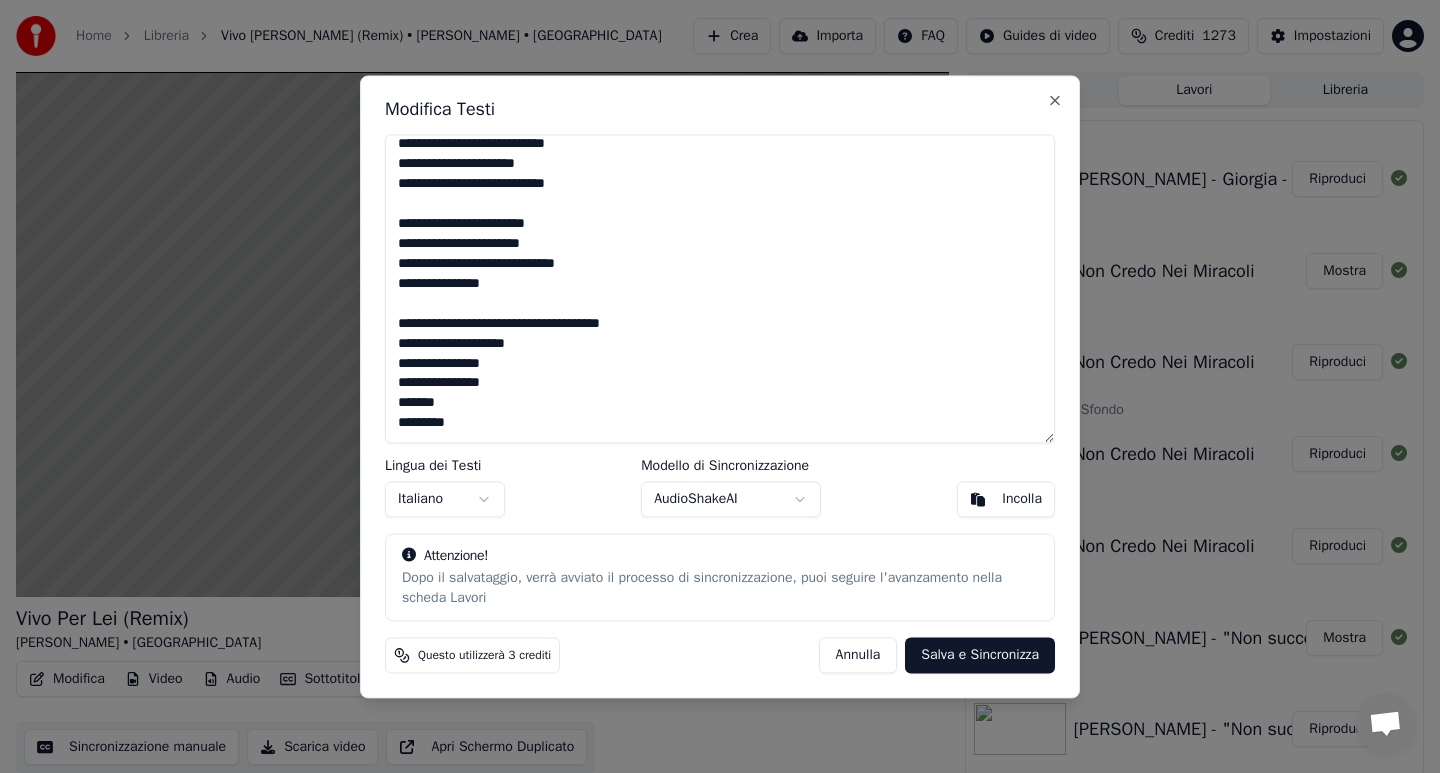 drag, startPoint x: 396, startPoint y: 335, endPoint x: 581, endPoint y: 355, distance: 186.07794 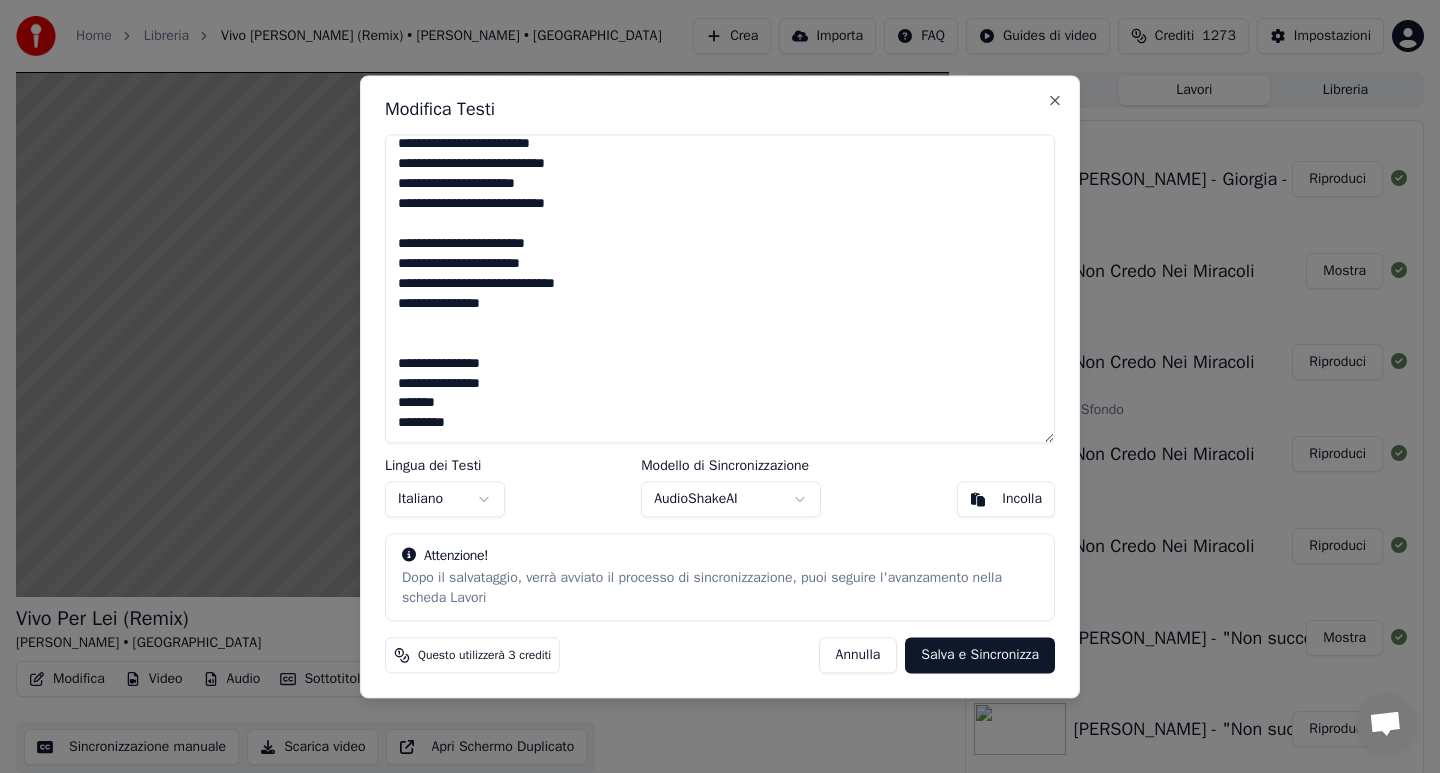 scroll, scrollTop: 1068, scrollLeft: 0, axis: vertical 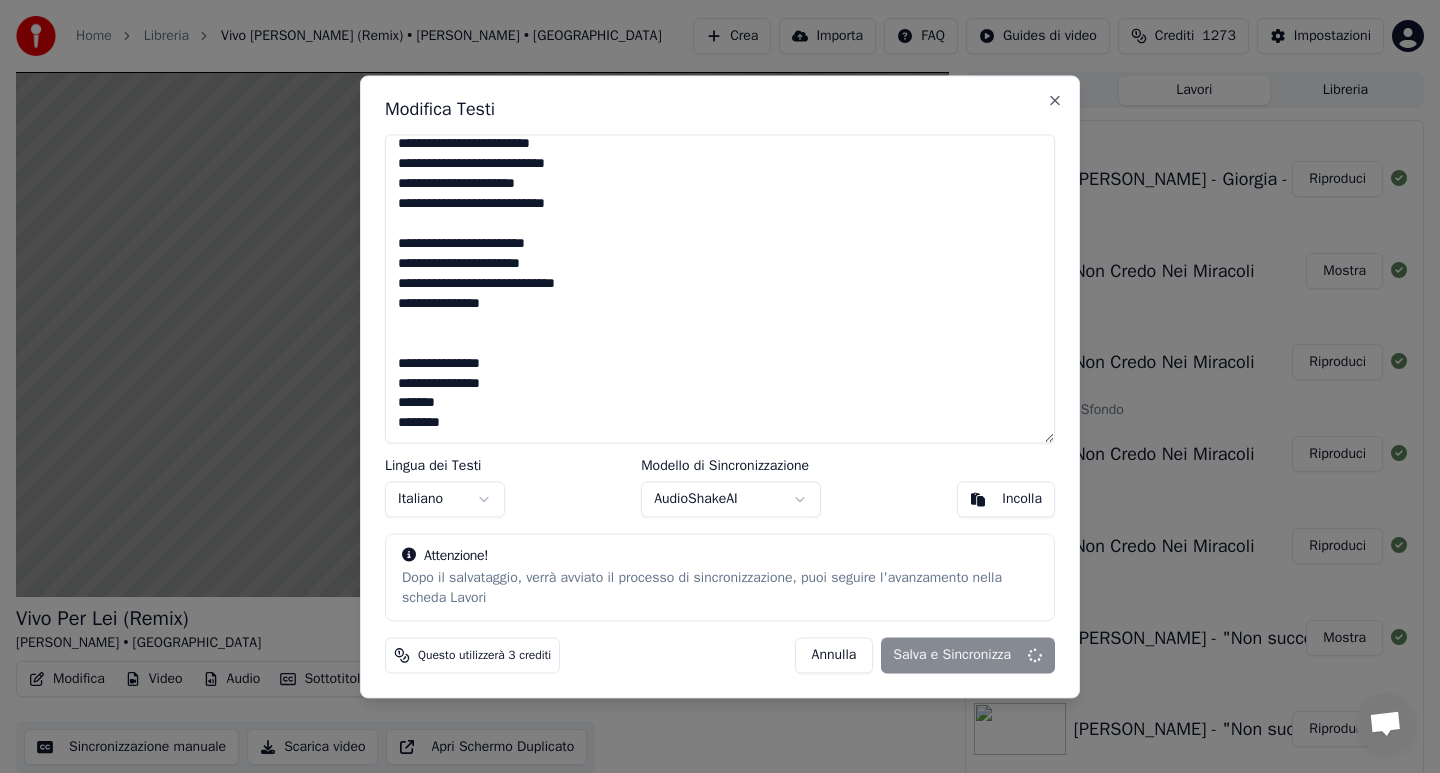 type on "**********" 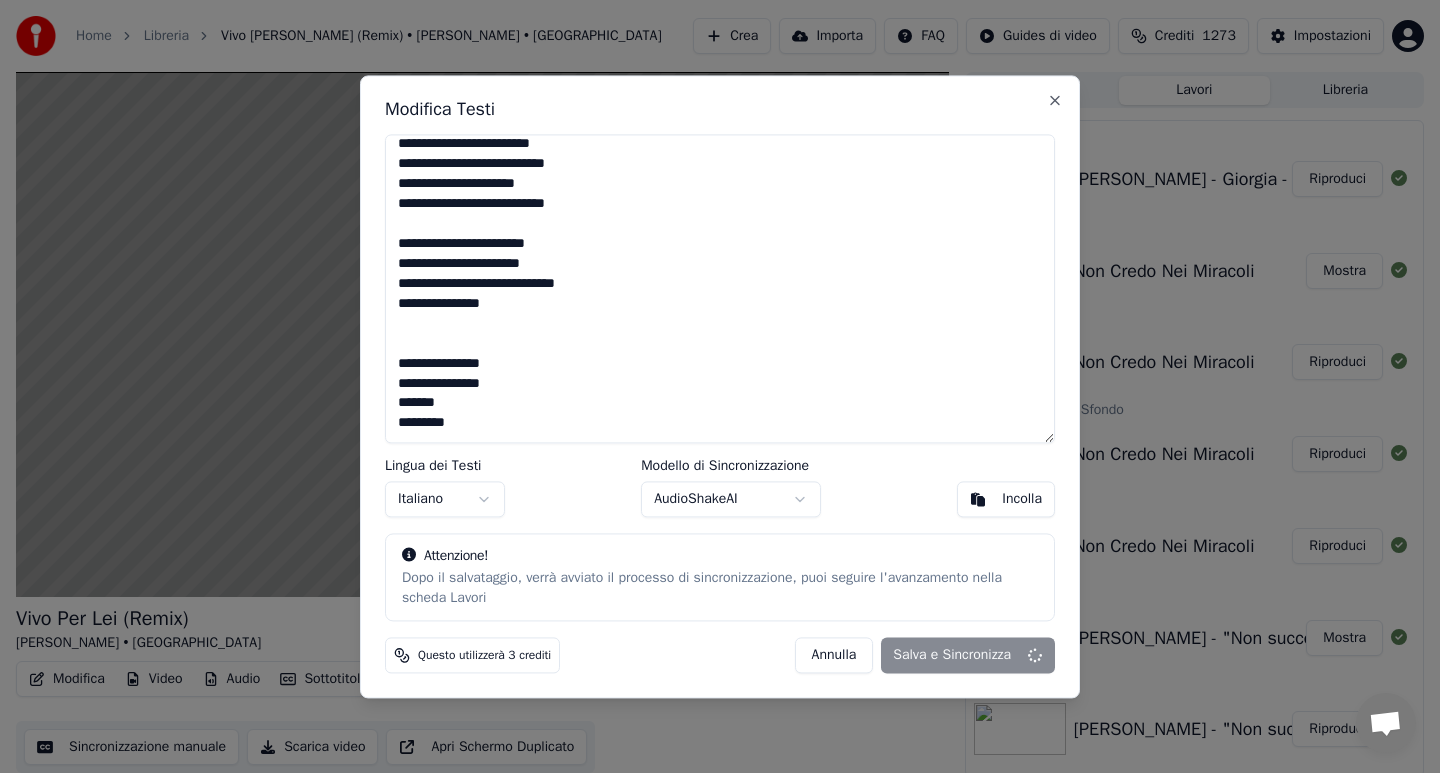 scroll, scrollTop: 1068, scrollLeft: 0, axis: vertical 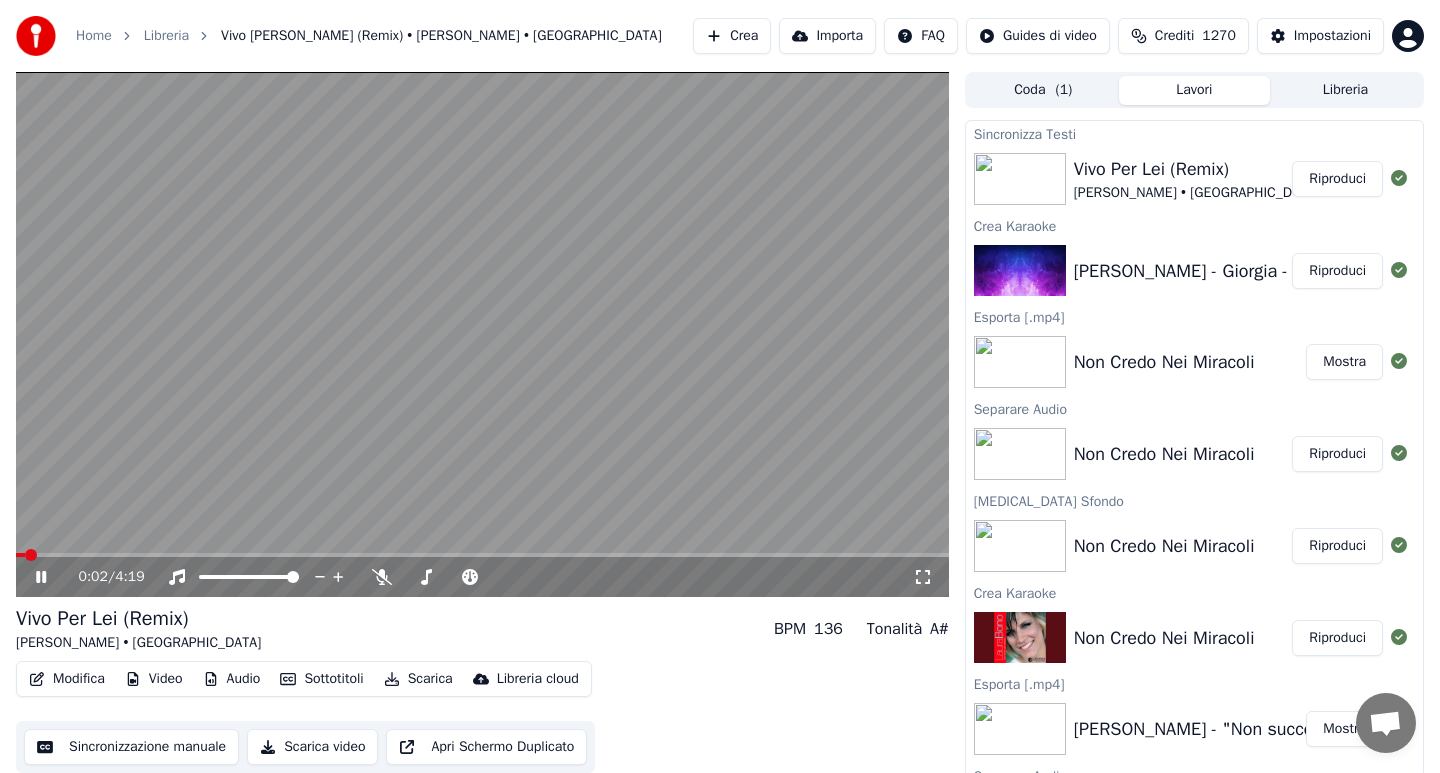 click on "Modifica" at bounding box center [67, 679] 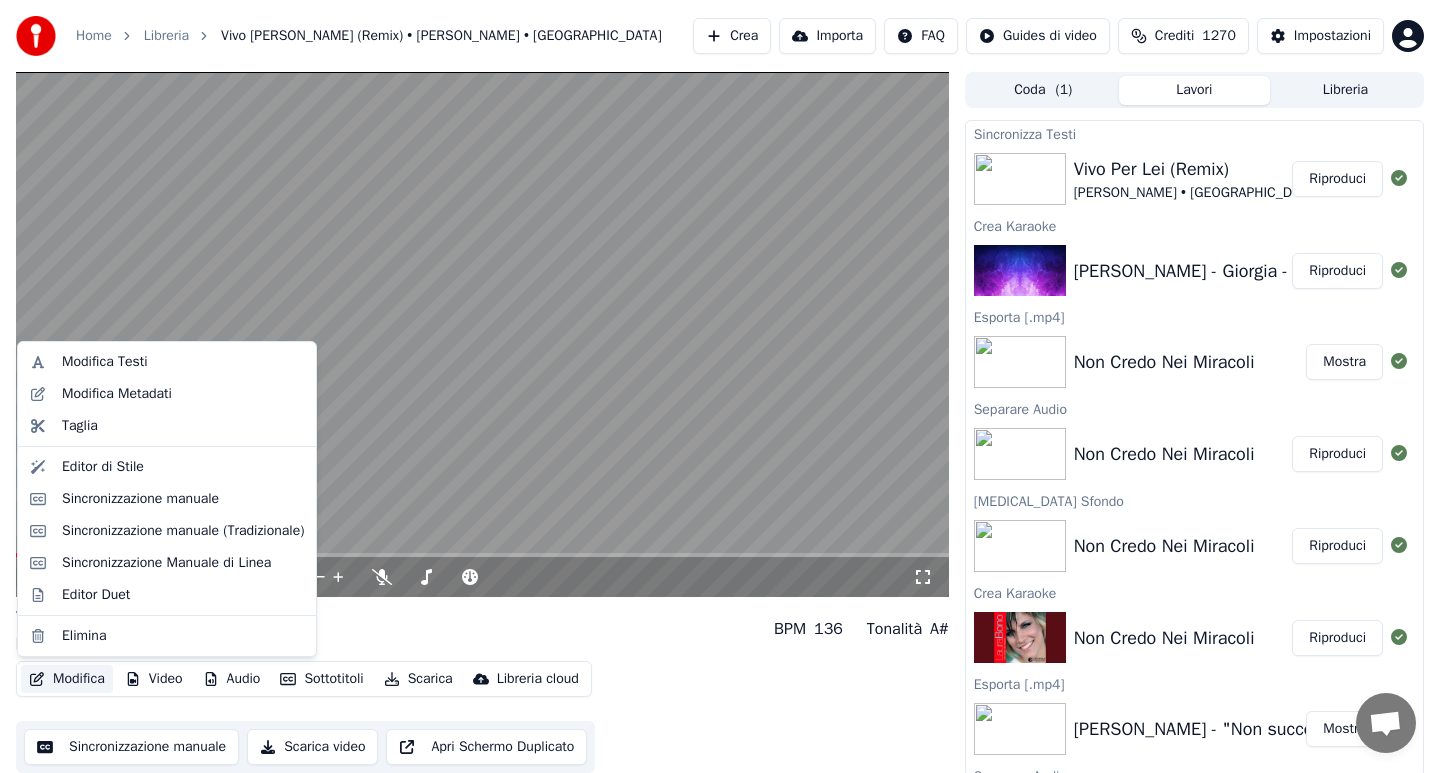click at bounding box center (482, 334) 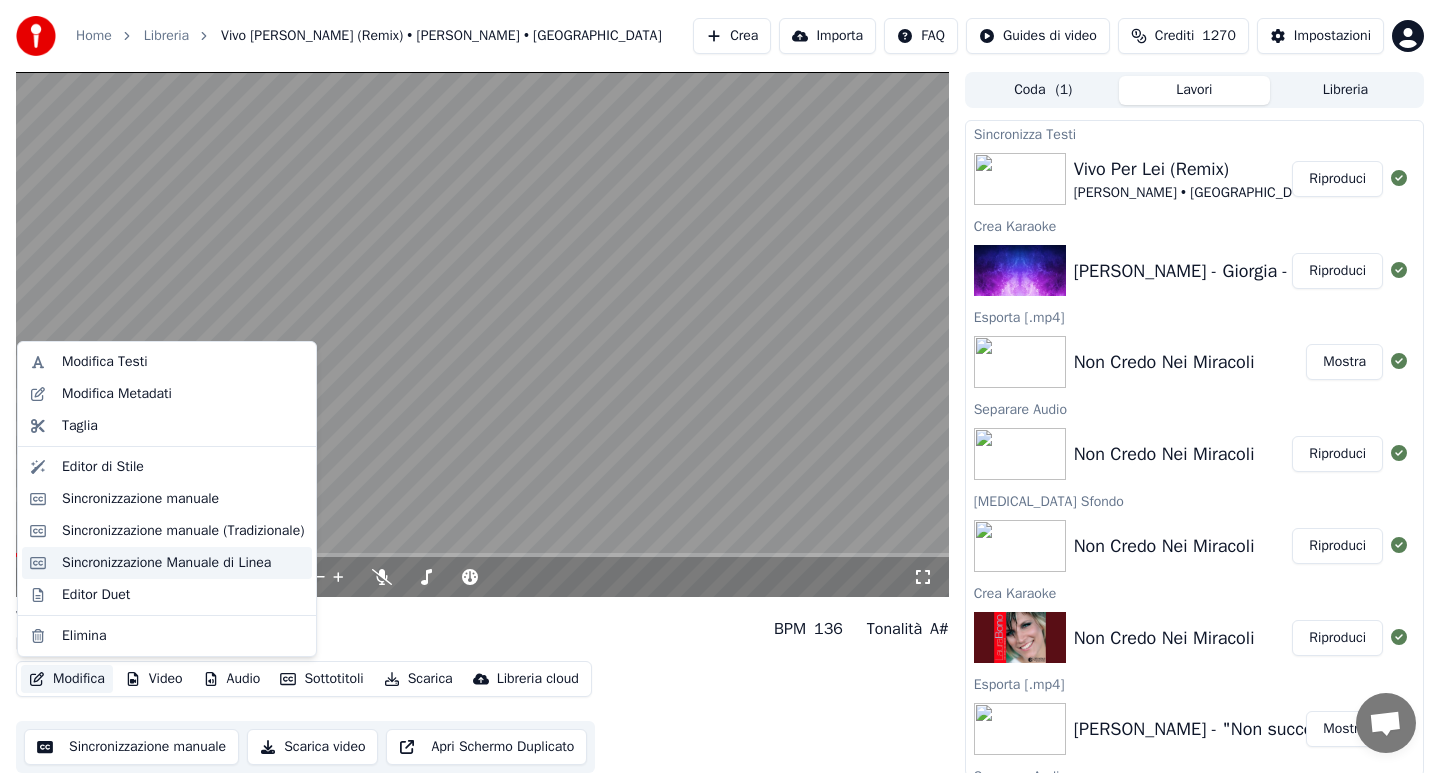 click on "Sincronizzazione Manuale di Linea" at bounding box center [166, 563] 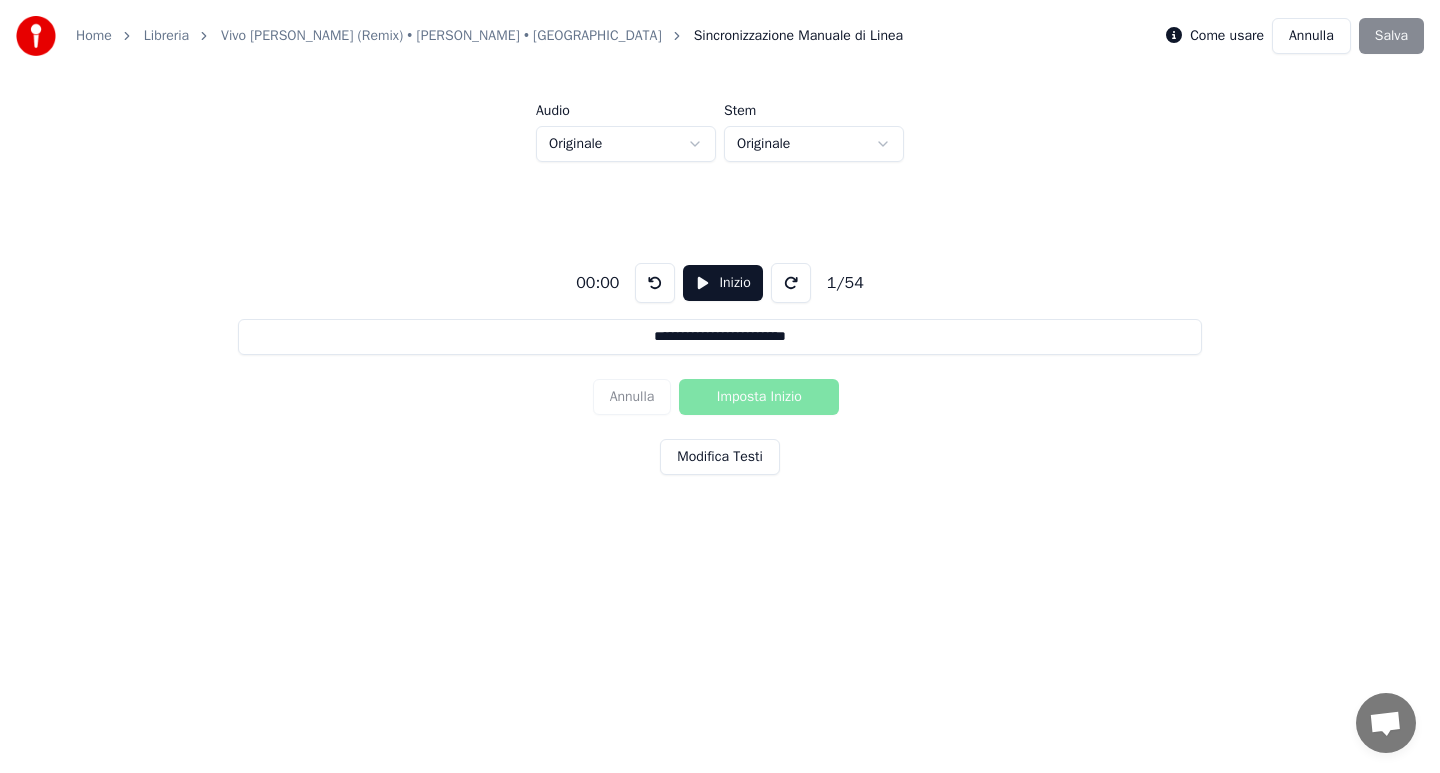 click on "Inizio" at bounding box center [722, 283] 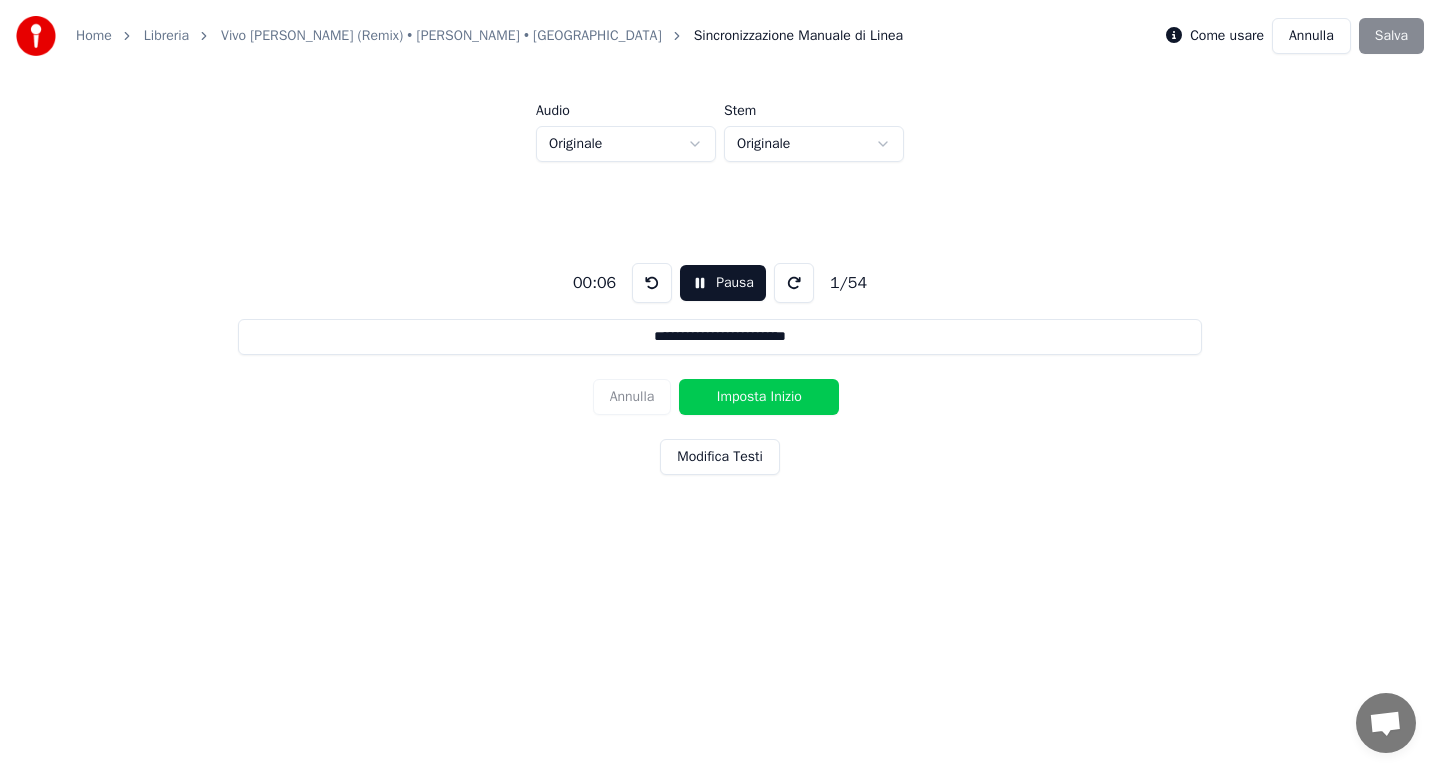 click on "Imposta Inizio" at bounding box center [759, 397] 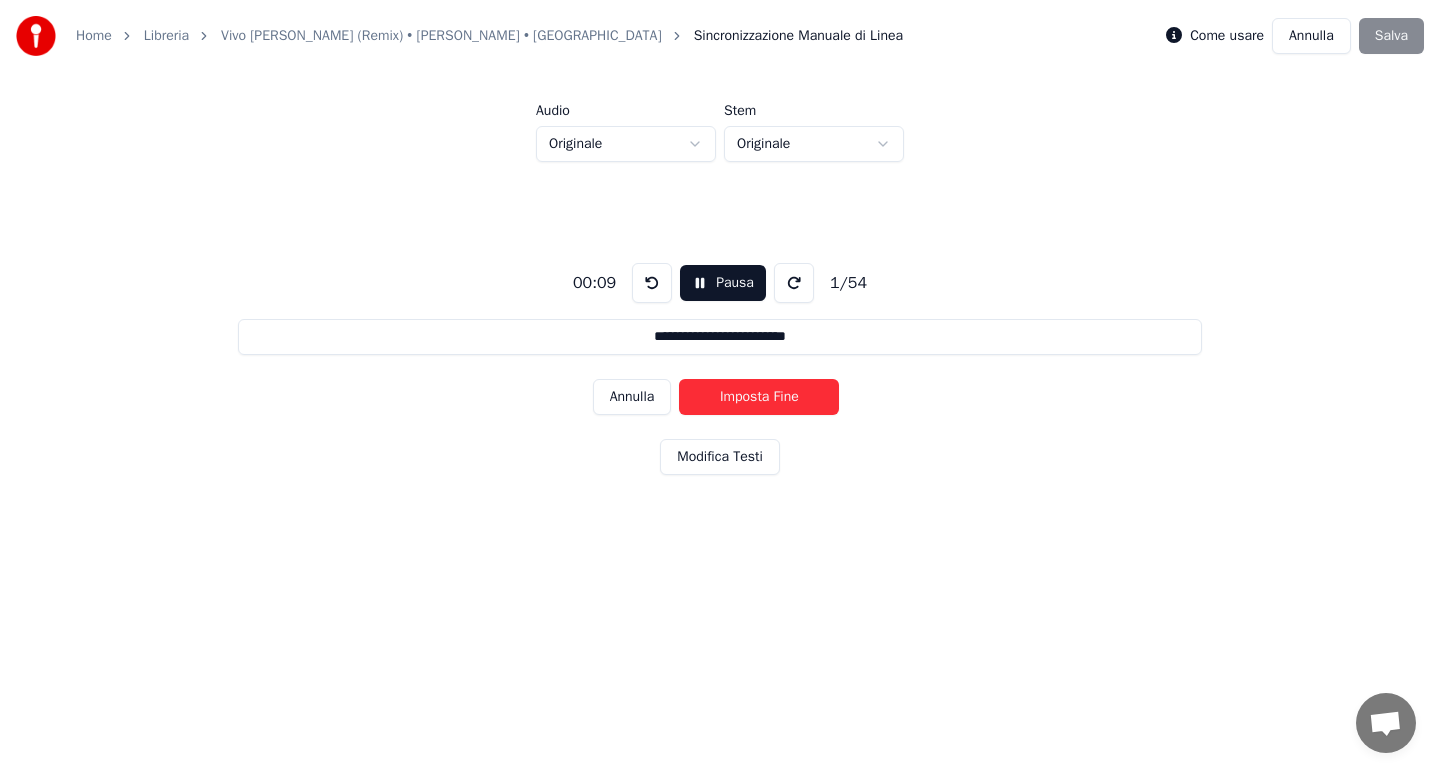 click on "Imposta Fine" at bounding box center [759, 397] 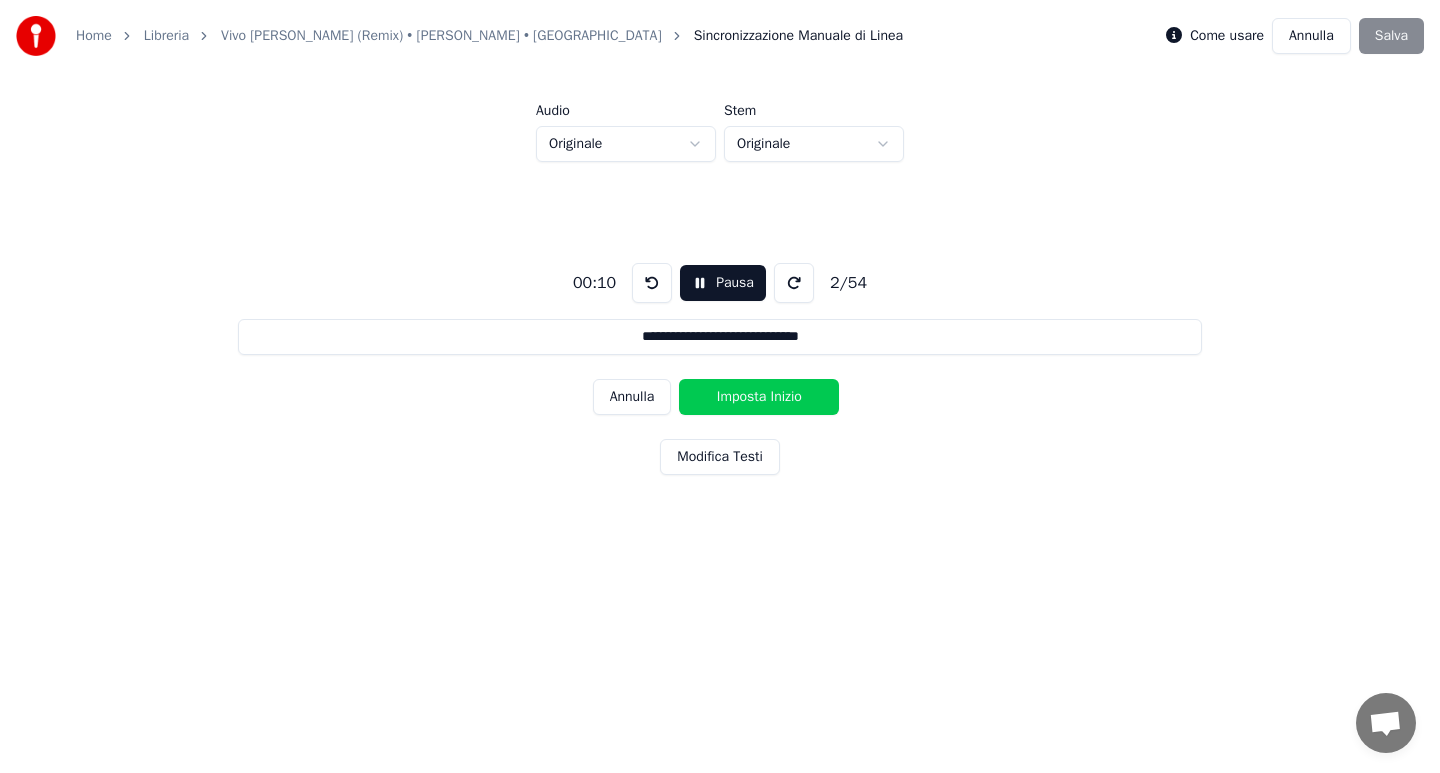 click on "Imposta Inizio" at bounding box center [759, 397] 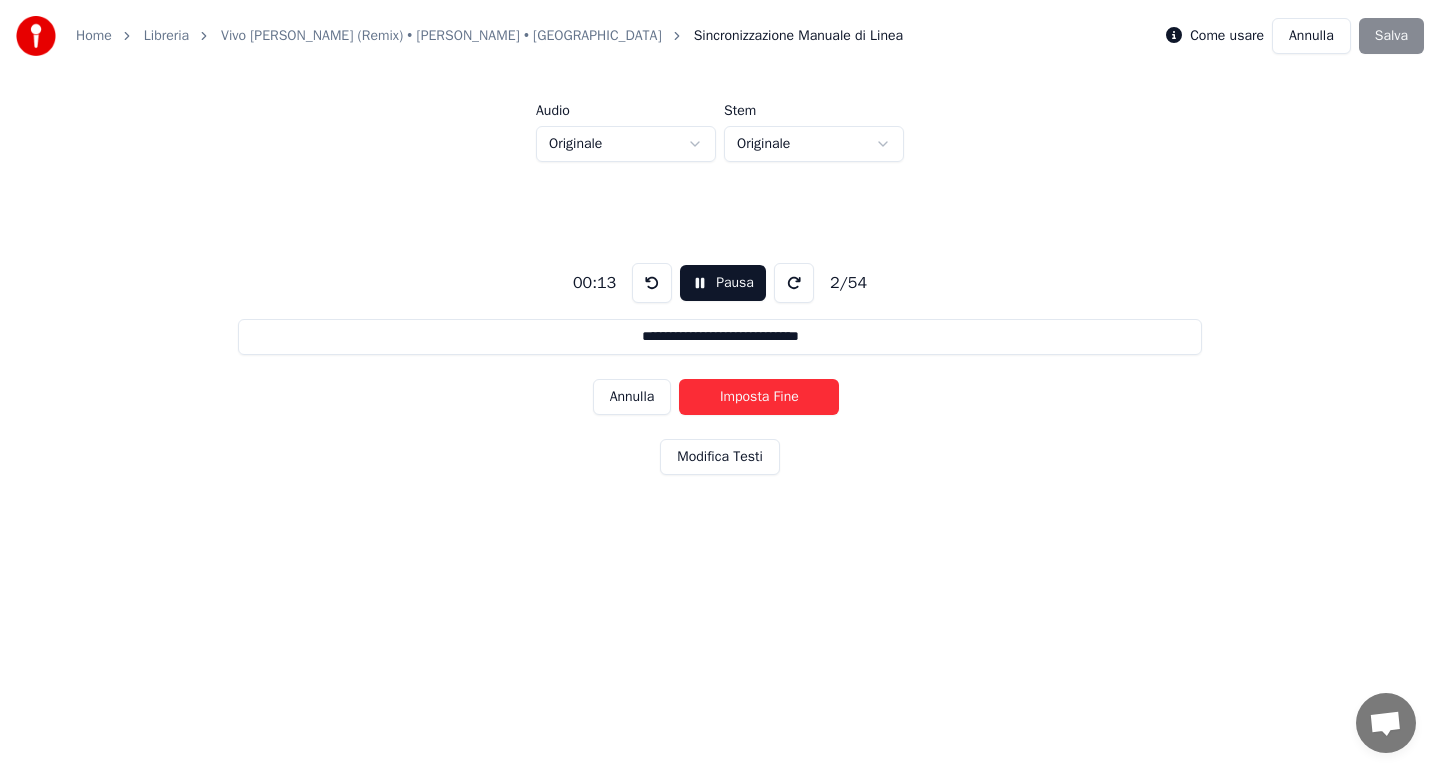 click on "Imposta Fine" at bounding box center [759, 397] 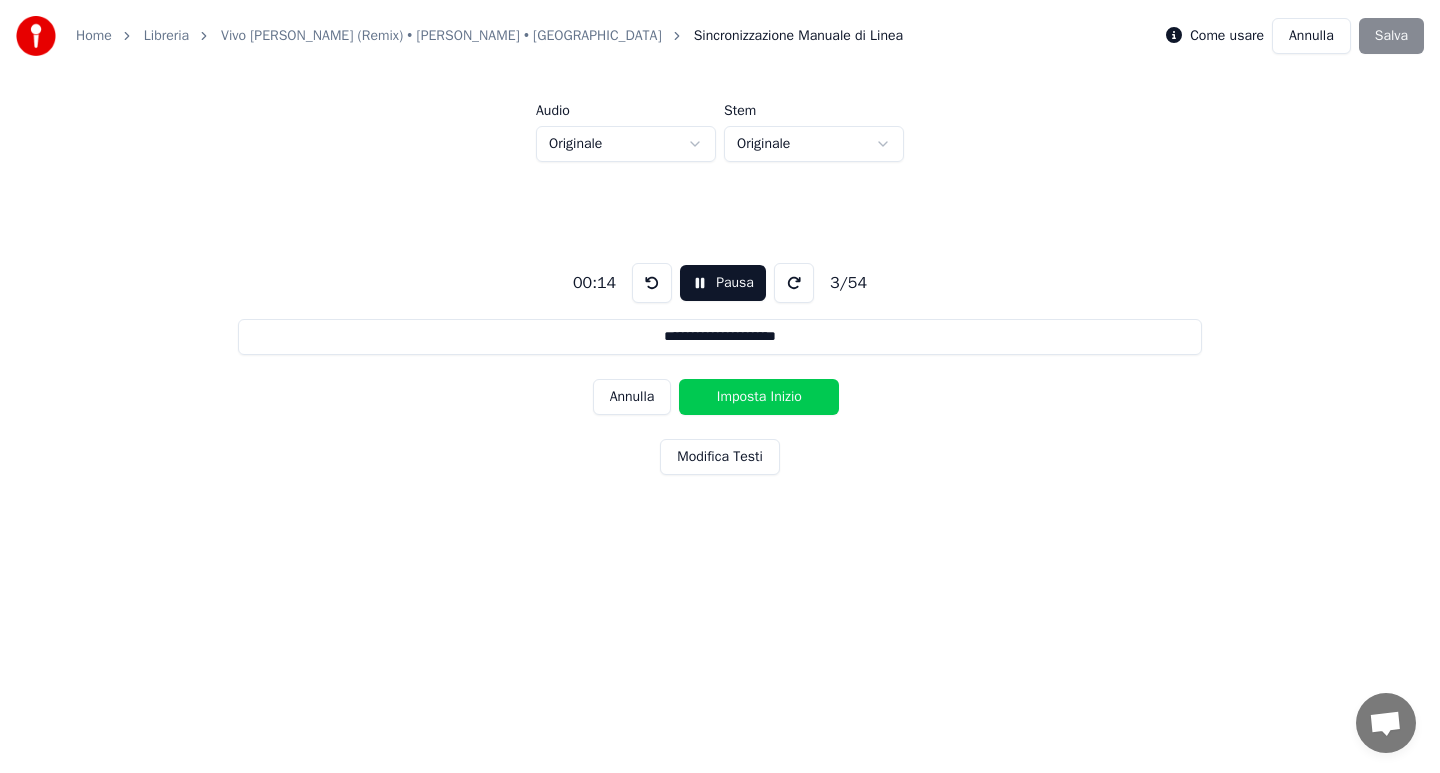 click on "Imposta Inizio" at bounding box center [759, 397] 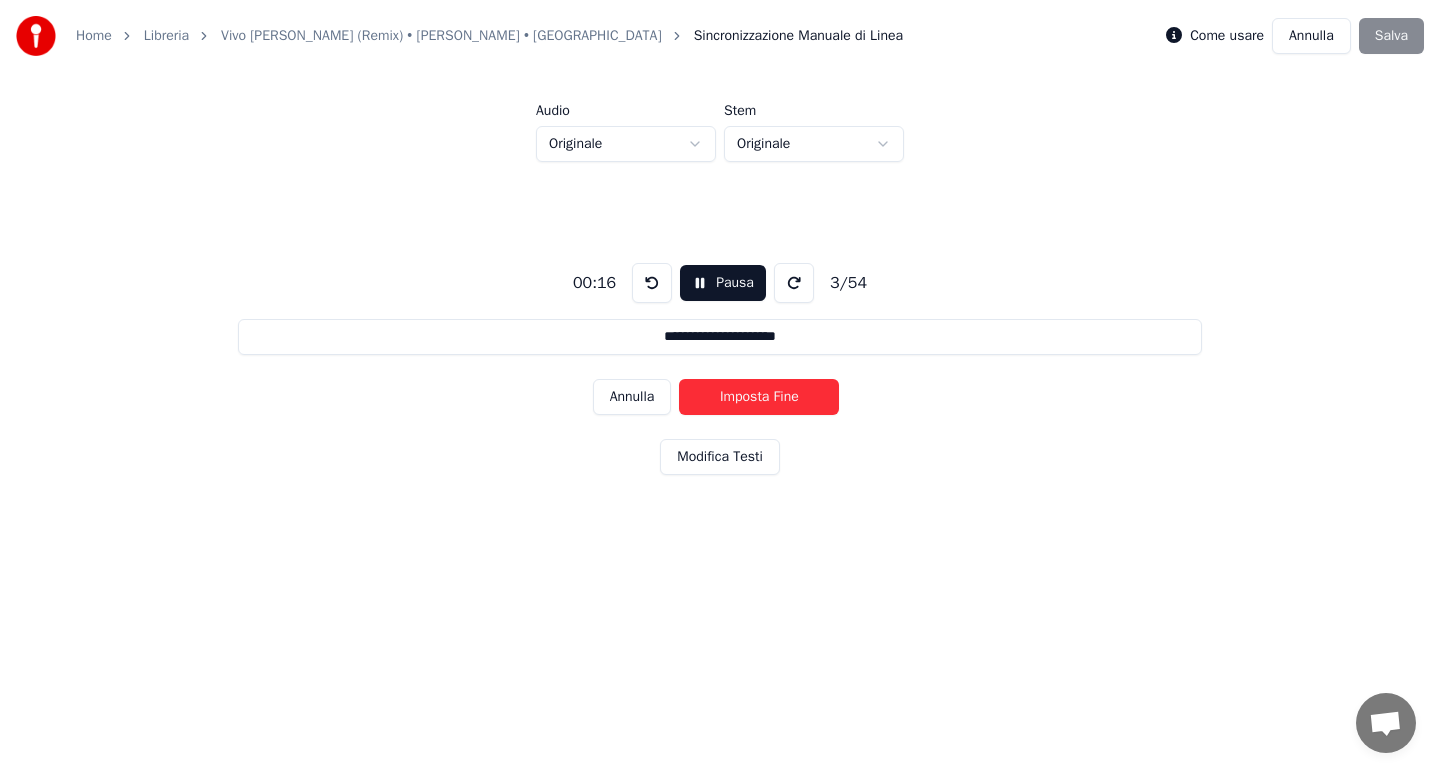 click on "Imposta Fine" at bounding box center (759, 397) 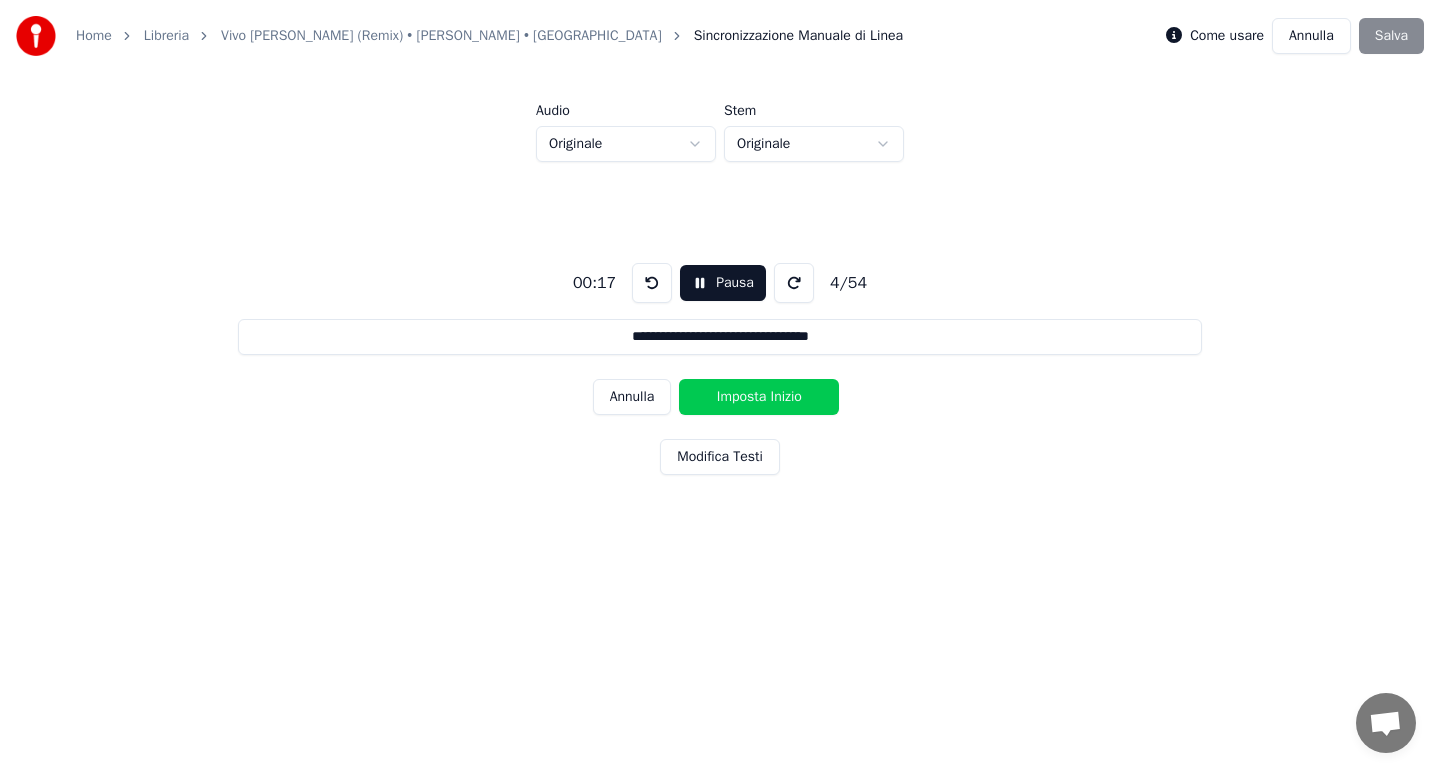 click on "Imposta Inizio" at bounding box center [759, 397] 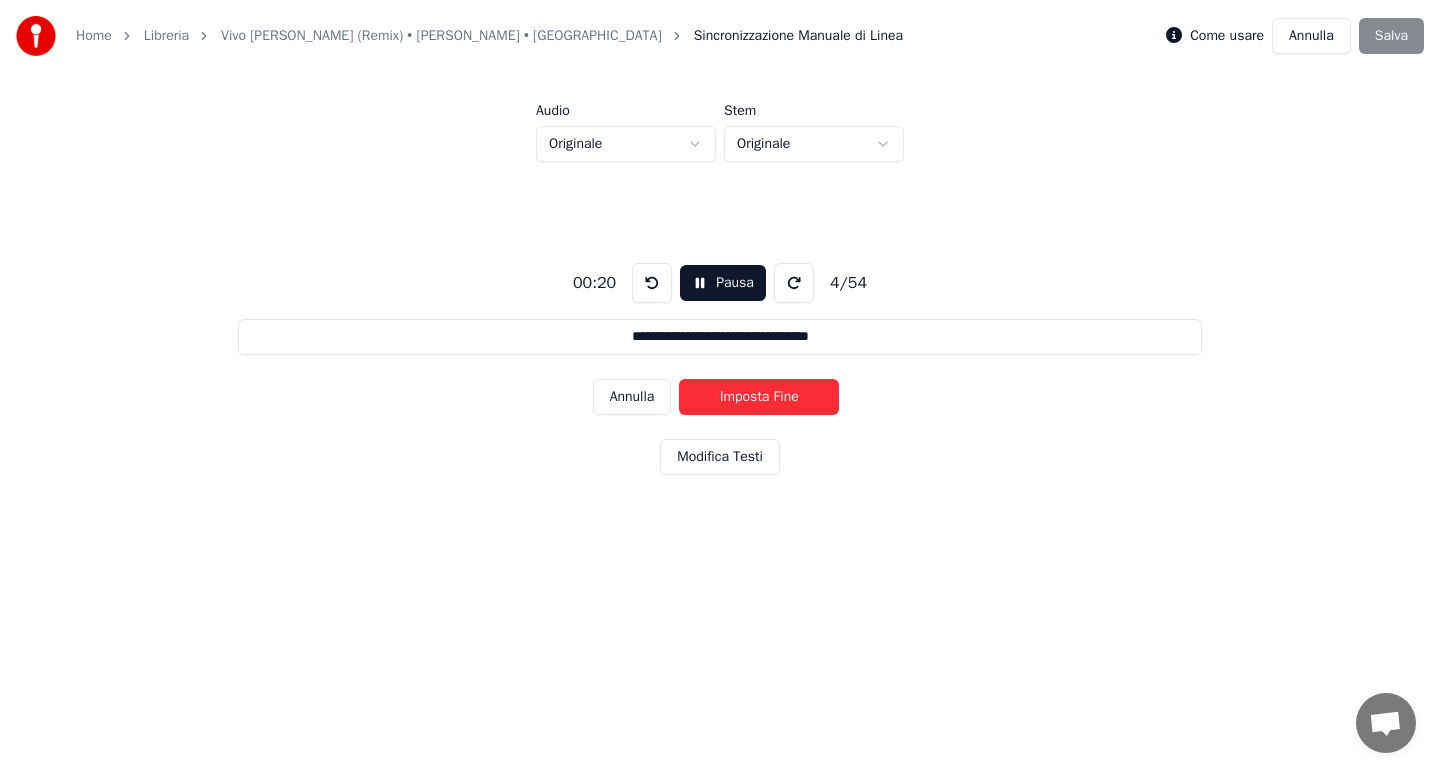 click on "Imposta Fine" at bounding box center (759, 397) 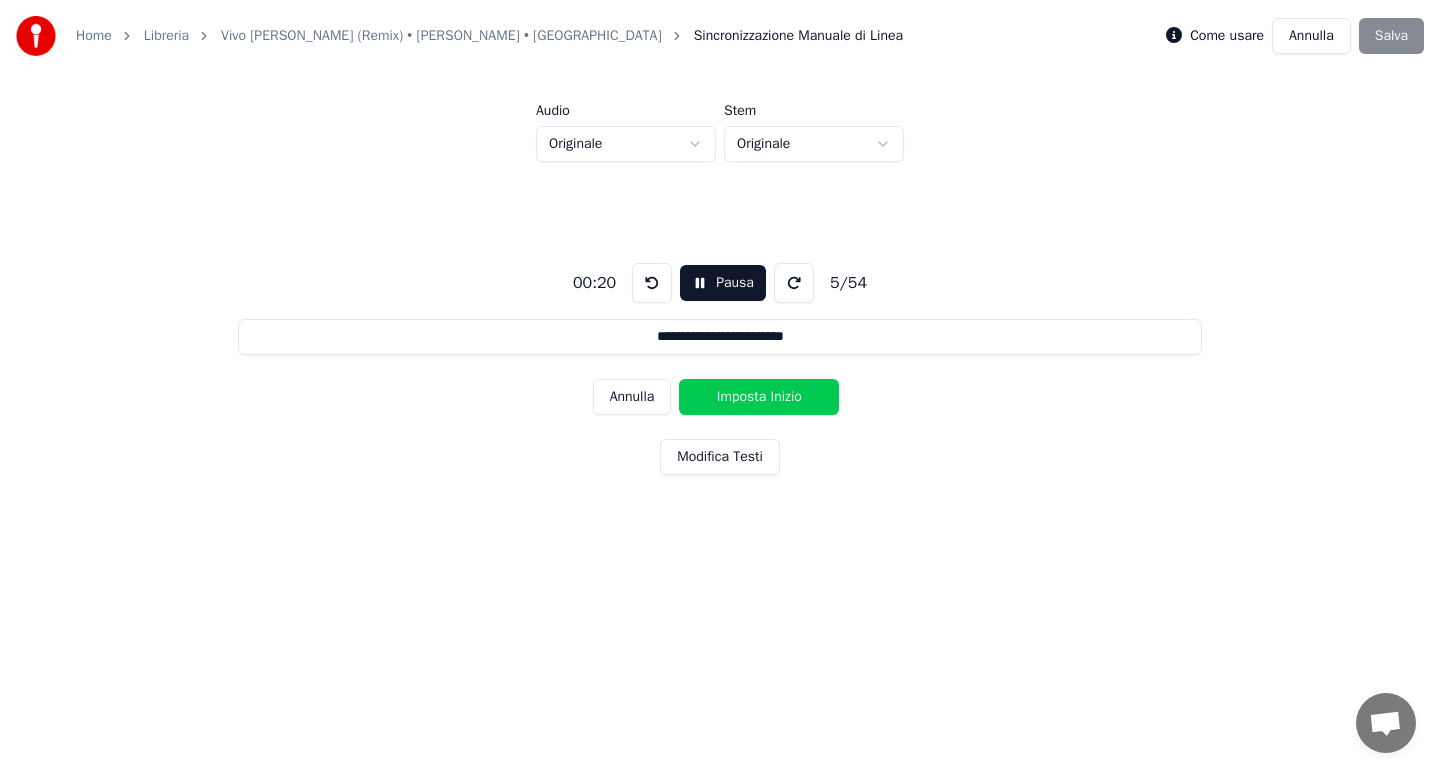 click on "Imposta Inizio" at bounding box center [759, 397] 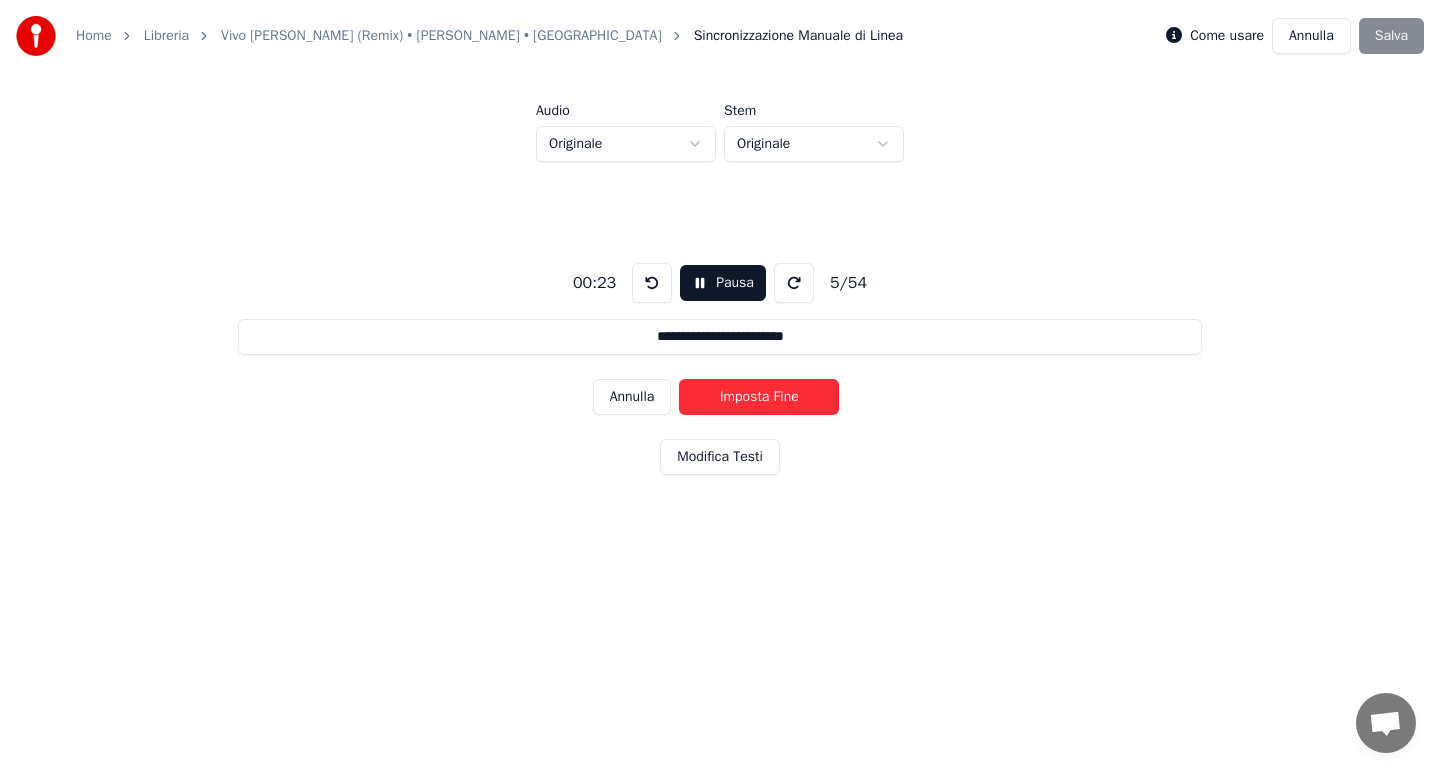 click on "Imposta Fine" at bounding box center [759, 397] 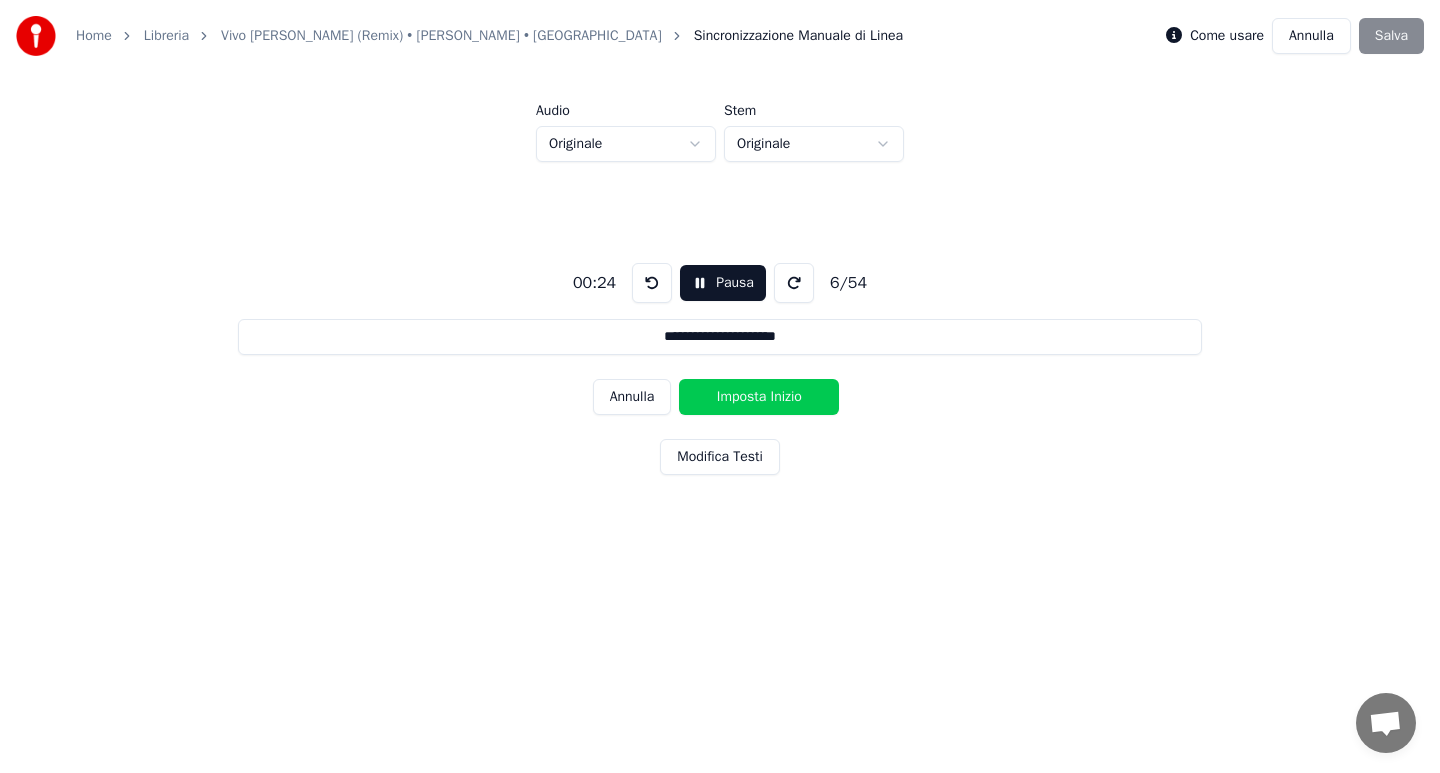 click on "Imposta Inizio" at bounding box center (759, 397) 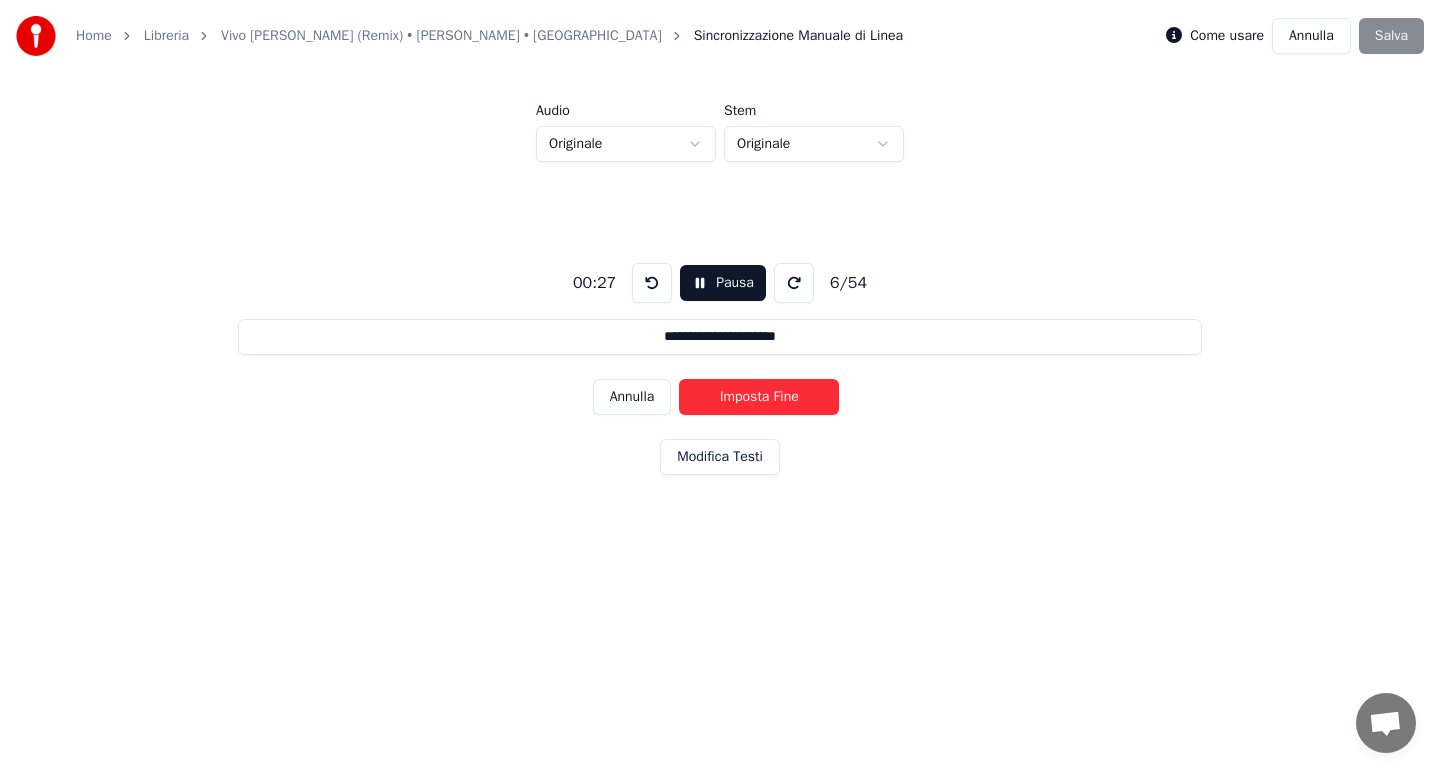 click on "Imposta Fine" at bounding box center (759, 397) 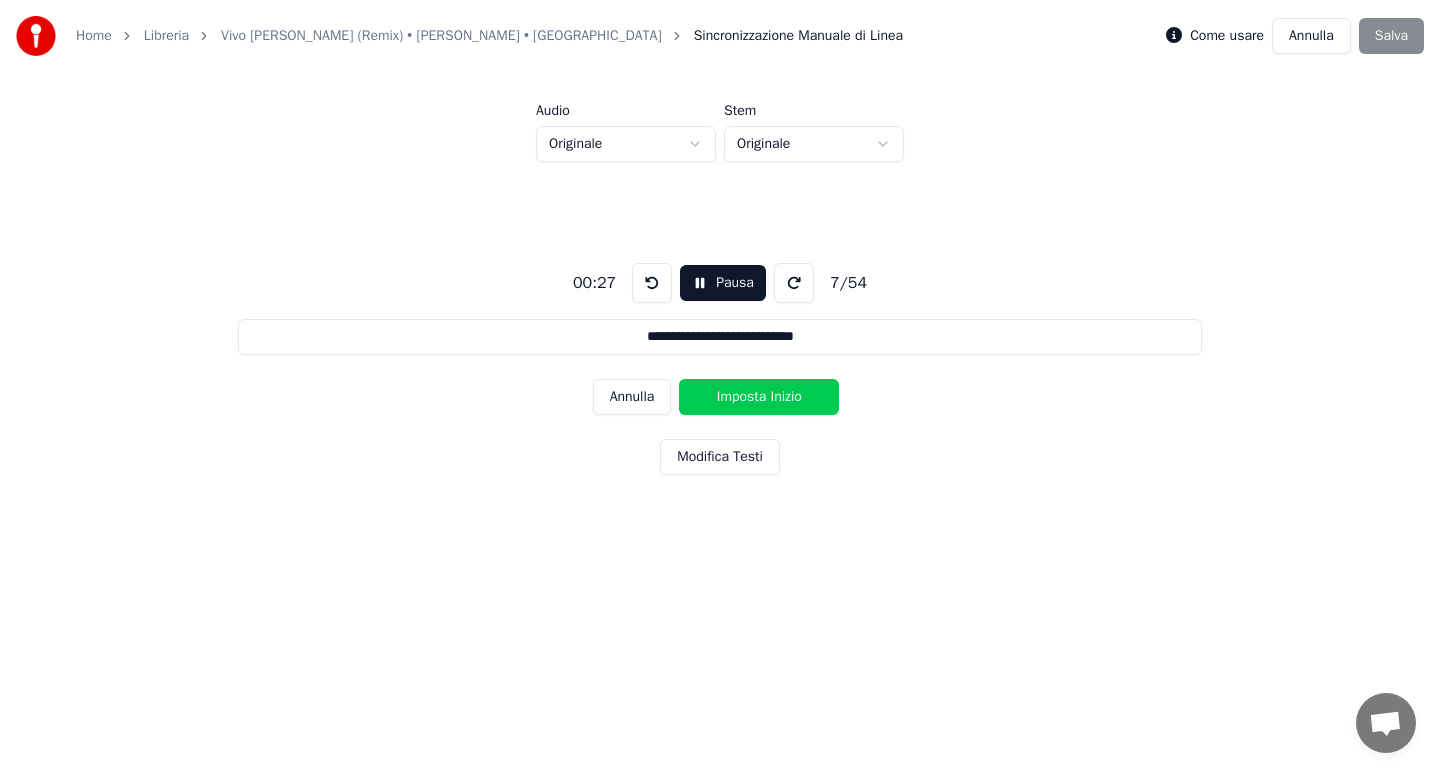 click on "Imposta Inizio" at bounding box center (759, 397) 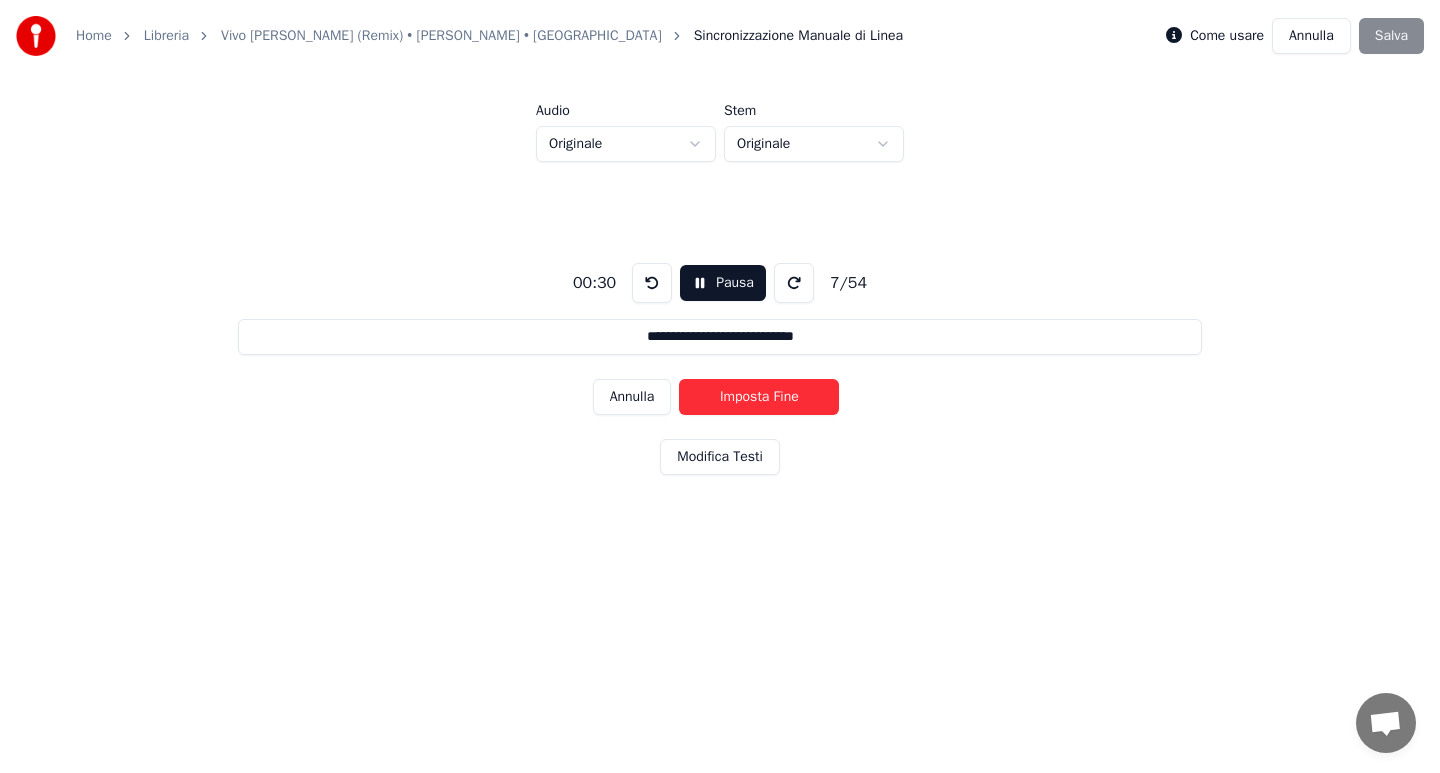 click on "Imposta Fine" at bounding box center [759, 397] 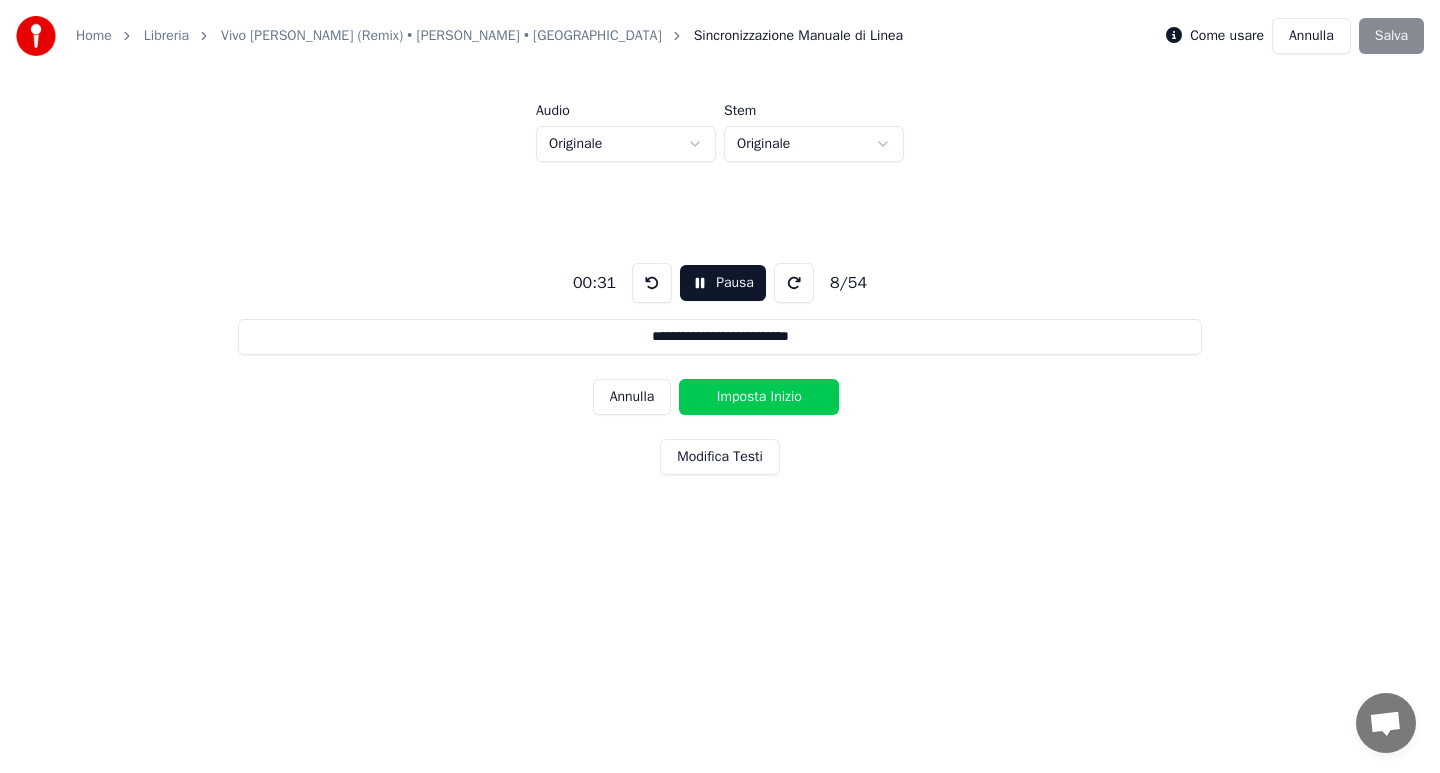 click on "Imposta Inizio" at bounding box center [759, 397] 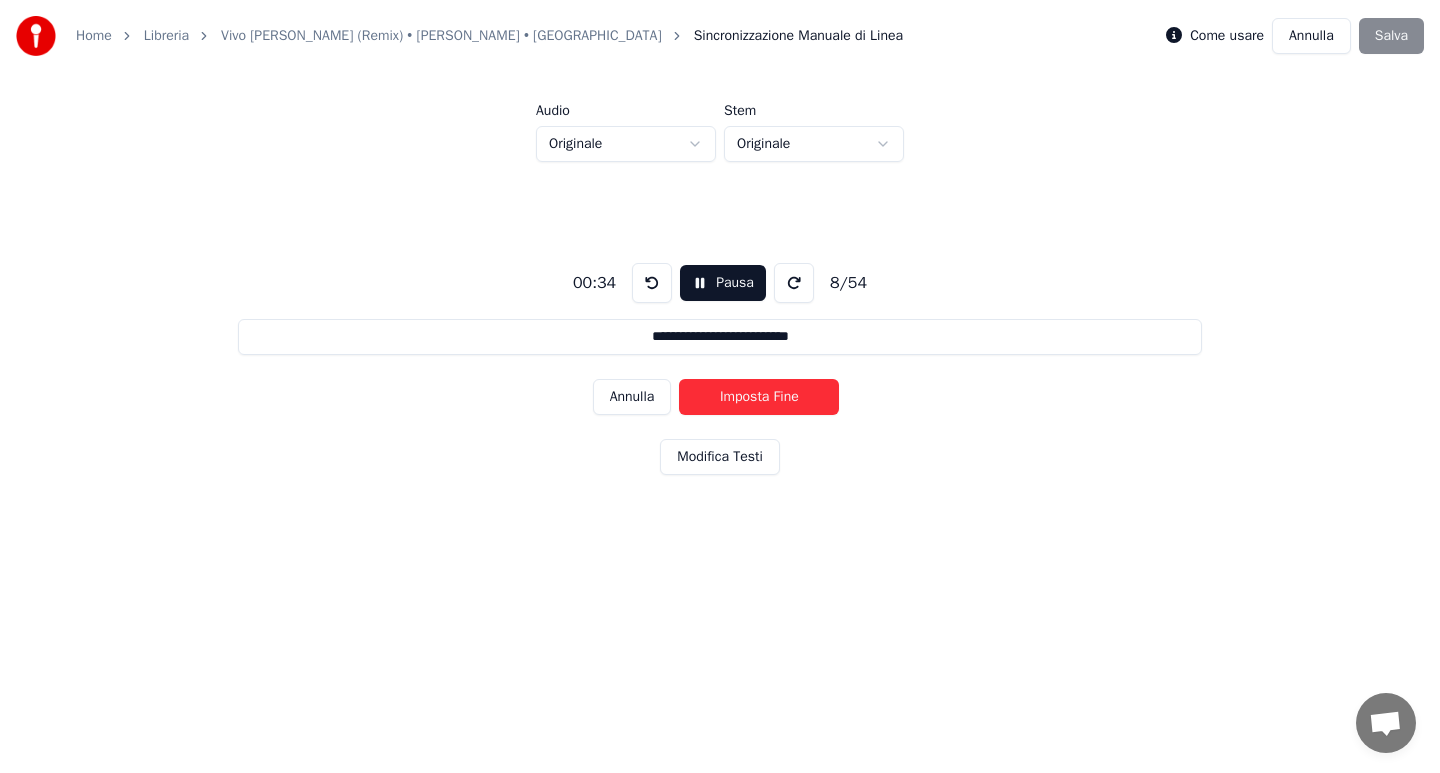 click on "Imposta Fine" at bounding box center (759, 397) 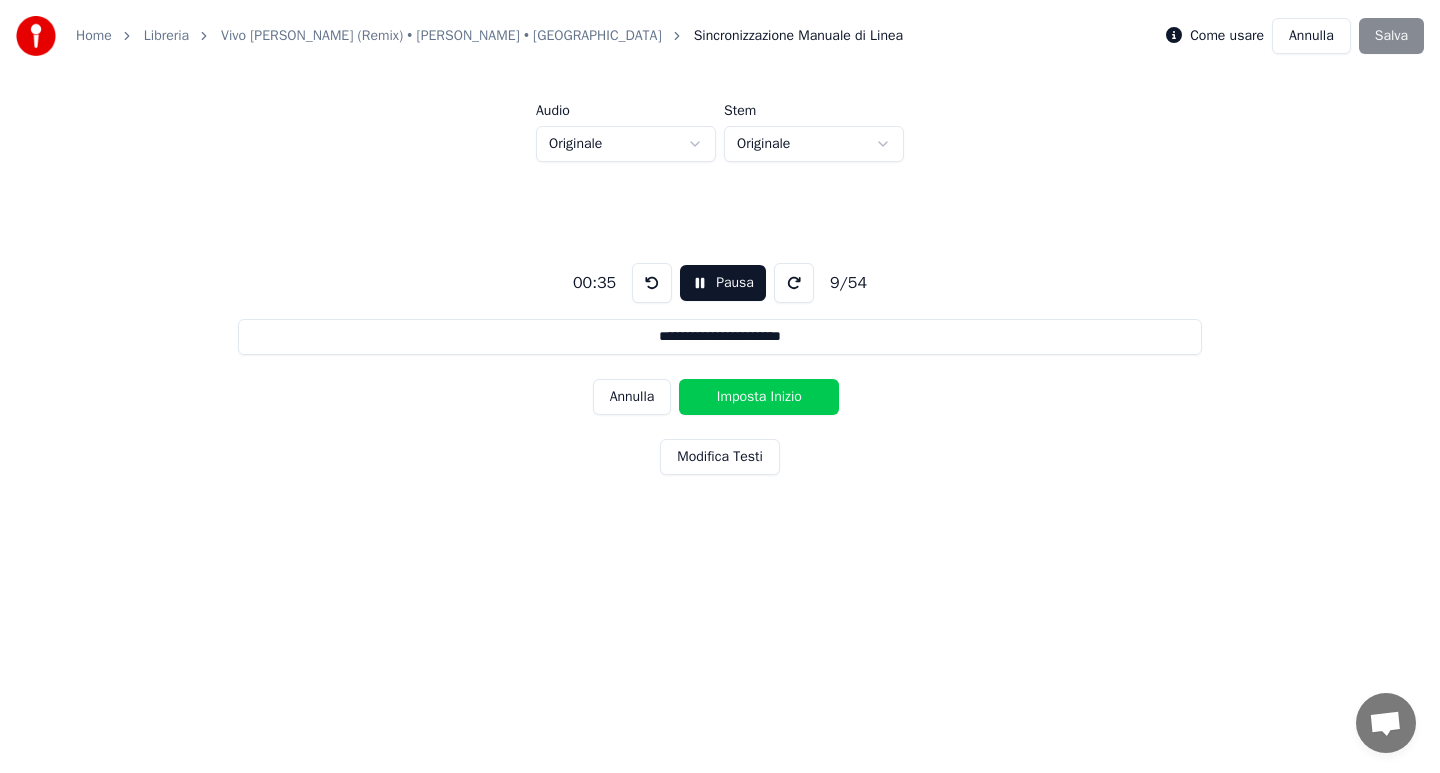 click on "Imposta Inizio" at bounding box center (759, 397) 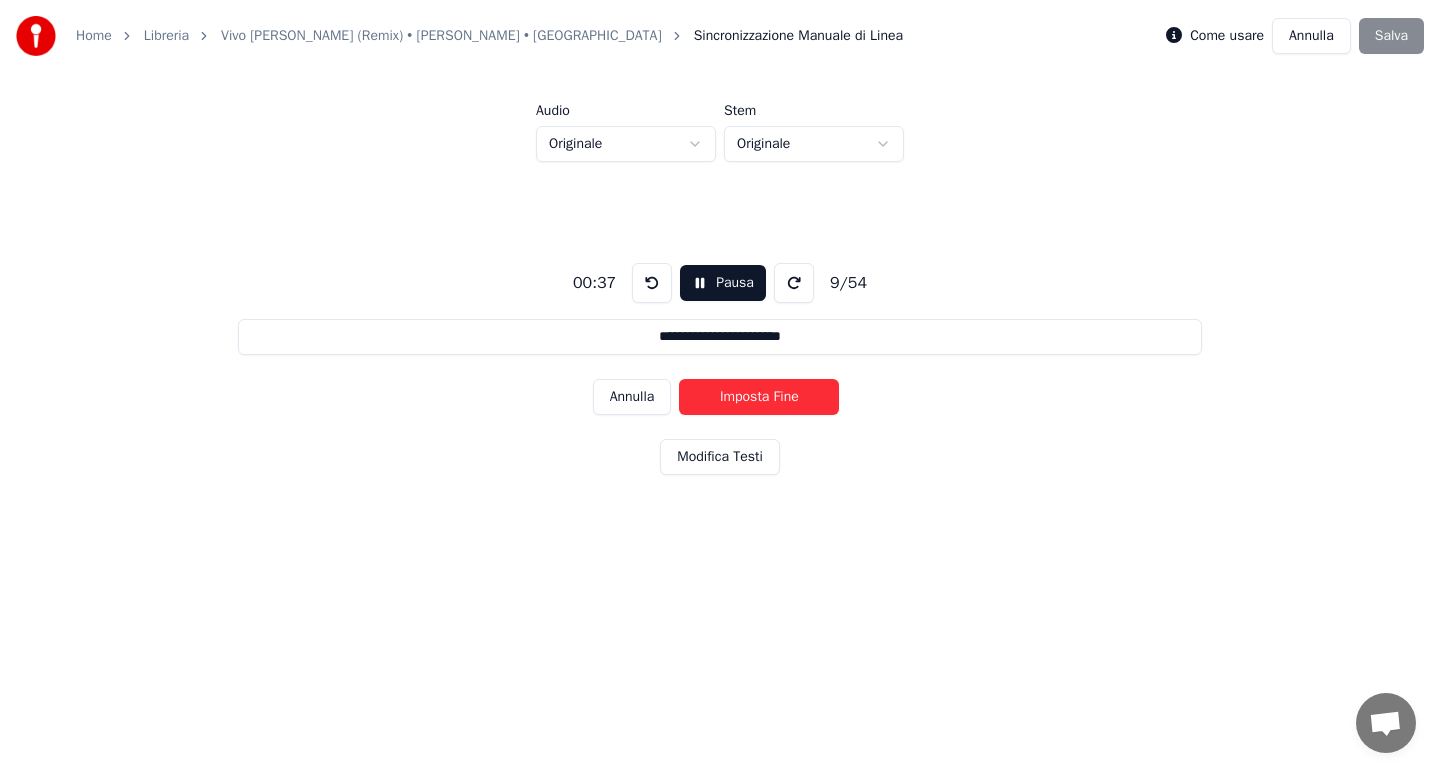 click on "Imposta Fine" at bounding box center [759, 397] 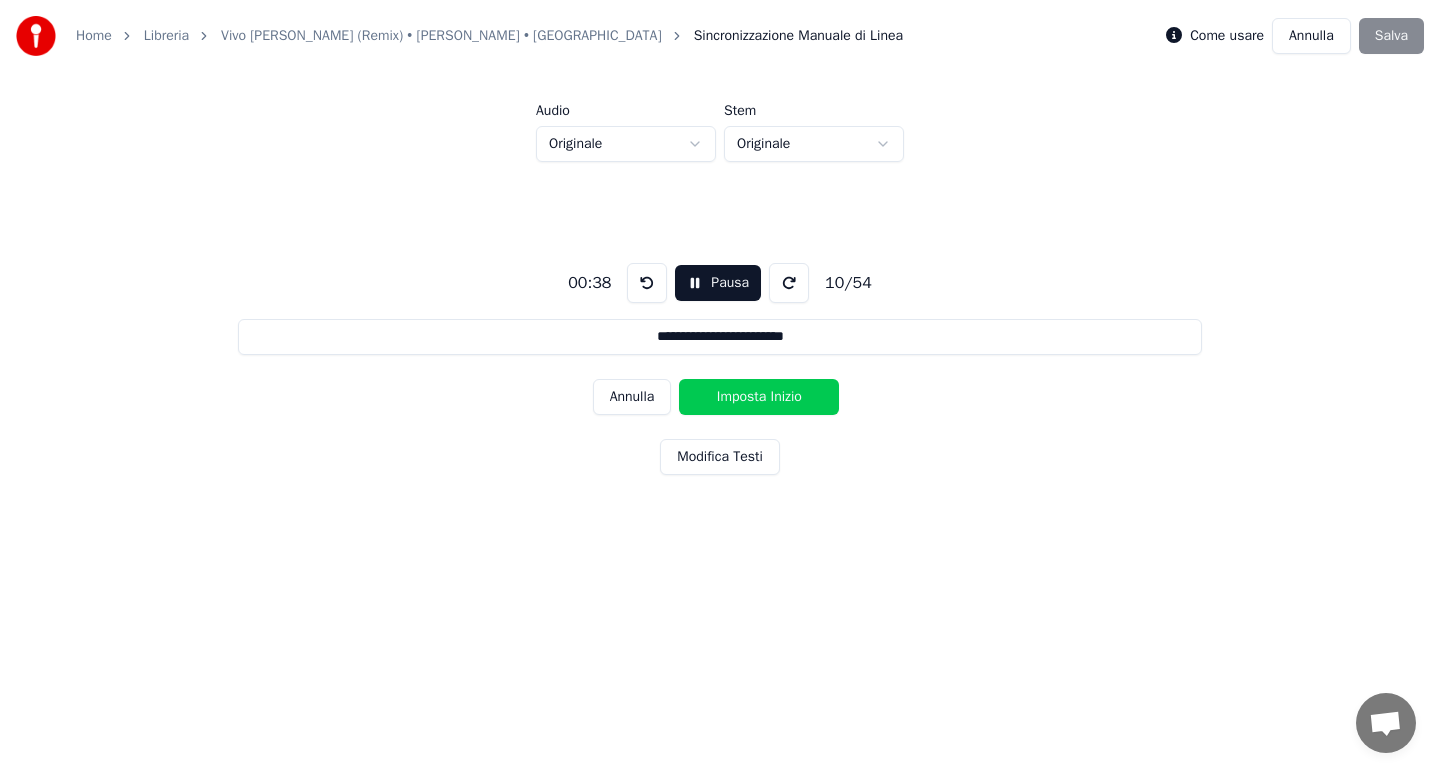 click on "Imposta Inizio" at bounding box center (759, 397) 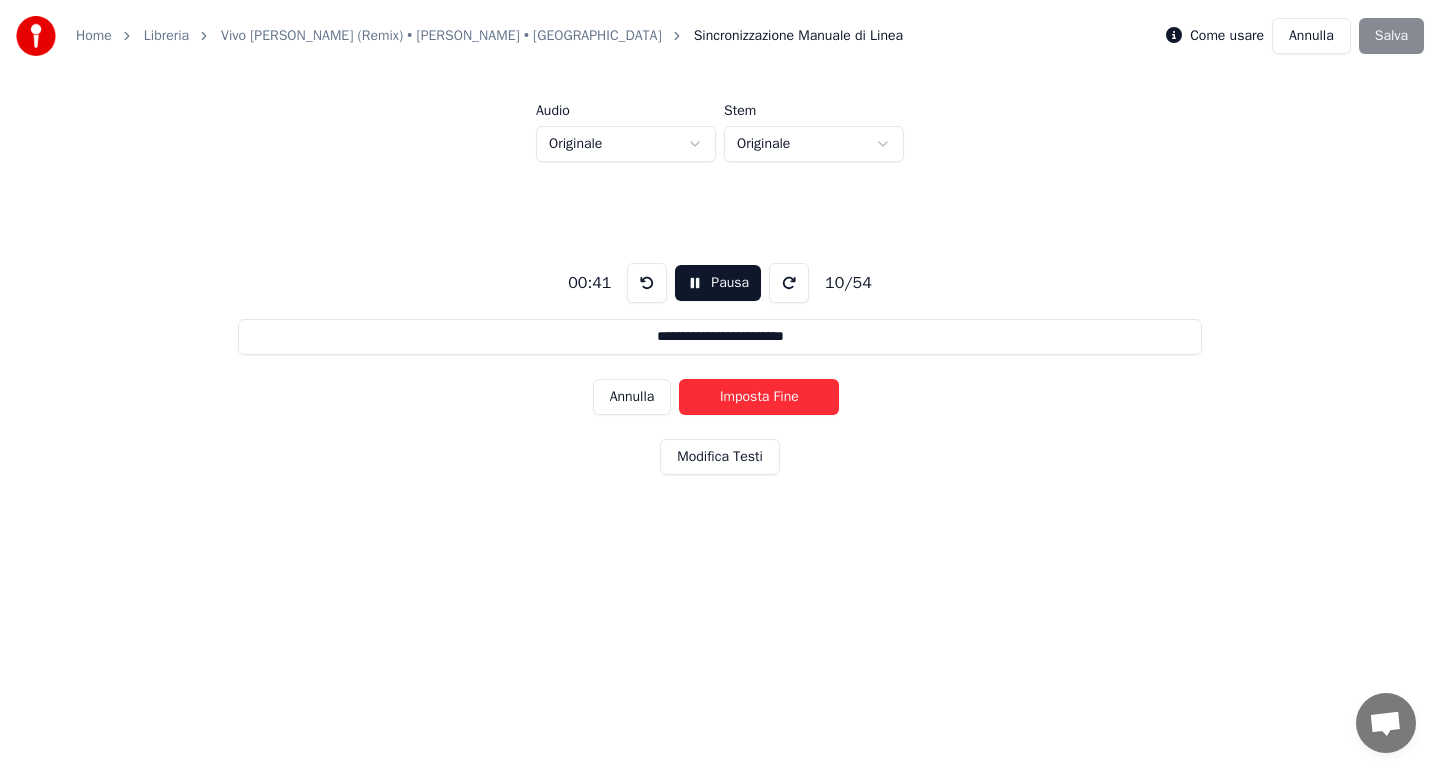 click on "Imposta Fine" at bounding box center (759, 397) 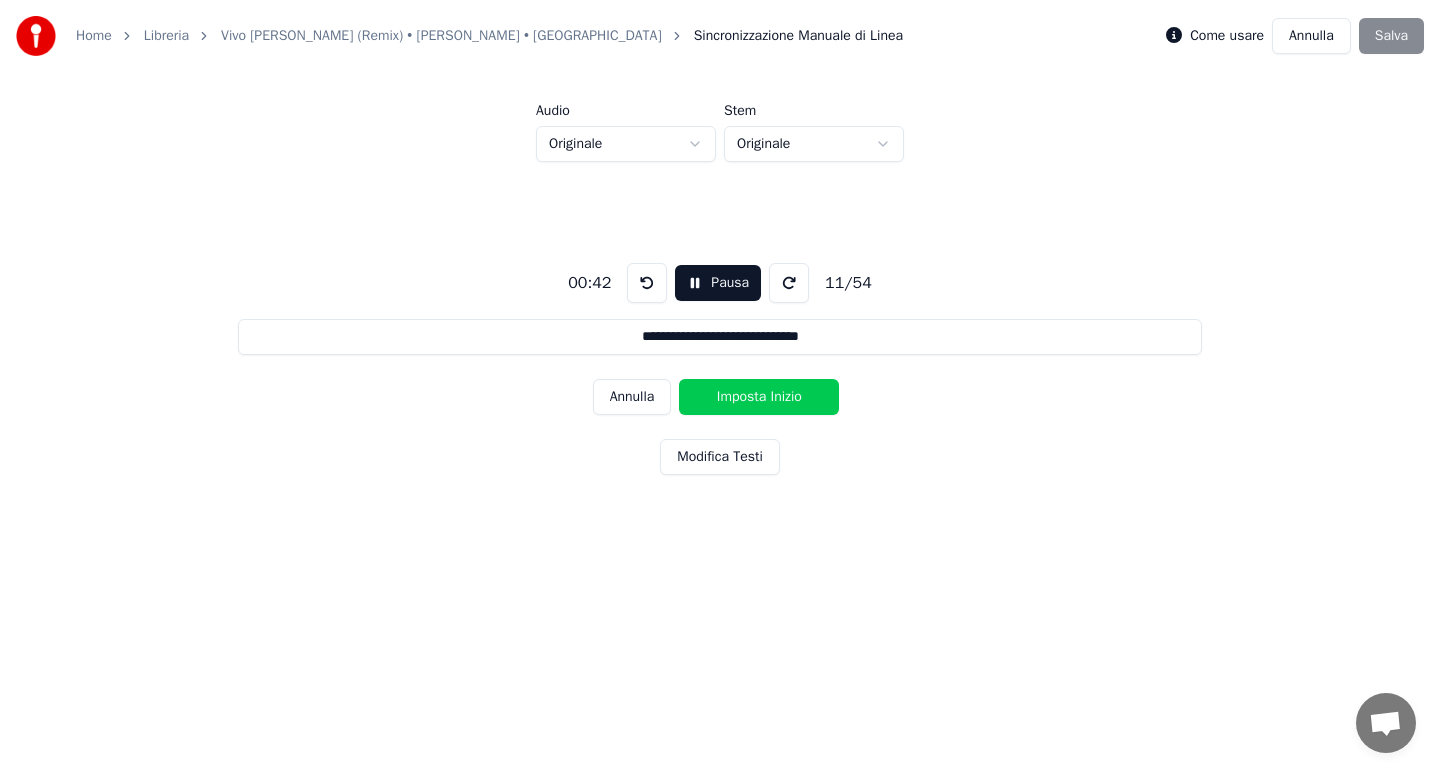 click on "Imposta Inizio" at bounding box center (759, 397) 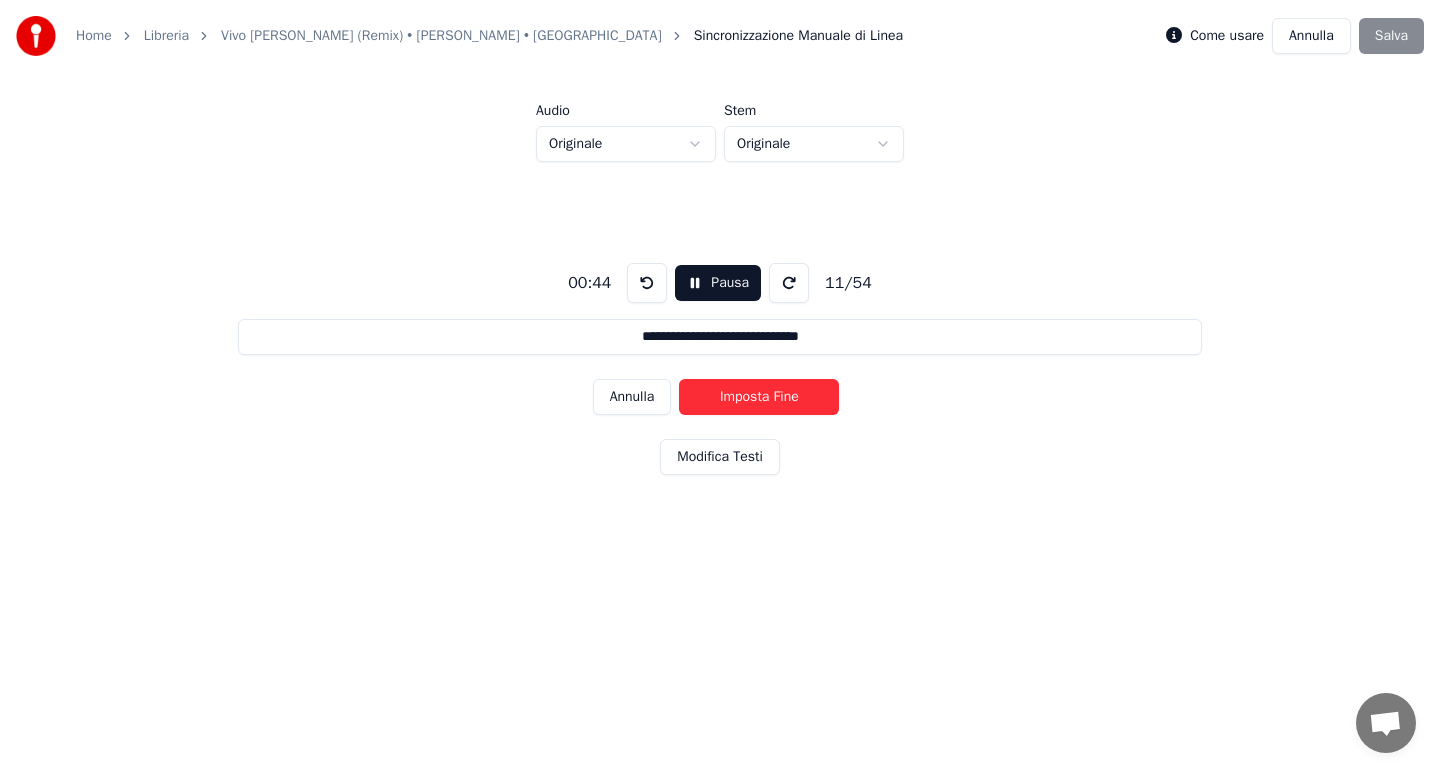 click on "Imposta Fine" at bounding box center (759, 397) 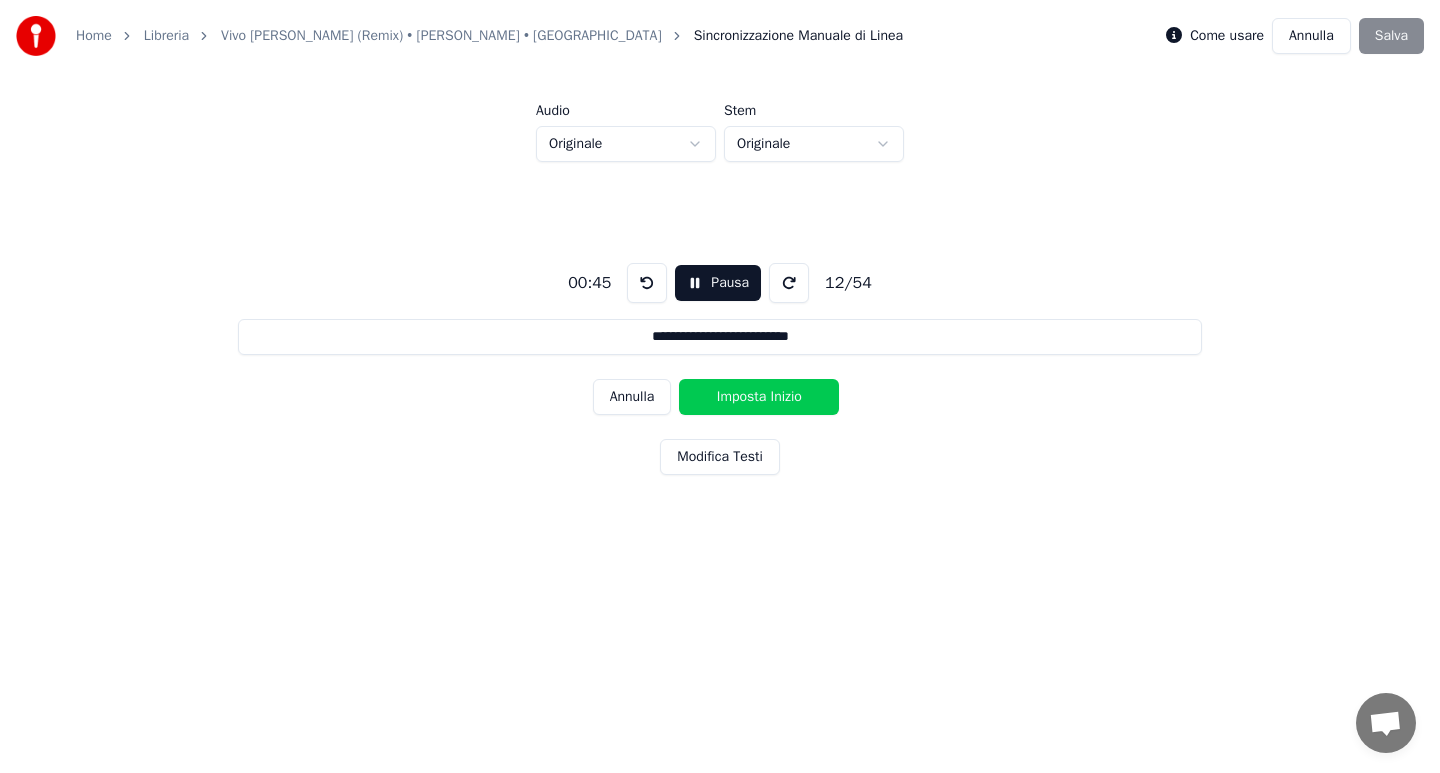click on "Imposta Inizio" at bounding box center (759, 397) 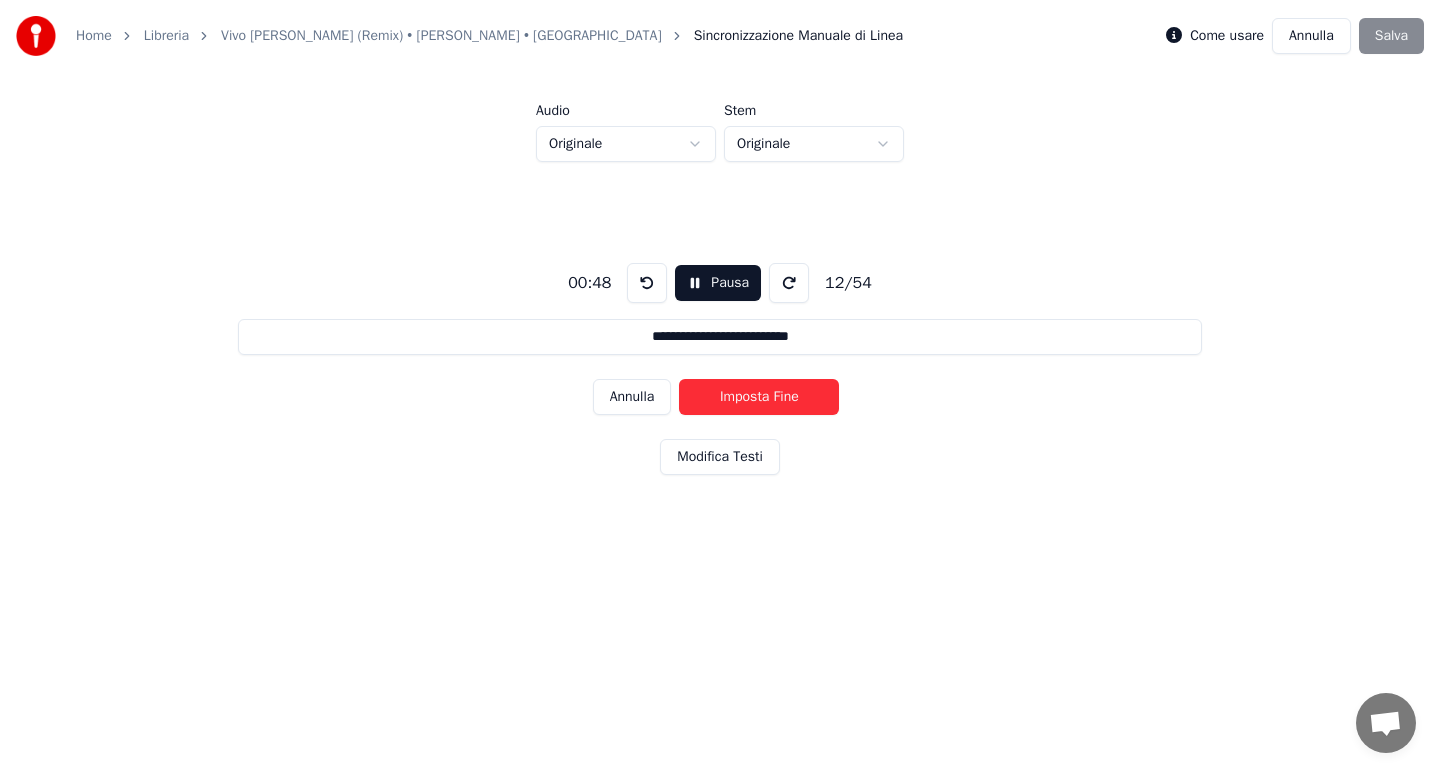 click on "Imposta Fine" at bounding box center (759, 397) 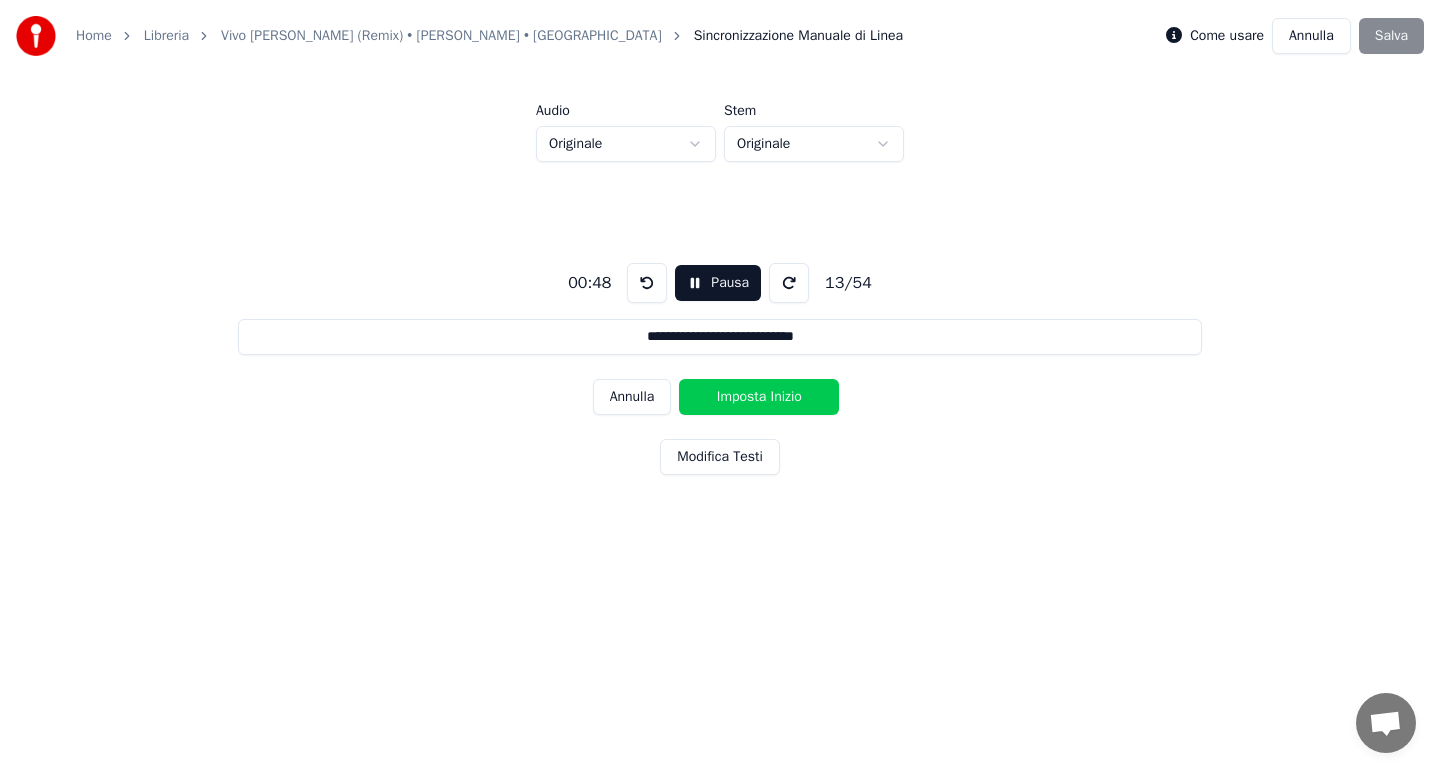 click on "Imposta Inizio" at bounding box center [759, 397] 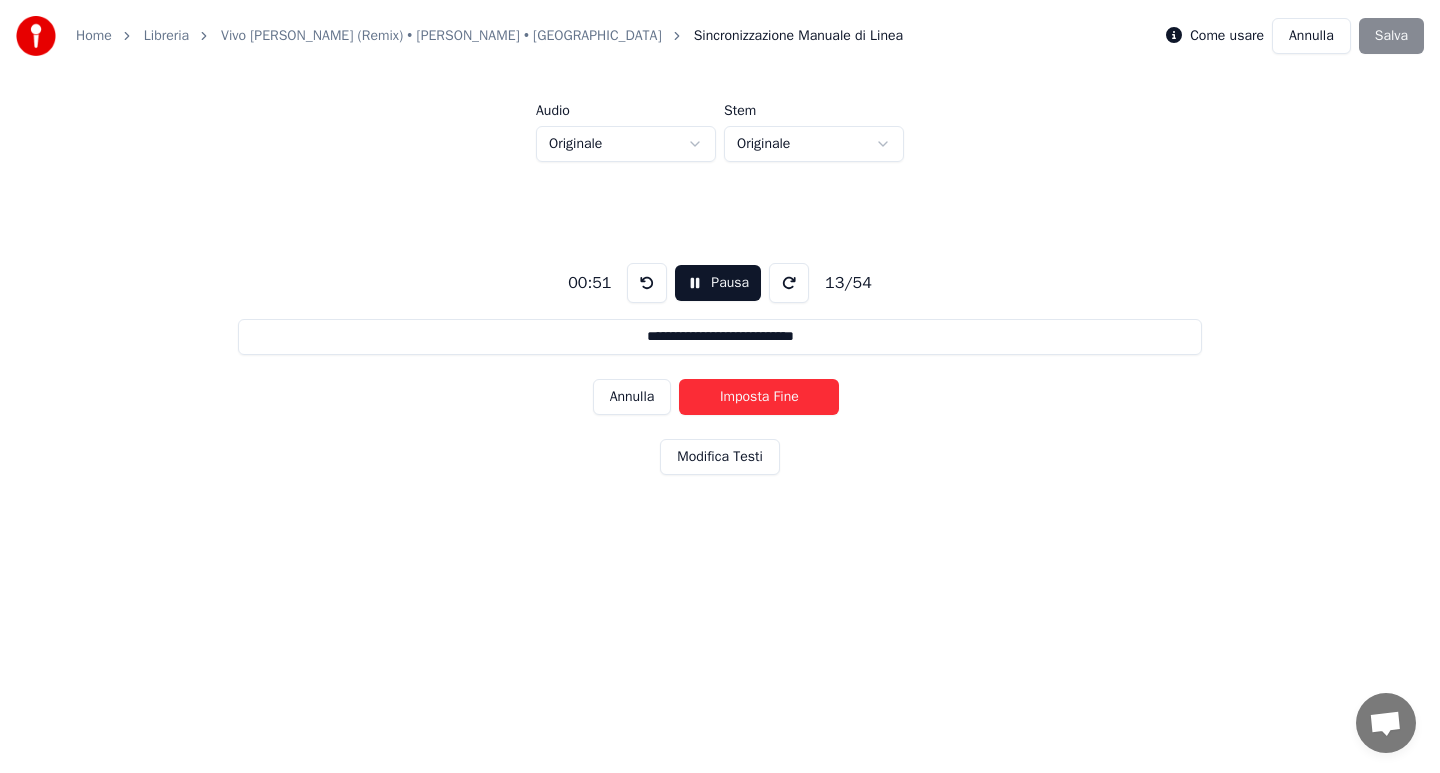 click on "Imposta Fine" at bounding box center [759, 397] 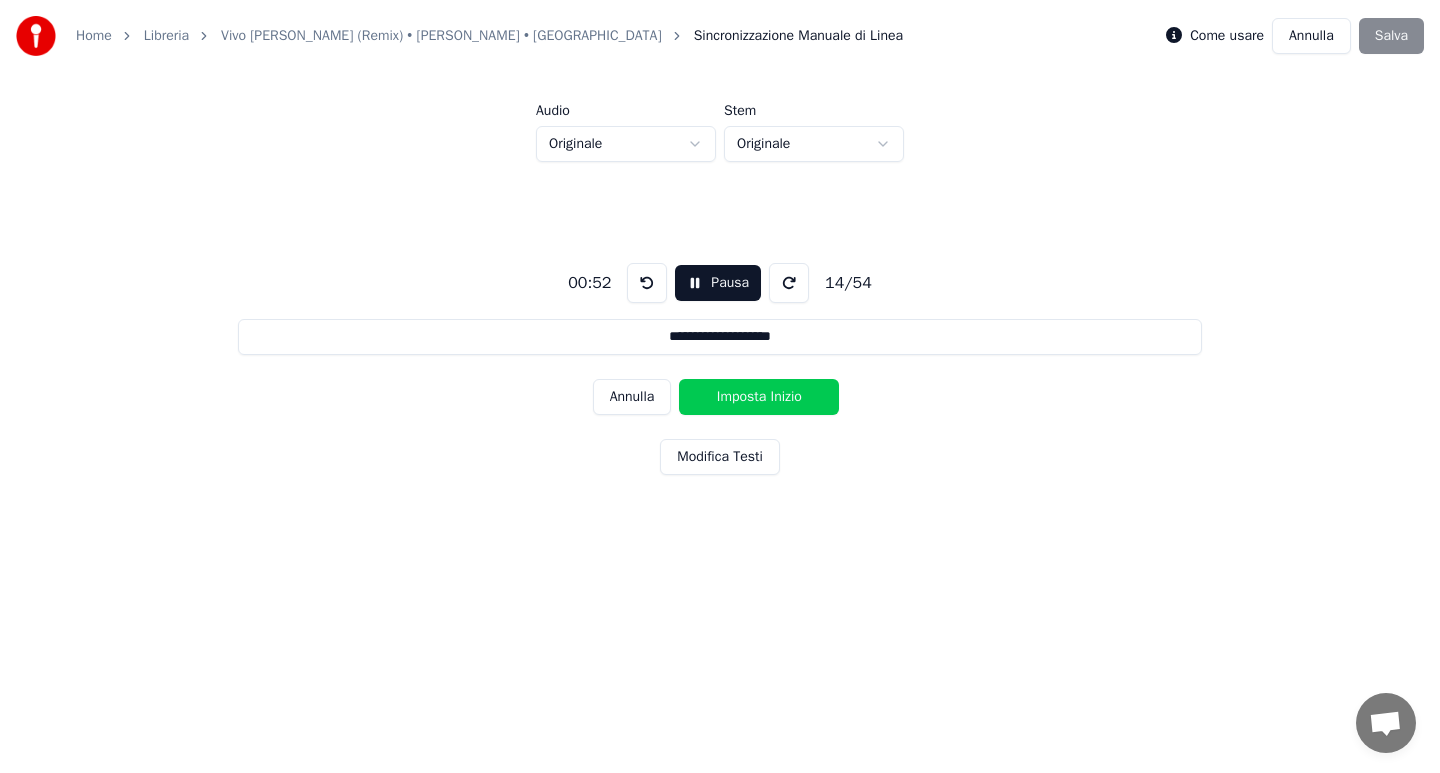 click on "Imposta Inizio" at bounding box center (759, 397) 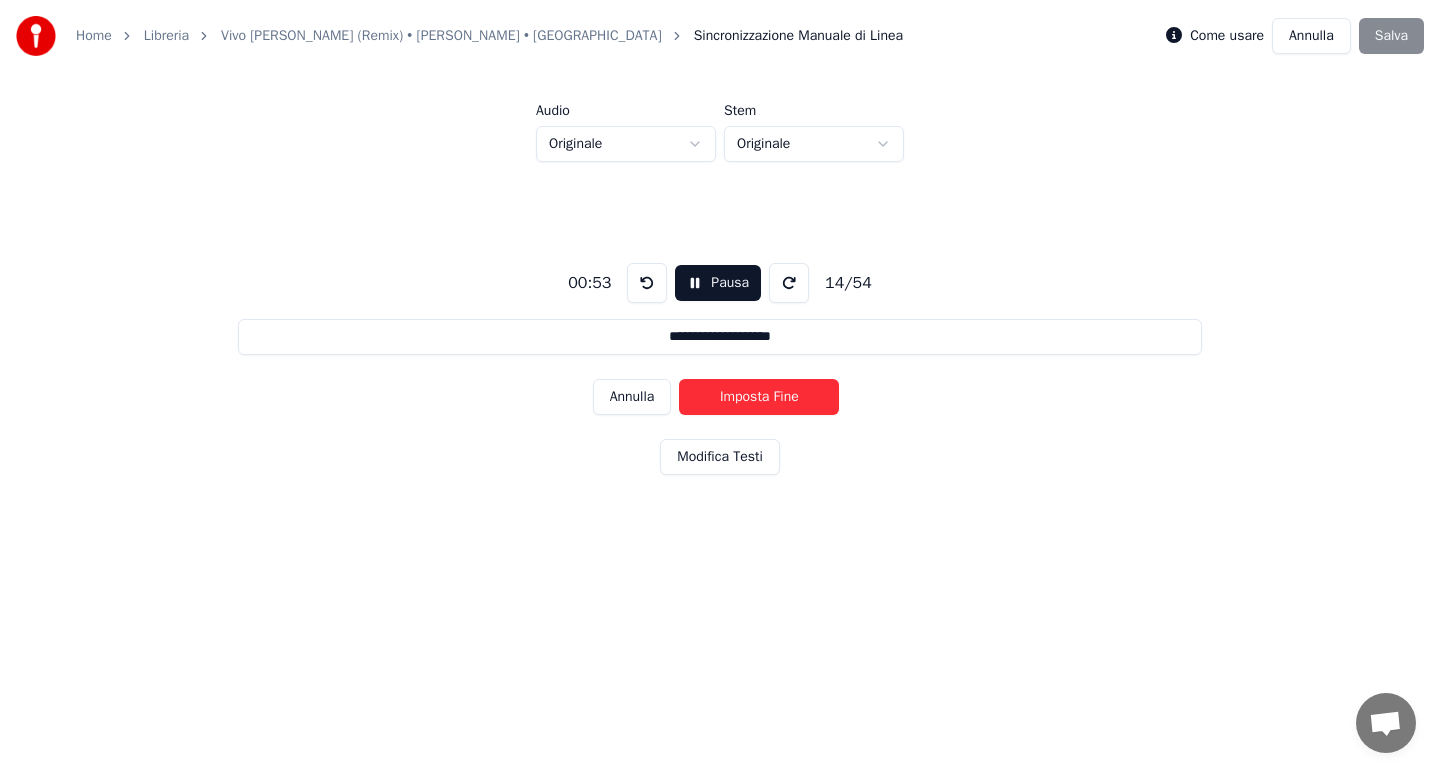 click on "Imposta Fine" at bounding box center [759, 397] 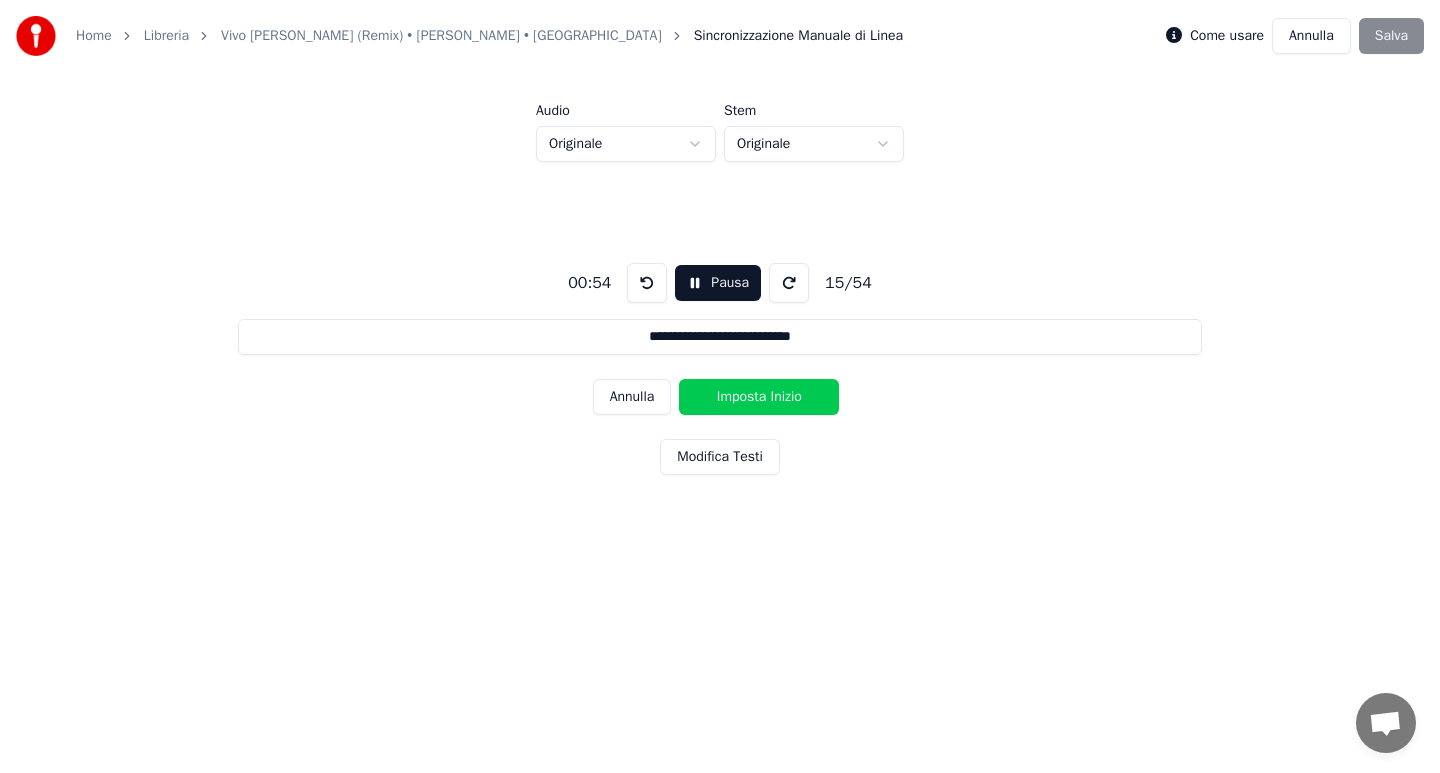 click on "Imposta Inizio" at bounding box center [759, 397] 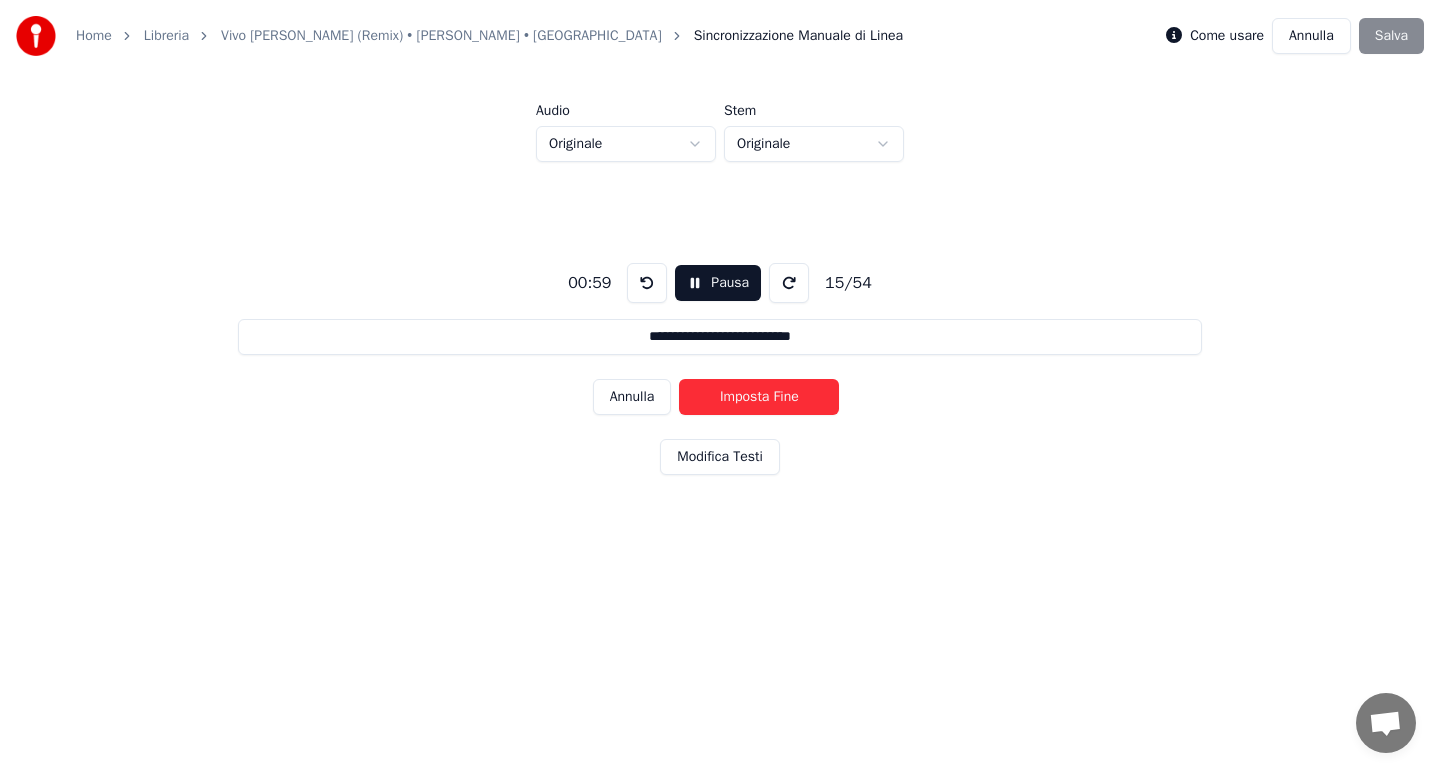 click on "Imposta Fine" at bounding box center [759, 397] 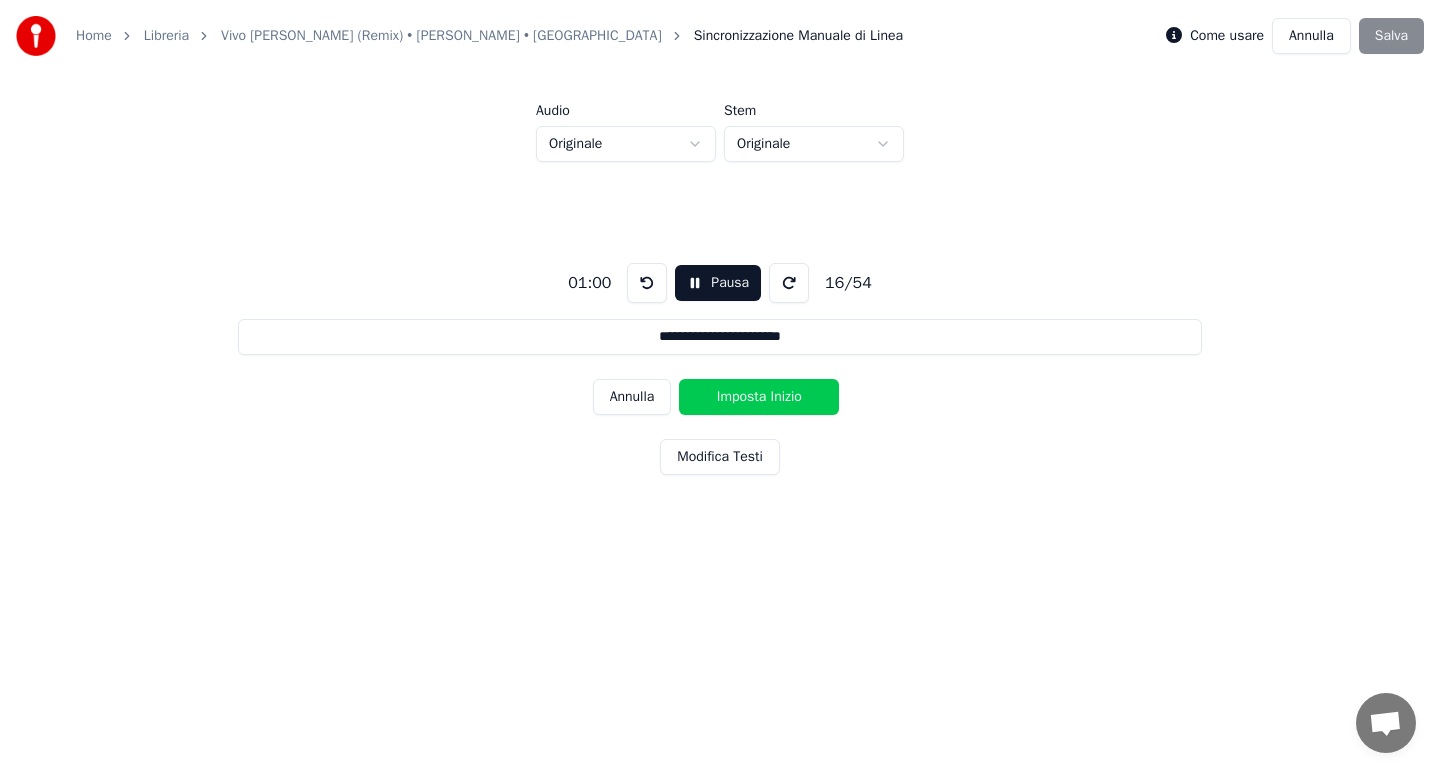 click on "Imposta Inizio" at bounding box center (759, 397) 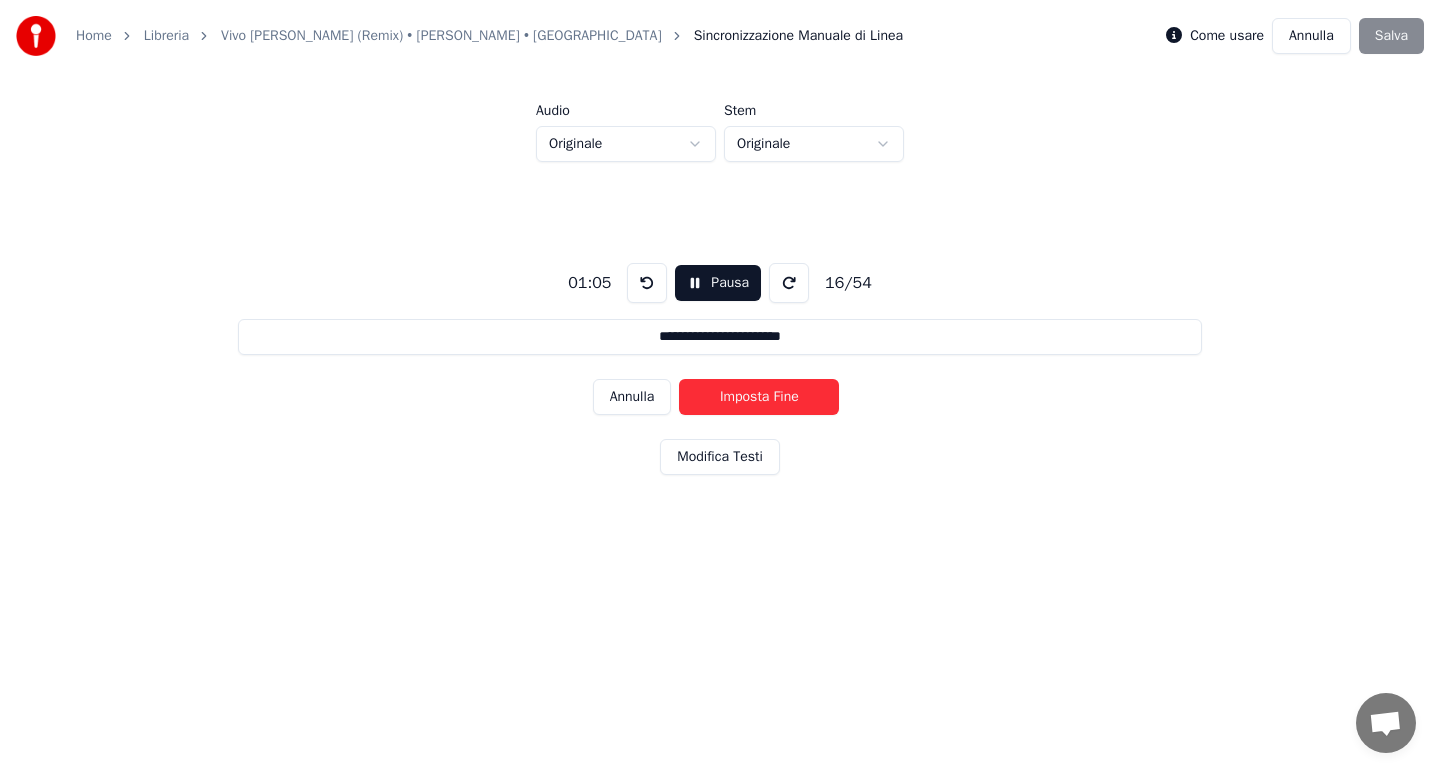click on "Imposta Fine" at bounding box center [759, 397] 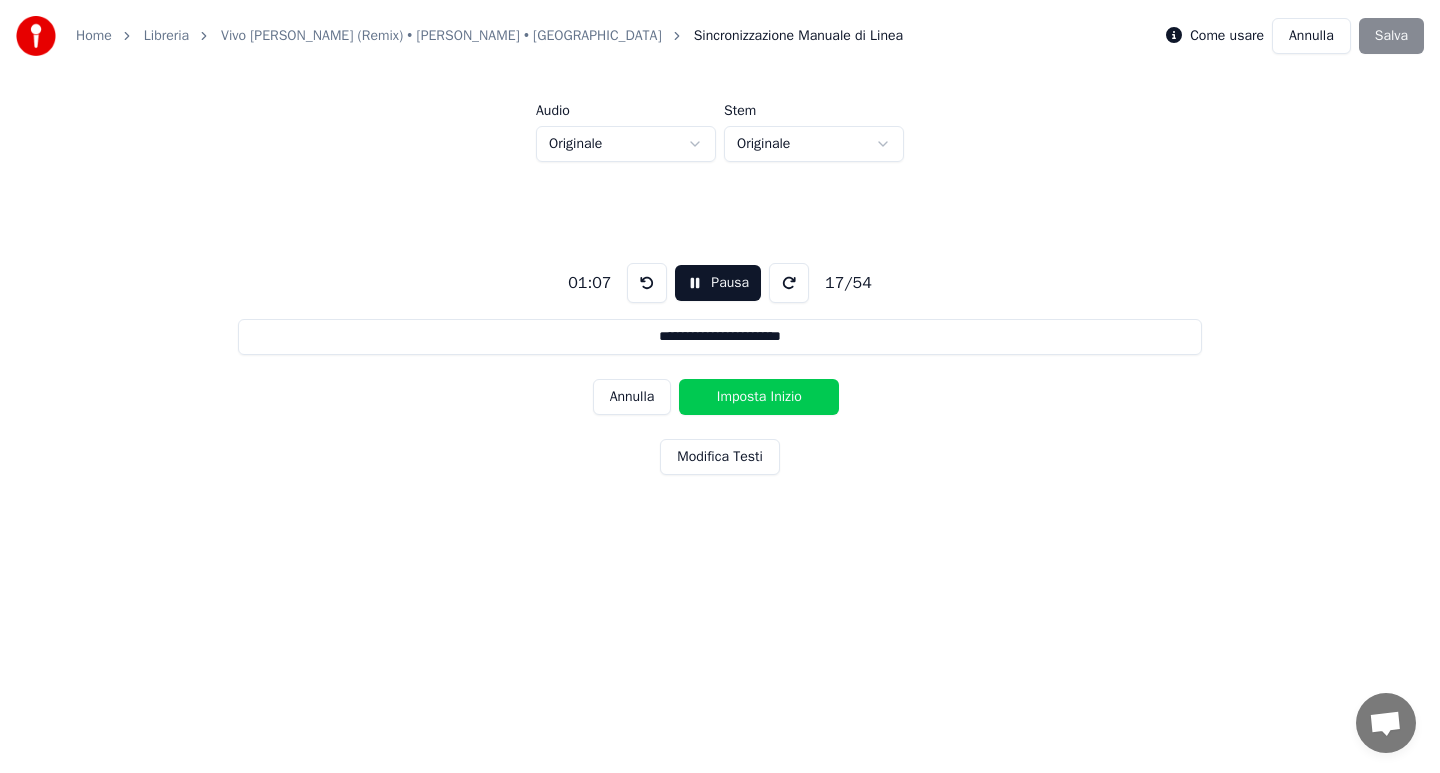 click on "Imposta Inizio" at bounding box center (759, 397) 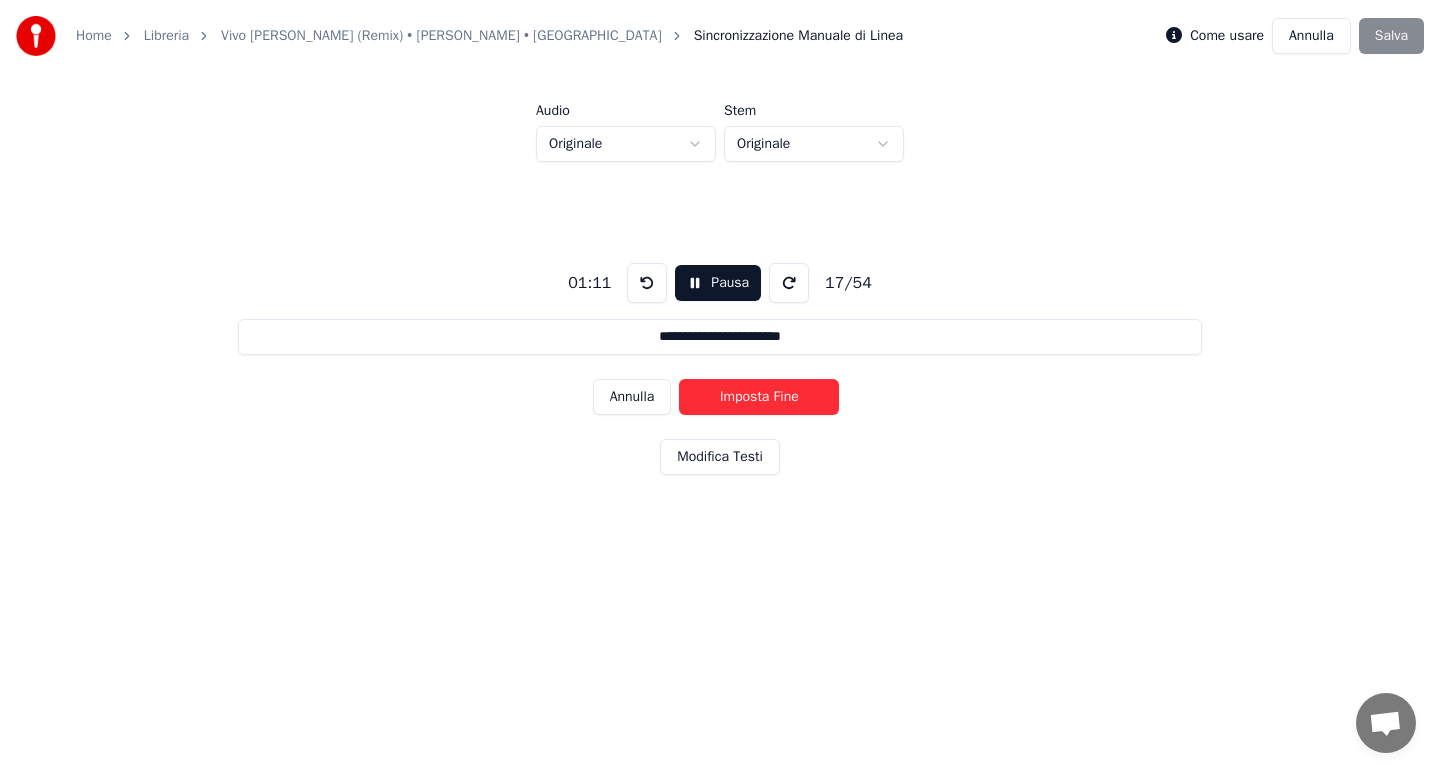 click on "Imposta Fine" at bounding box center [759, 397] 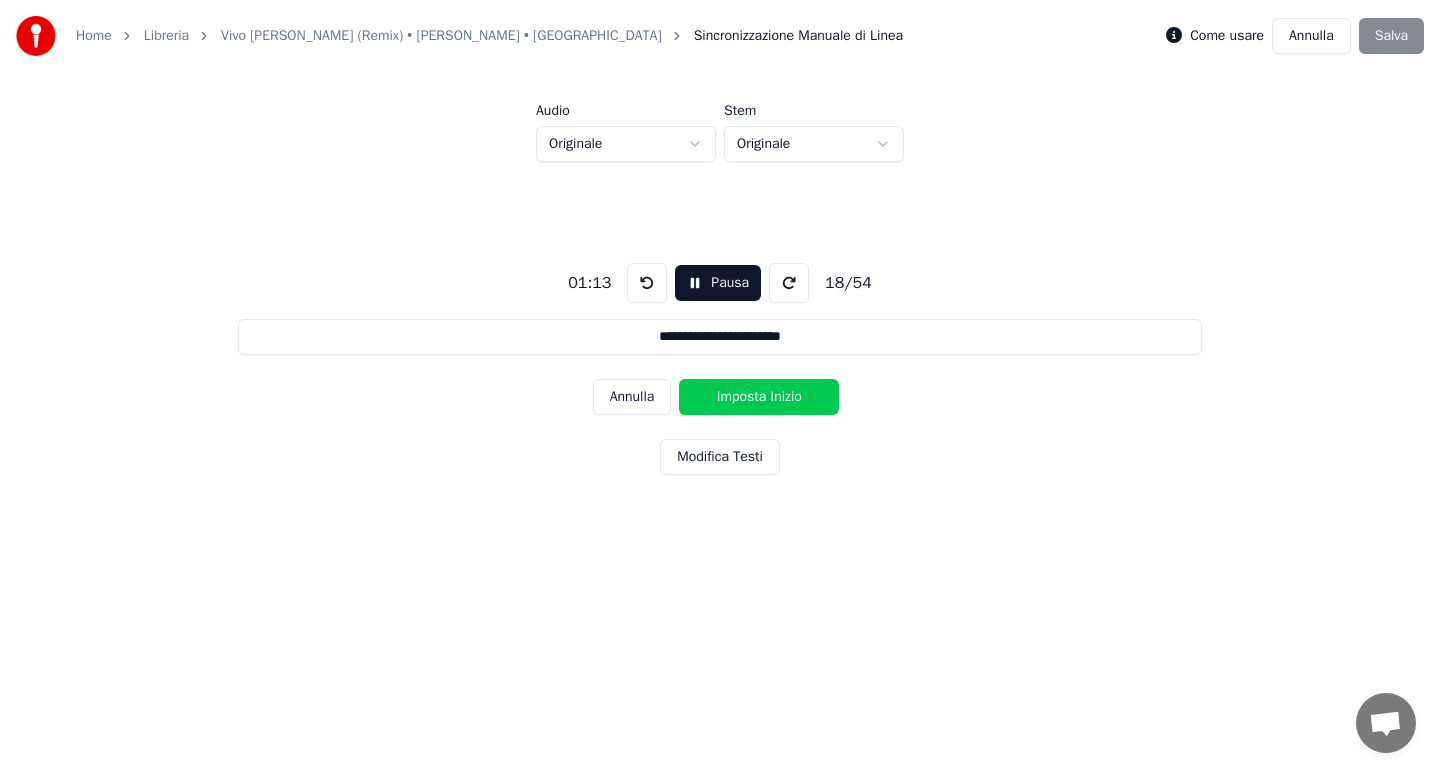 click on "Imposta Inizio" at bounding box center (759, 397) 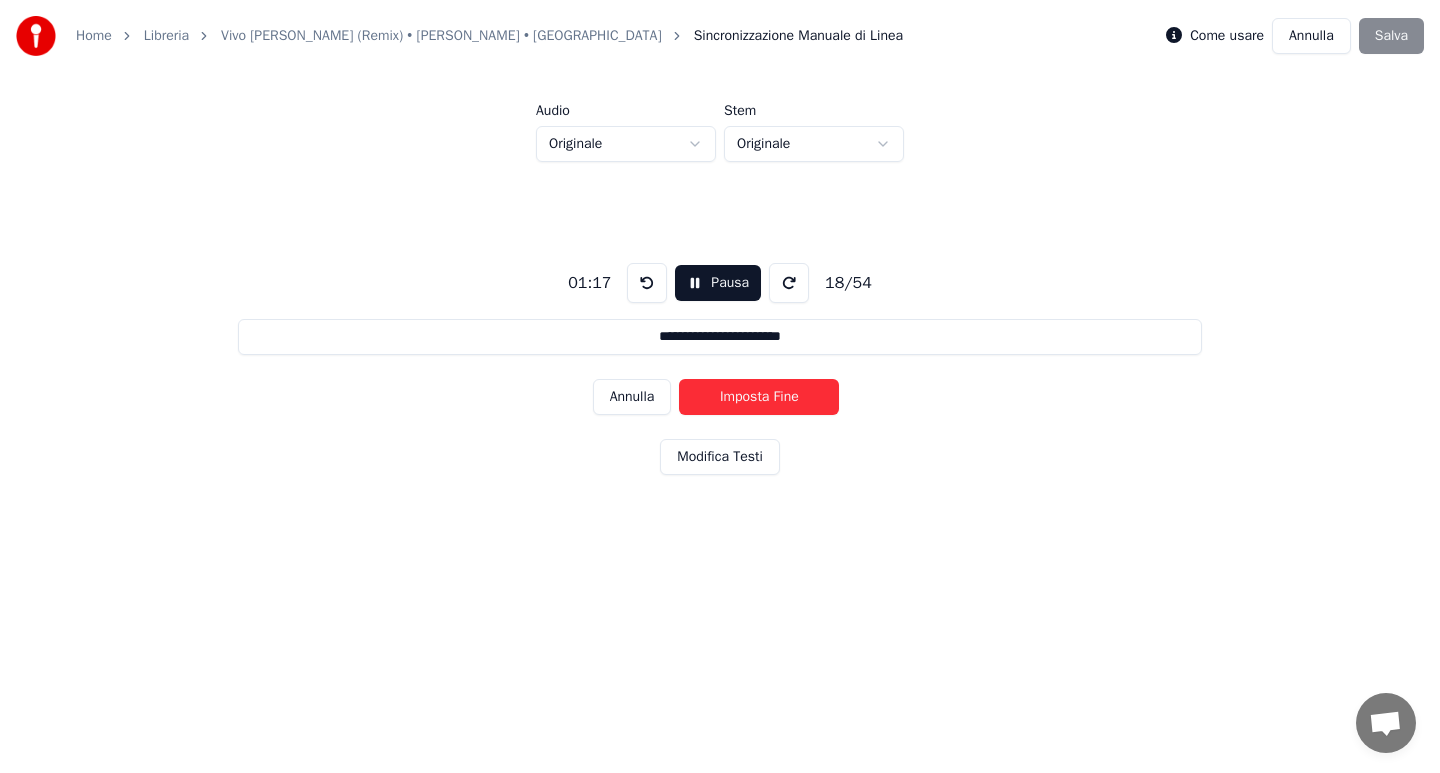 click on "Imposta Fine" at bounding box center [759, 397] 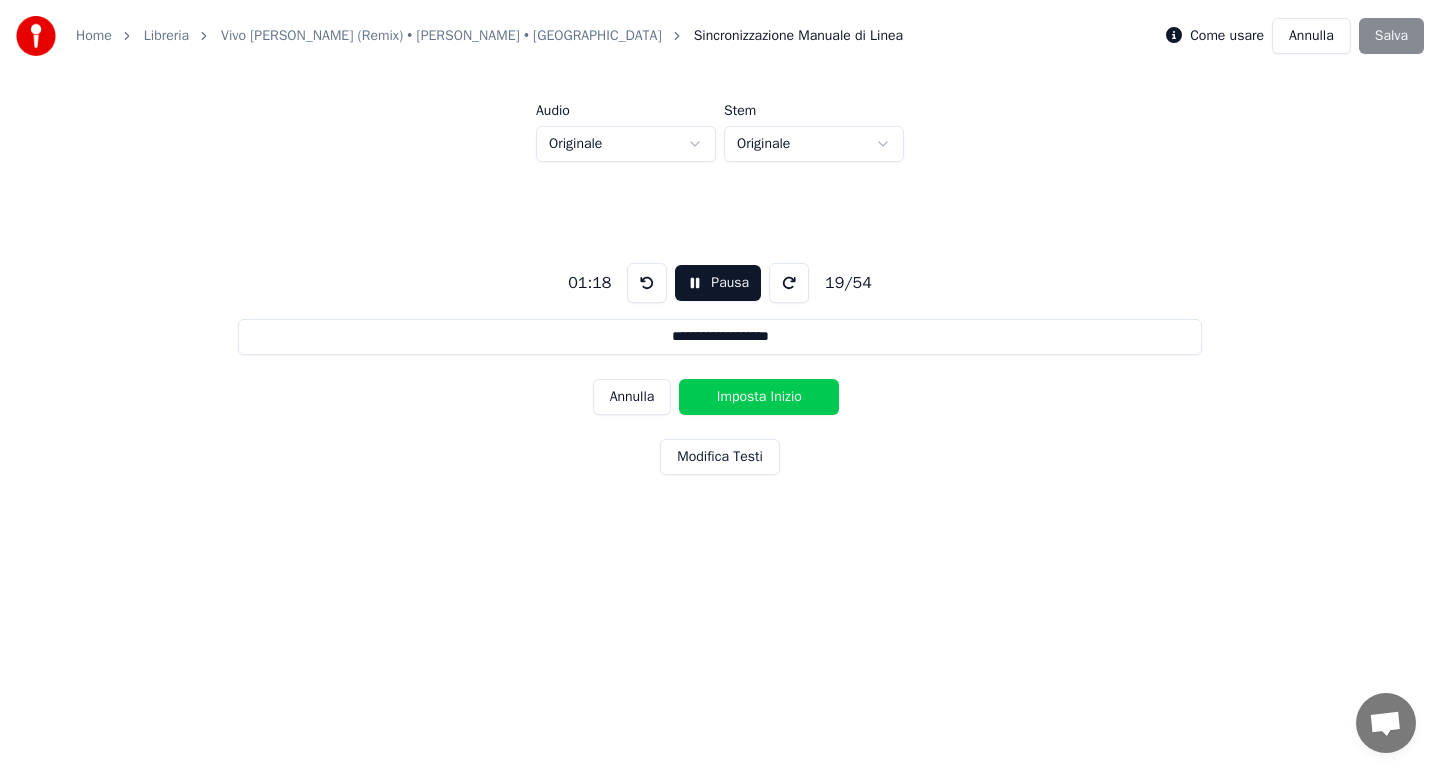 click on "Imposta Inizio" at bounding box center (759, 397) 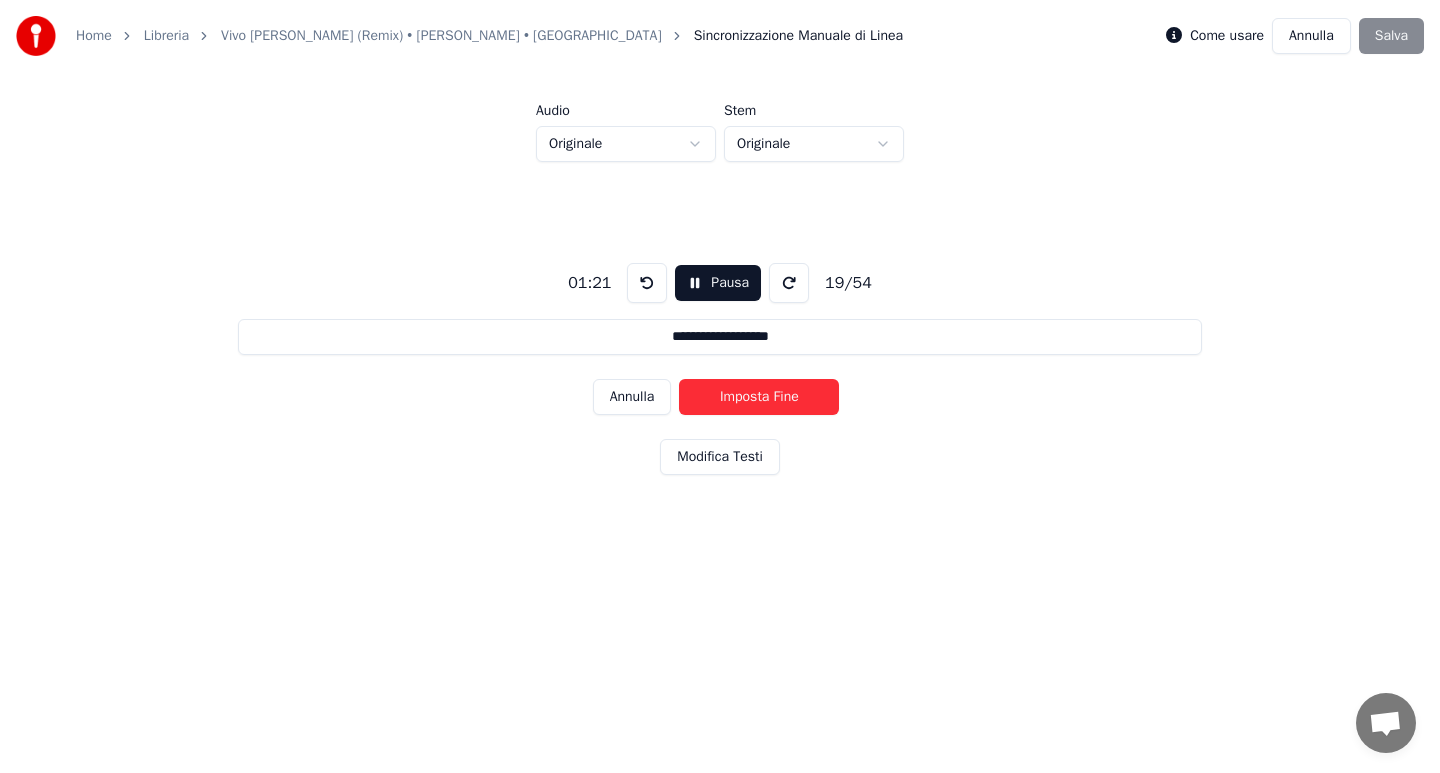 click on "Imposta Fine" at bounding box center [759, 397] 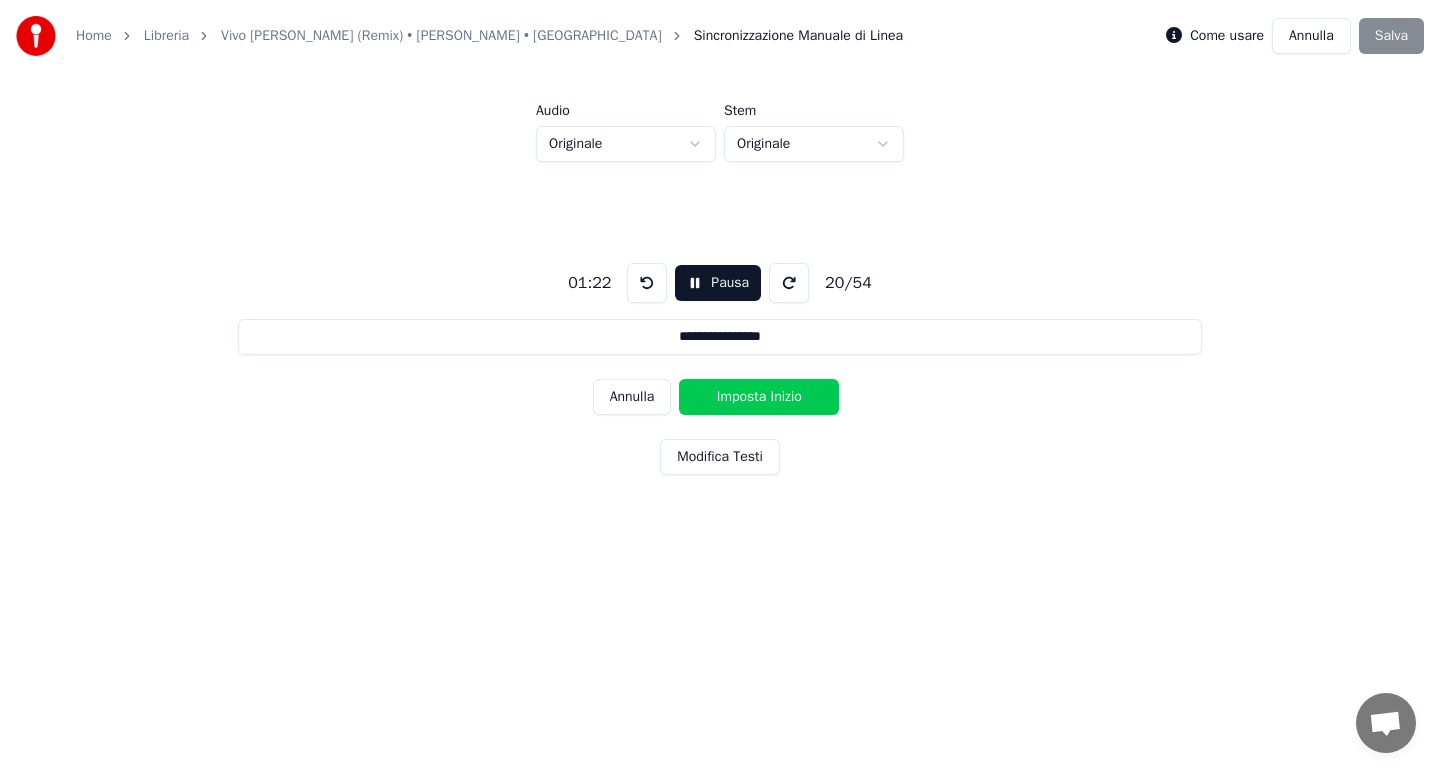 click on "Imposta Inizio" at bounding box center (759, 397) 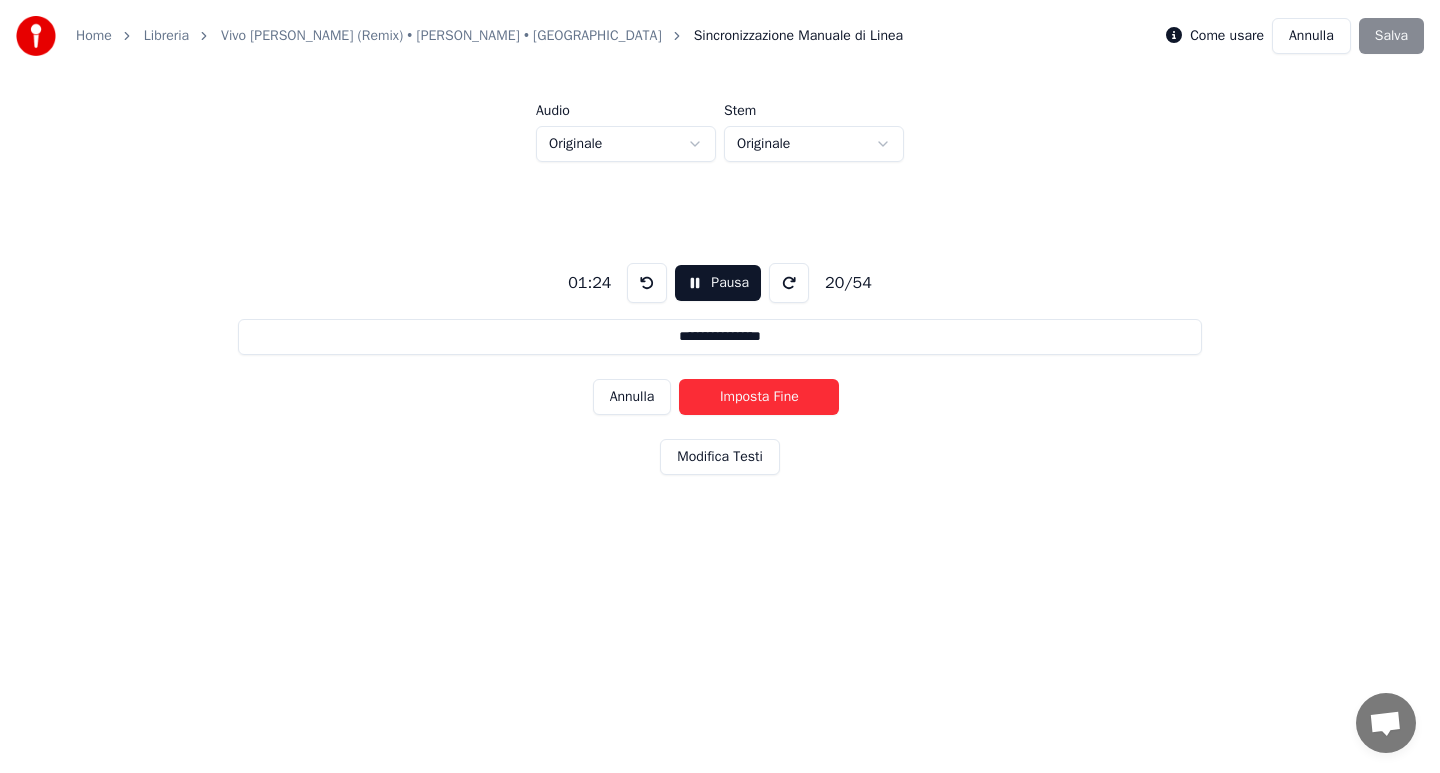 click on "Imposta Fine" at bounding box center [759, 397] 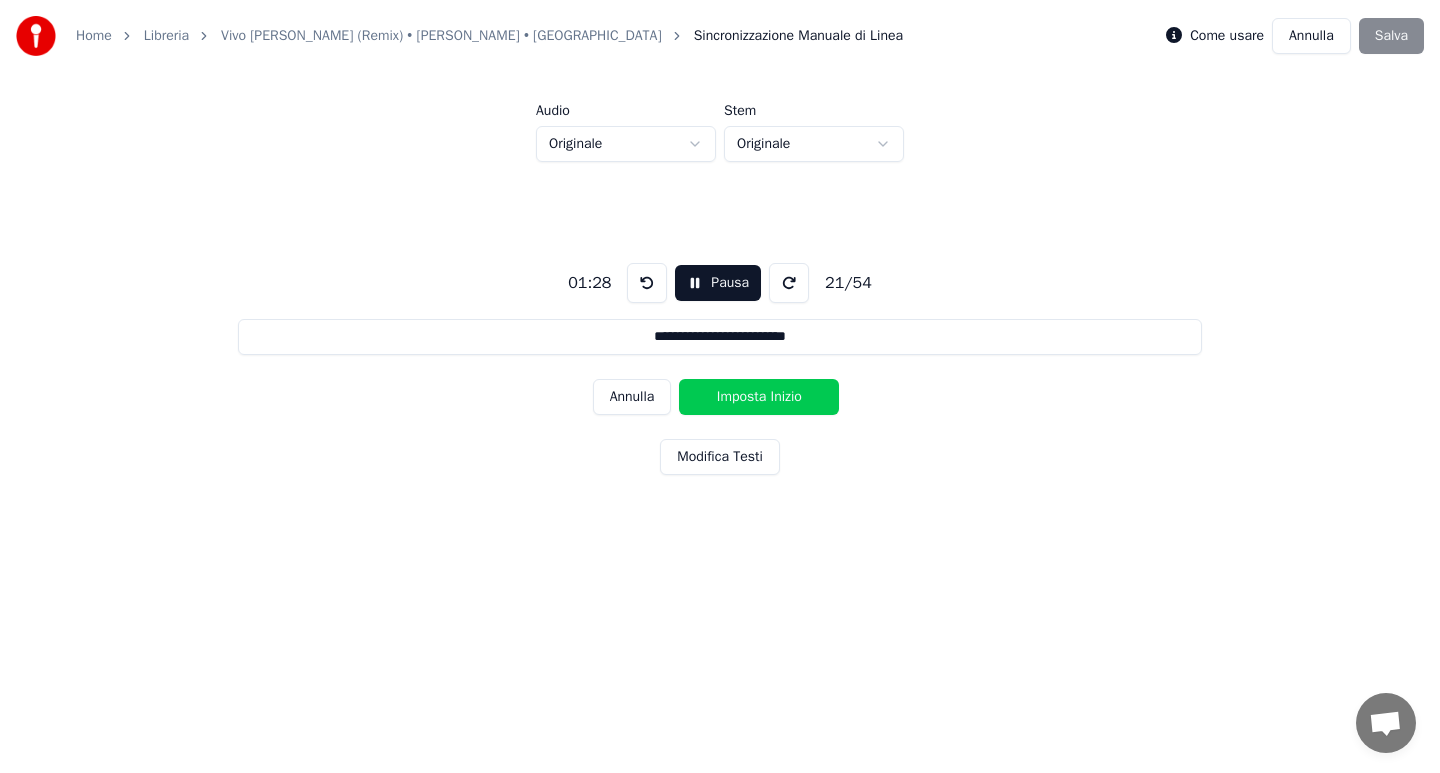 click on "Imposta Inizio" at bounding box center (759, 397) 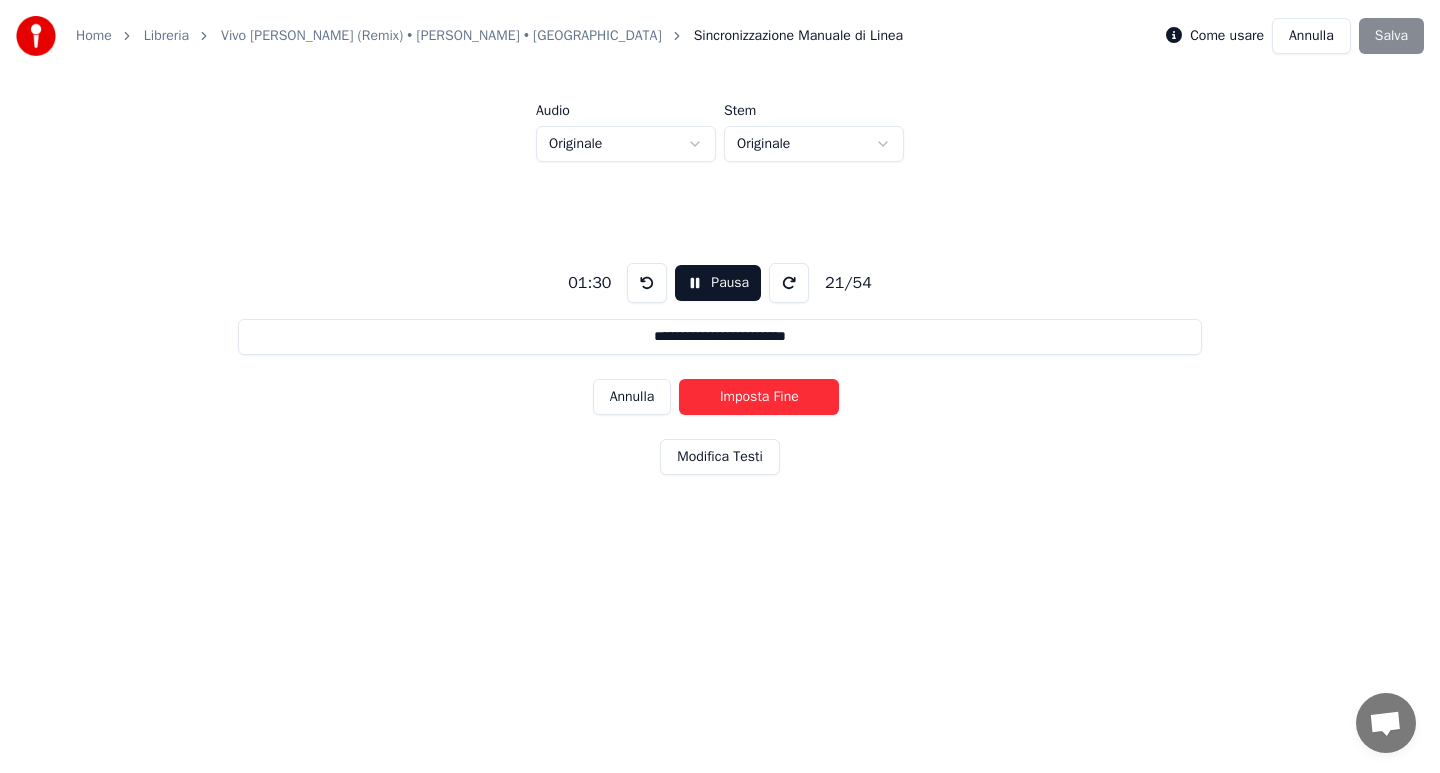 click on "Imposta Fine" at bounding box center (759, 397) 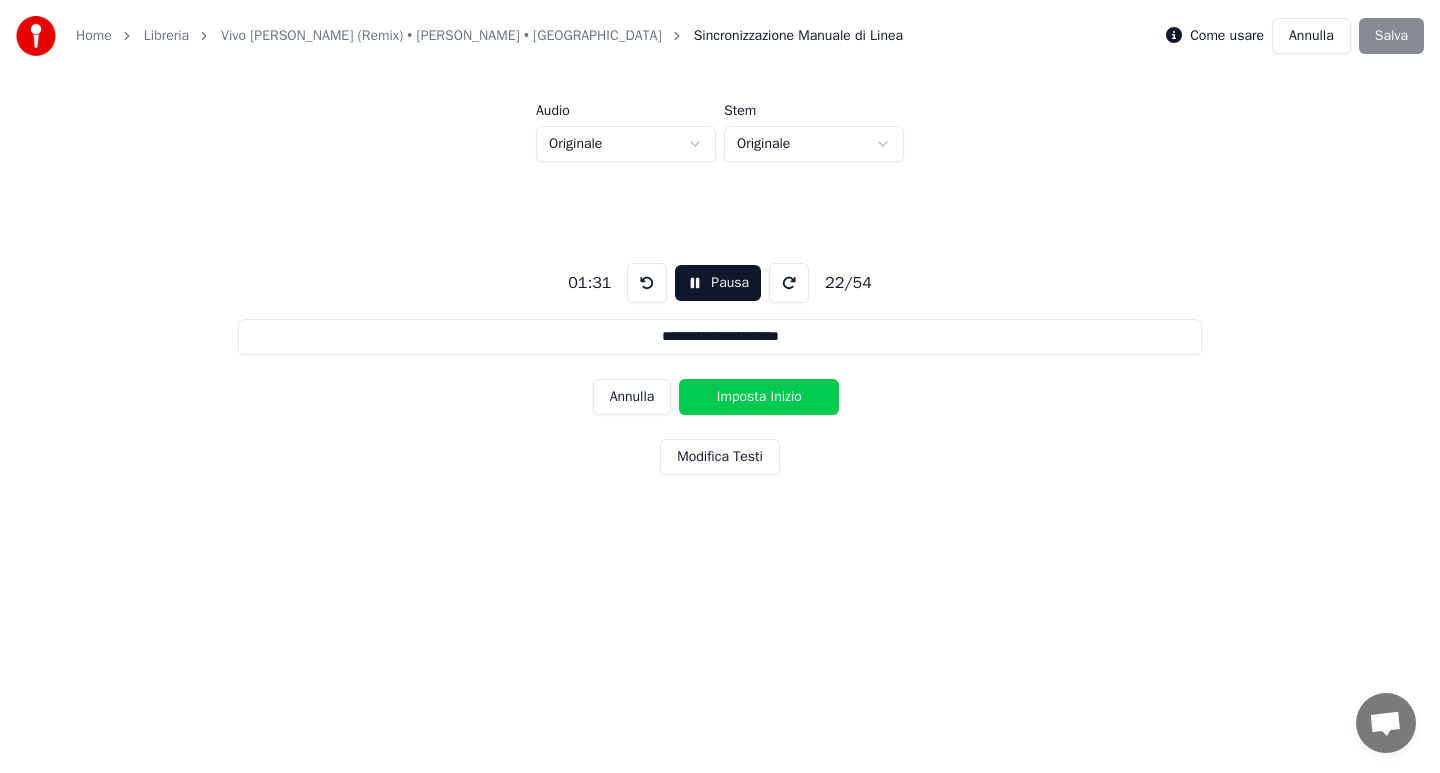 click on "Imposta Inizio" at bounding box center [759, 397] 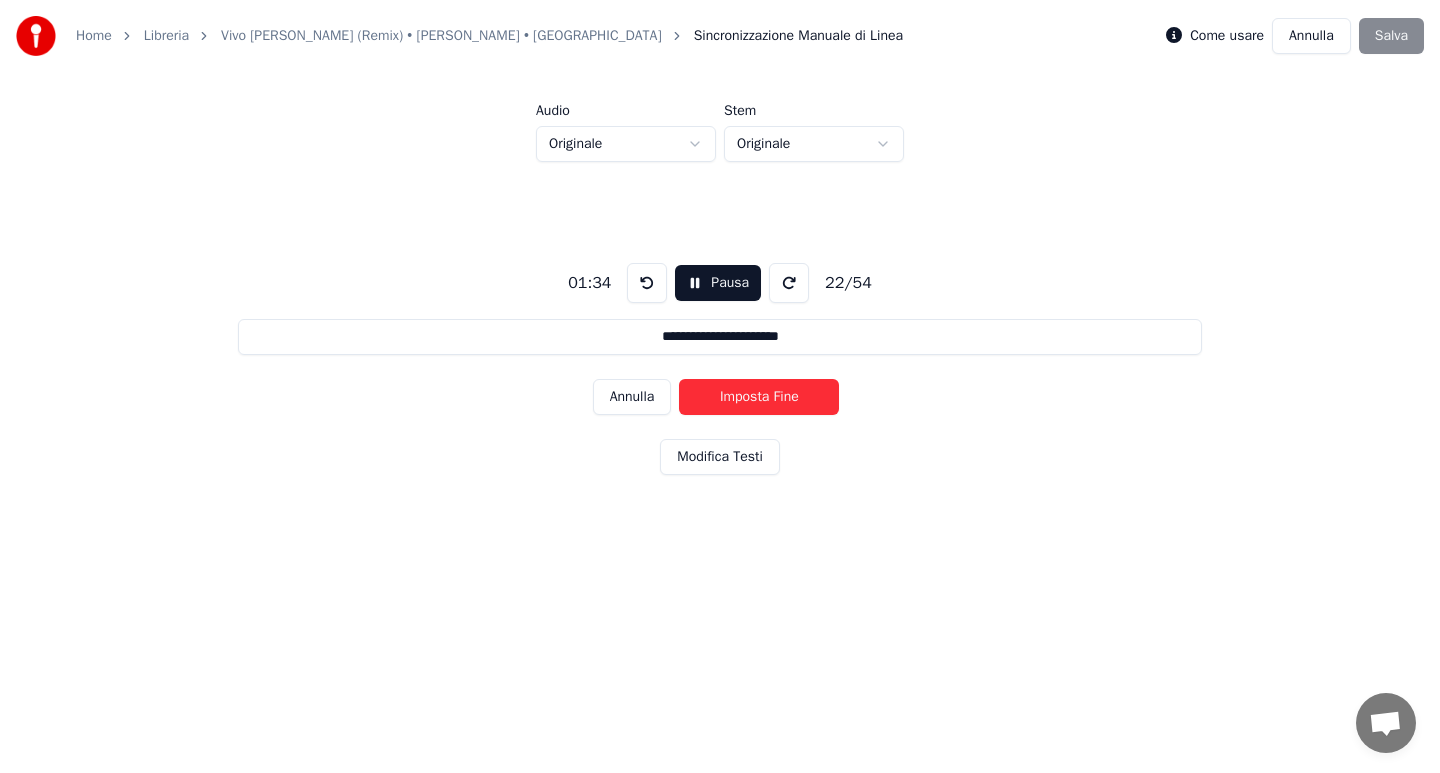 click on "Imposta Fine" at bounding box center [759, 397] 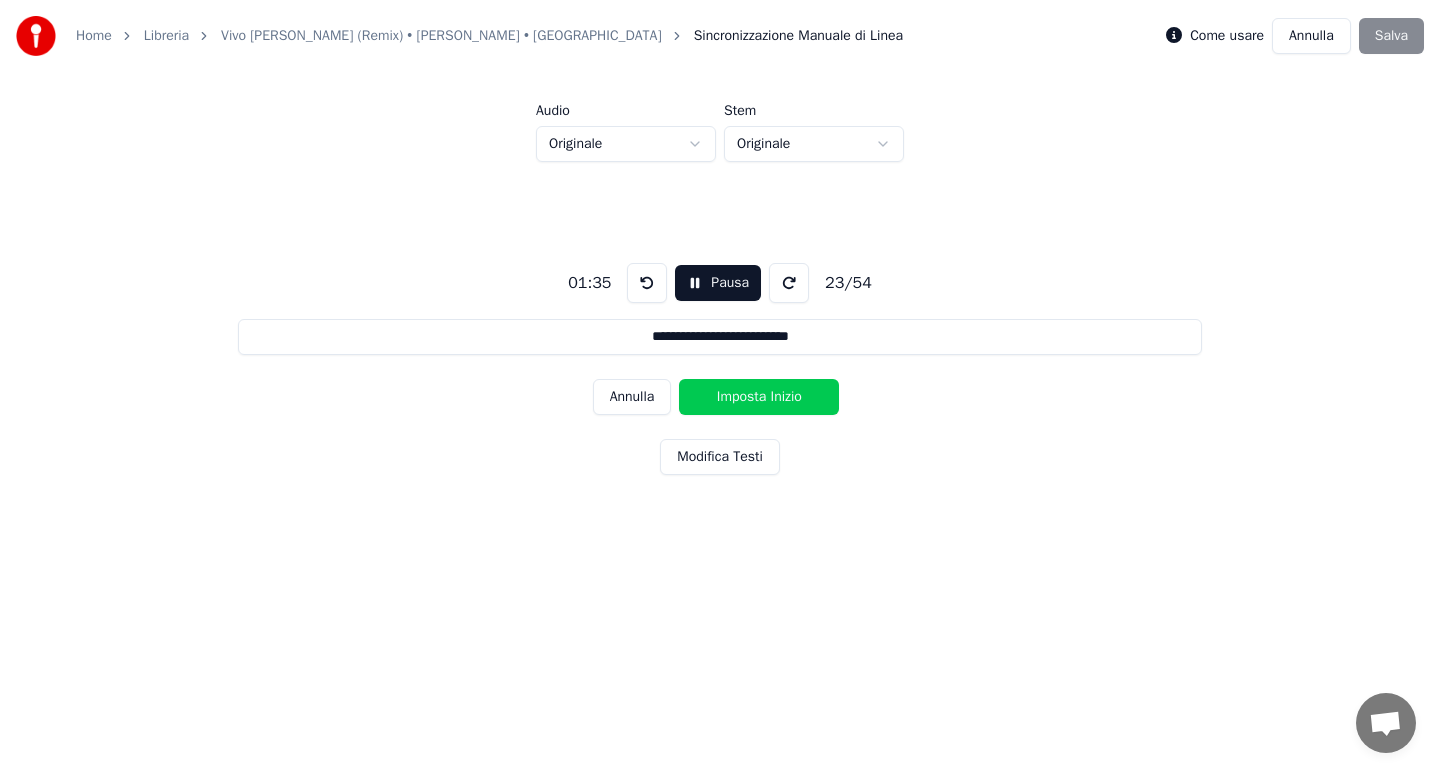 click on "Imposta Inizio" at bounding box center [759, 397] 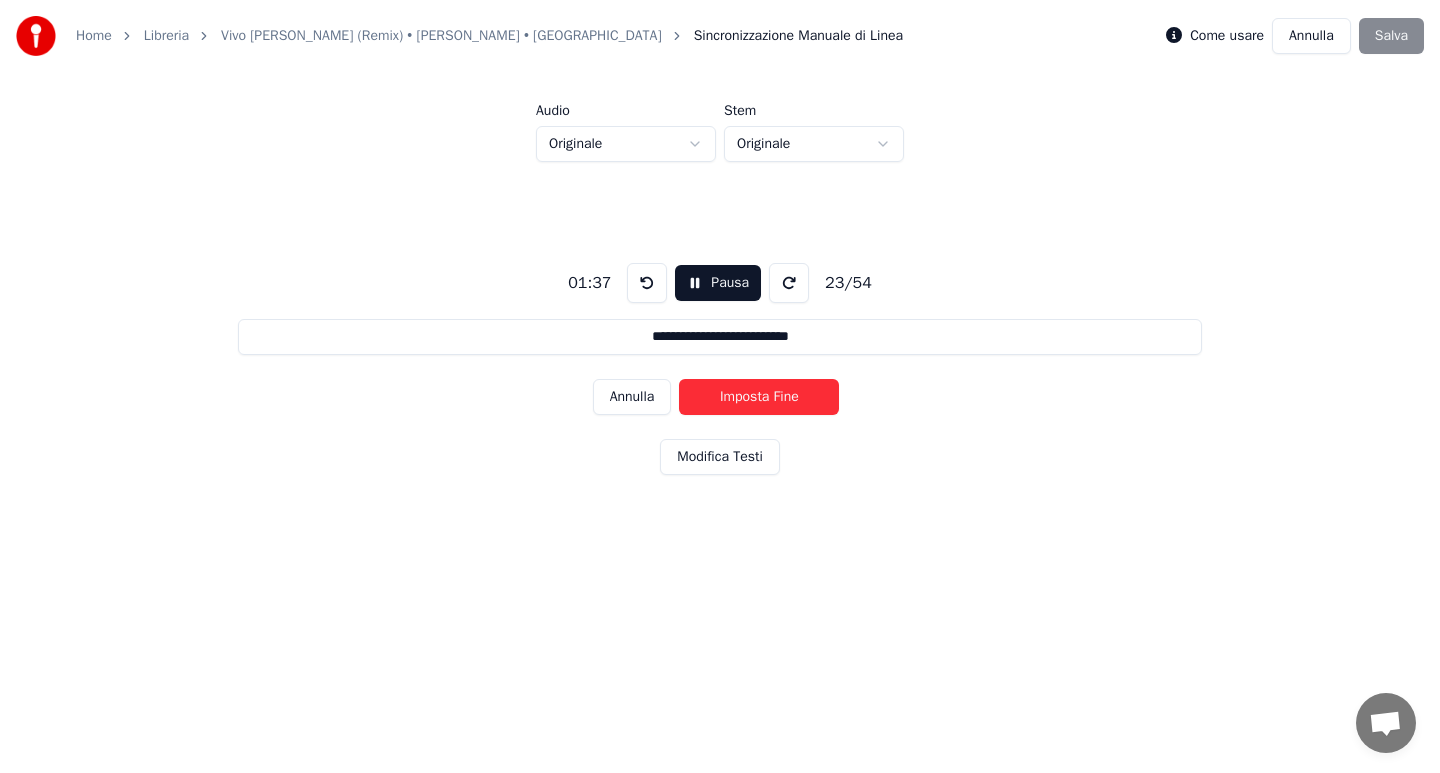 click on "Imposta Fine" at bounding box center (759, 397) 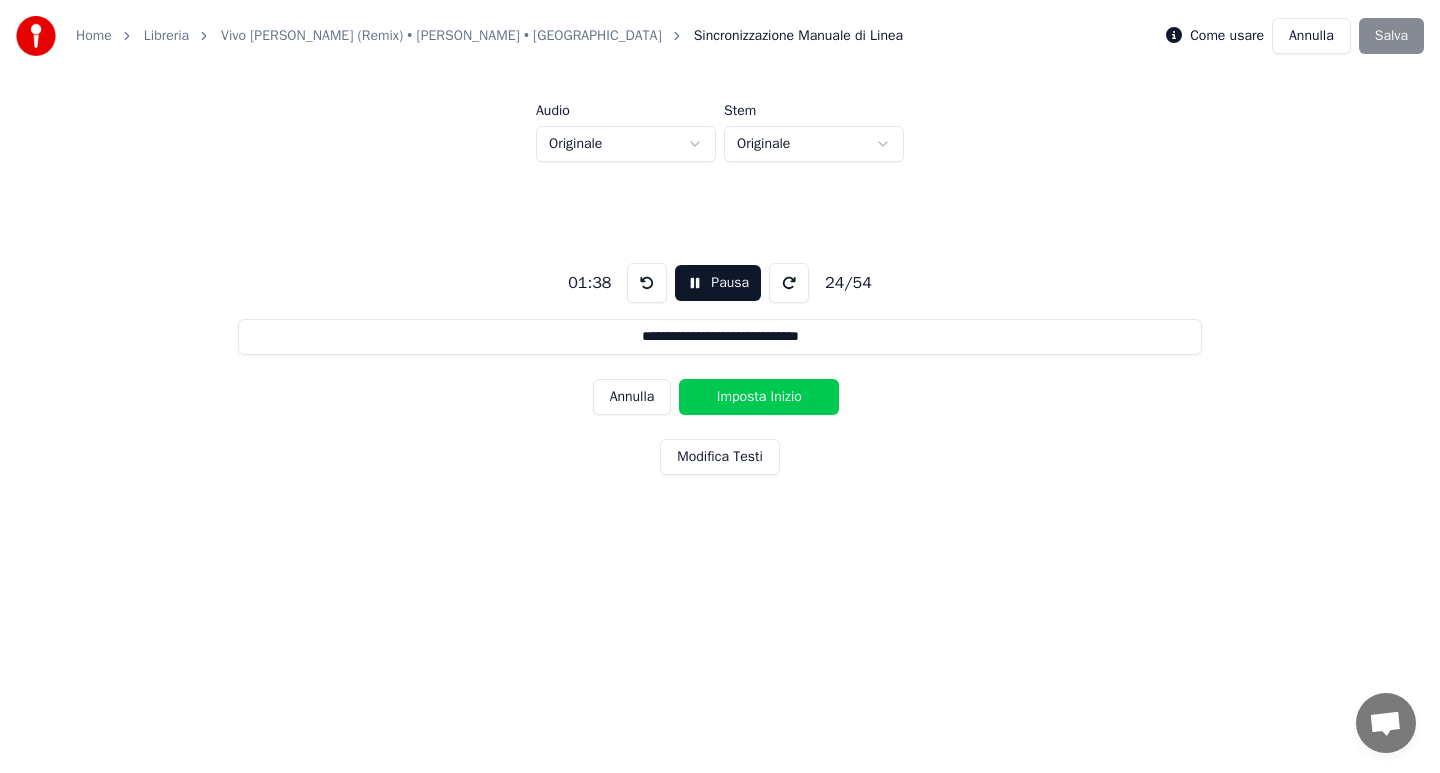 click on "Imposta Inizio" at bounding box center (759, 397) 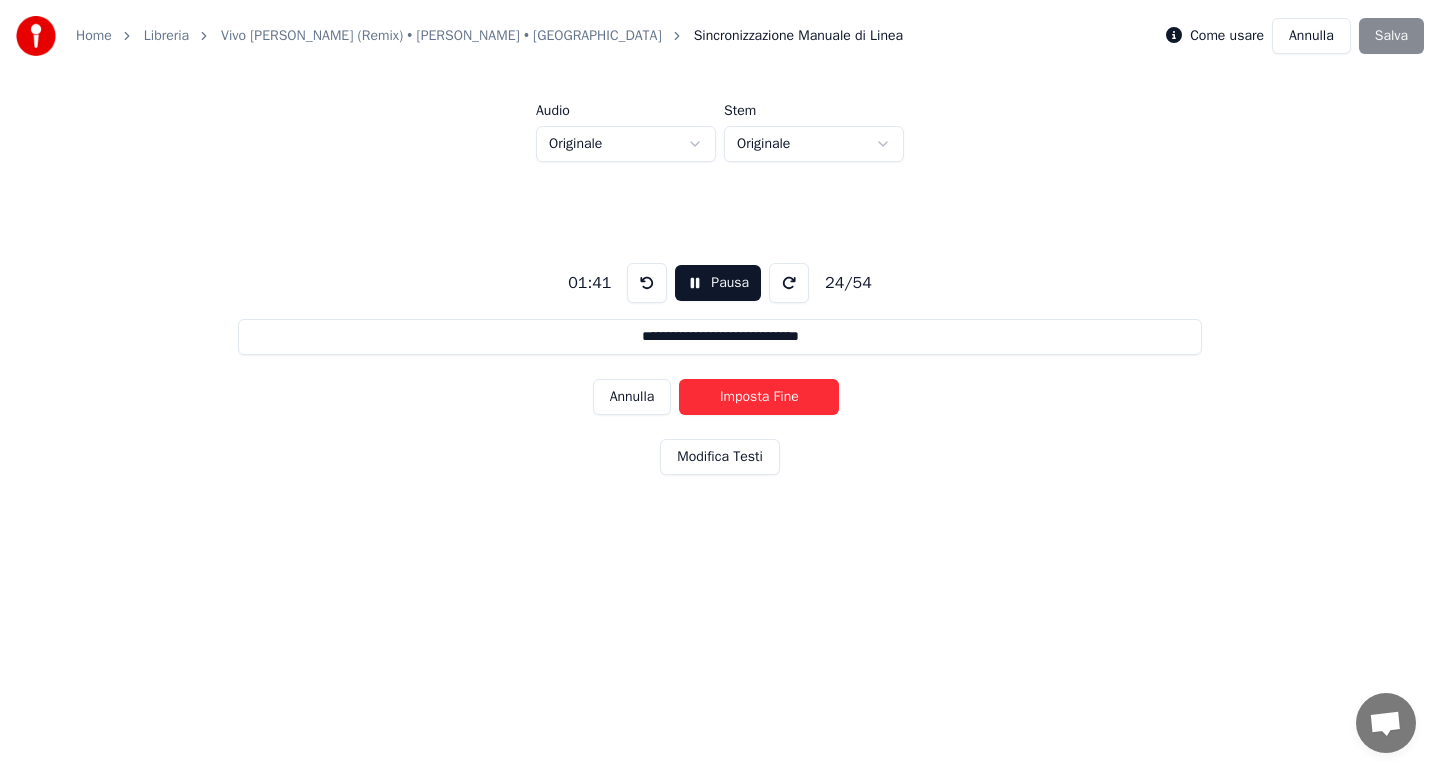 click on "Imposta Fine" at bounding box center (759, 397) 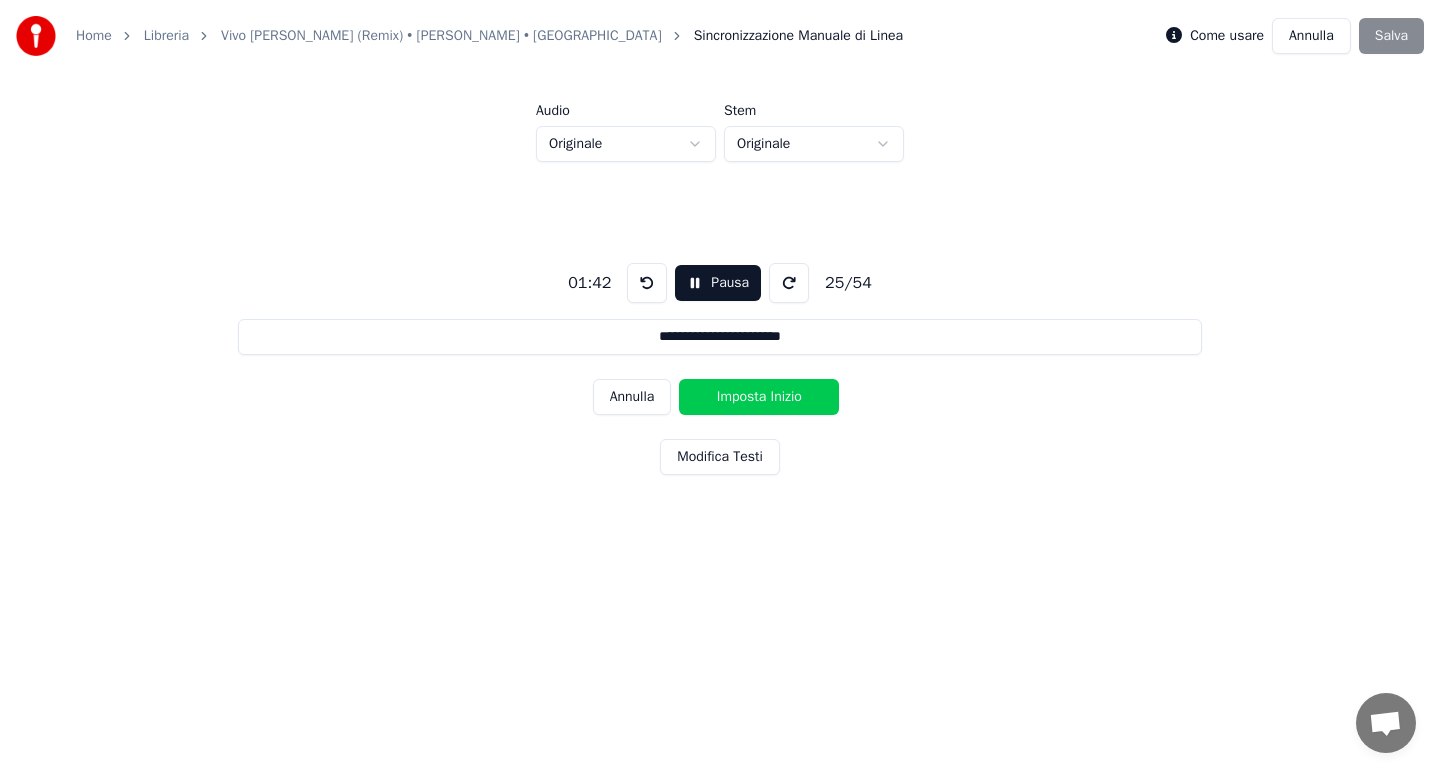 click on "Imposta Inizio" at bounding box center (759, 397) 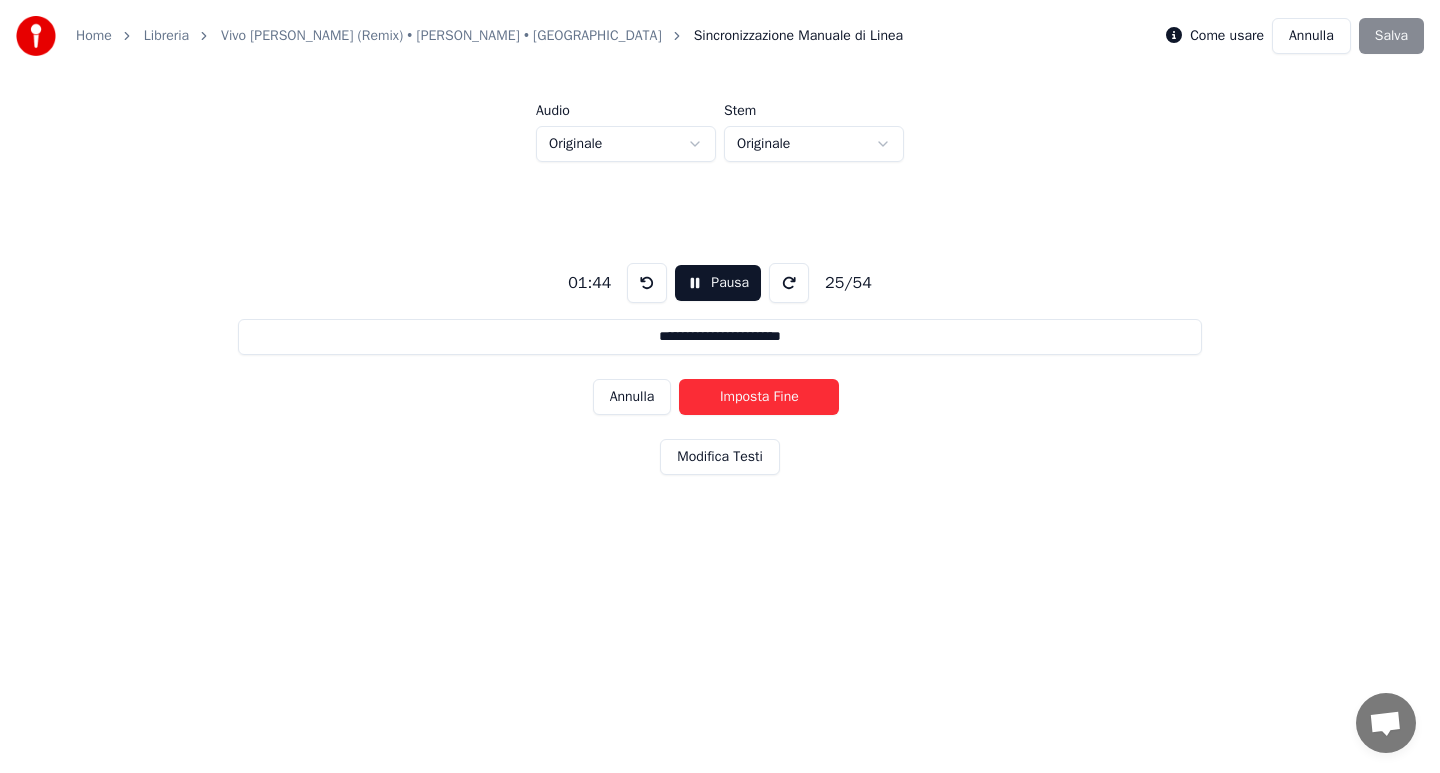 click on "Imposta Fine" at bounding box center [759, 397] 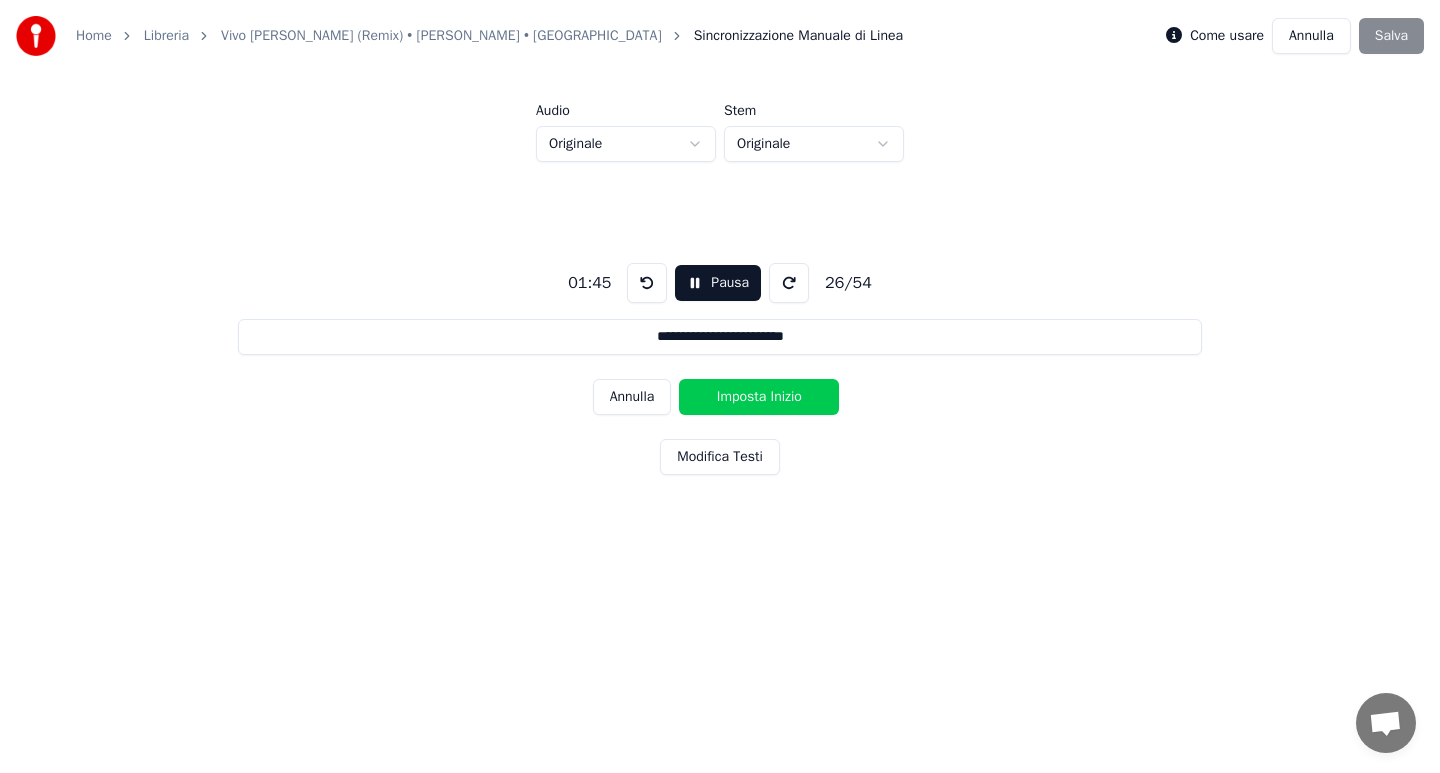 click on "Imposta Inizio" at bounding box center [759, 397] 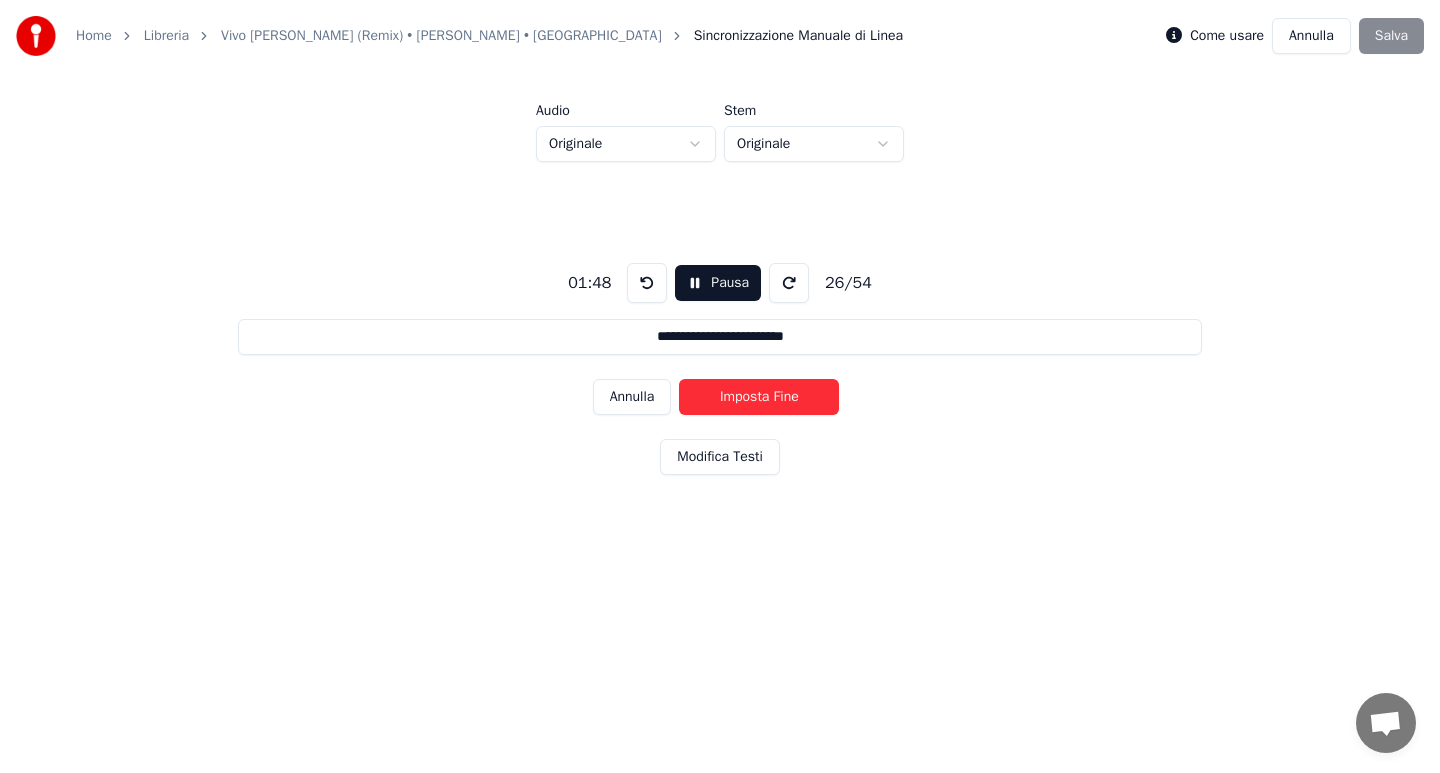 click on "Imposta Fine" at bounding box center [759, 397] 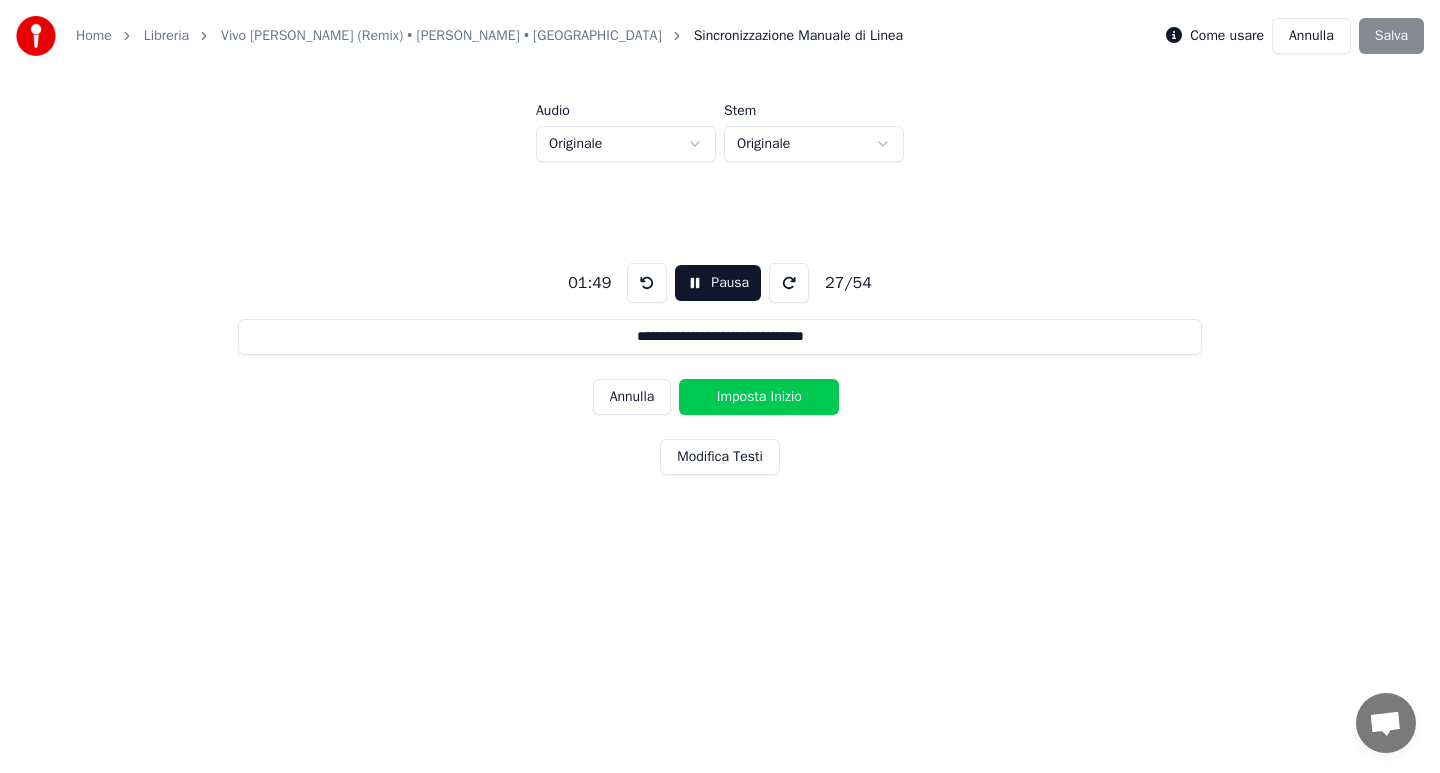 click on "Imposta Inizio" at bounding box center [759, 397] 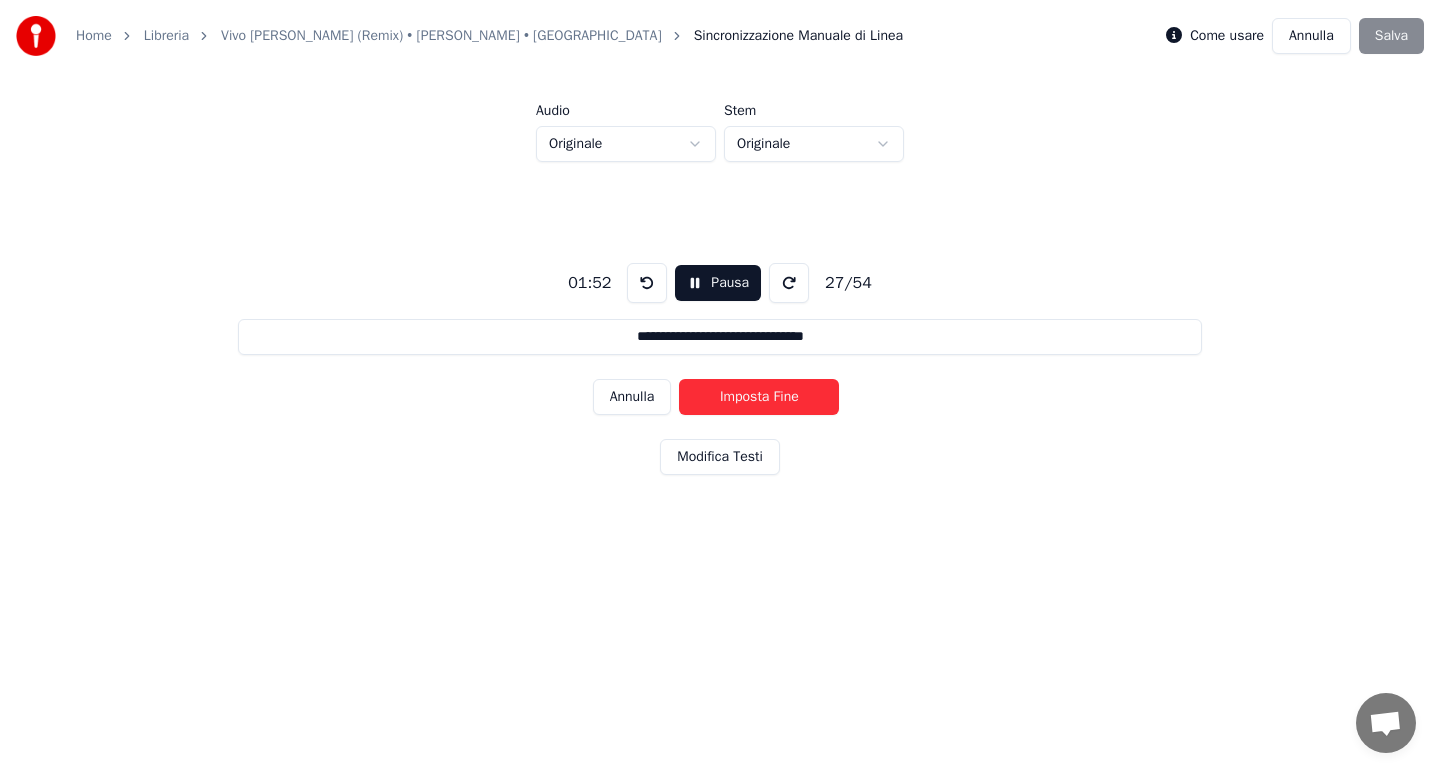 click on "Imposta Fine" at bounding box center [759, 397] 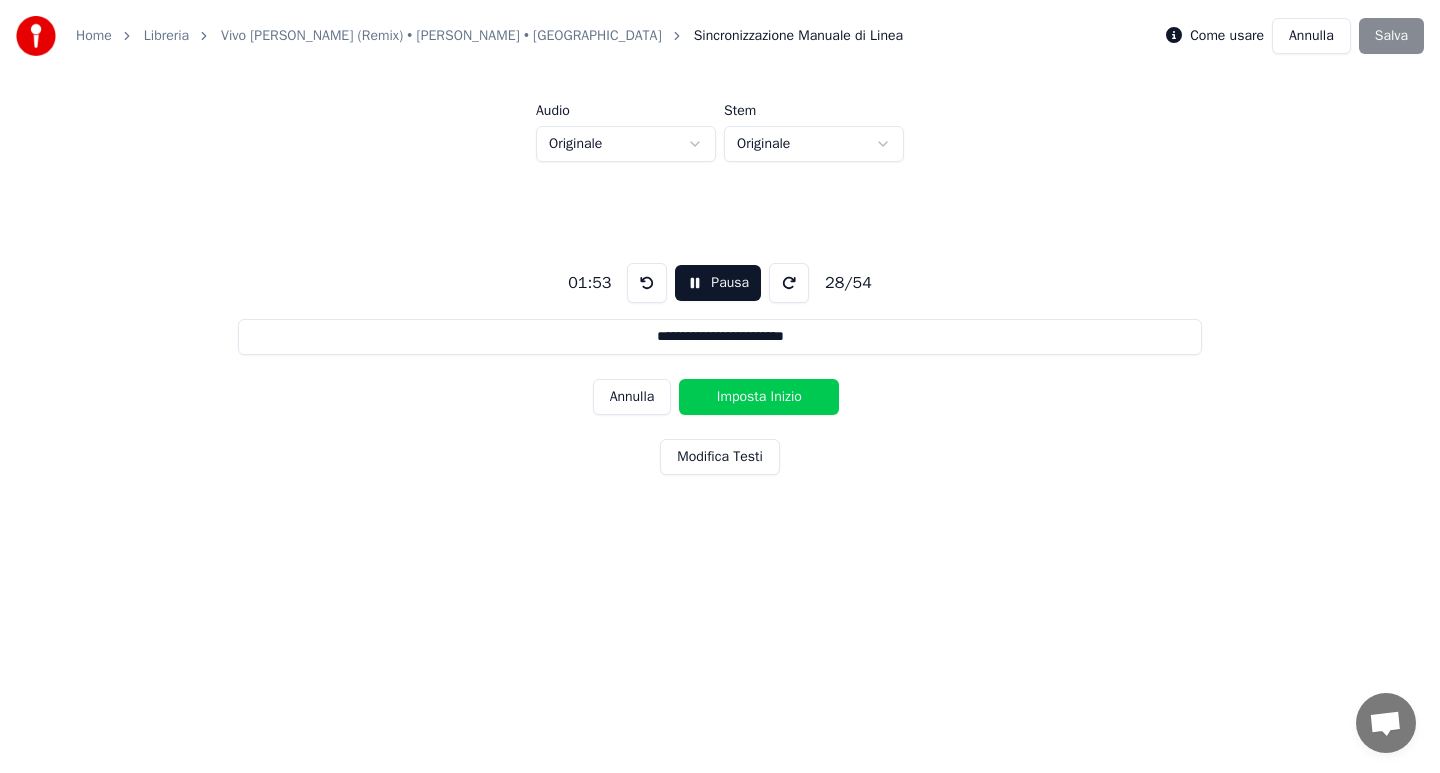click on "Imposta Inizio" at bounding box center (759, 397) 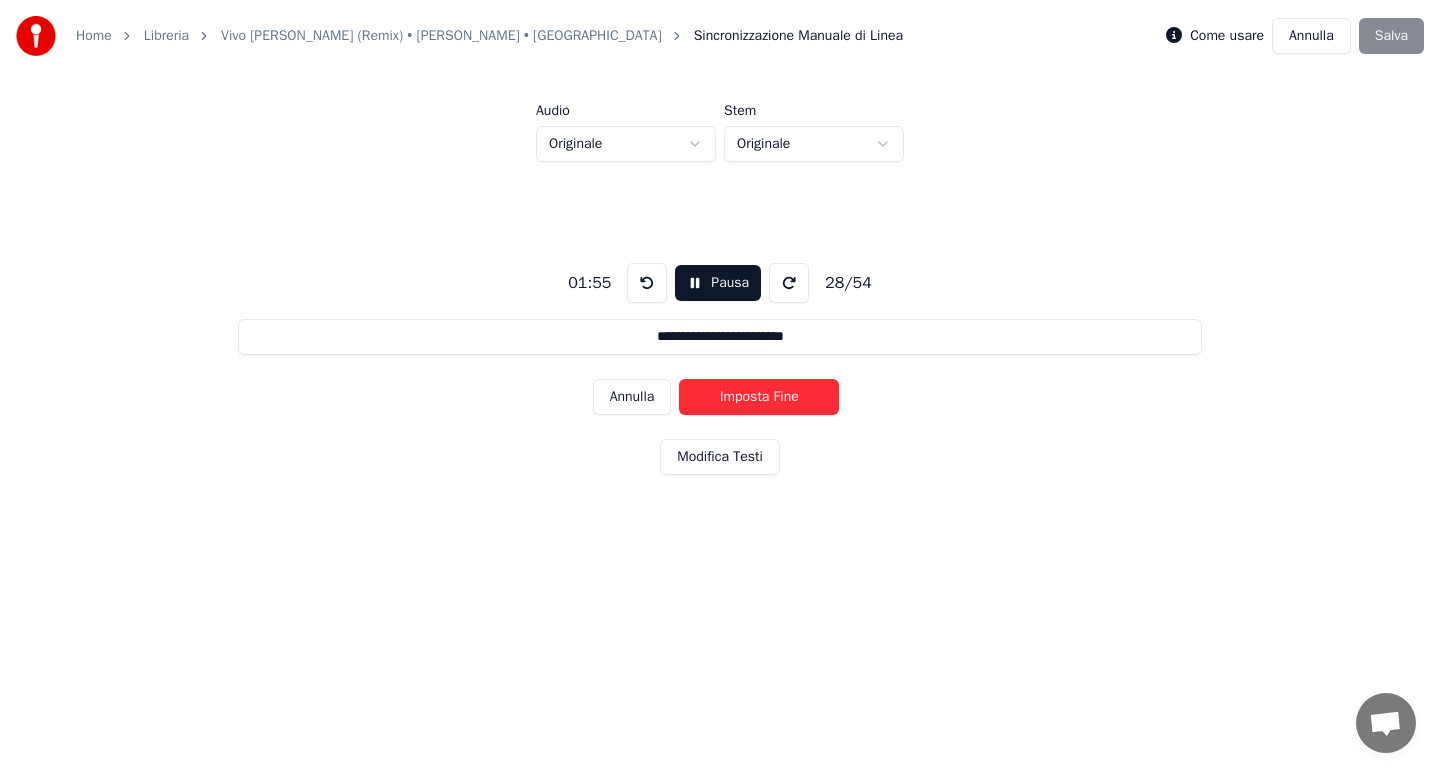 click on "Imposta Fine" at bounding box center [759, 397] 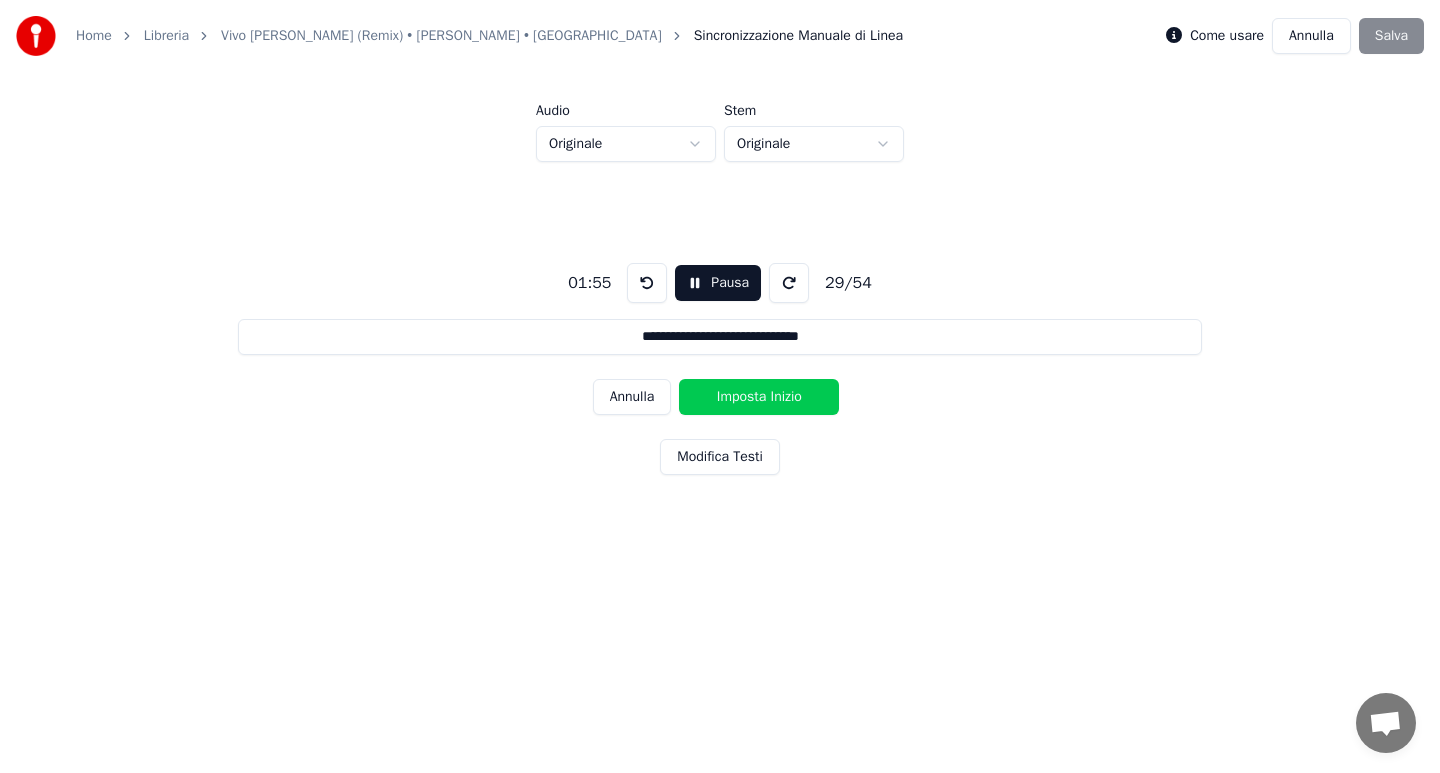 click on "Imposta Inizio" at bounding box center (759, 397) 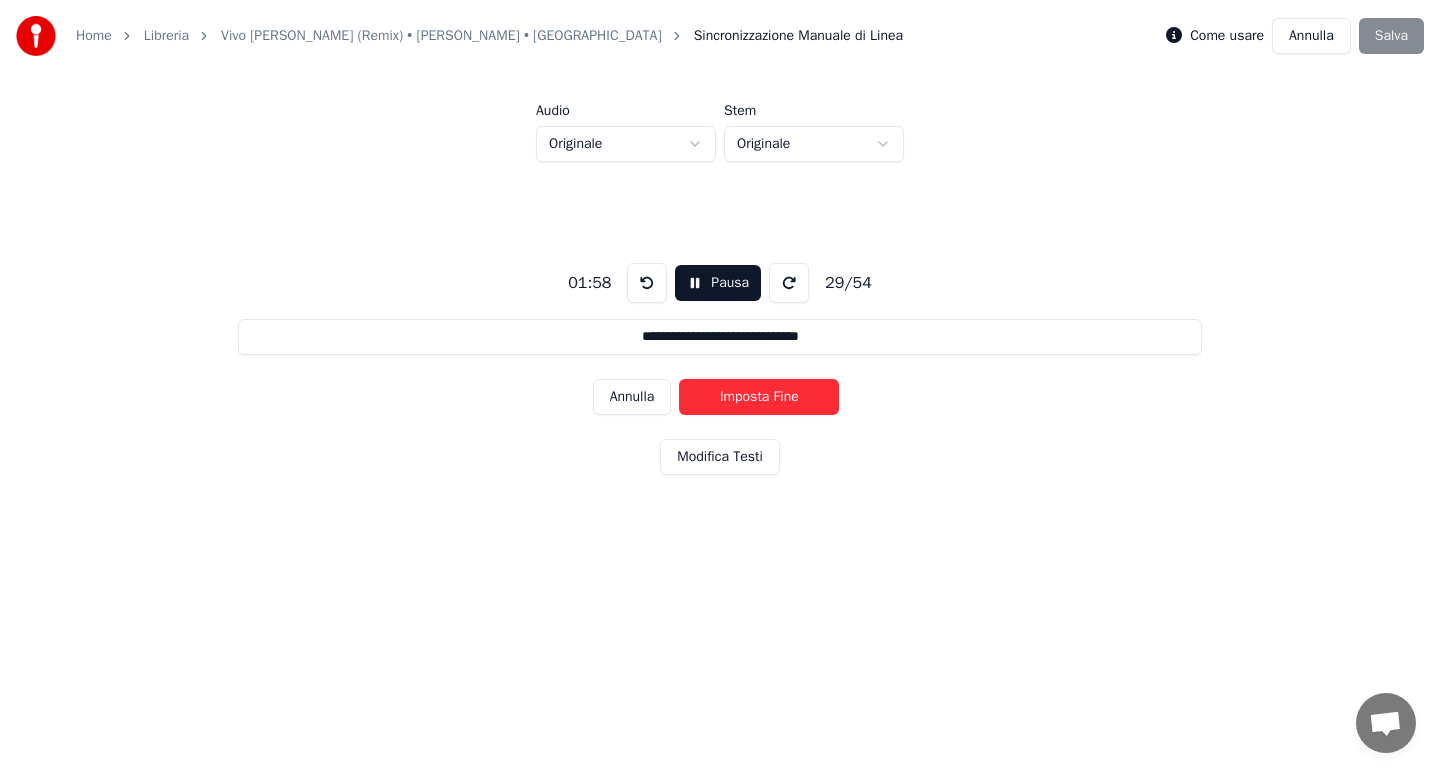 click on "Imposta Fine" at bounding box center (759, 397) 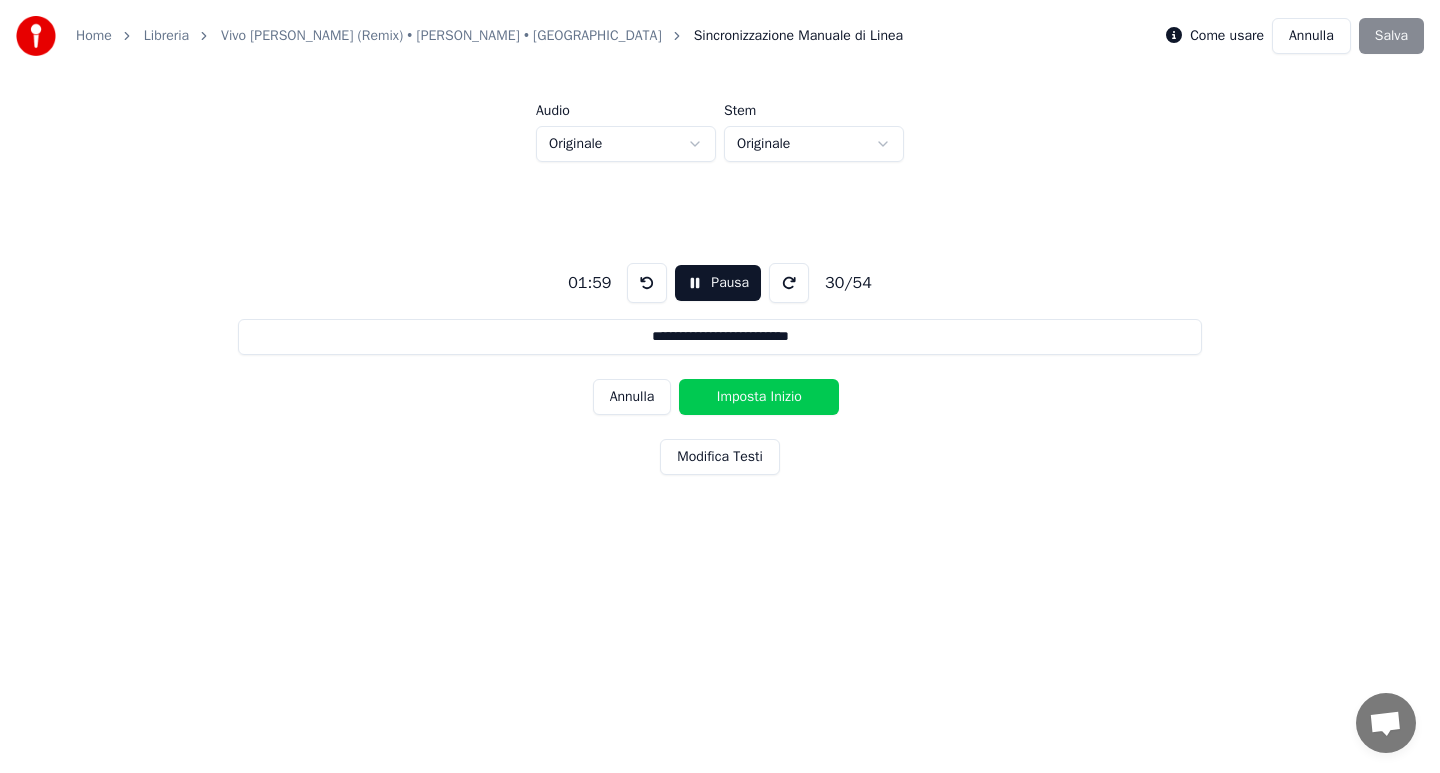 click on "Imposta Inizio" at bounding box center (759, 397) 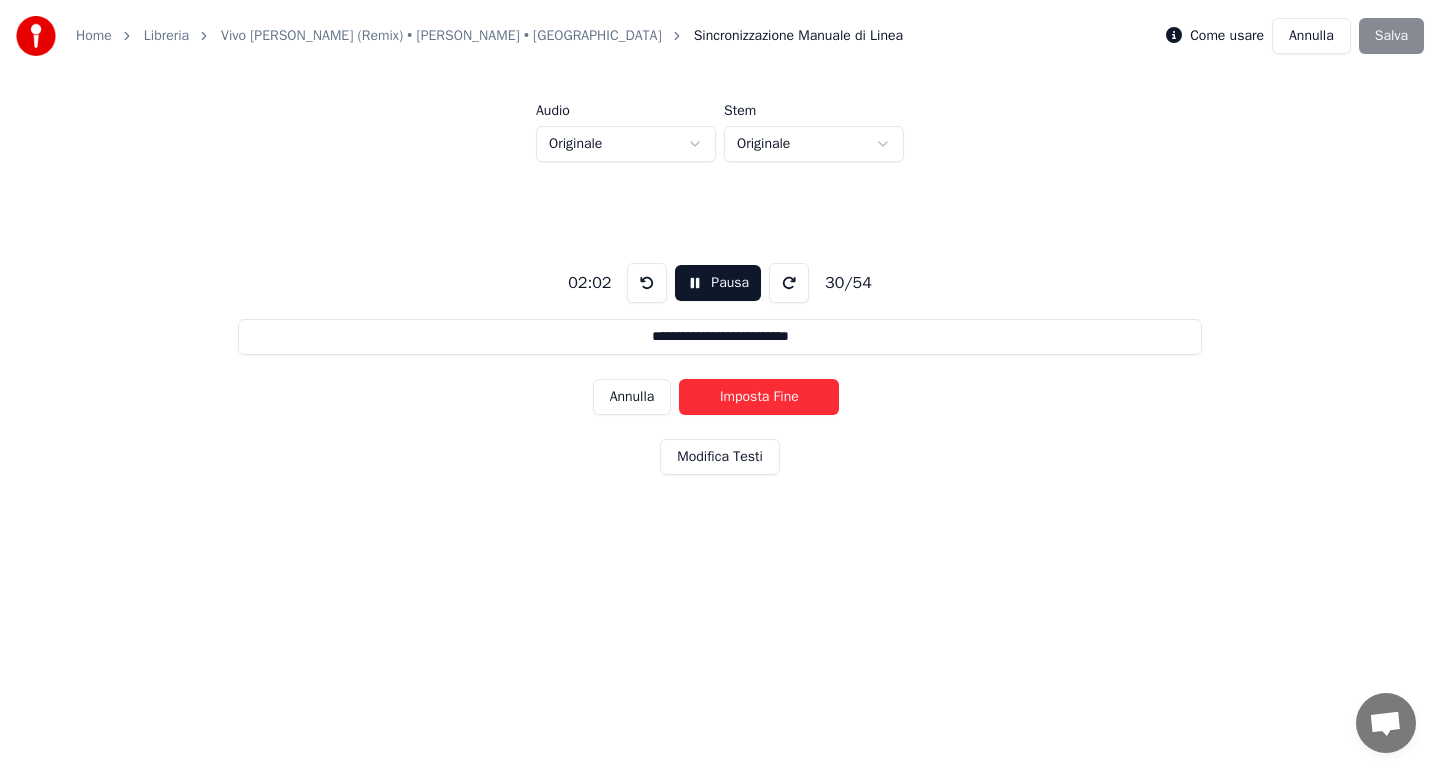 click on "Imposta Fine" at bounding box center [759, 397] 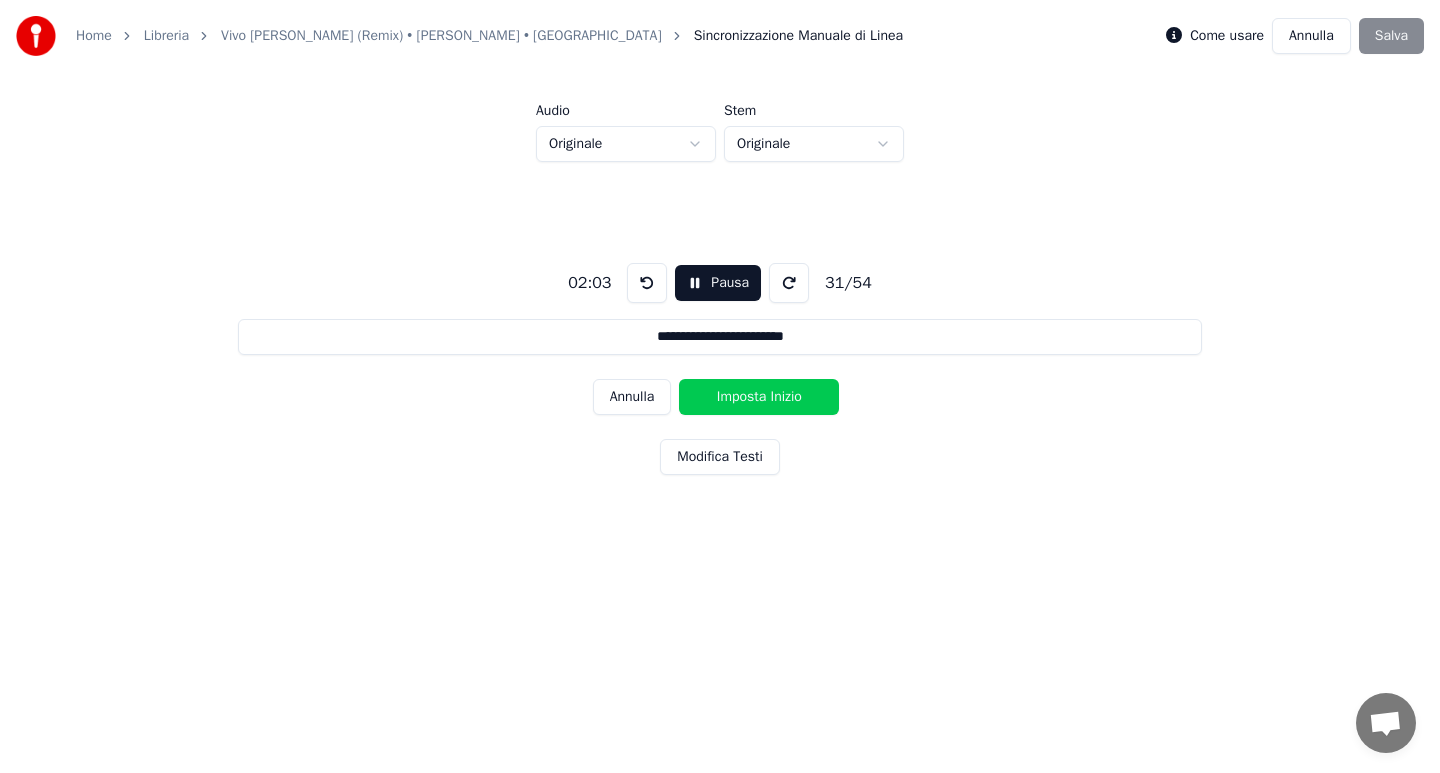 click on "Imposta Inizio" at bounding box center (759, 397) 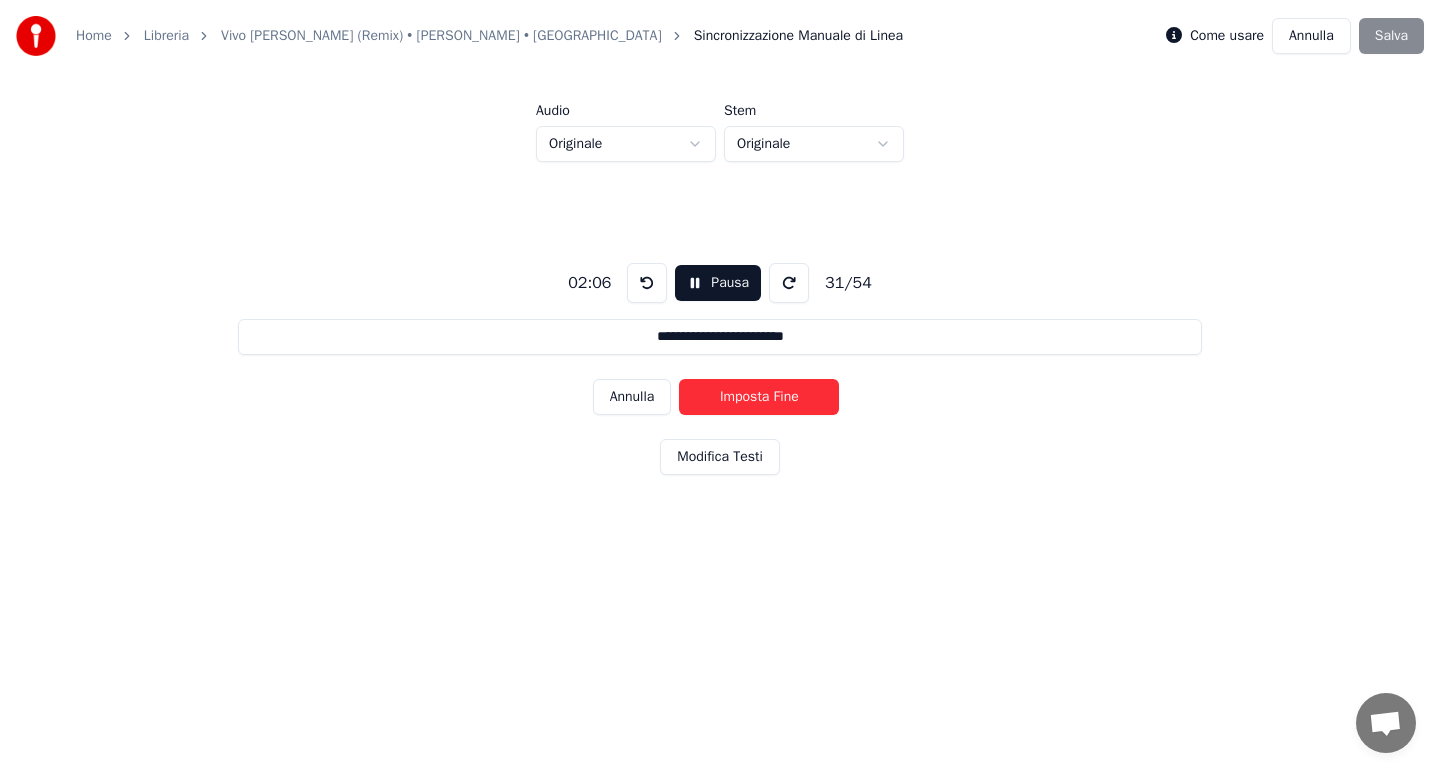 click on "Imposta Fine" at bounding box center (759, 397) 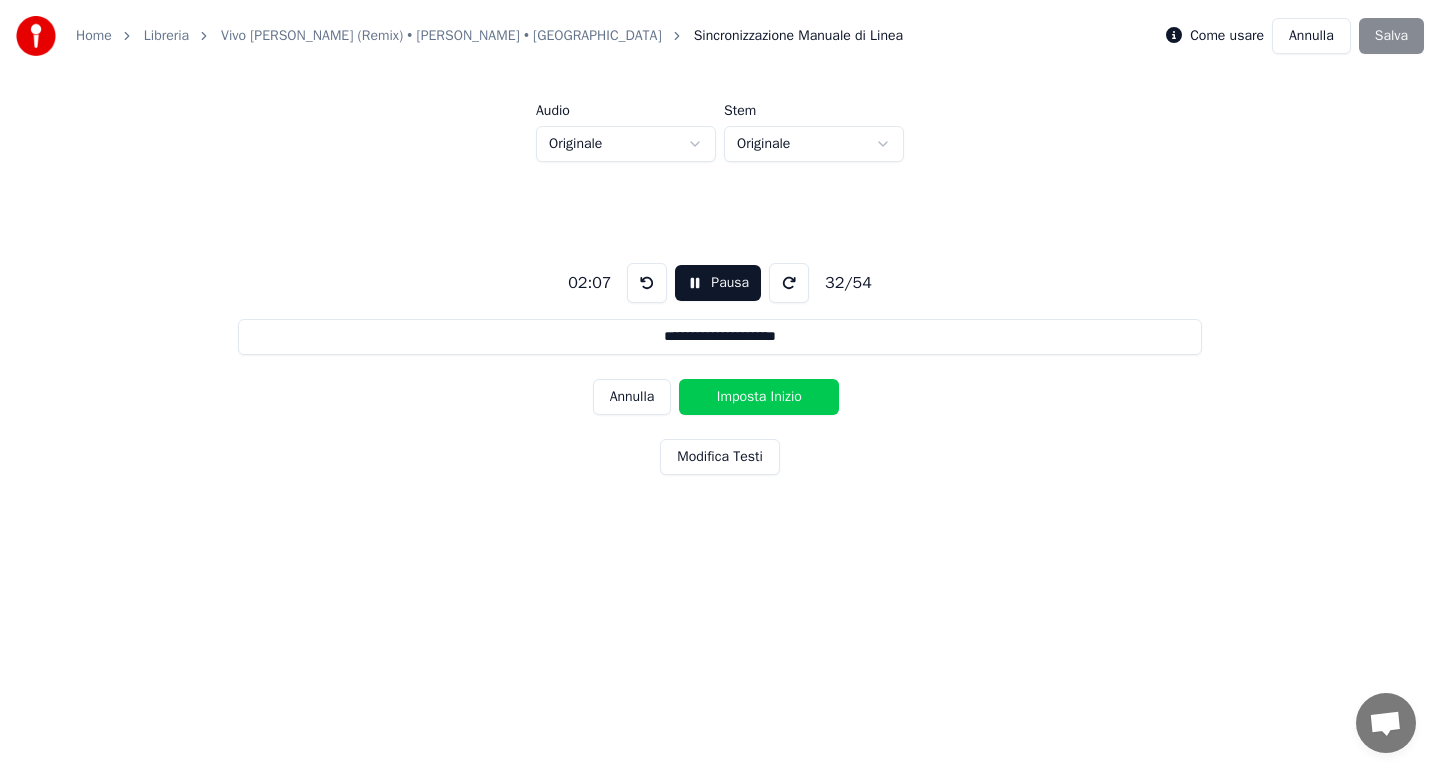 click on "Imposta Inizio" at bounding box center [759, 397] 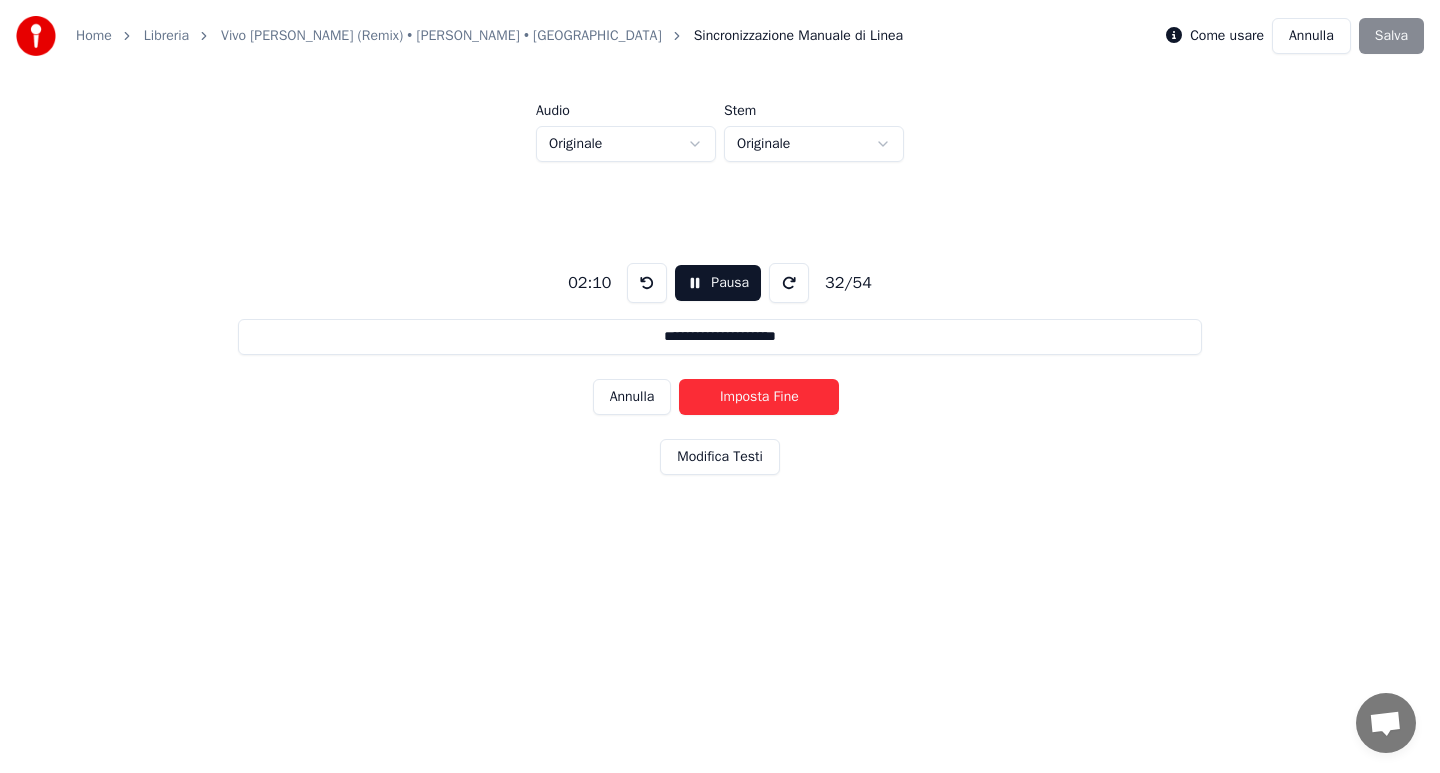 click on "Imposta Fine" at bounding box center (759, 397) 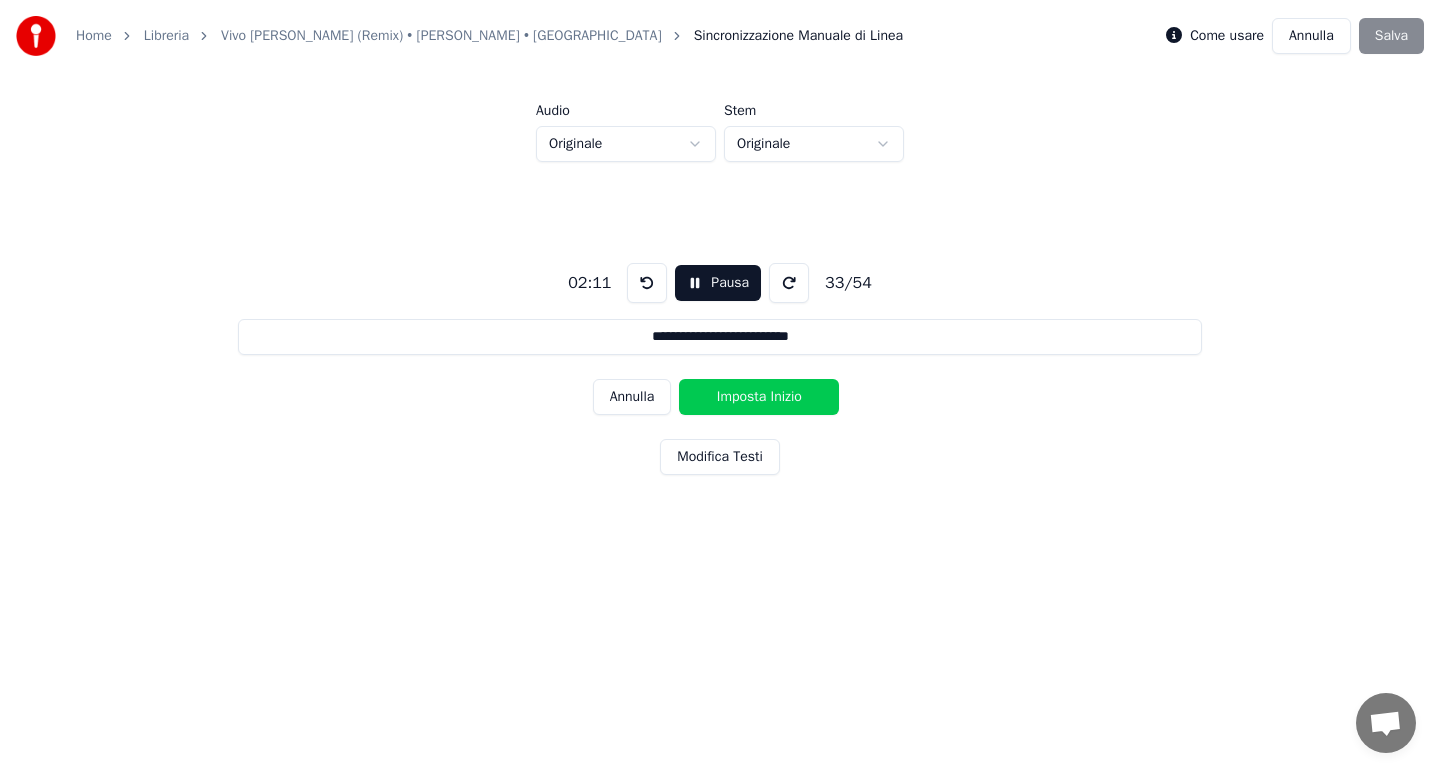 click on "Imposta Inizio" at bounding box center [759, 397] 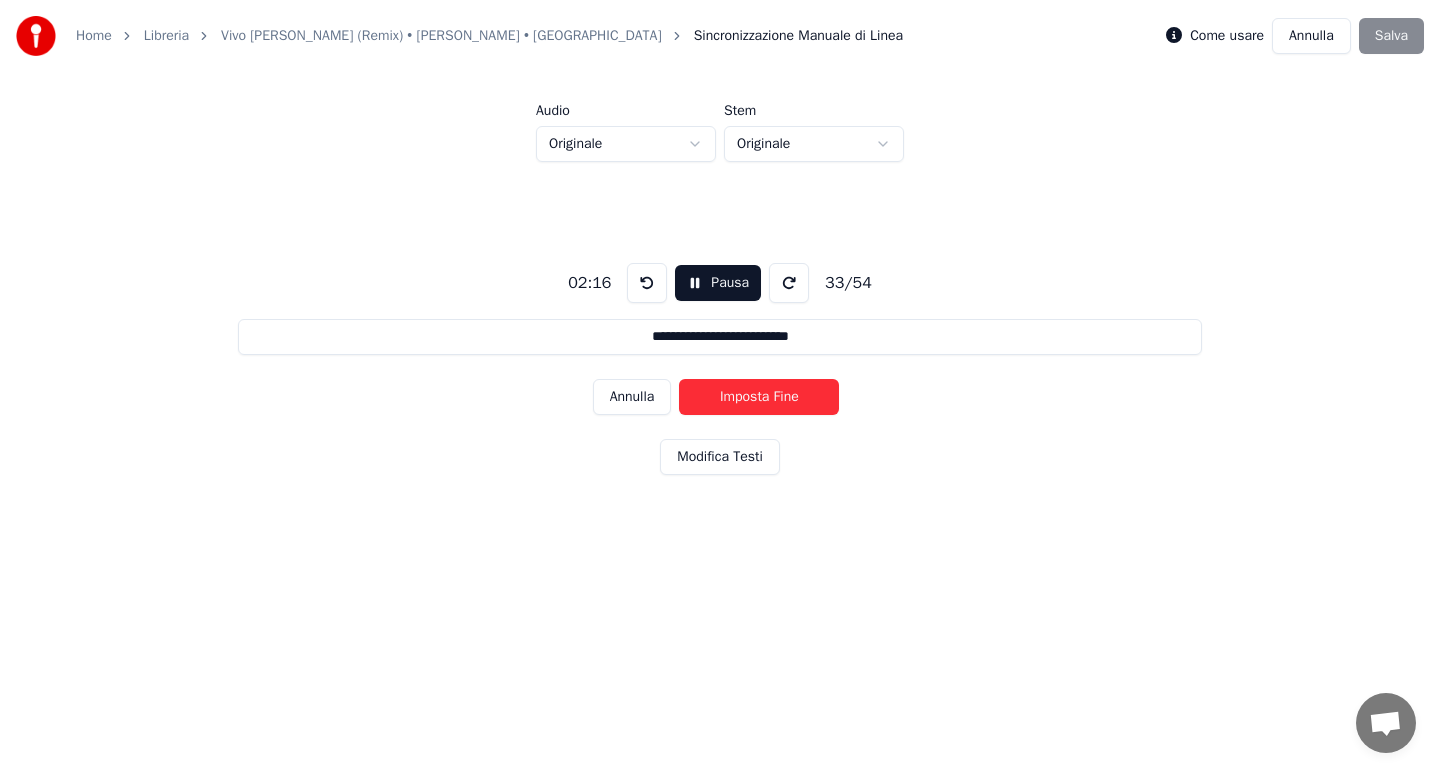 click on "Imposta Fine" at bounding box center [759, 397] 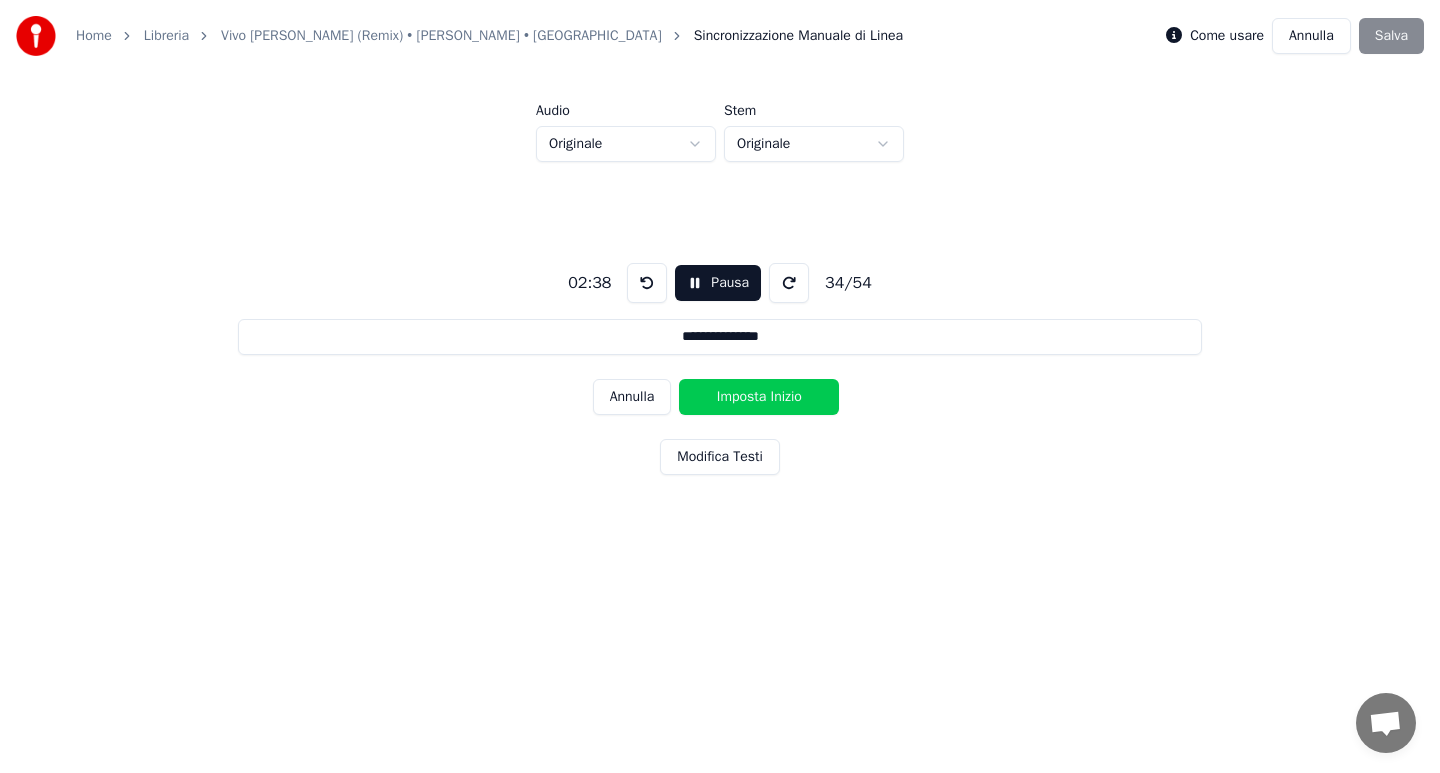 click on "Imposta Inizio" at bounding box center (759, 397) 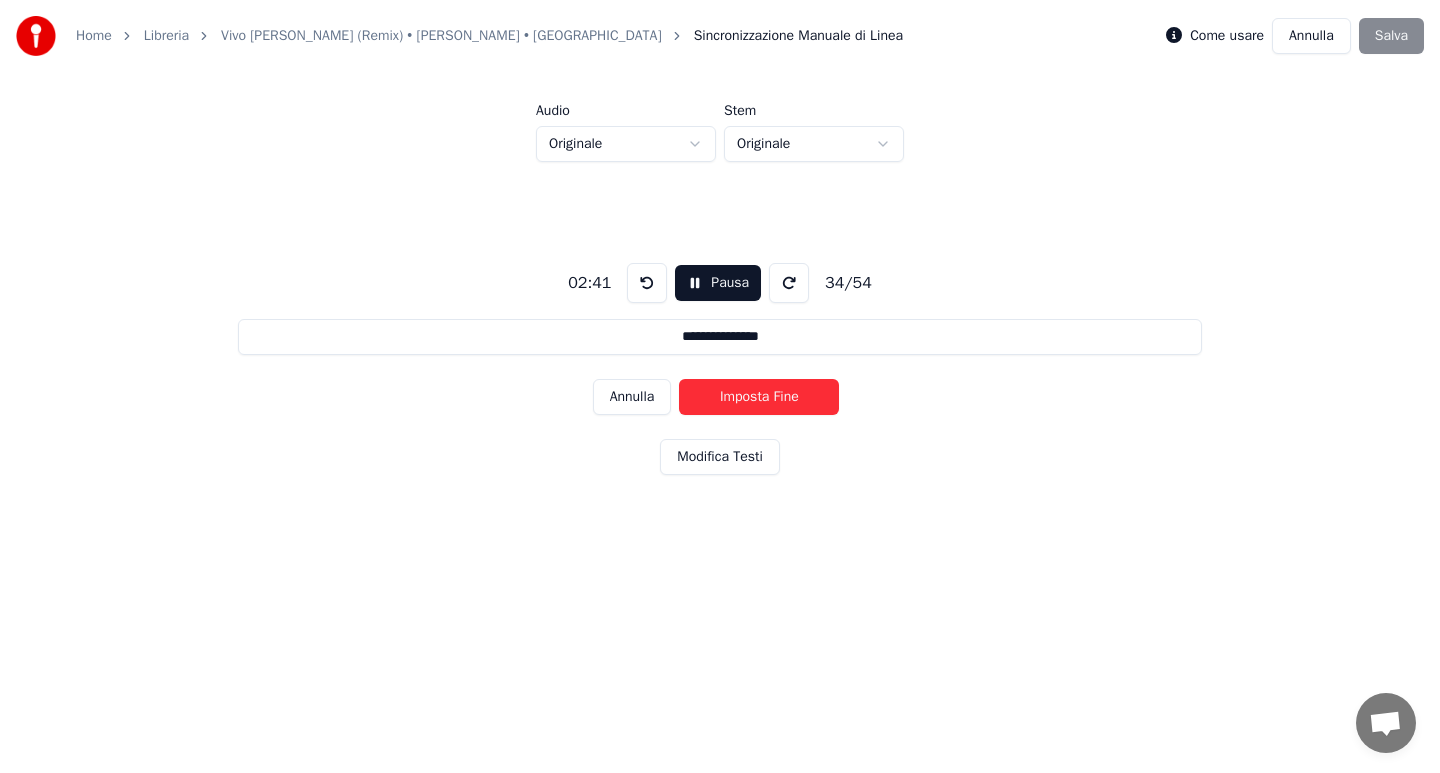 click on "Imposta Fine" at bounding box center [759, 397] 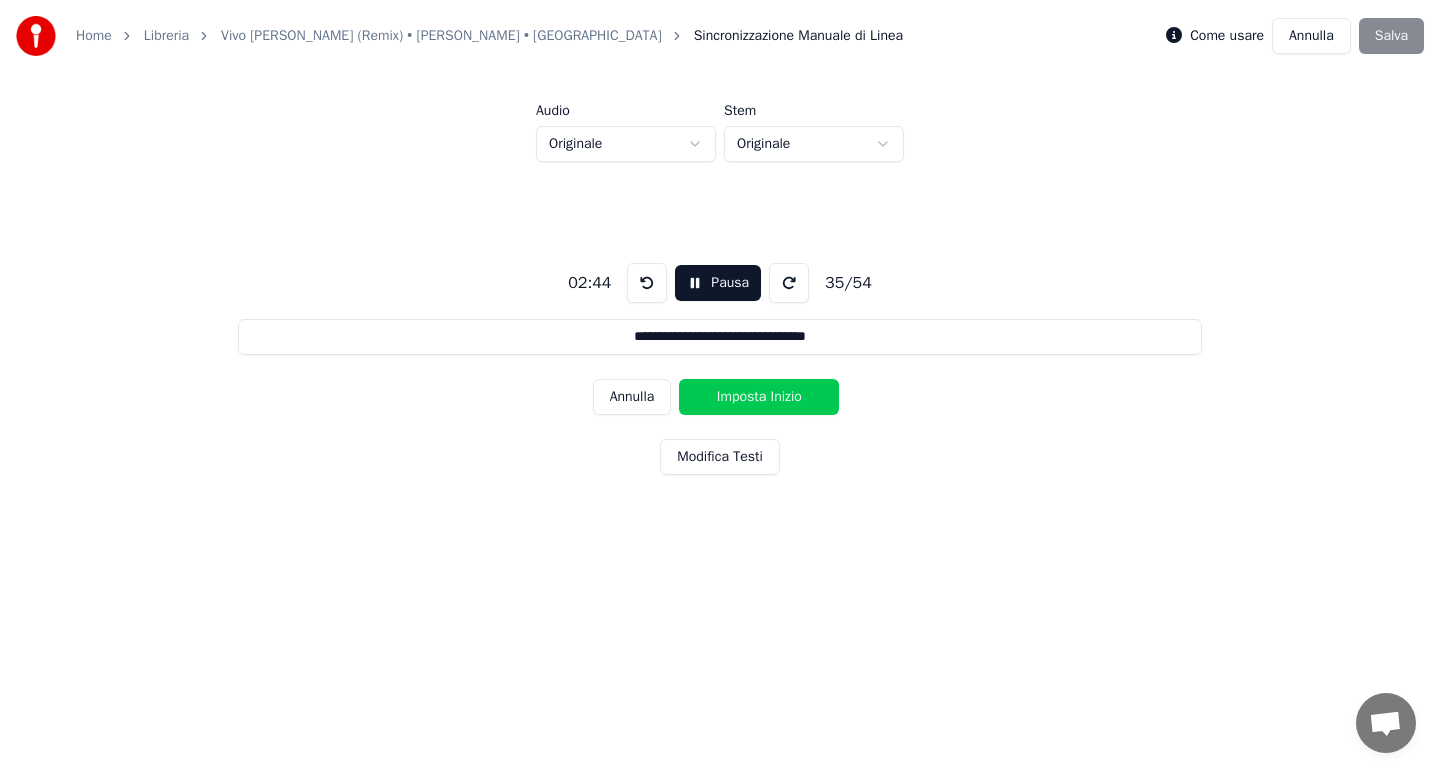 click on "Imposta Inizio" at bounding box center [759, 397] 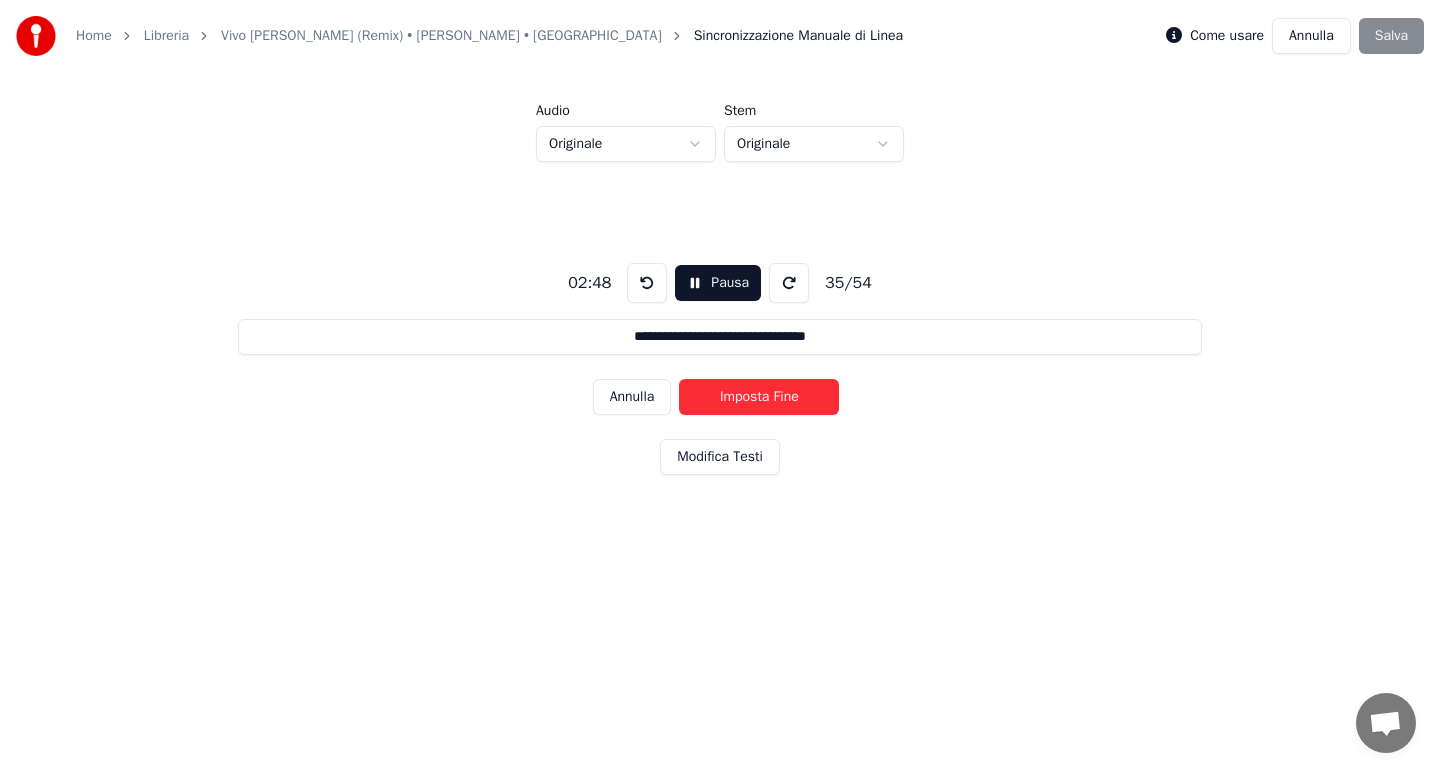 click on "Imposta Fine" at bounding box center [759, 397] 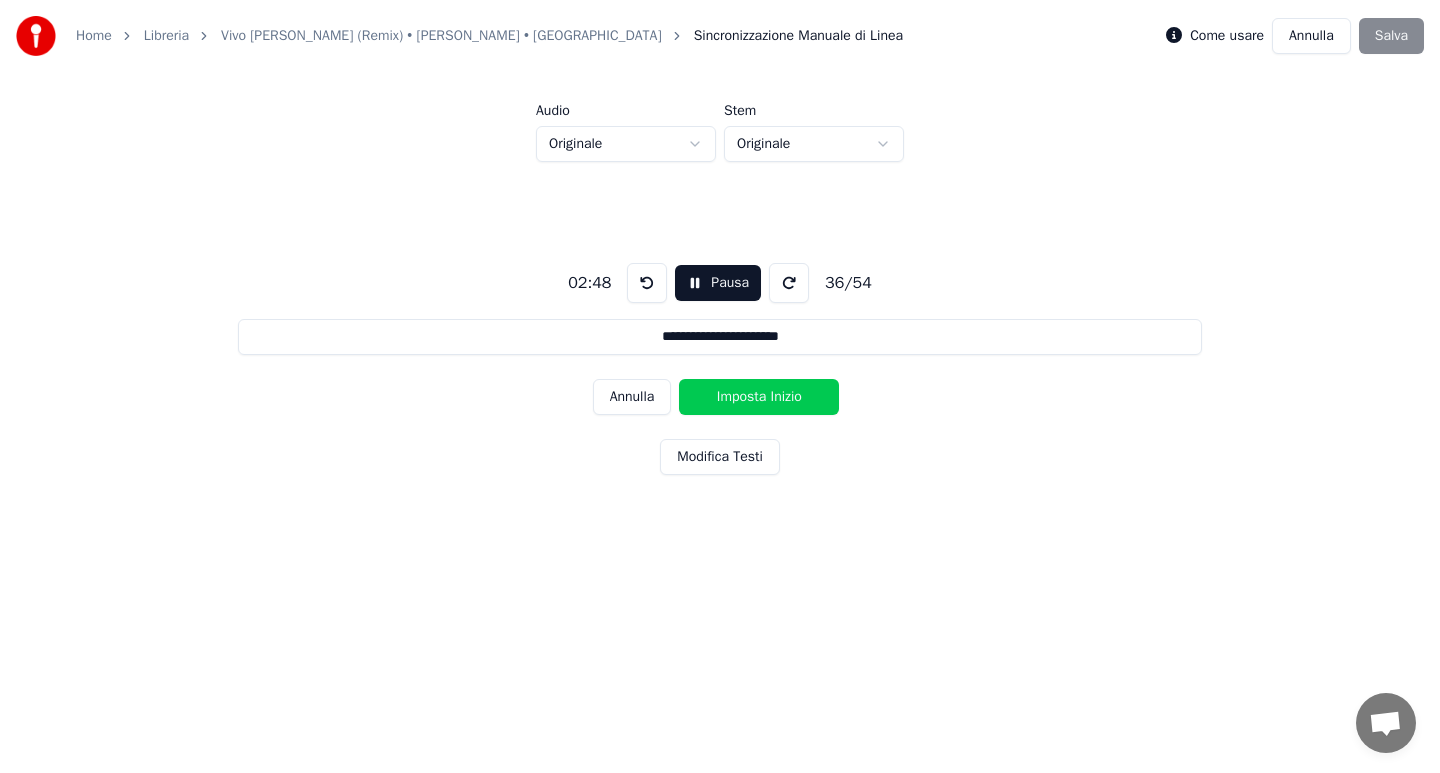 click on "Imposta Inizio" at bounding box center [759, 397] 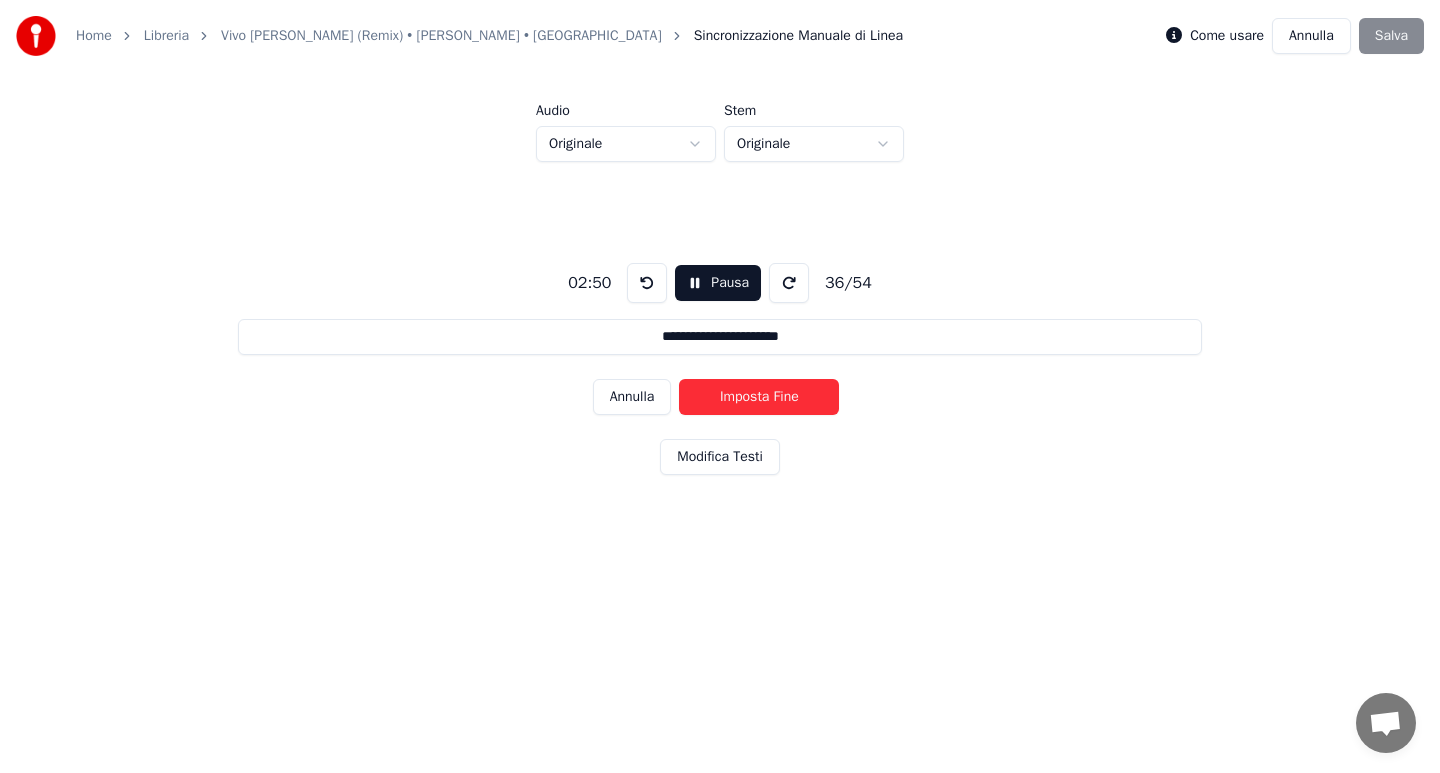 click on "Imposta Fine" at bounding box center [759, 397] 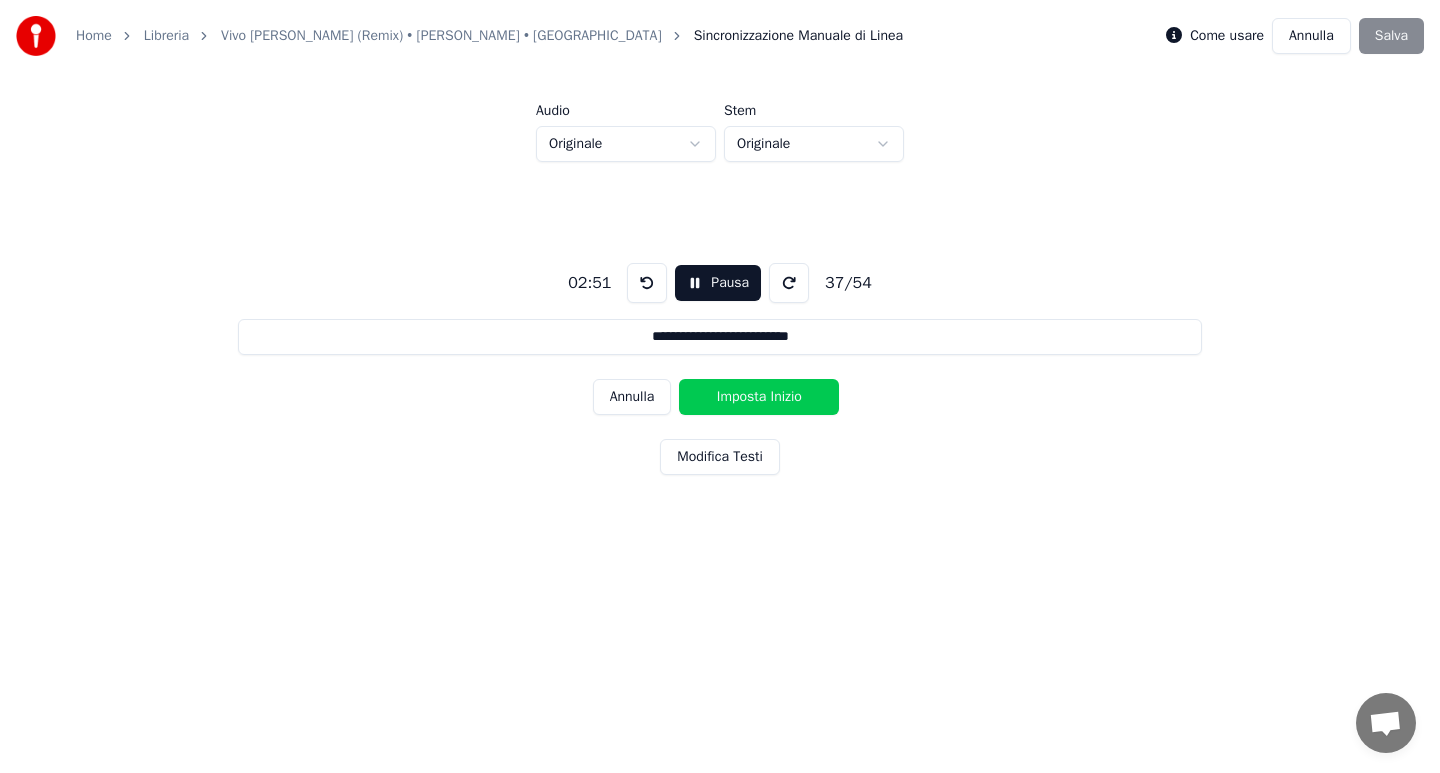 click on "Imposta Inizio" at bounding box center (759, 397) 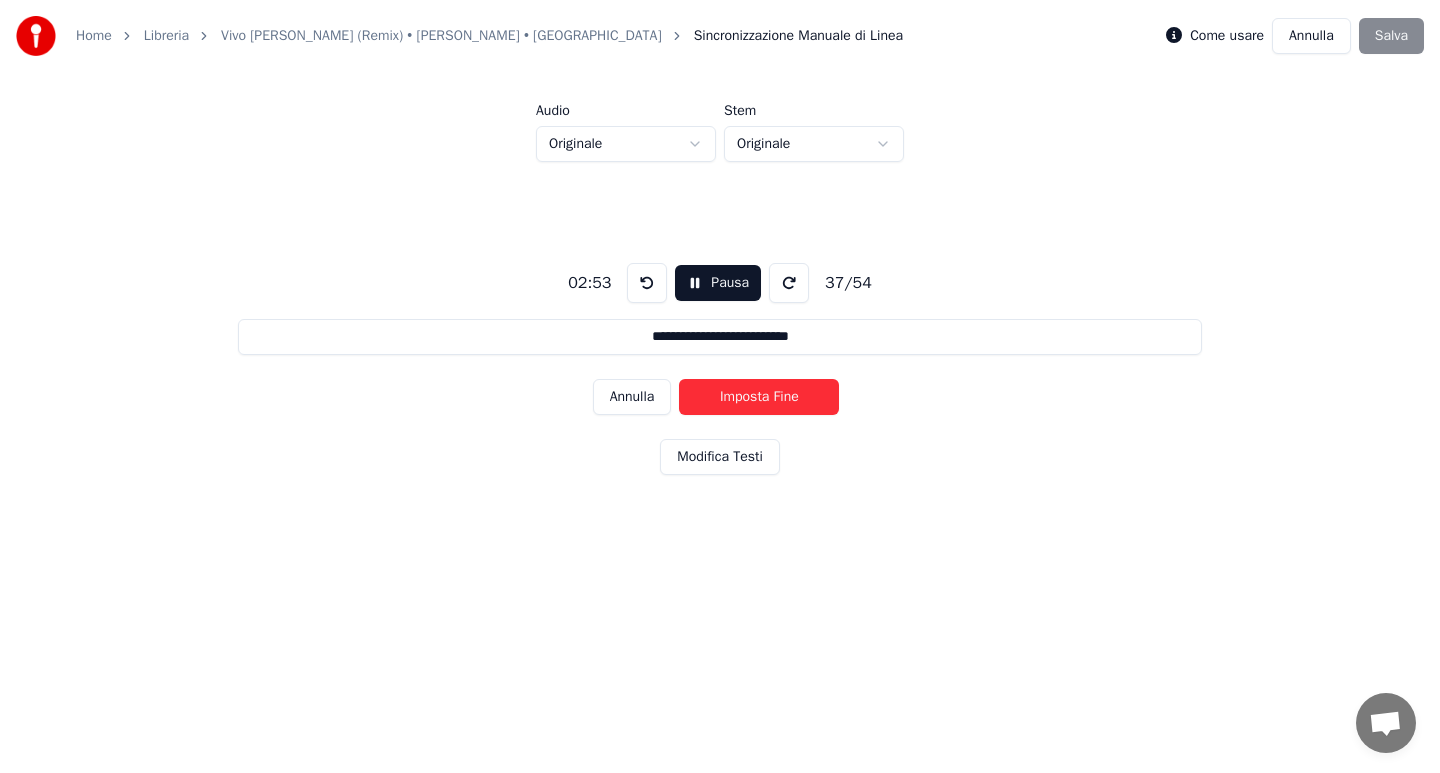 click on "Imposta Fine" at bounding box center [759, 397] 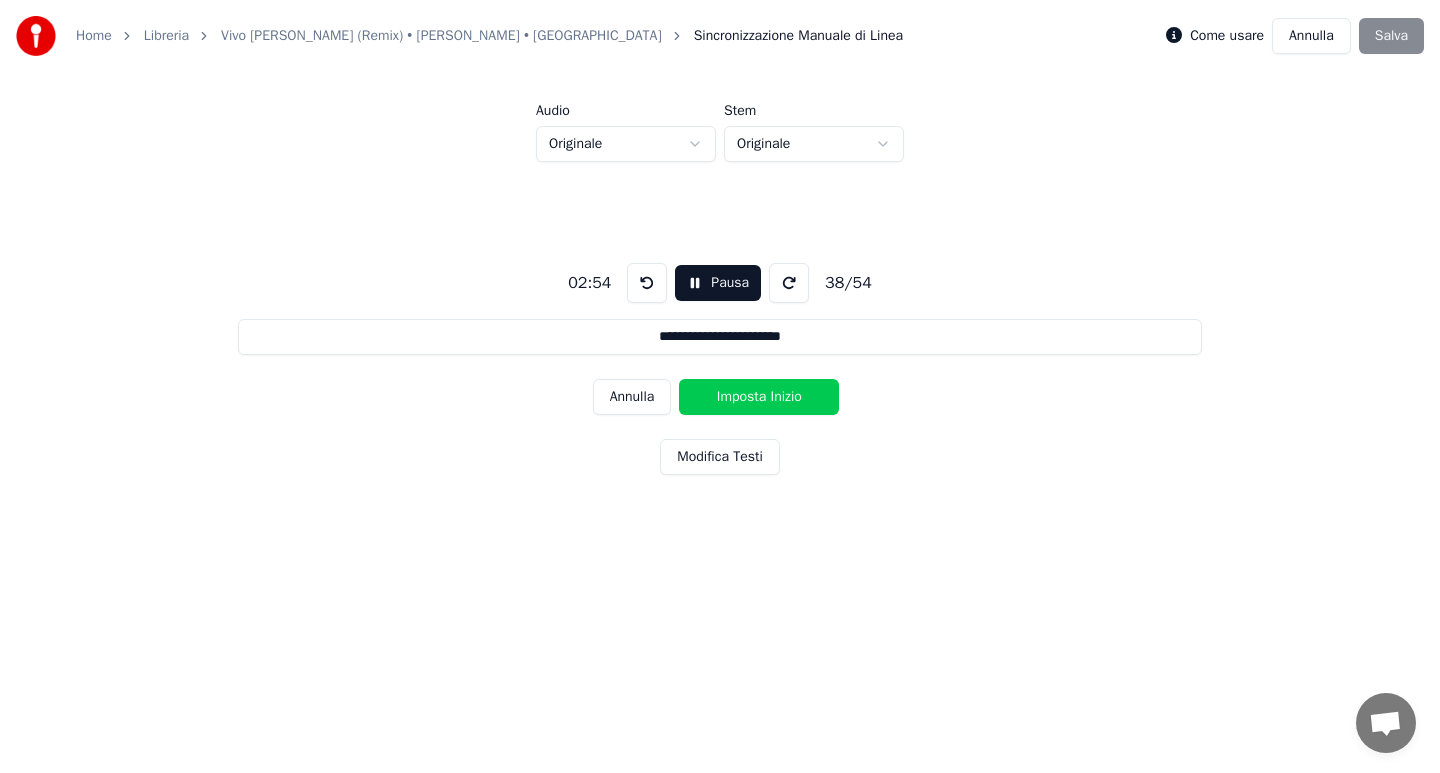 click on "Imposta Inizio" at bounding box center [759, 397] 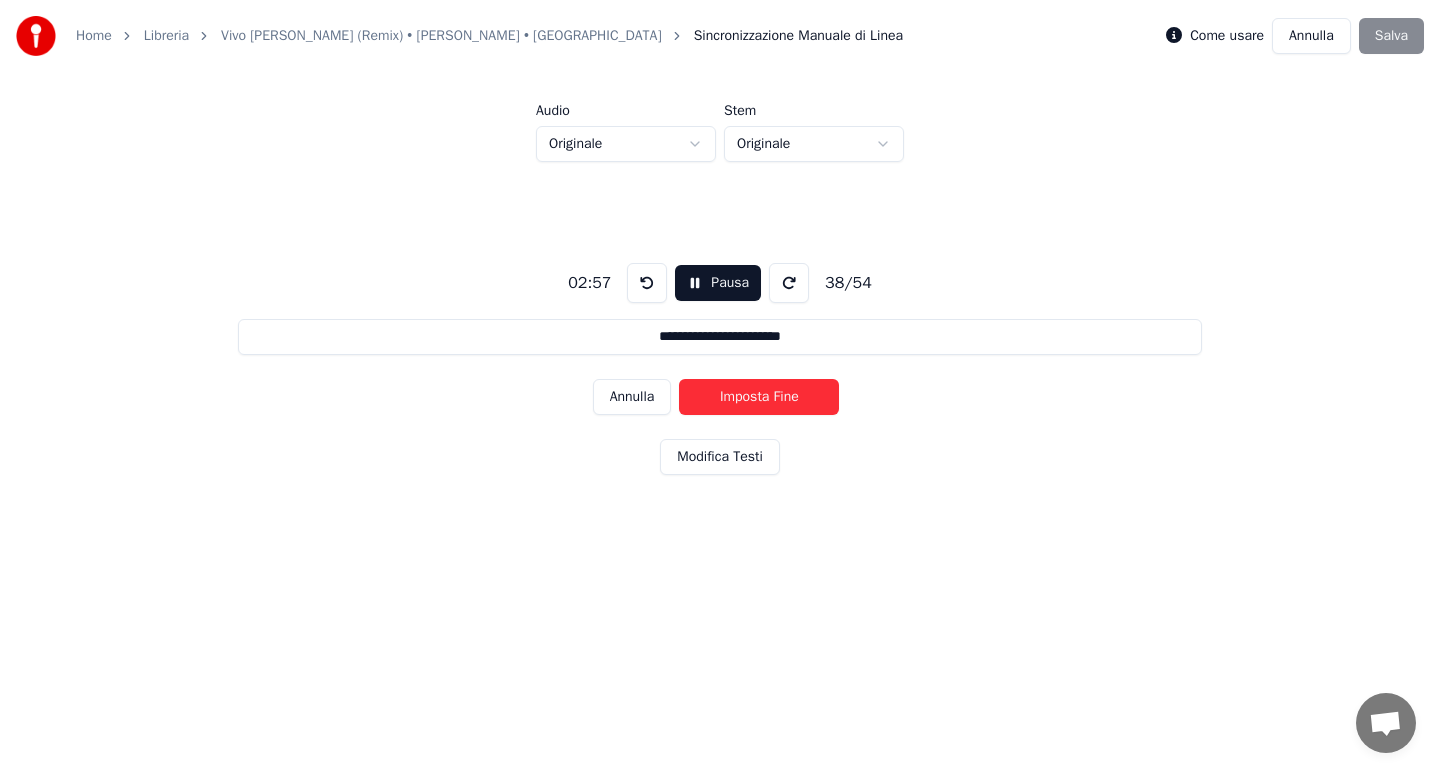 click on "Imposta Fine" at bounding box center [759, 397] 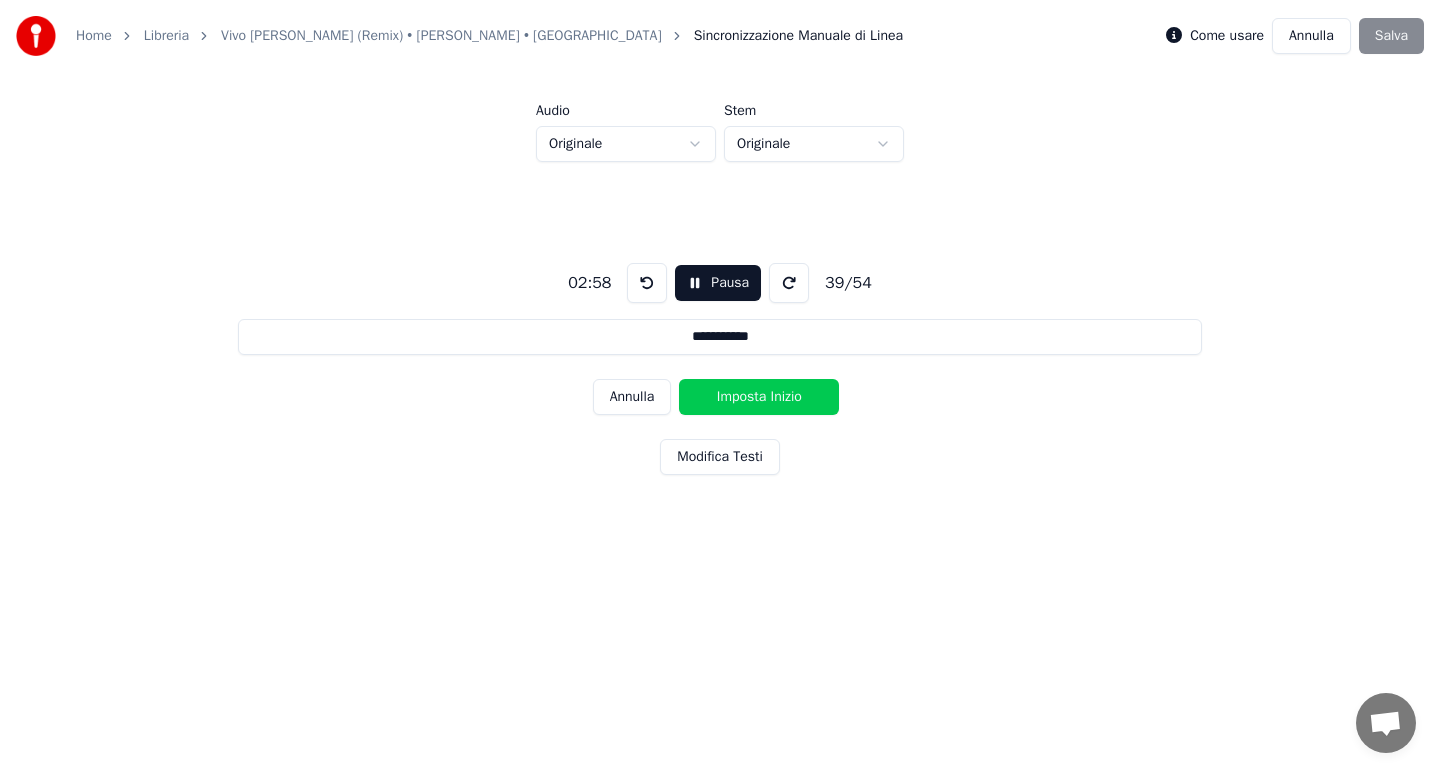 click on "Imposta Inizio" at bounding box center (759, 397) 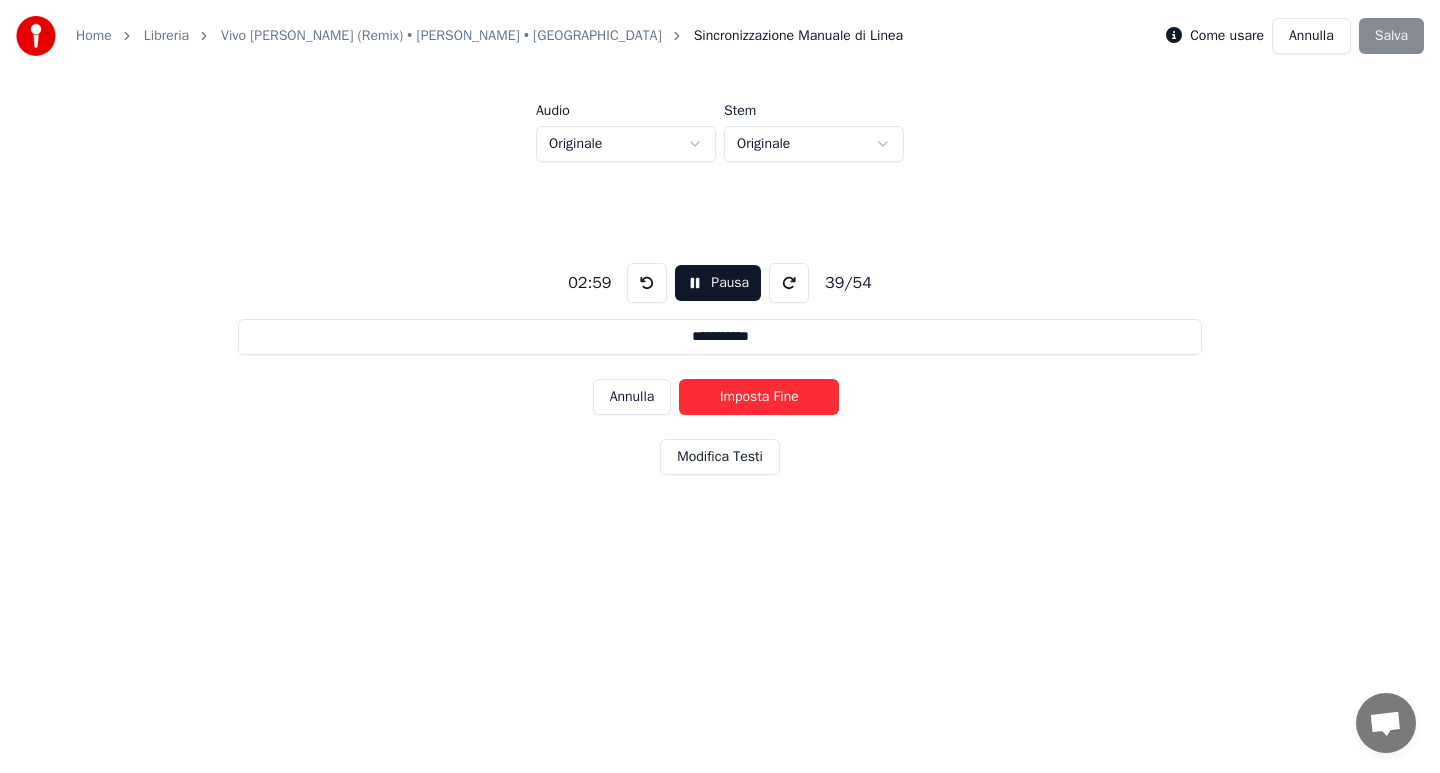 click on "Imposta Fine" at bounding box center (759, 397) 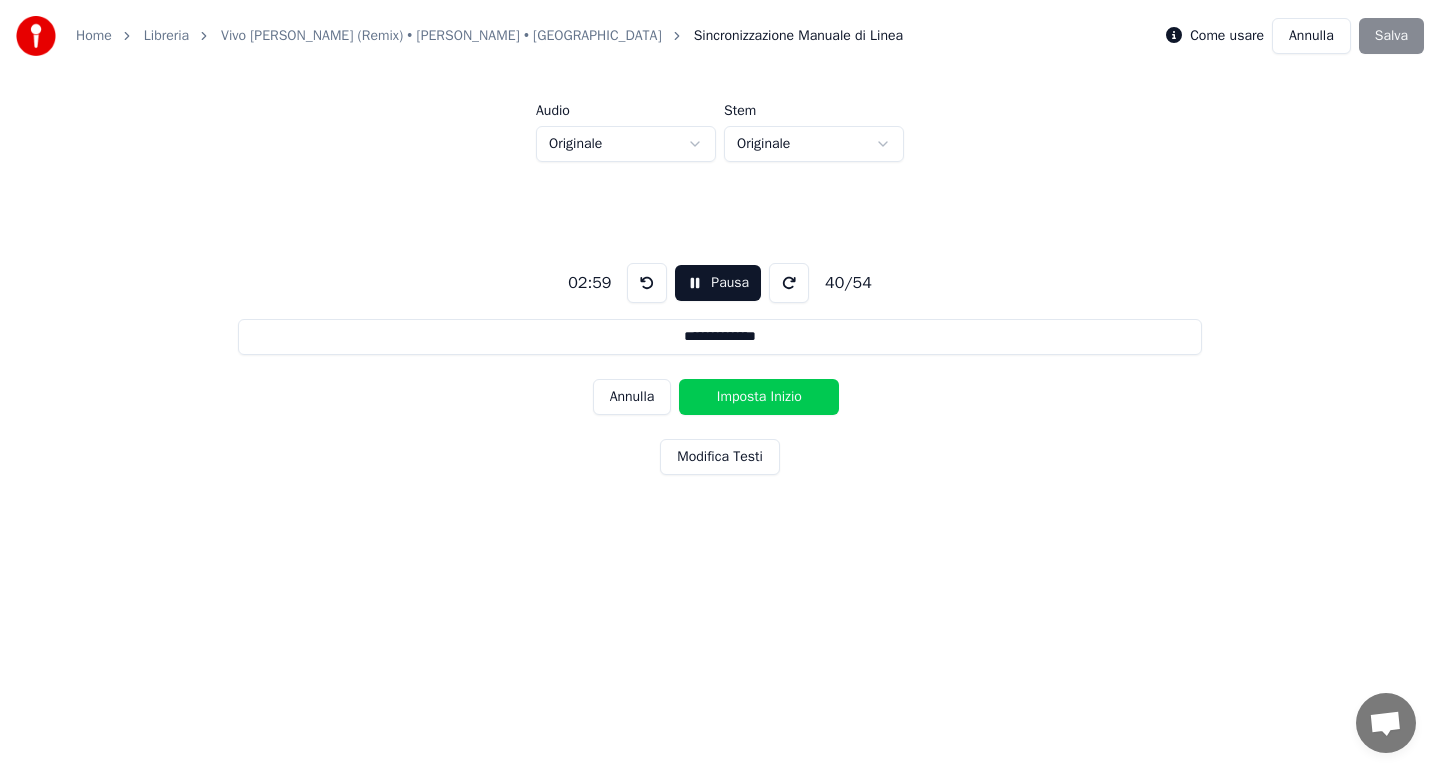 click on "Imposta Inizio" at bounding box center (759, 397) 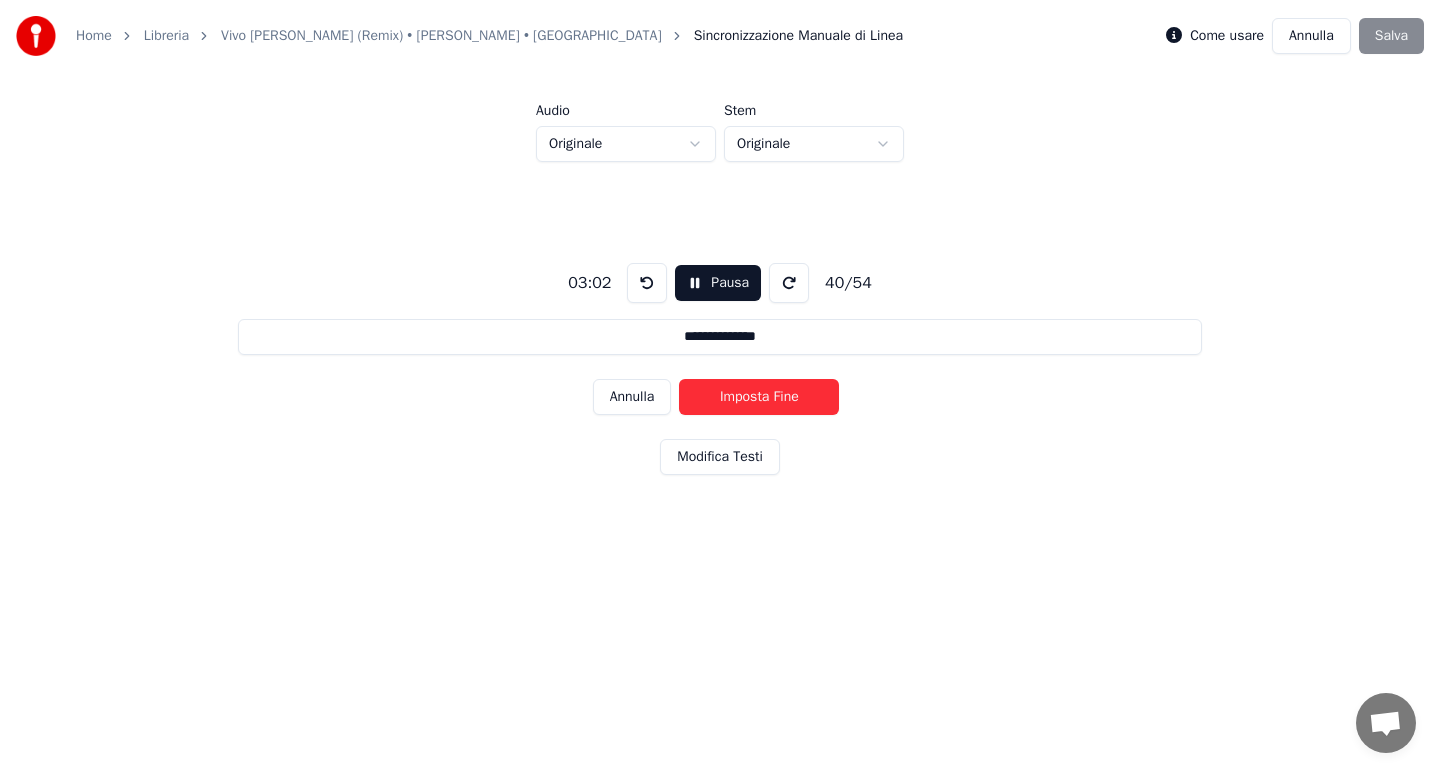 click on "Imposta Fine" at bounding box center (759, 397) 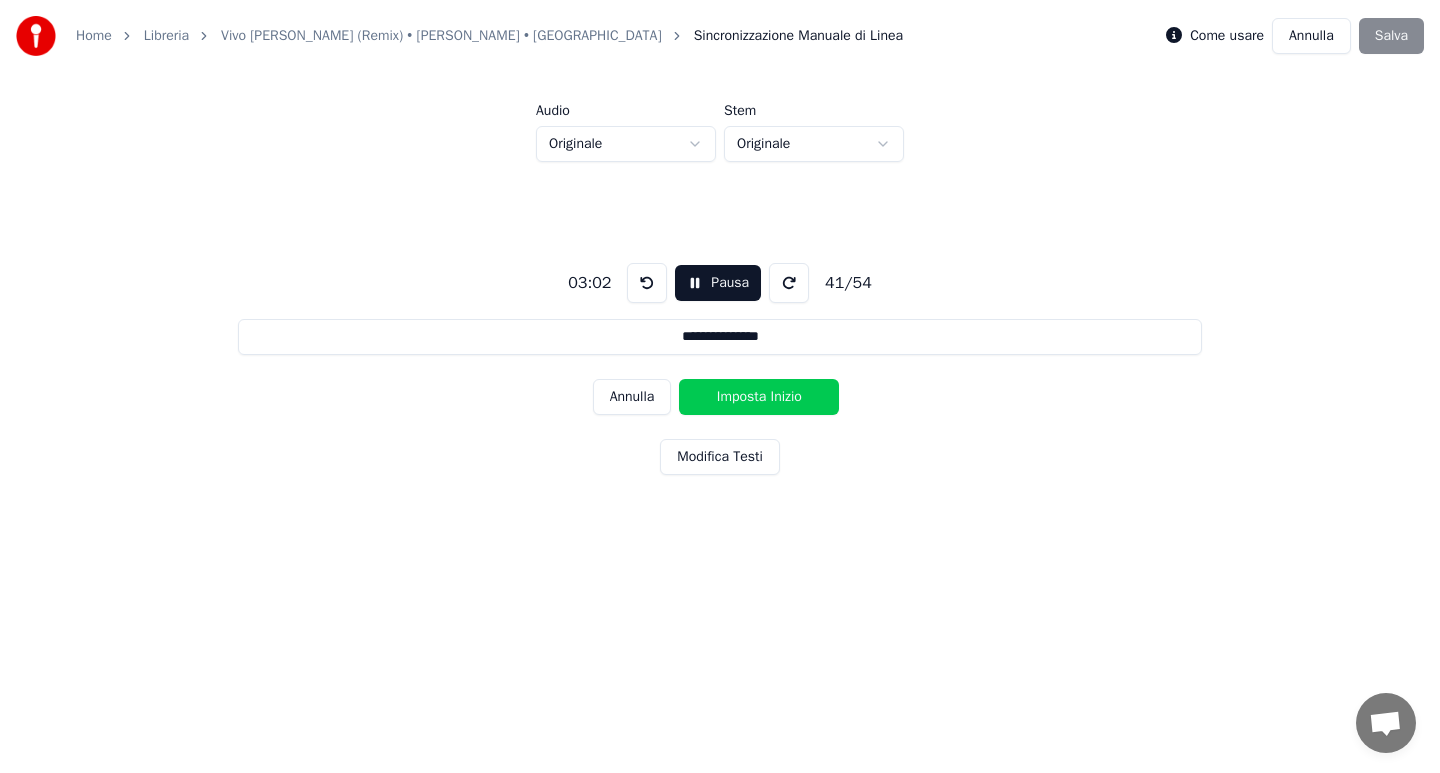 click on "Imposta Inizio" at bounding box center [759, 397] 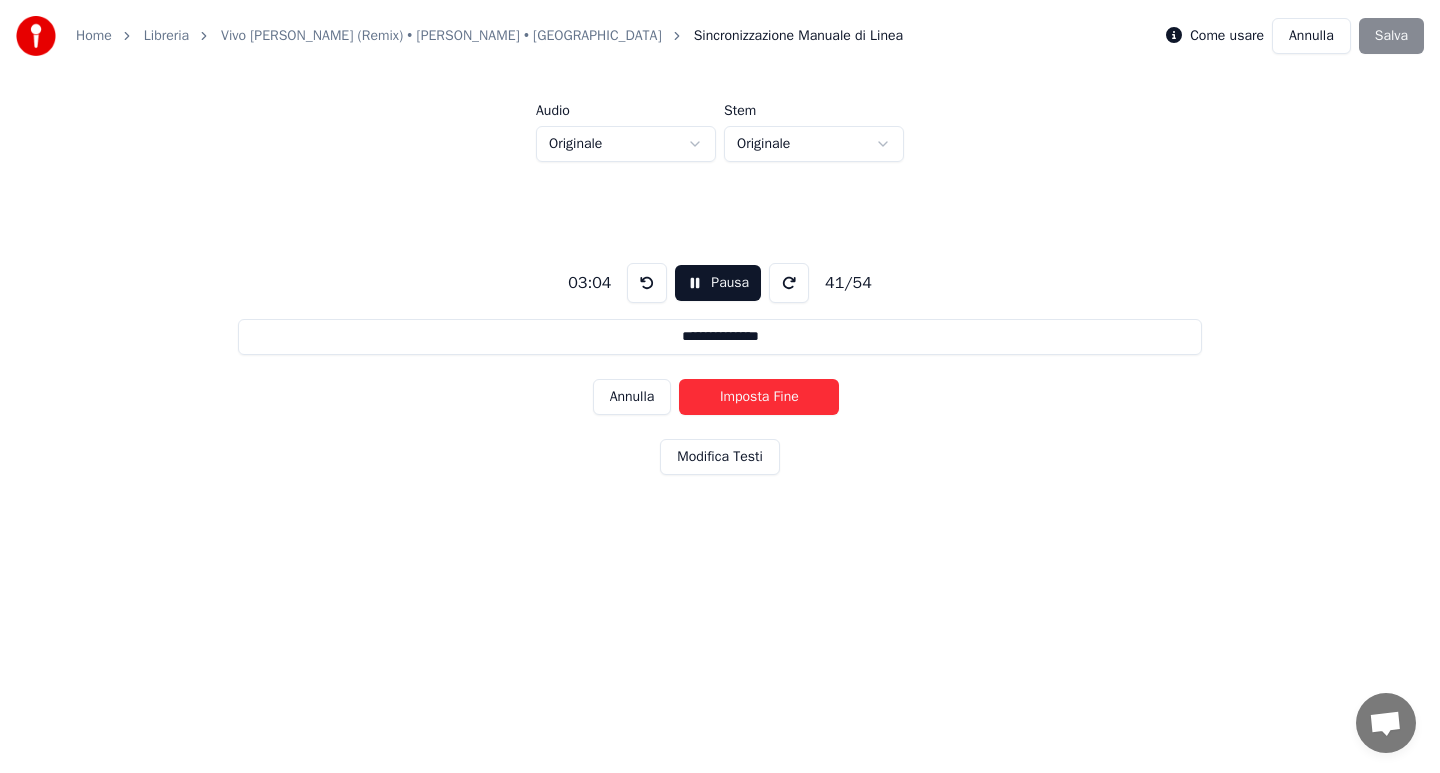 click on "Imposta Fine" at bounding box center [759, 397] 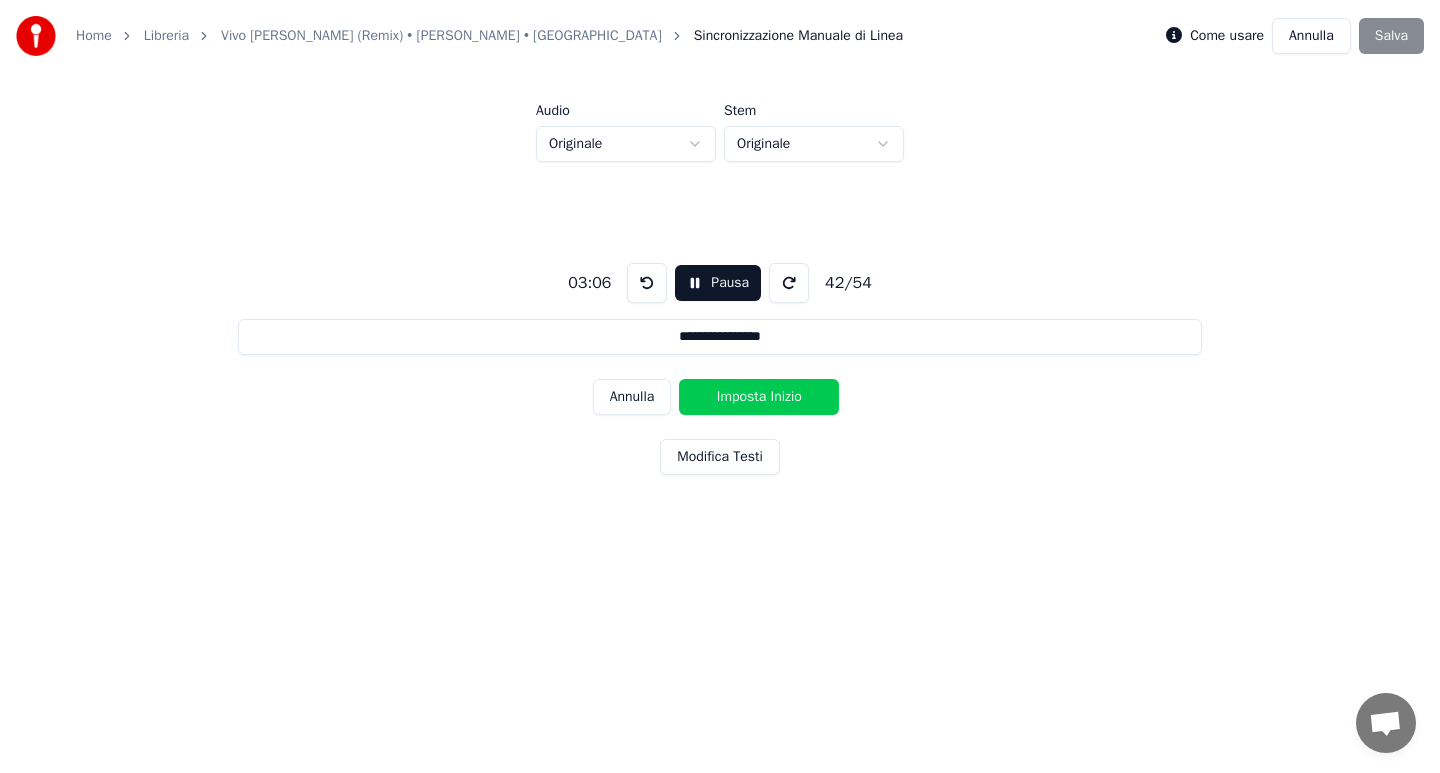 click on "Imposta Inizio" at bounding box center [759, 397] 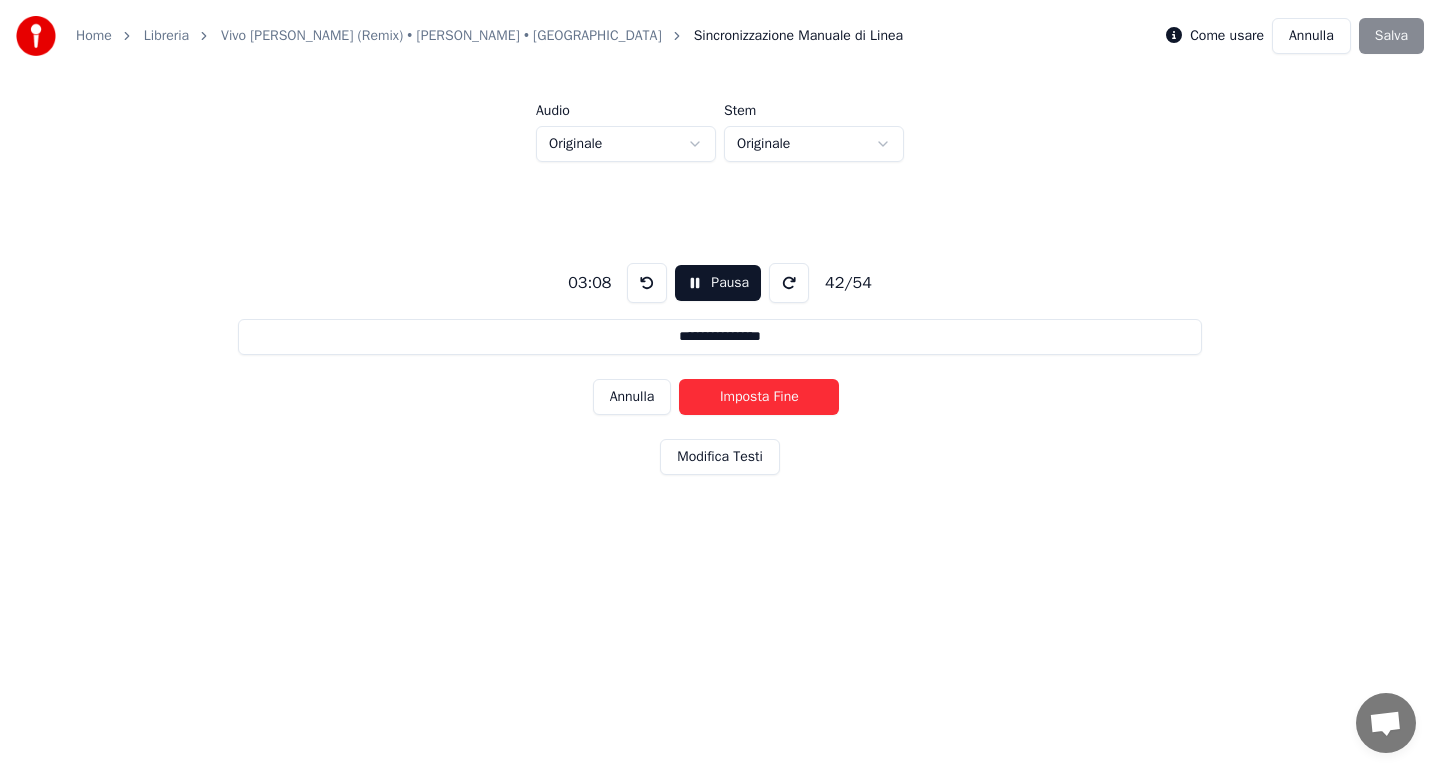 click on "Imposta Fine" at bounding box center [759, 397] 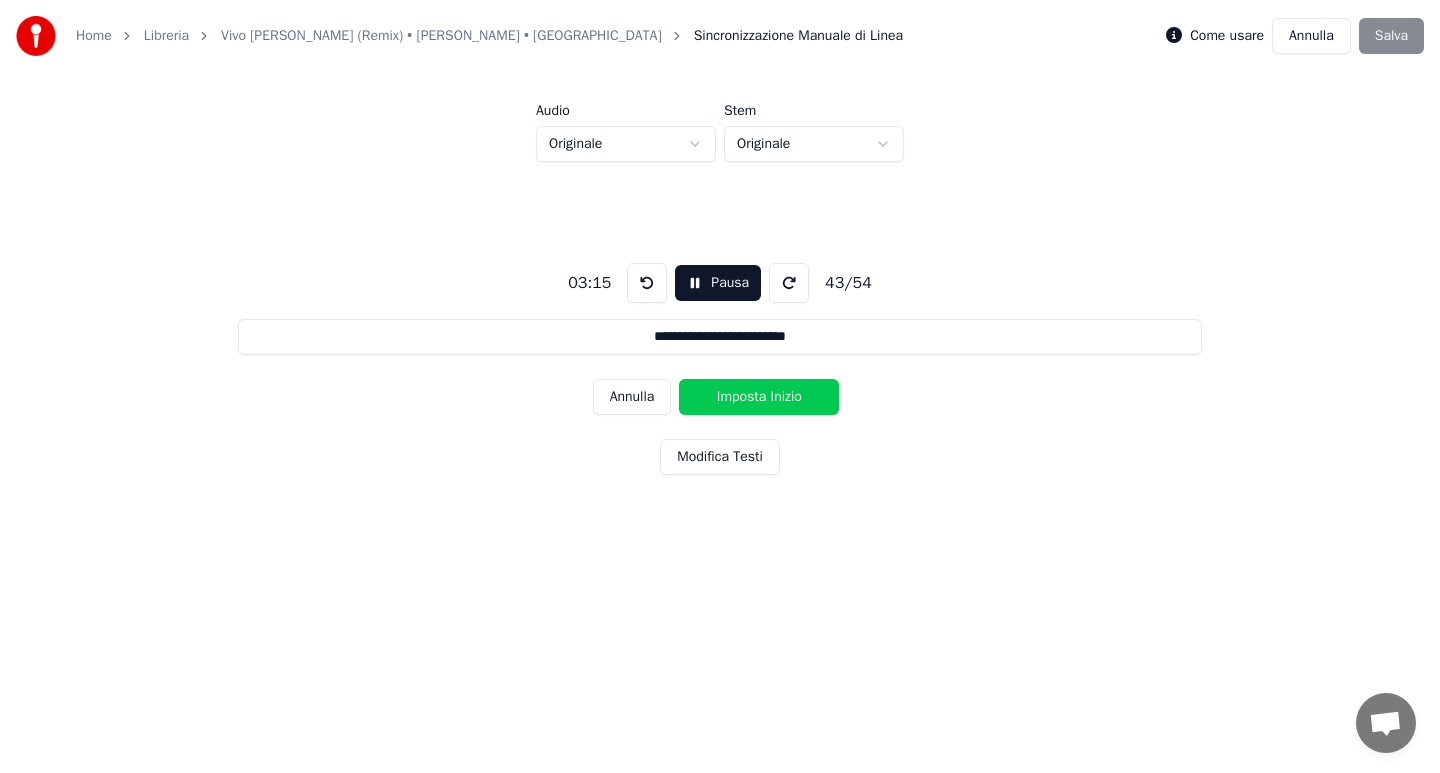 click on "Imposta Inizio" at bounding box center [759, 397] 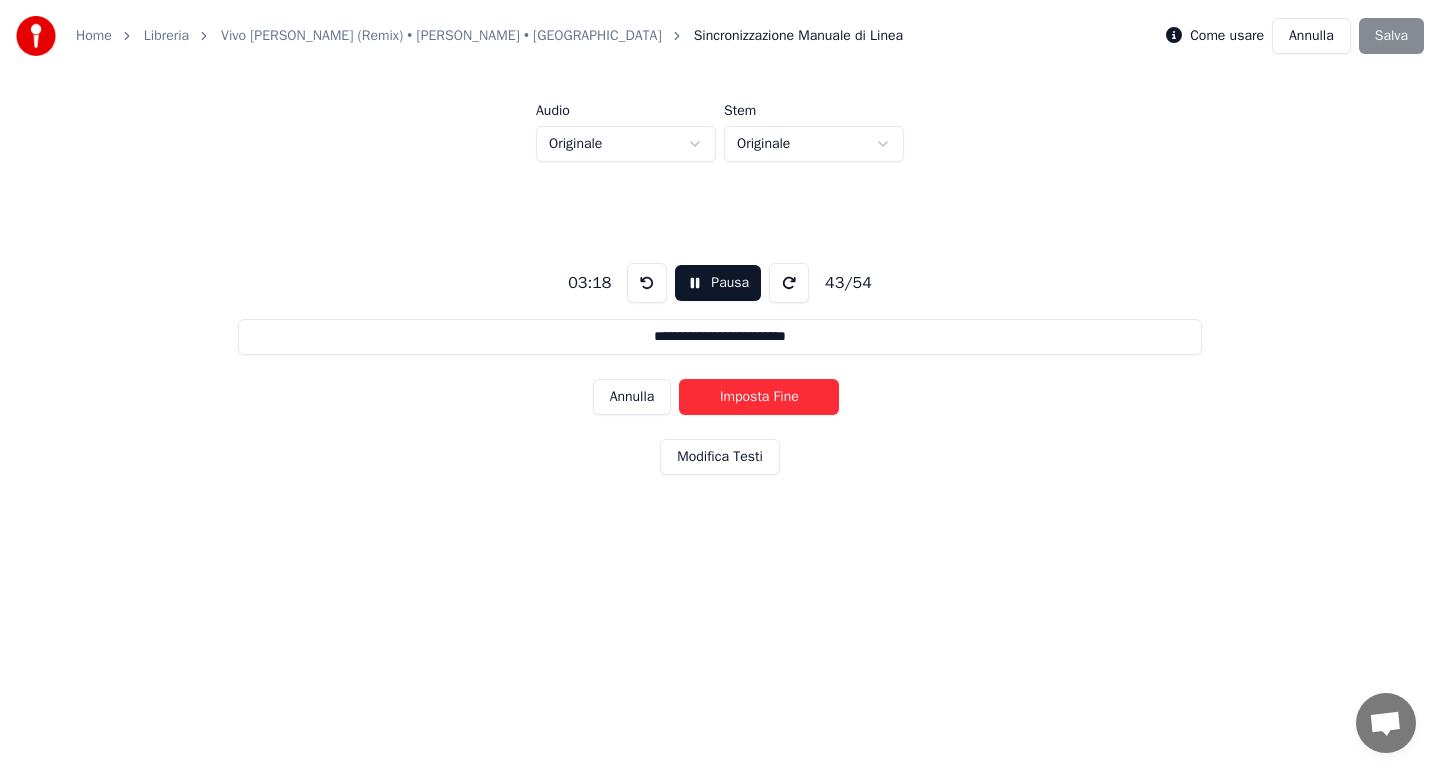 click on "Imposta Fine" at bounding box center [759, 397] 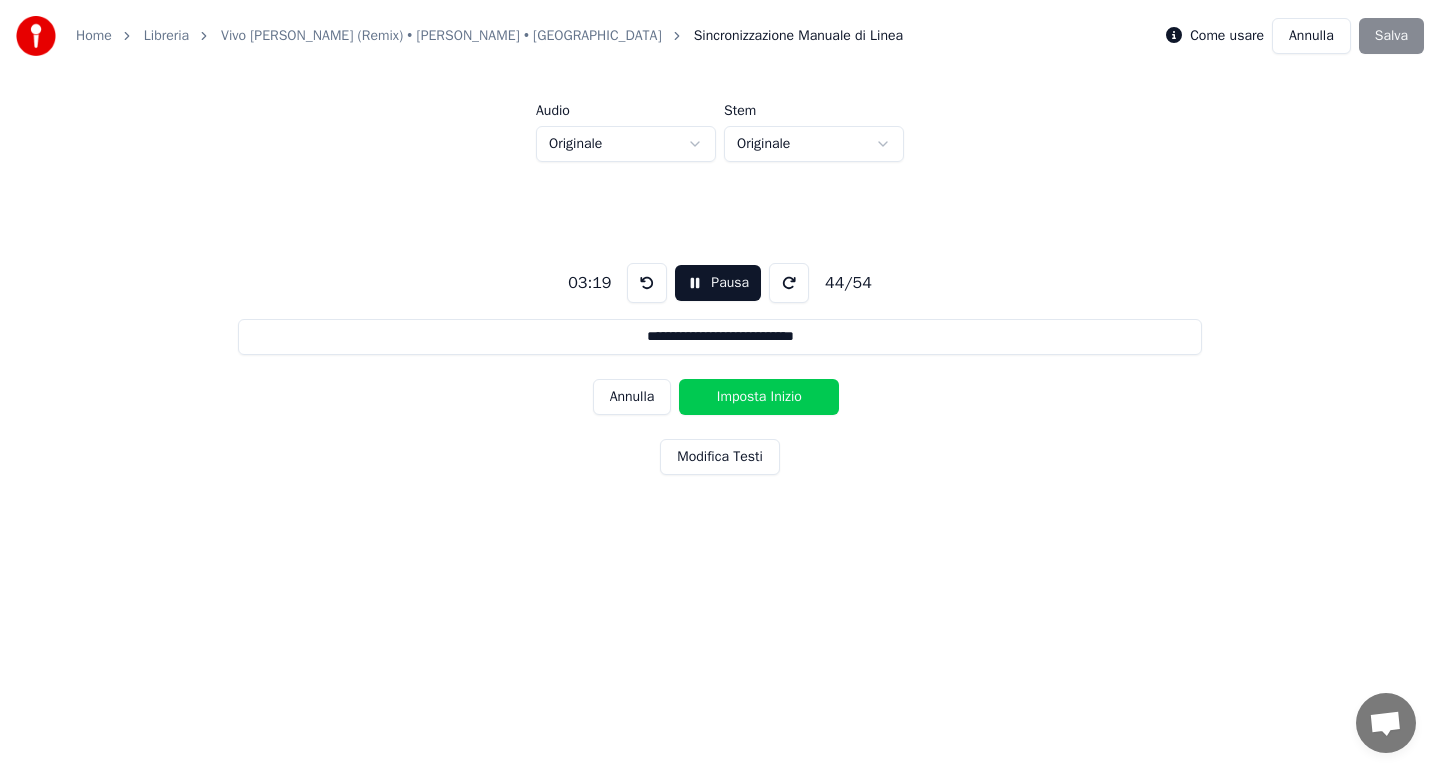 click on "Imposta Inizio" at bounding box center (759, 397) 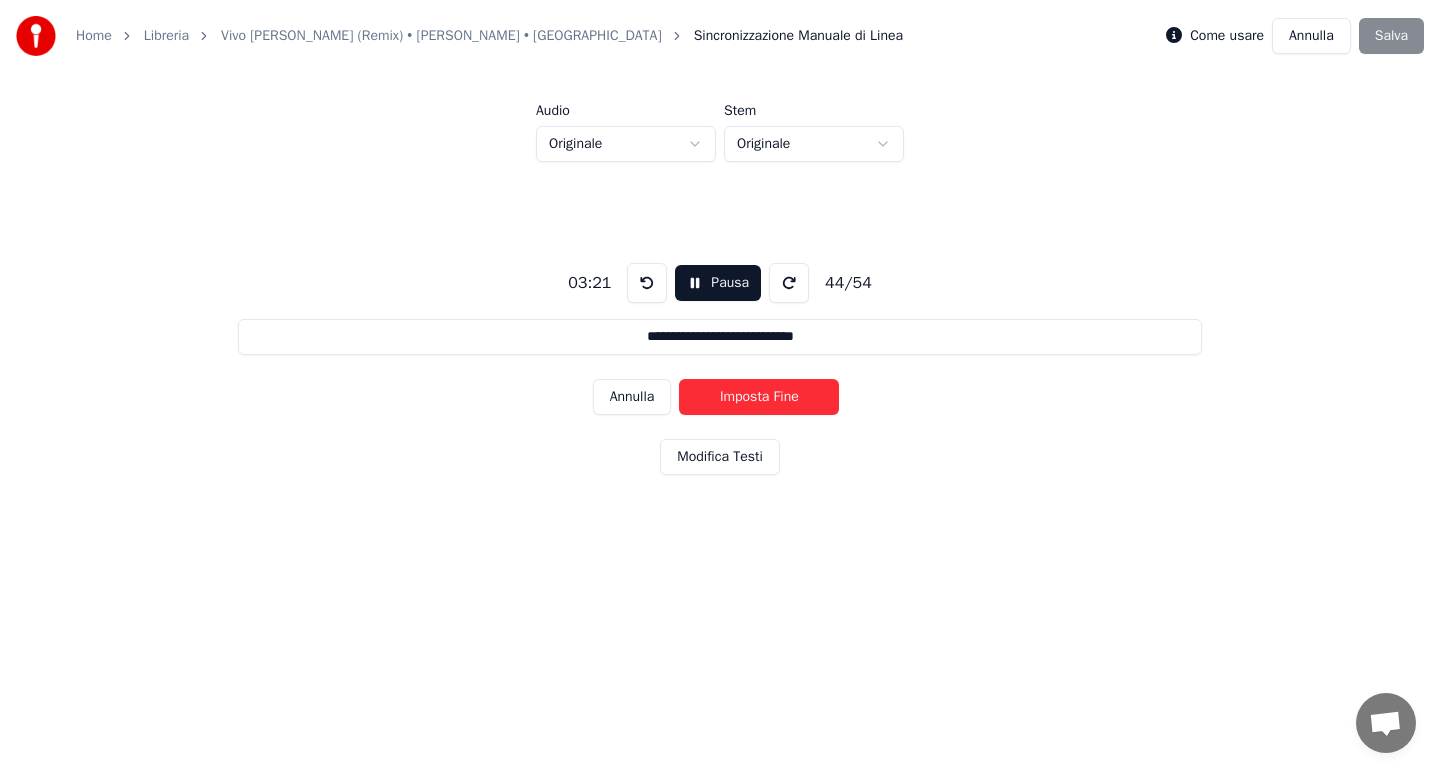 click on "Imposta Fine" at bounding box center (759, 397) 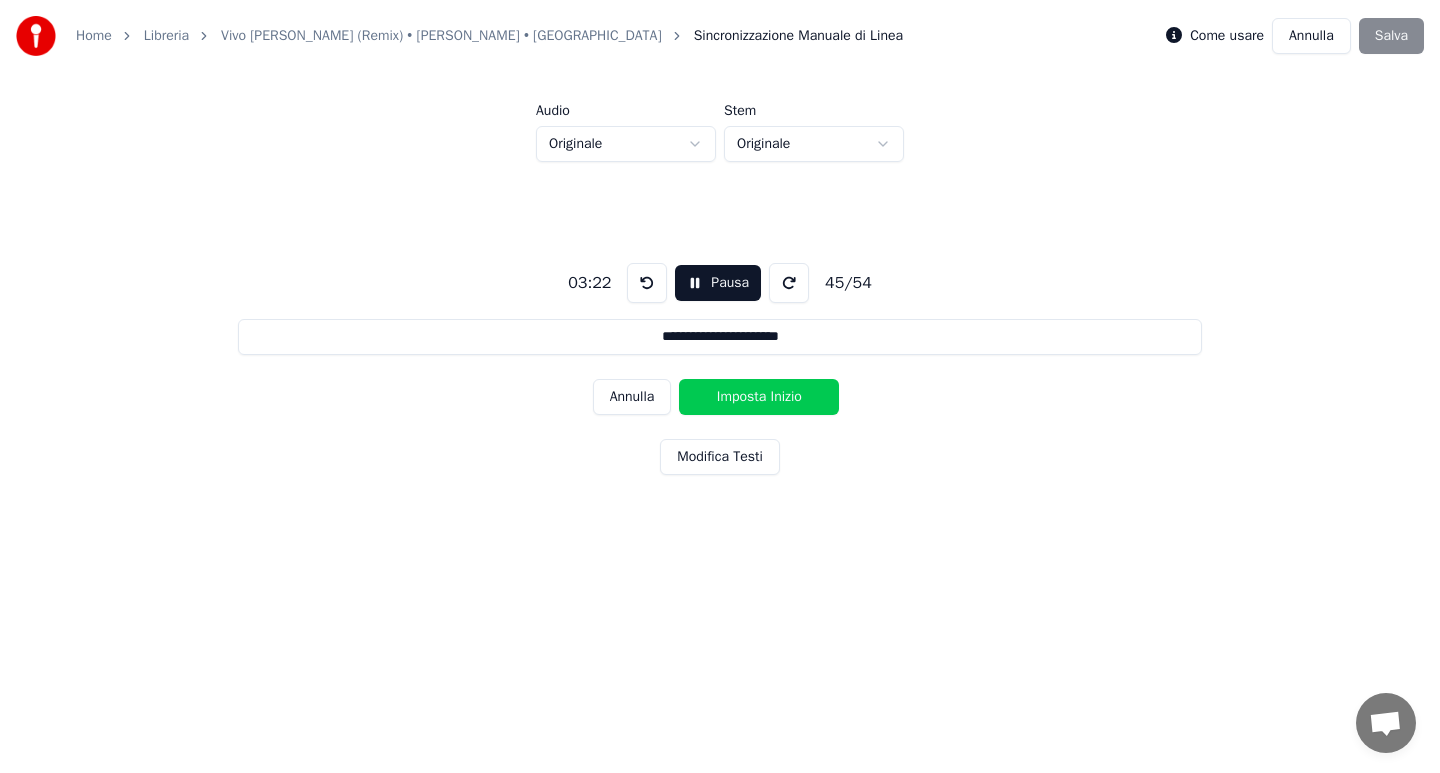 click on "Imposta Inizio" at bounding box center [759, 397] 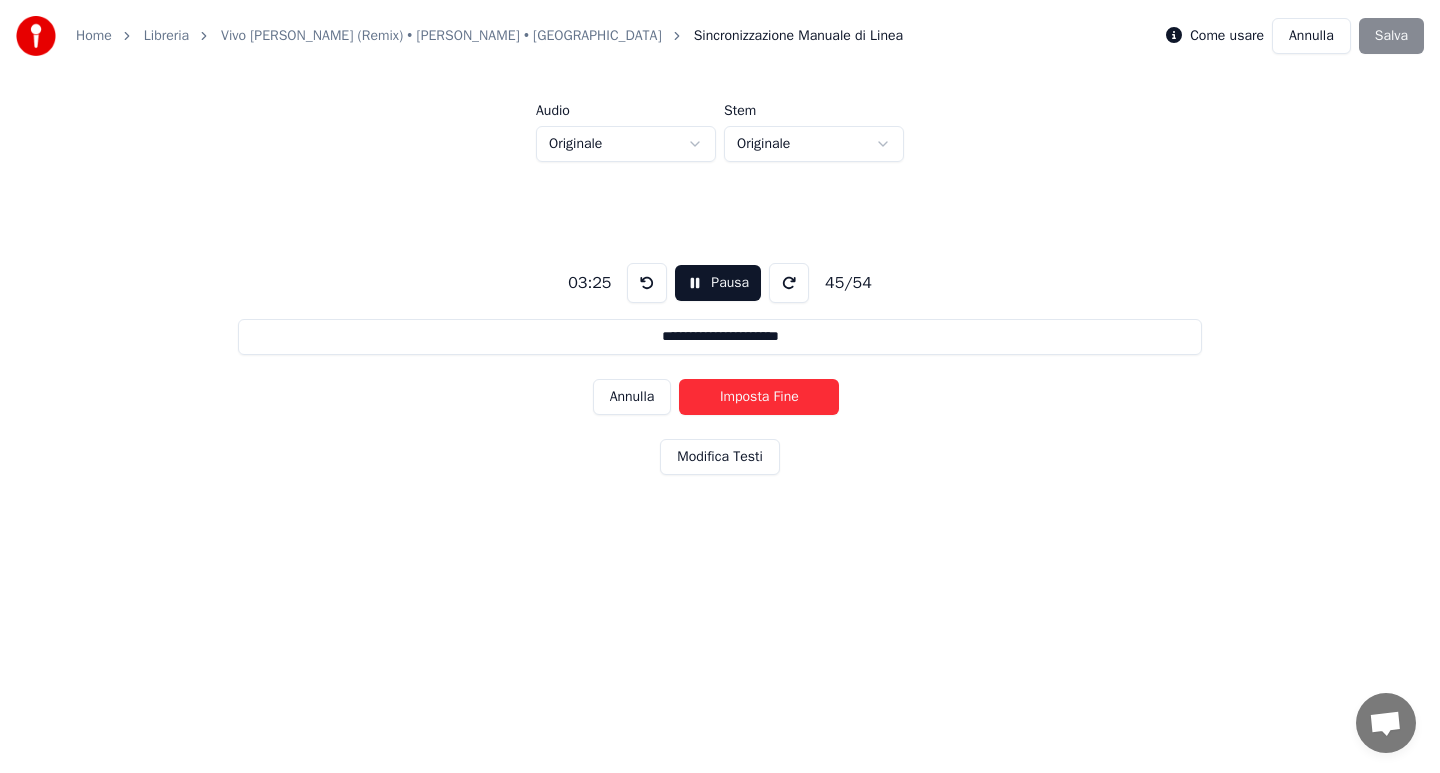 click on "Imposta Fine" at bounding box center [759, 397] 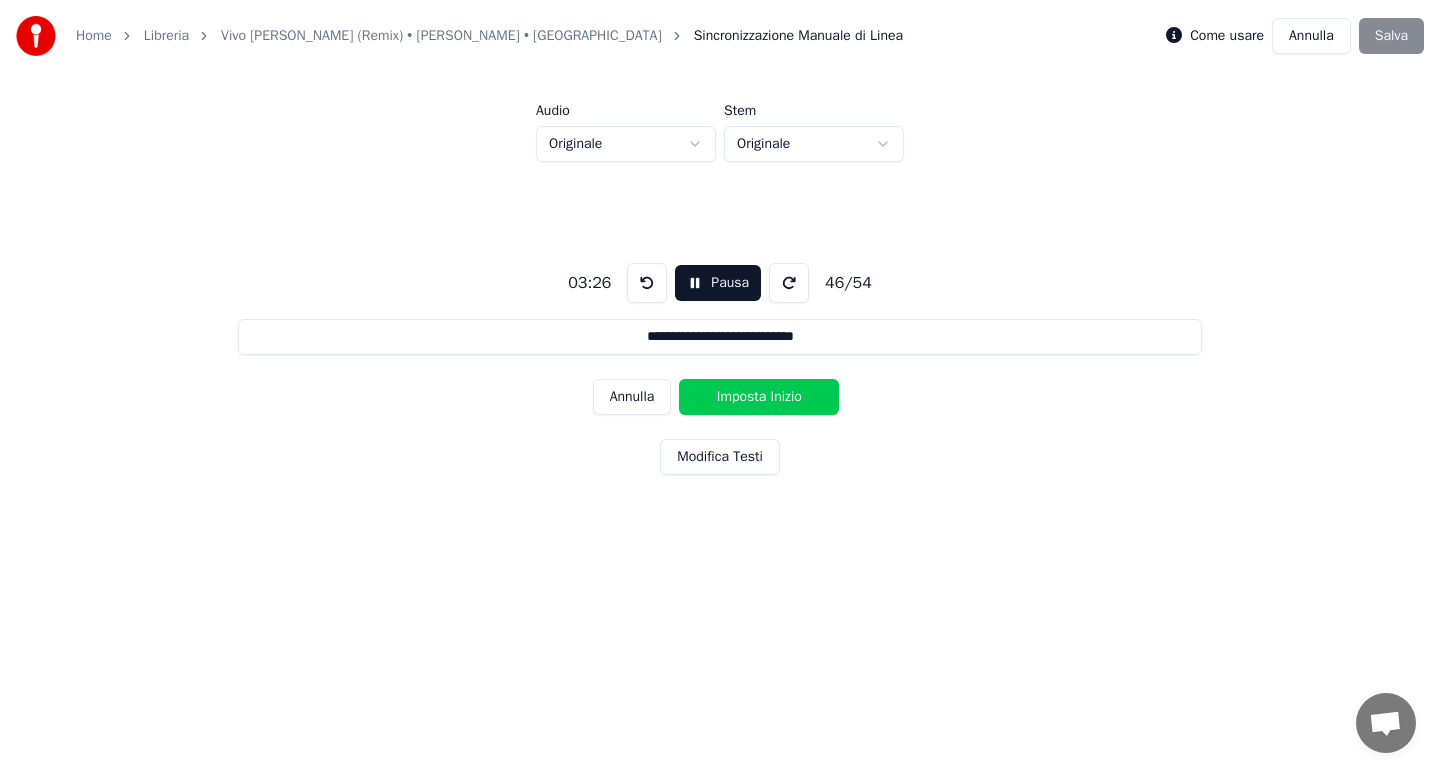 click on "Imposta Inizio" at bounding box center (759, 397) 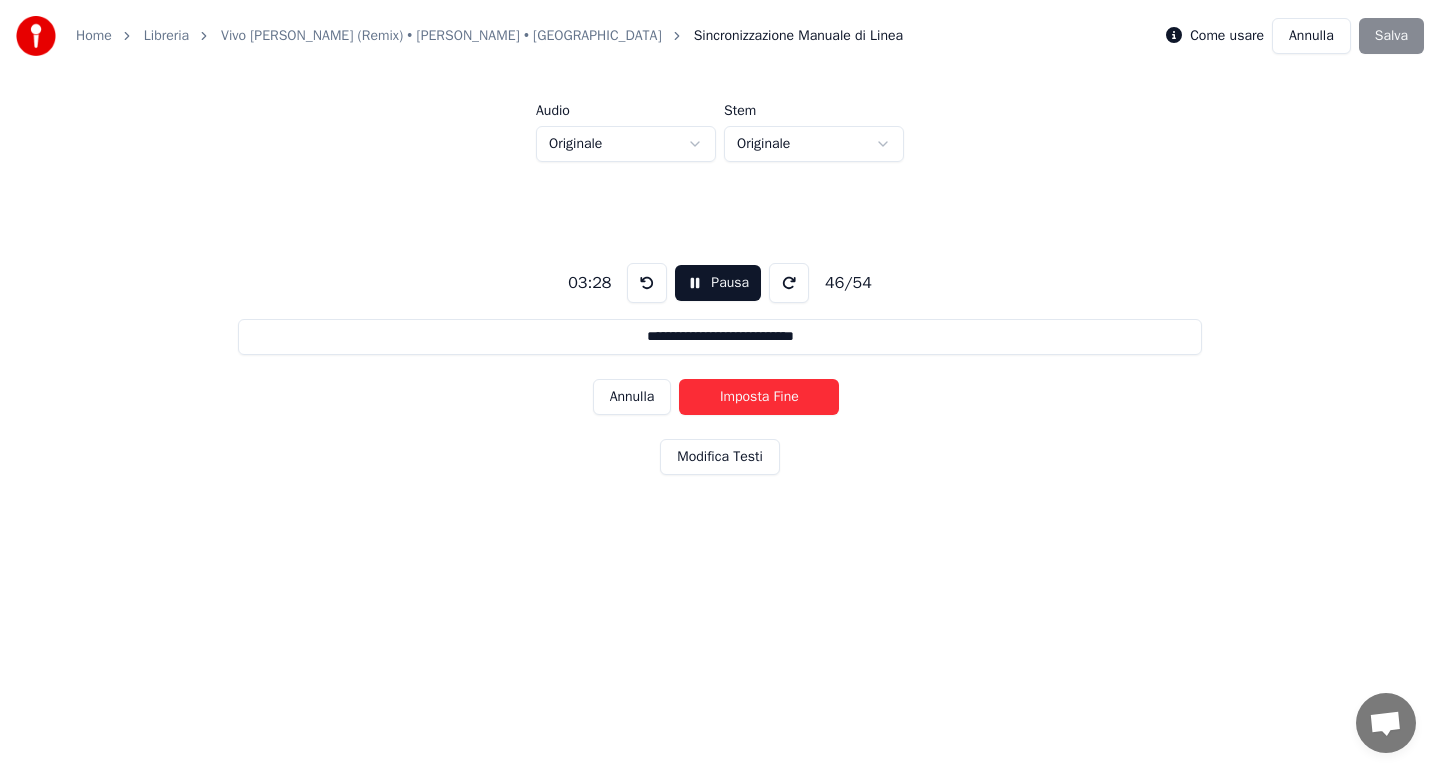 click on "Imposta Fine" at bounding box center (759, 397) 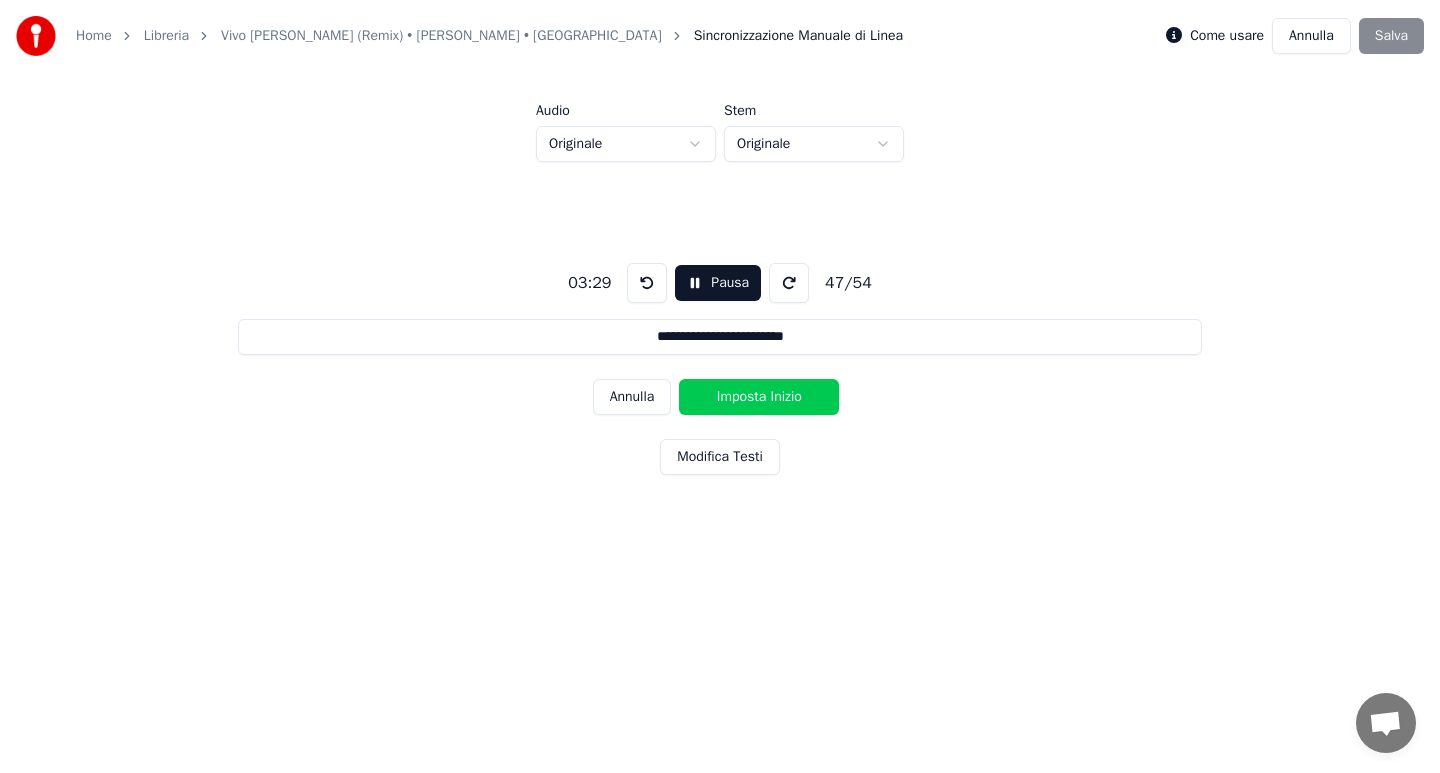 click on "Imposta Inizio" at bounding box center [759, 397] 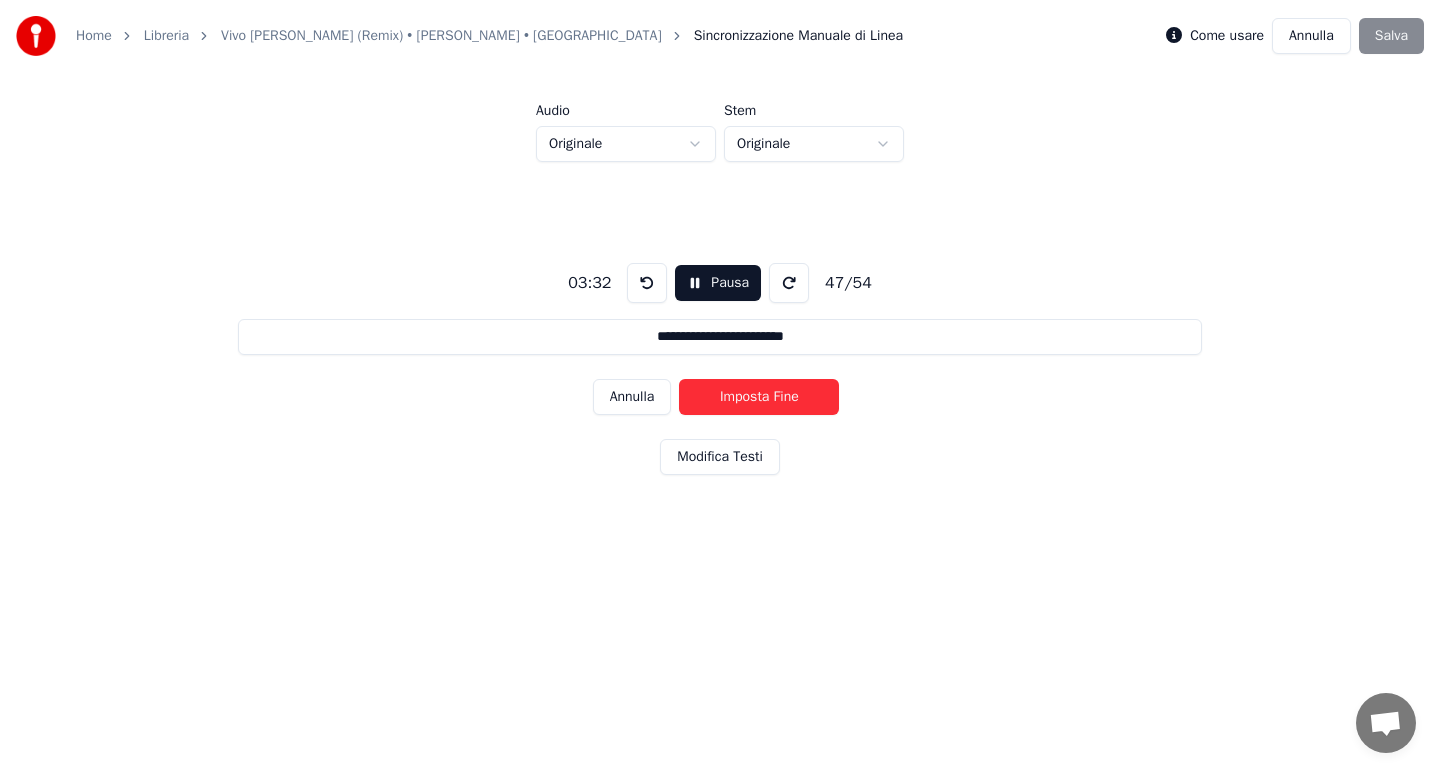 click on "Imposta Fine" at bounding box center [759, 397] 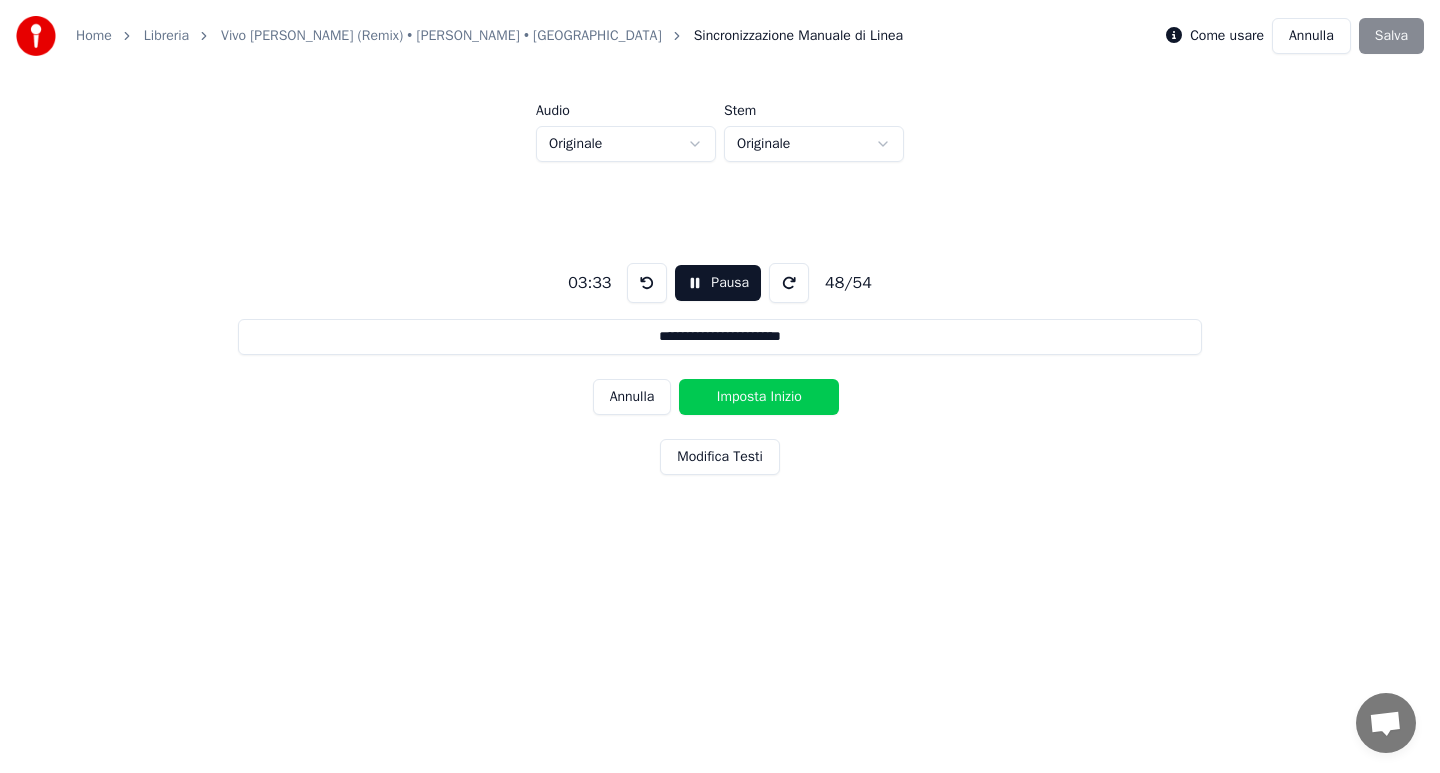 click on "Imposta Inizio" at bounding box center (759, 397) 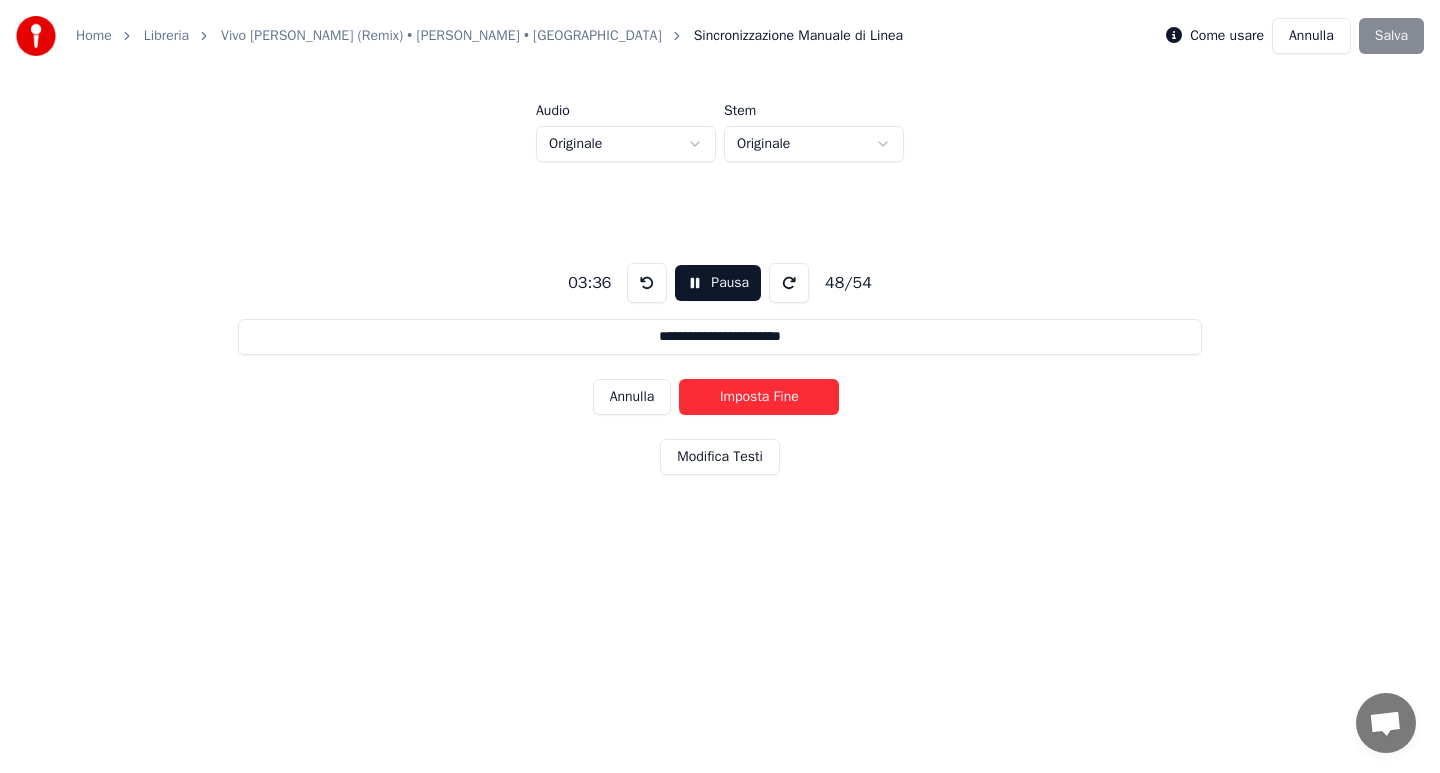 click on "Imposta Fine" at bounding box center [759, 397] 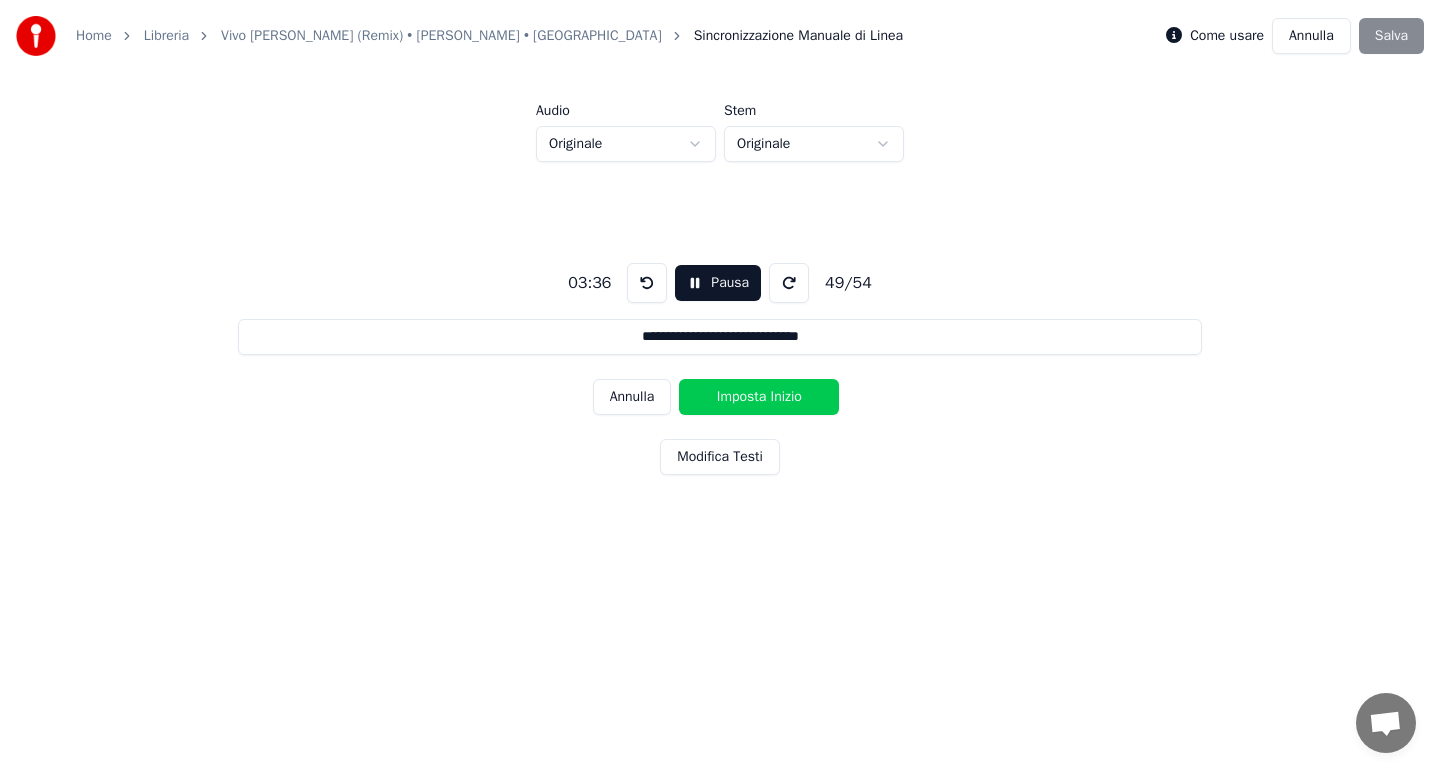 click on "Imposta Inizio" at bounding box center [759, 397] 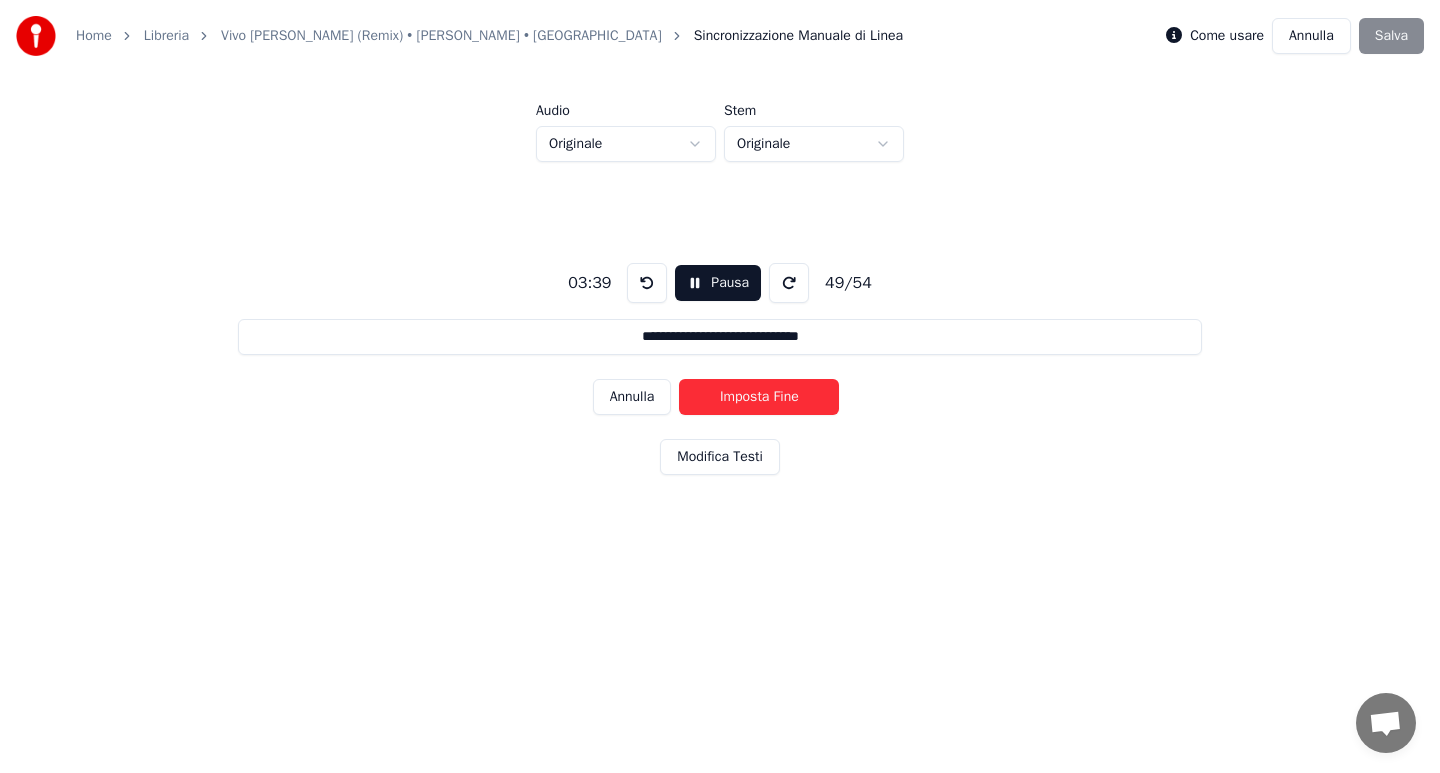 click on "Imposta Fine" at bounding box center [759, 397] 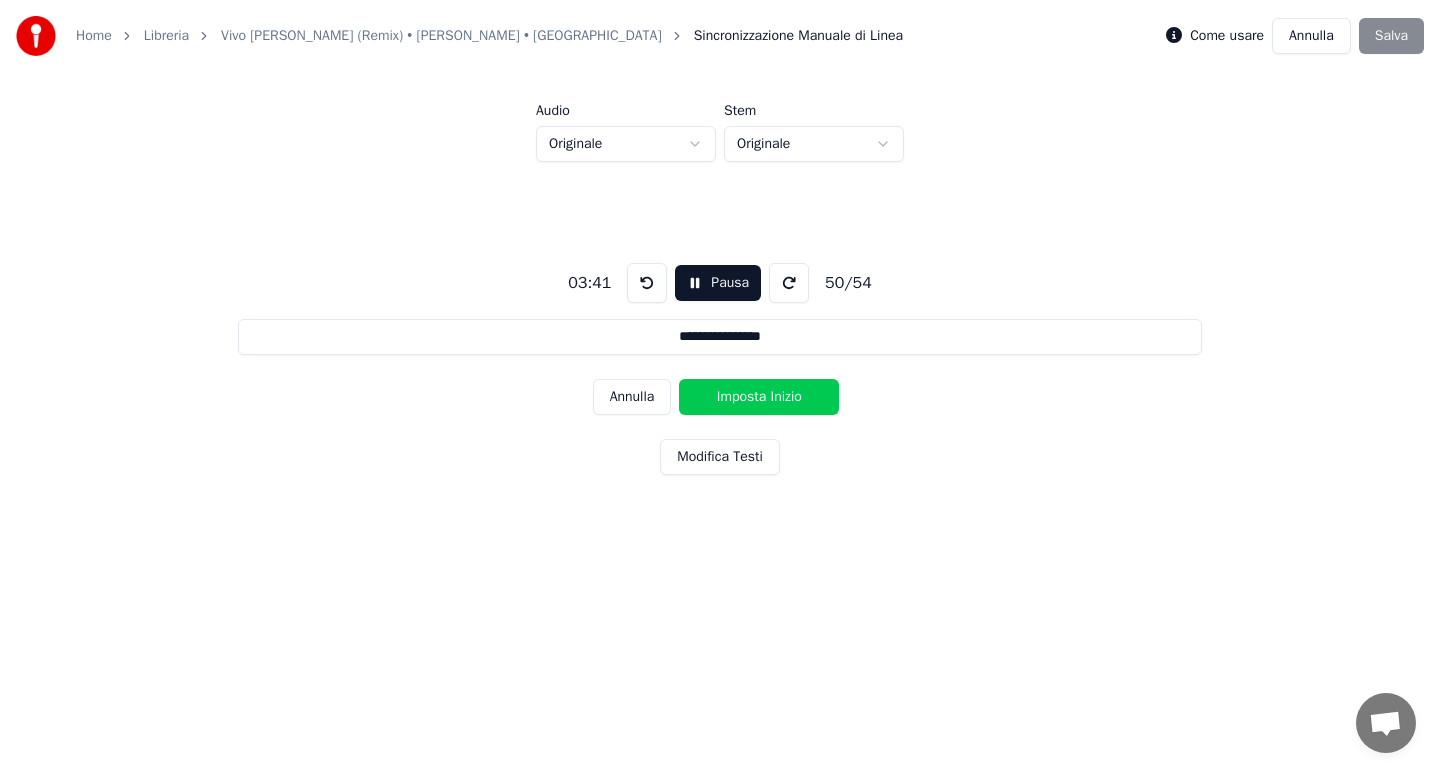 click on "Imposta Inizio" at bounding box center [759, 397] 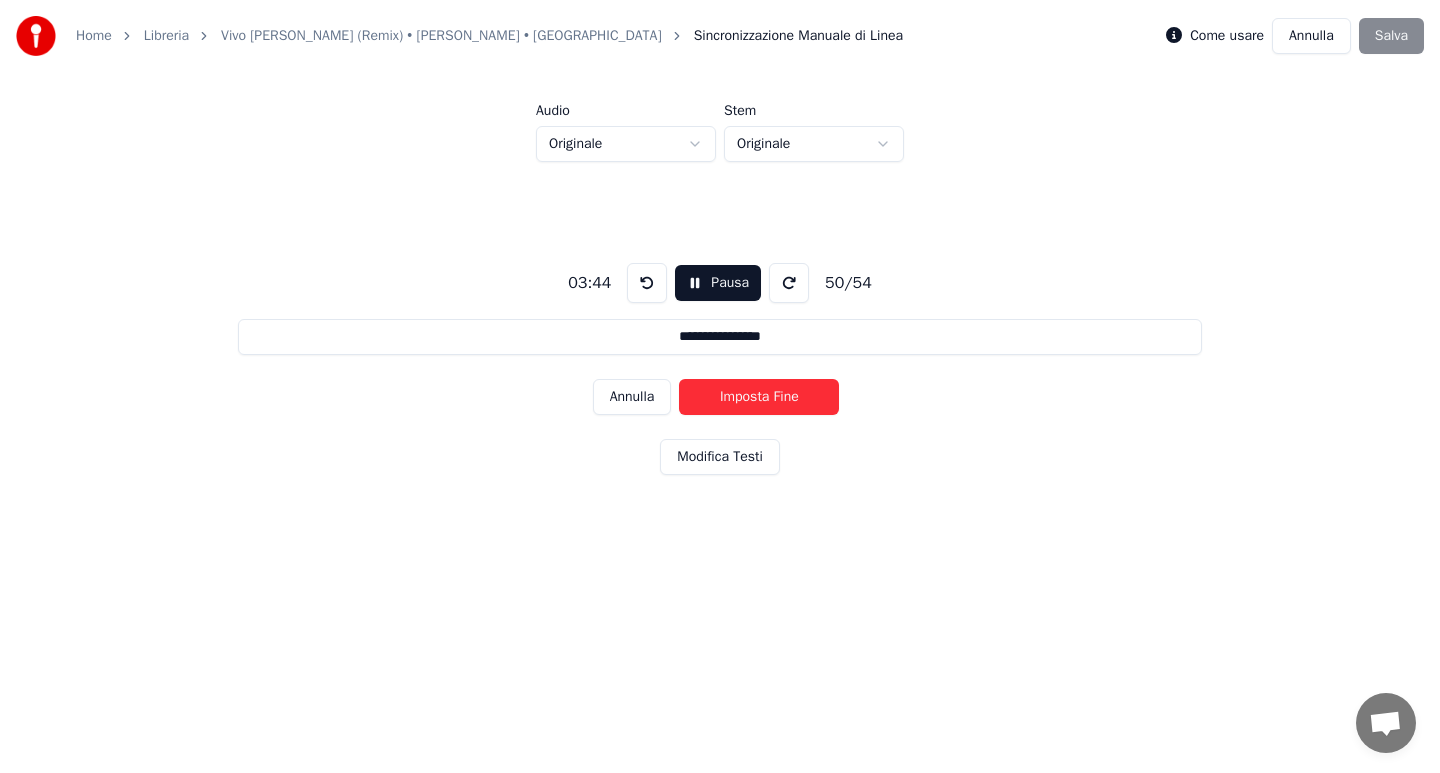 click on "Imposta Fine" at bounding box center [759, 397] 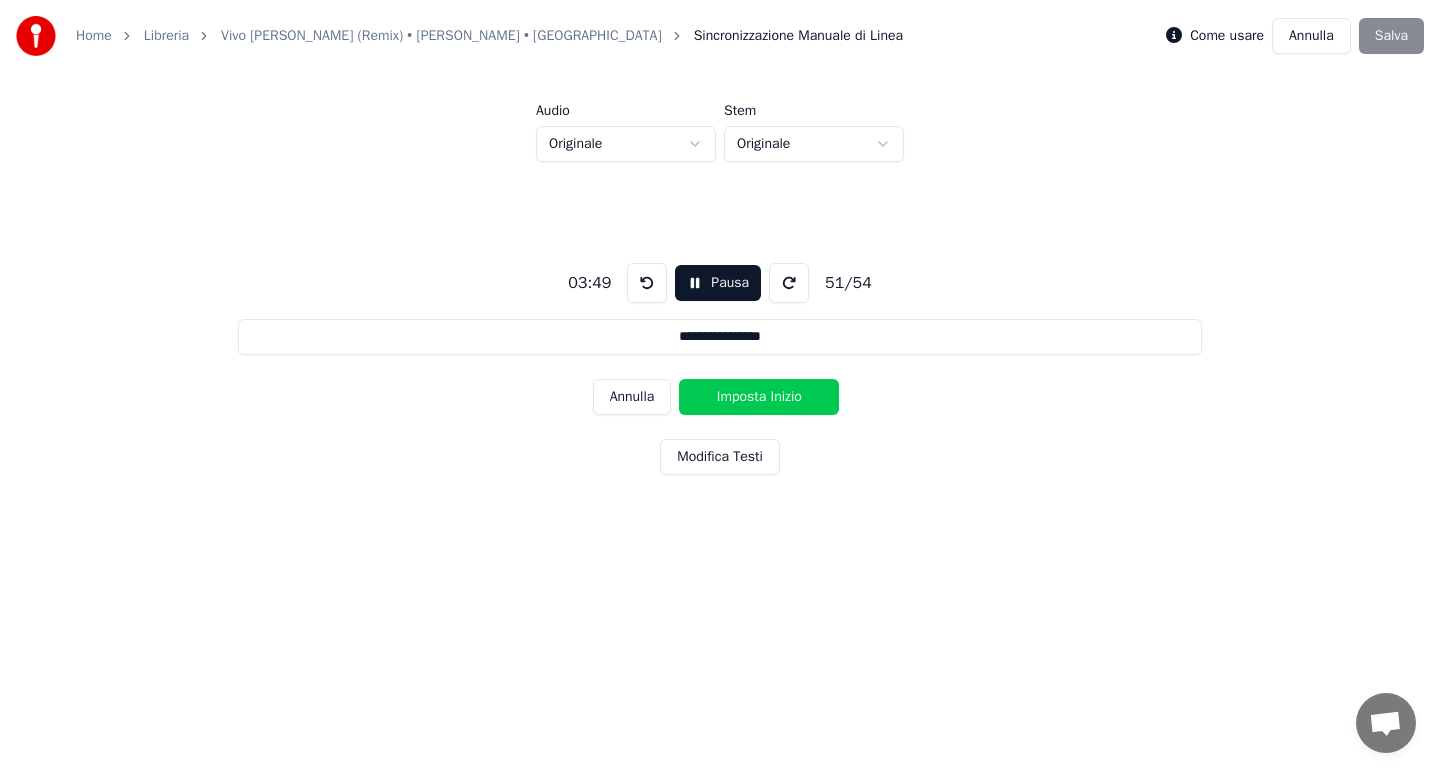 click on "Imposta Inizio" at bounding box center [759, 397] 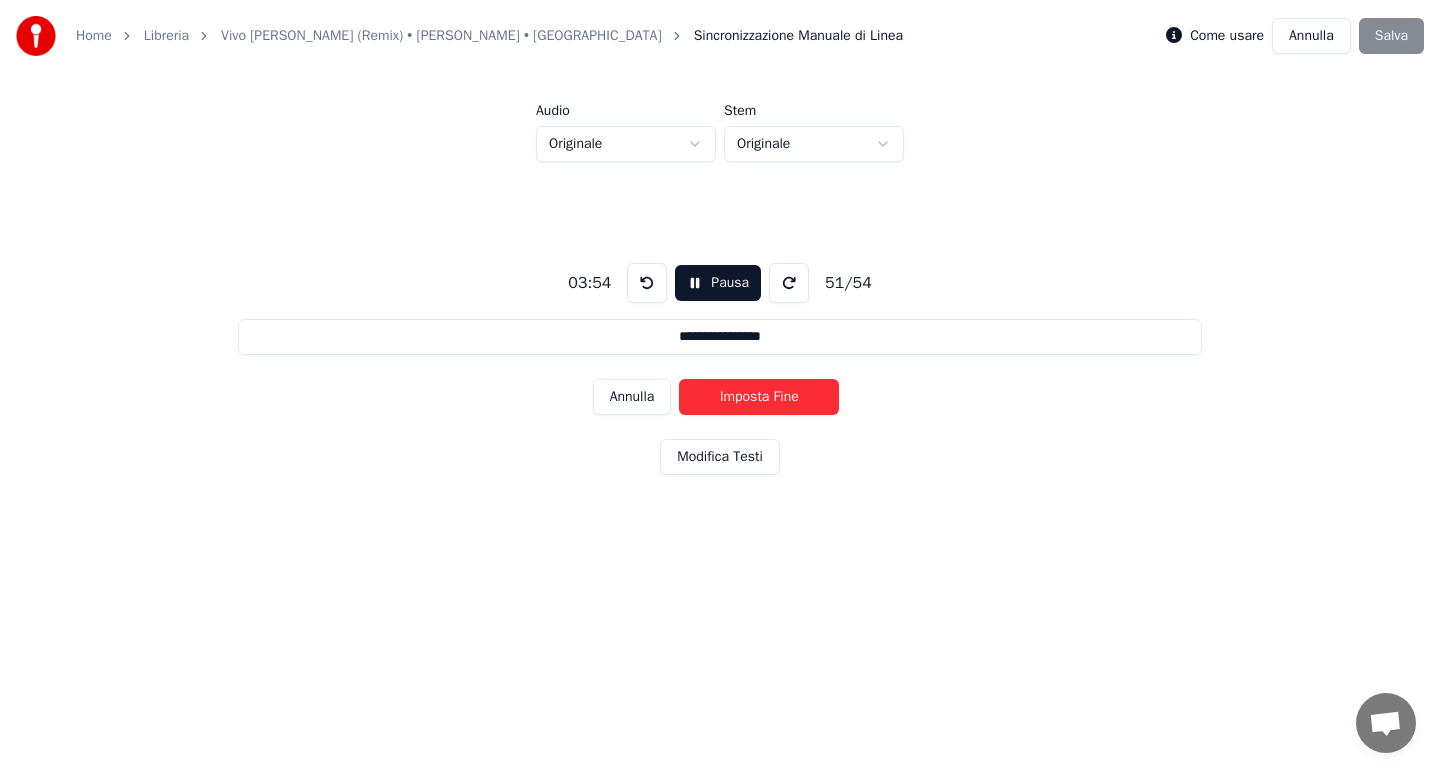 click on "Imposta Fine" at bounding box center [759, 397] 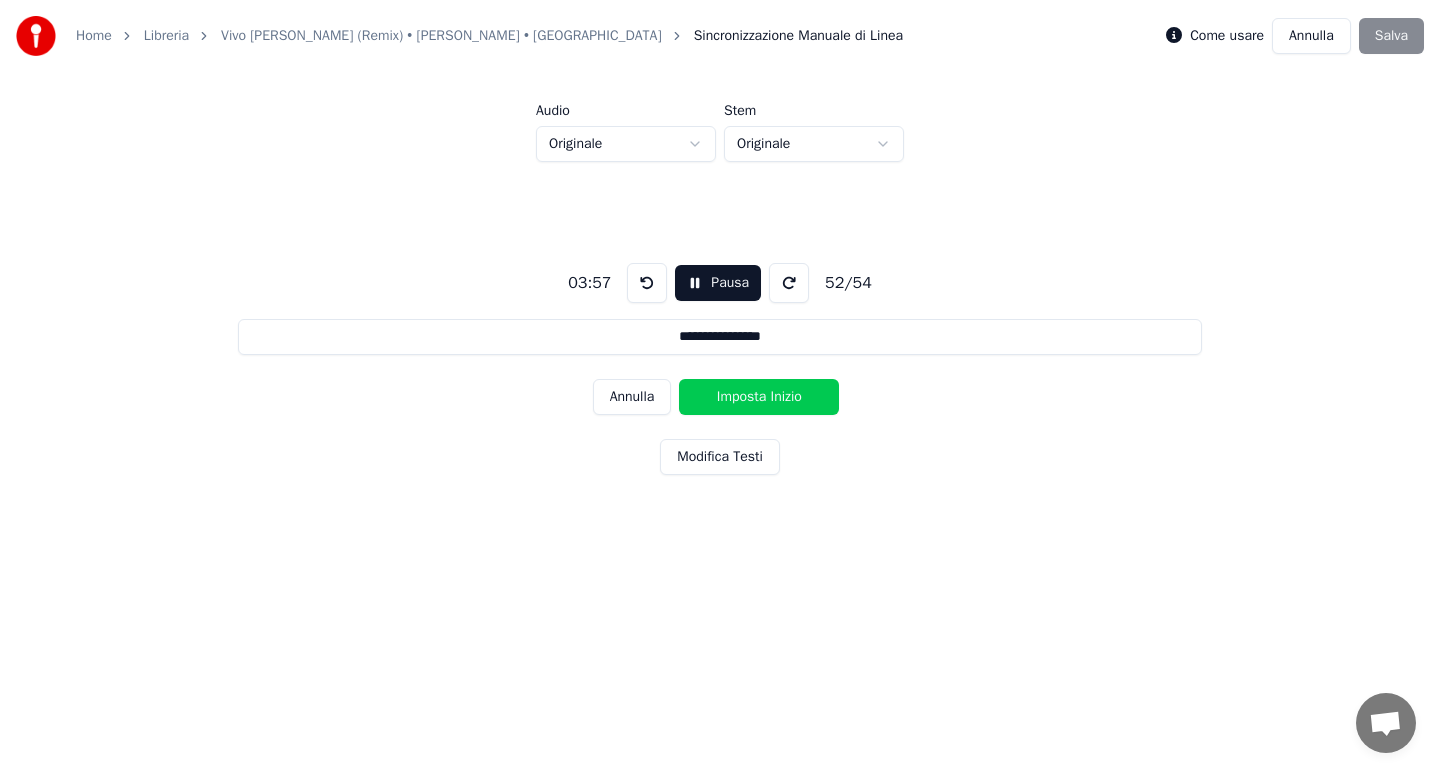 click on "Imposta Inizio" at bounding box center [759, 397] 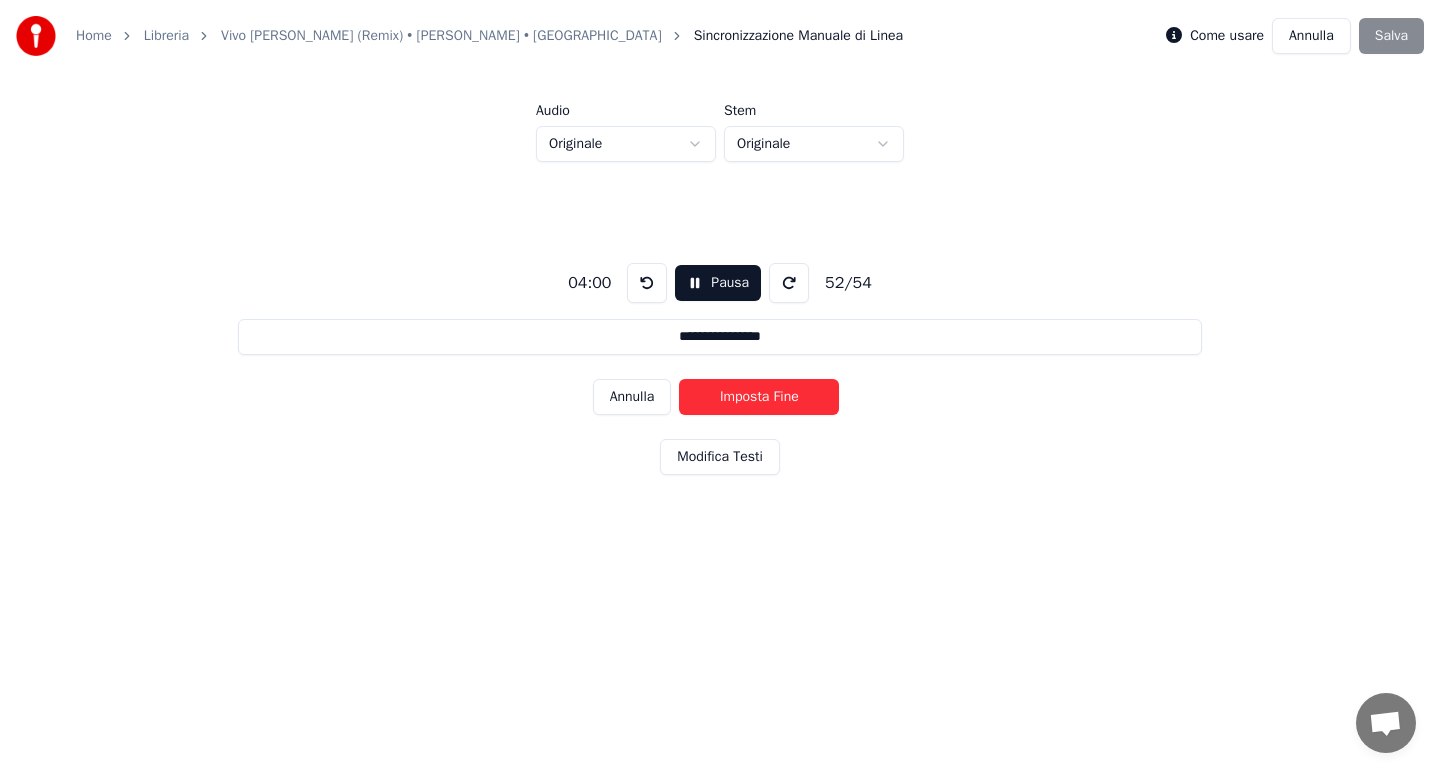 click on "Imposta Fine" at bounding box center [759, 397] 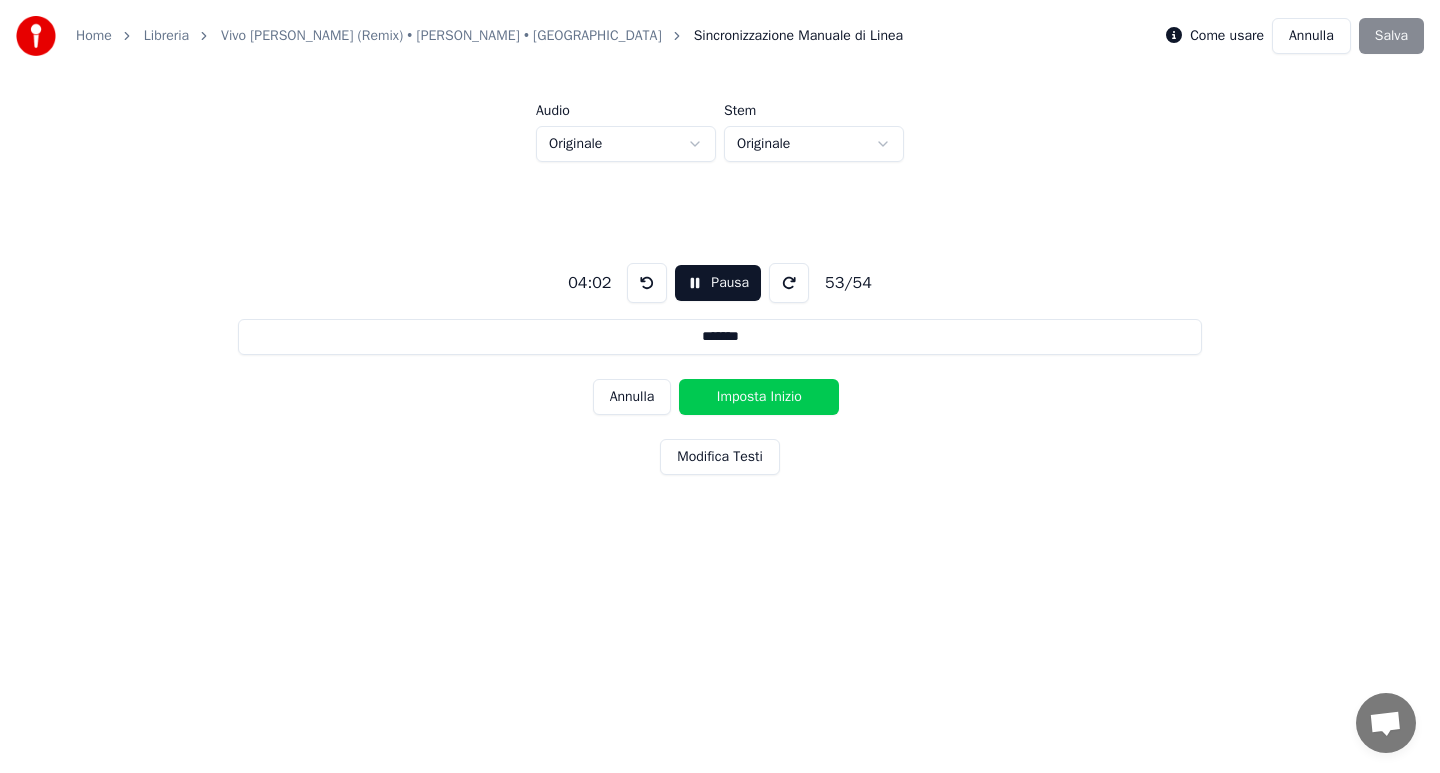 click on "Imposta Inizio" at bounding box center [759, 397] 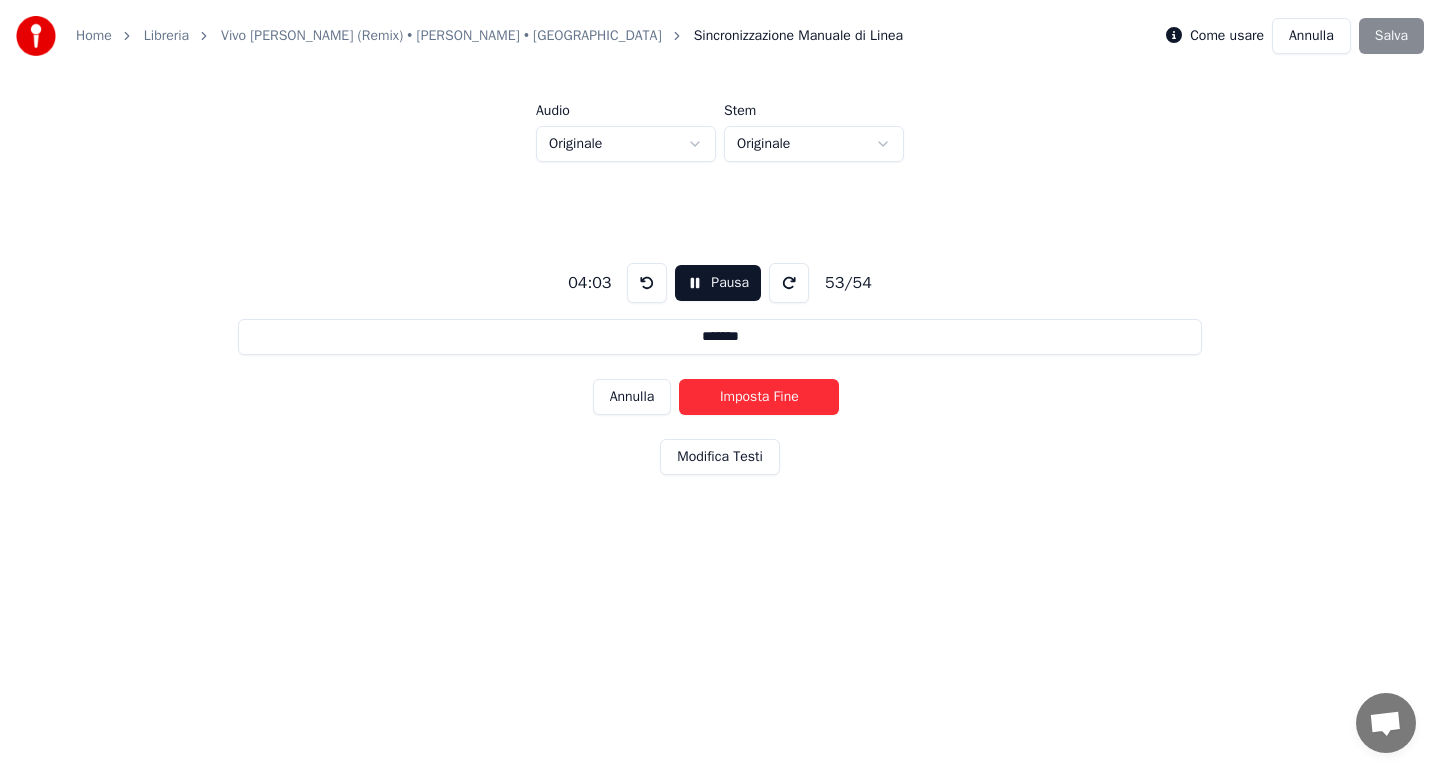 click on "Imposta Fine" at bounding box center [759, 397] 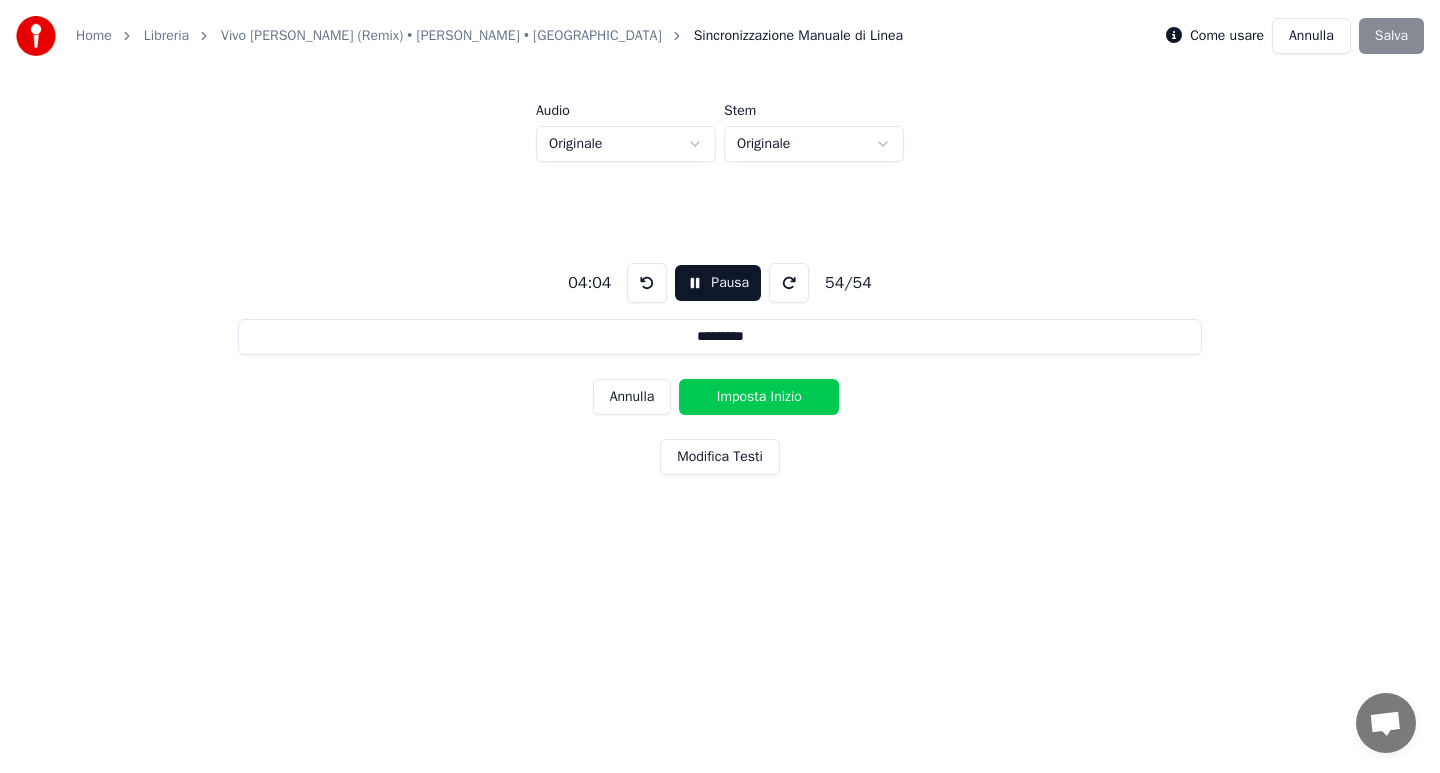 click on "Imposta Inizio" at bounding box center (759, 397) 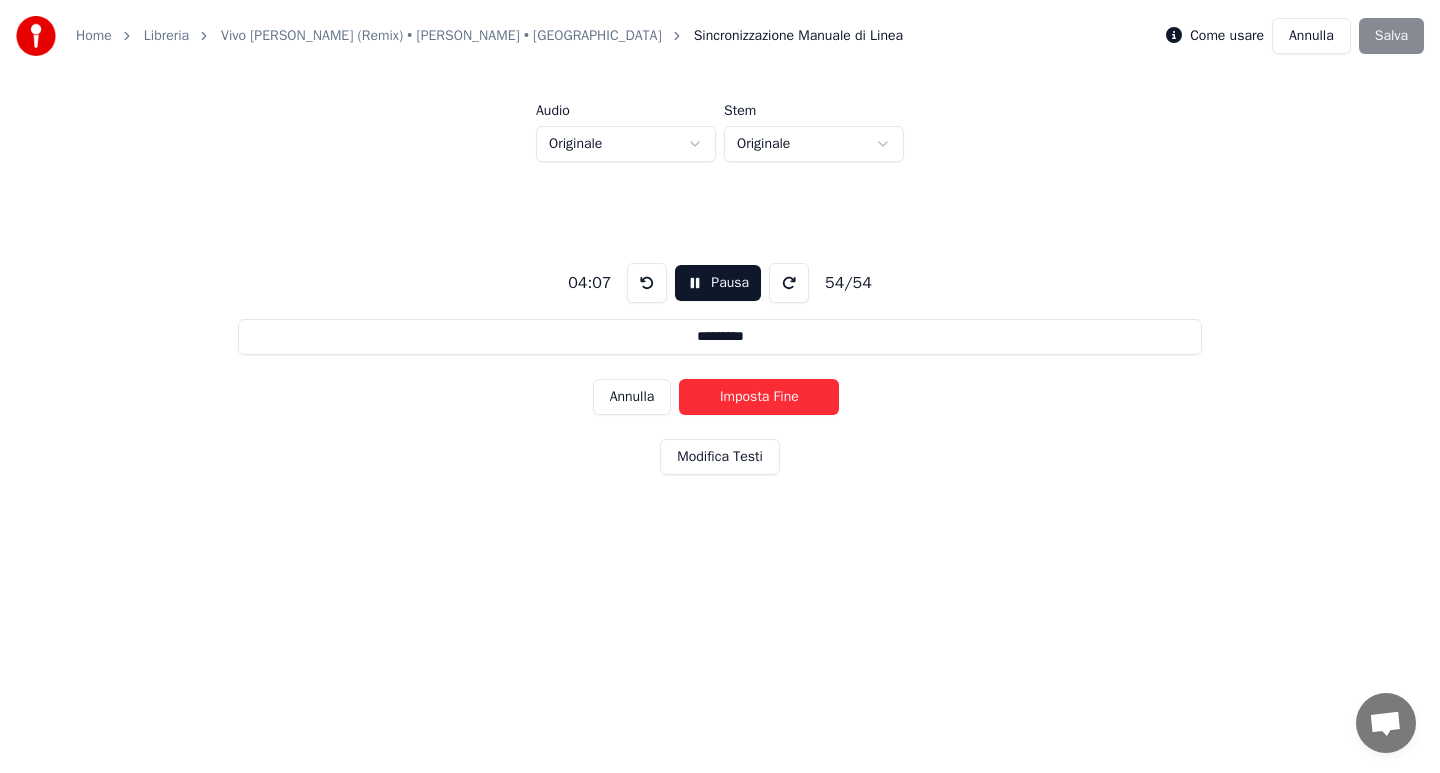 click on "Imposta Fine" at bounding box center (759, 397) 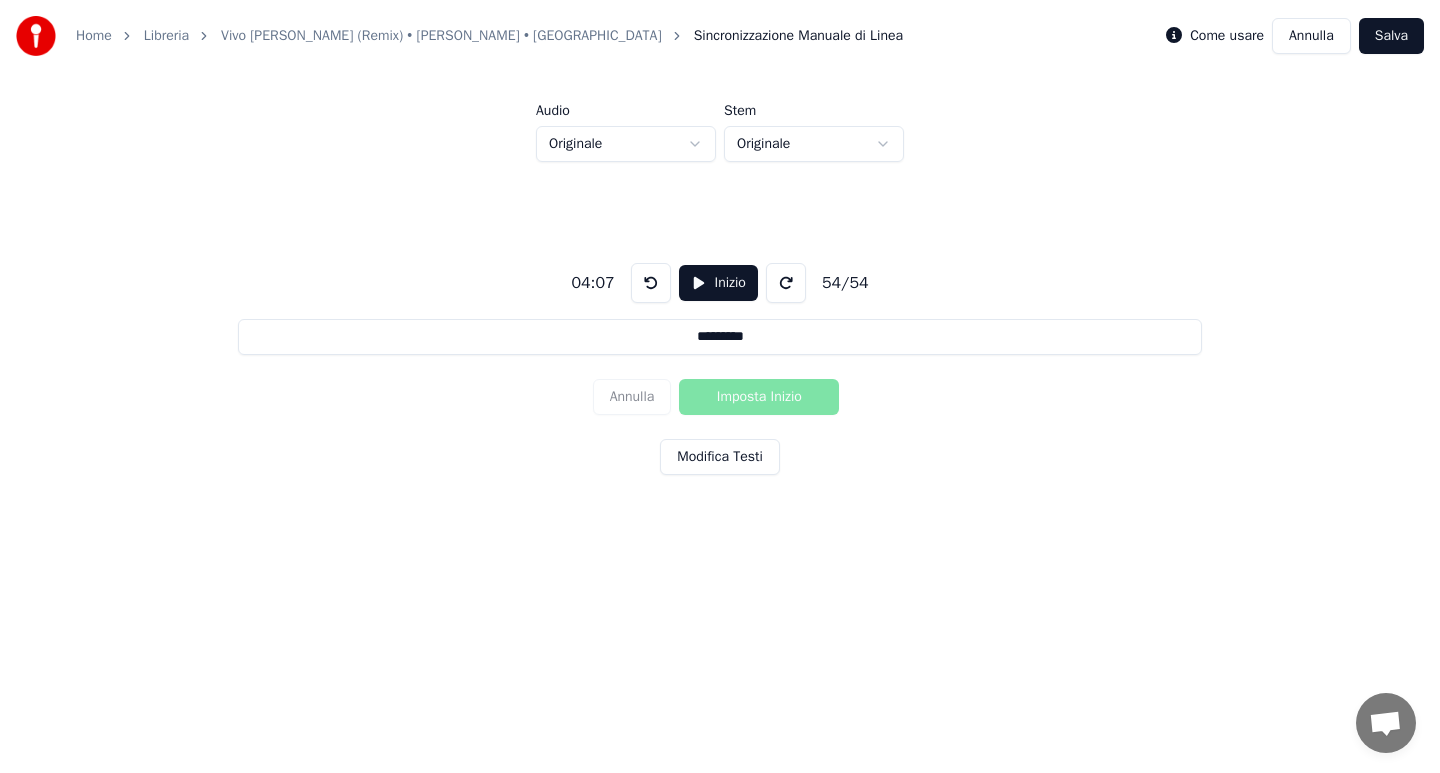 click on "Salva" at bounding box center [1391, 36] 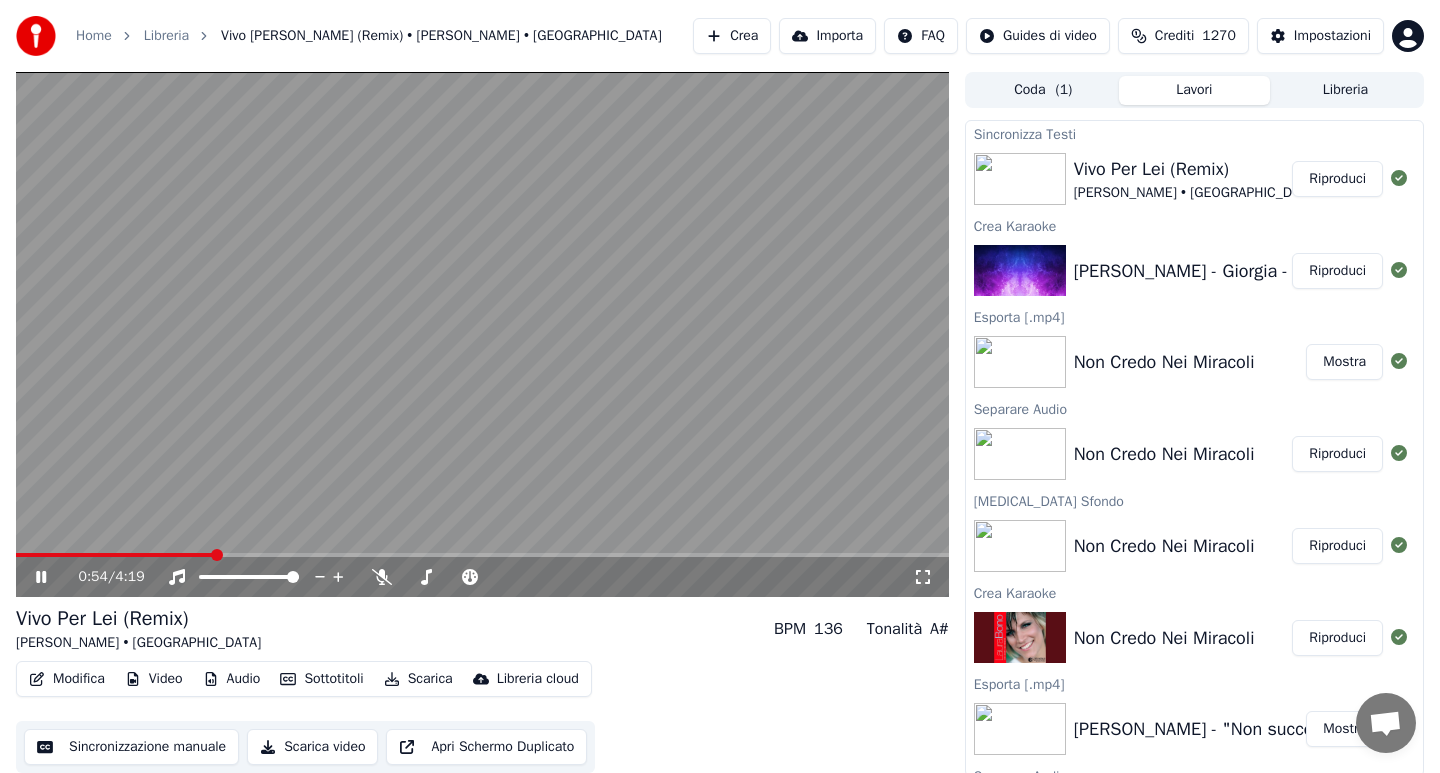 click on "Audio" at bounding box center (232, 679) 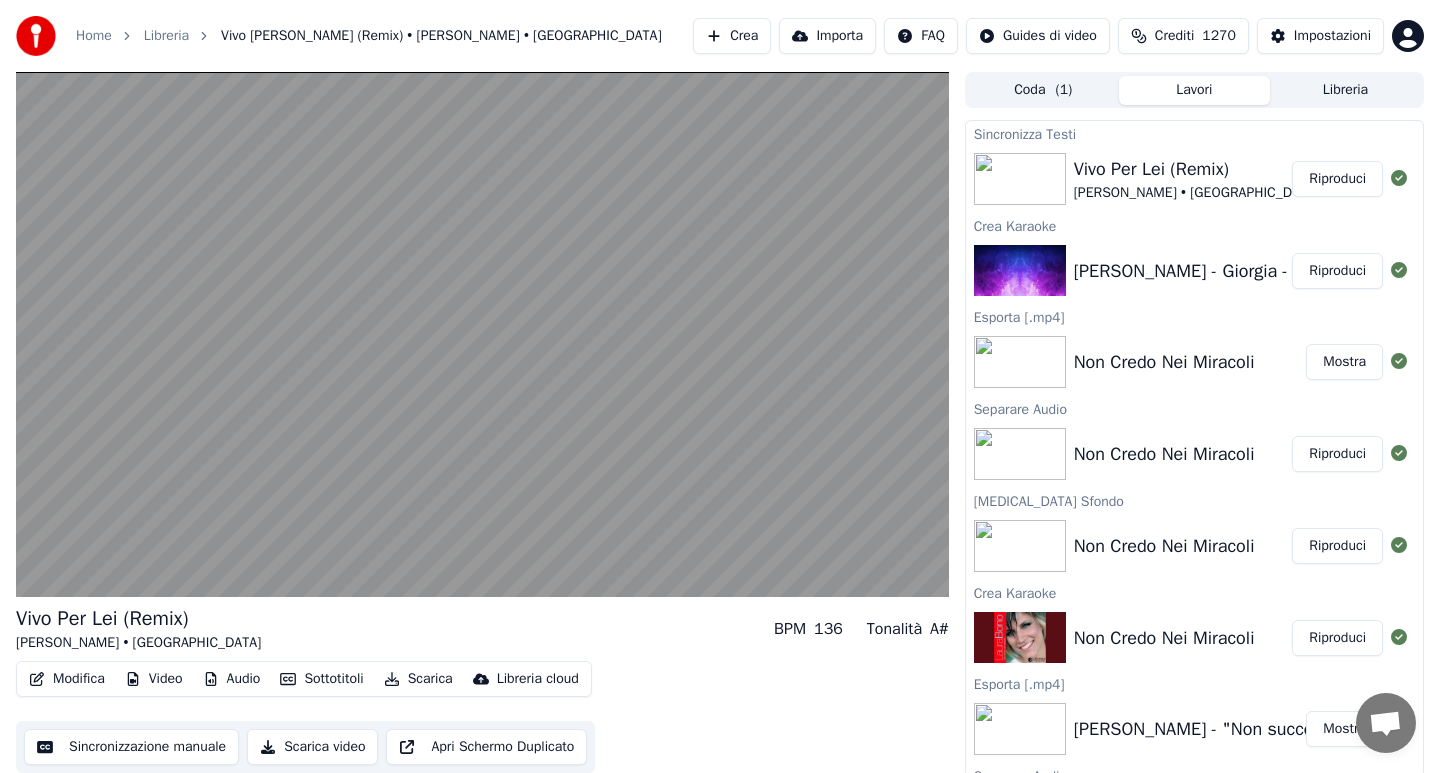 click on "Vivo Per Lei (Remix) [PERSON_NAME] • Giorgia BPM 136 Tonalità A#" at bounding box center [482, 629] 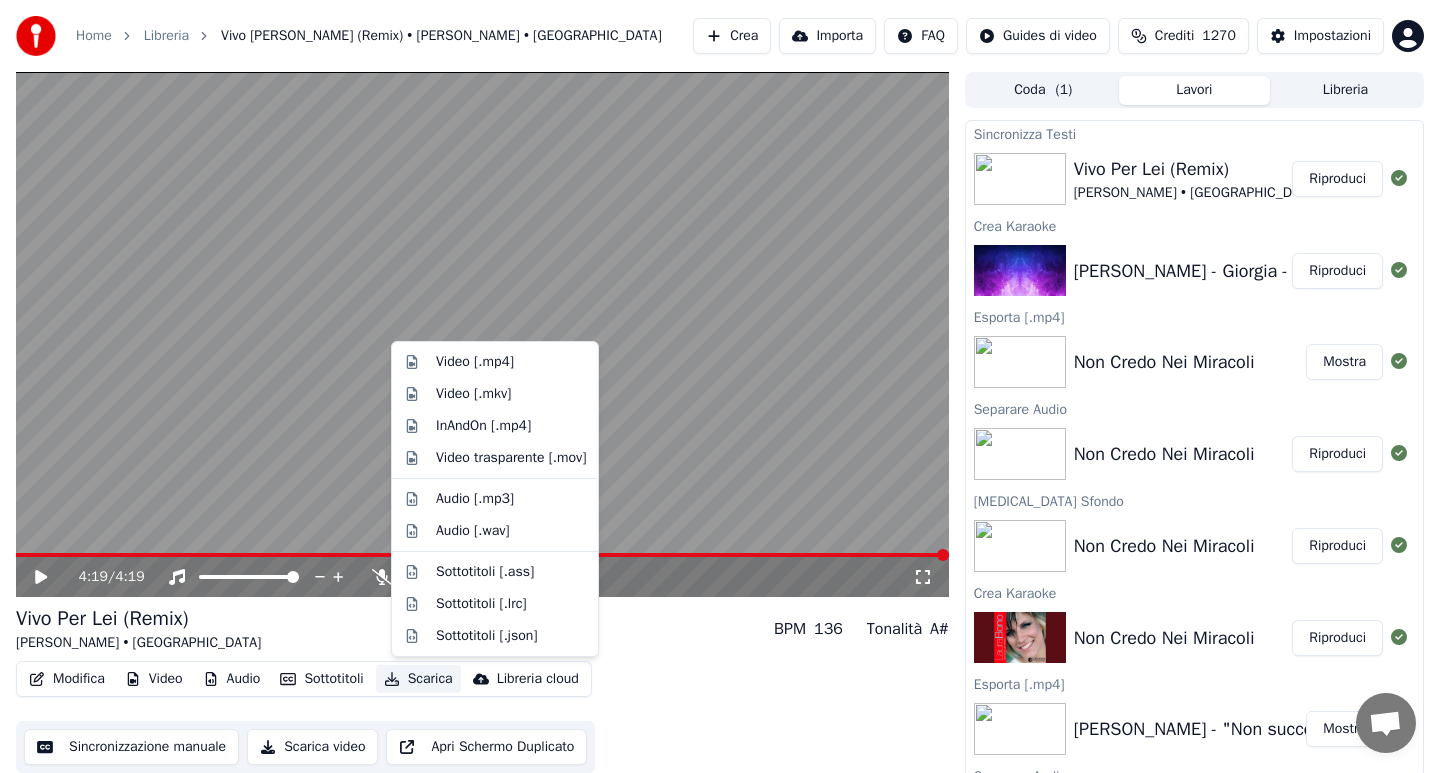 click at bounding box center [482, 334] 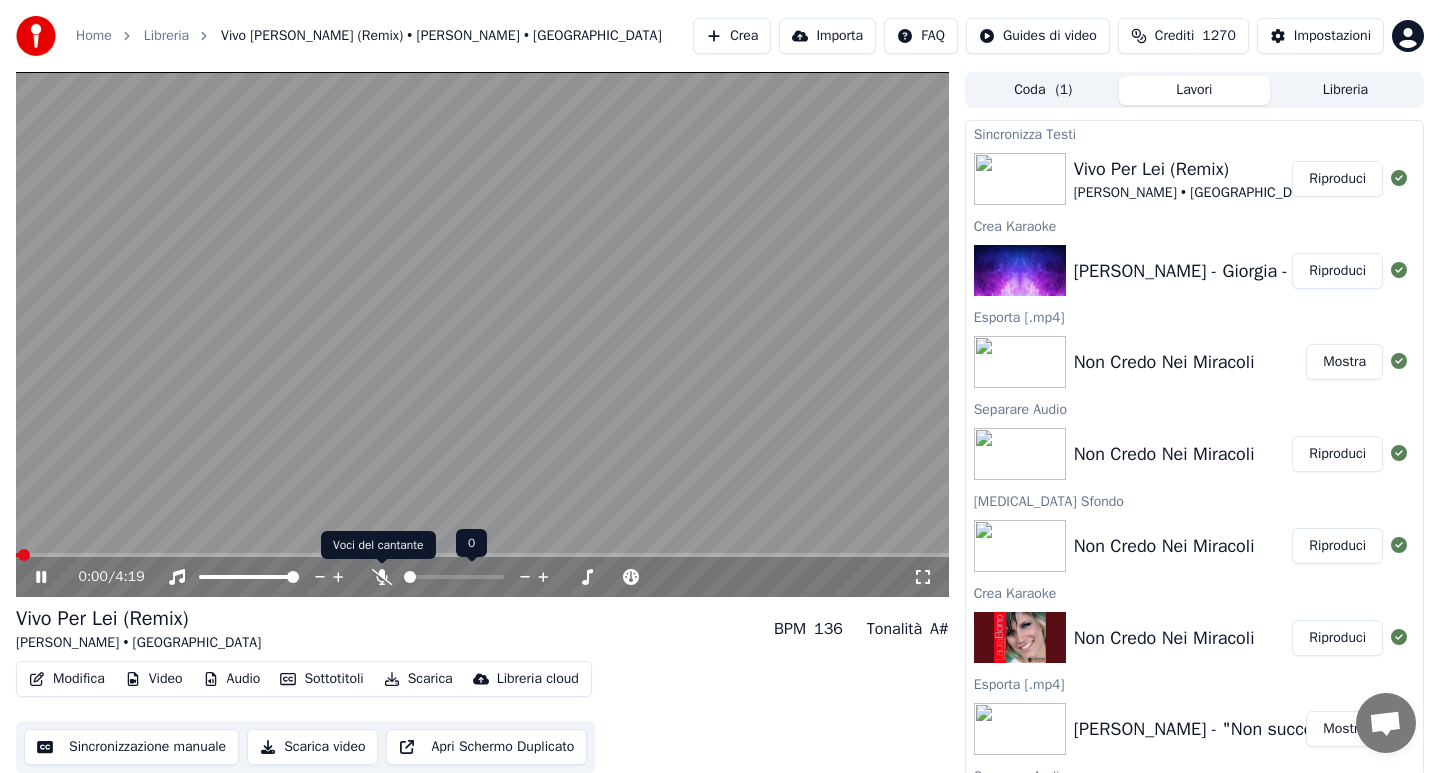 click 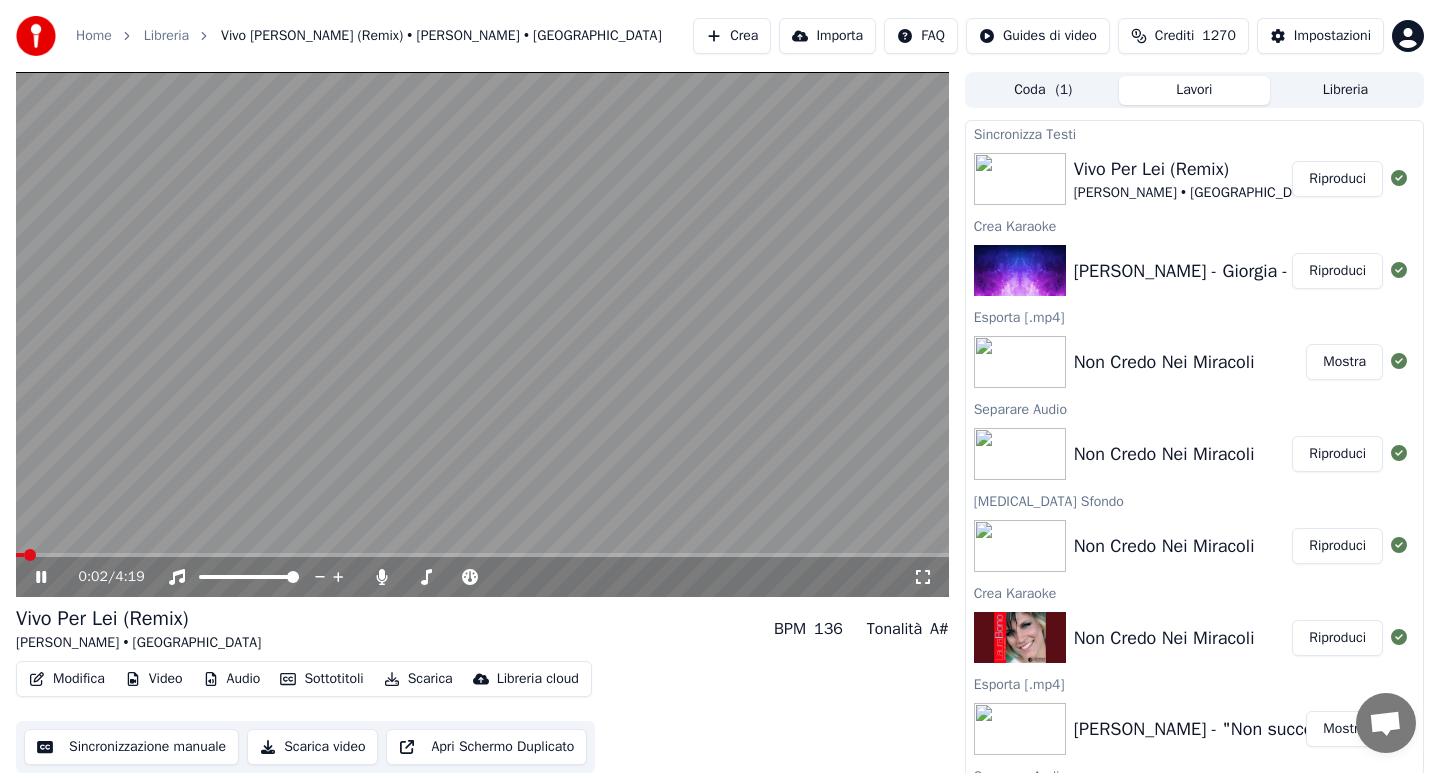 click at bounding box center (482, 555) 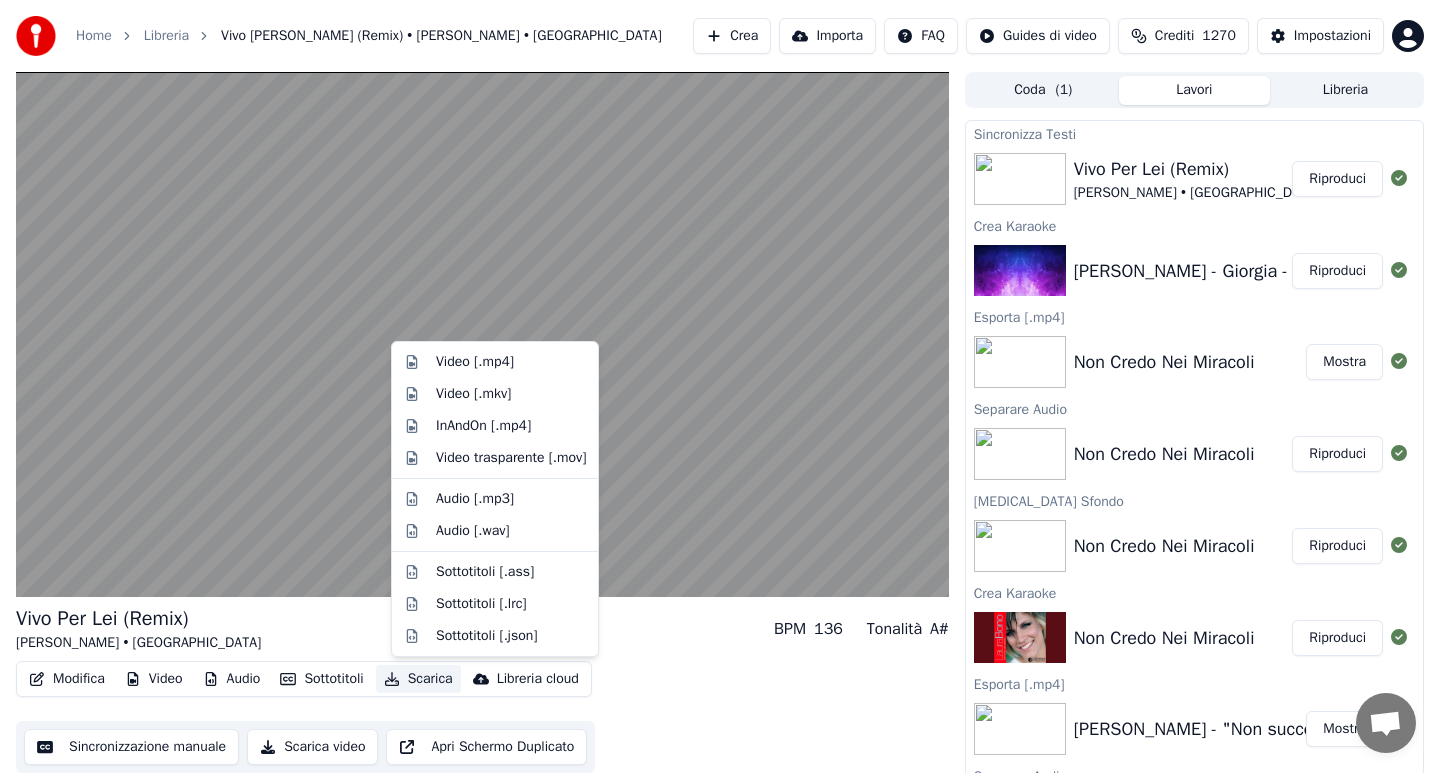 click on "Scarica" at bounding box center (418, 679) 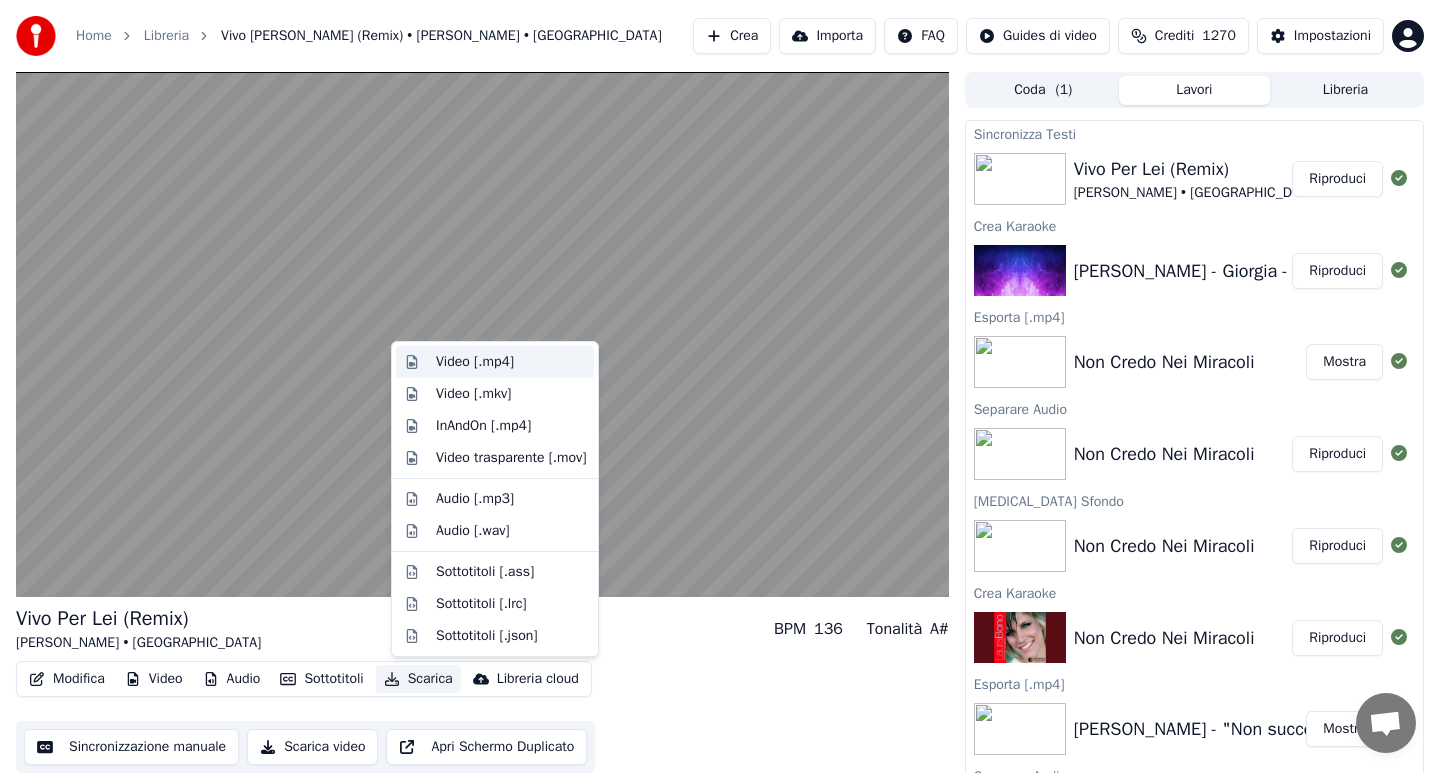 click on "Video [.mp4]" at bounding box center (475, 362) 